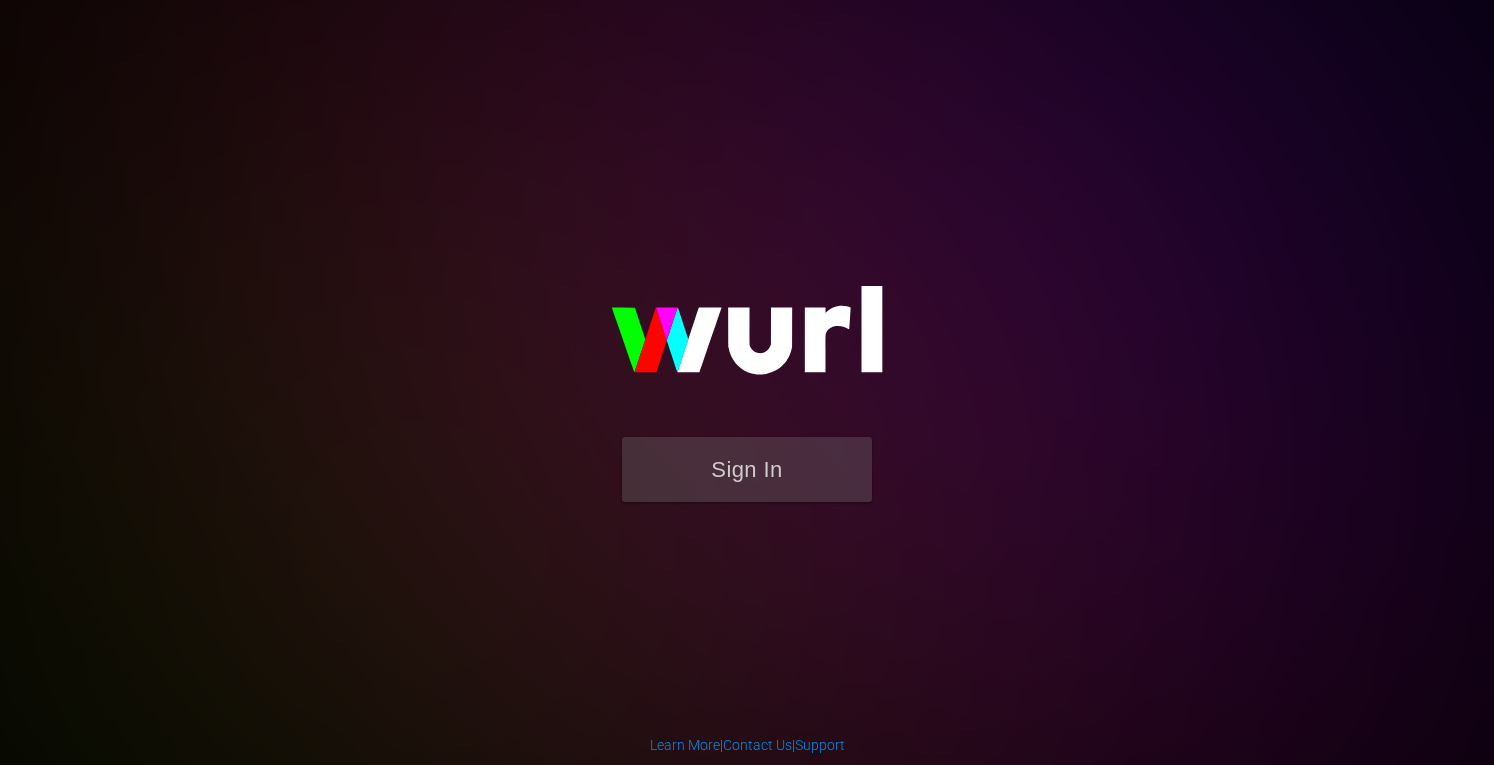 scroll, scrollTop: 0, scrollLeft: 0, axis: both 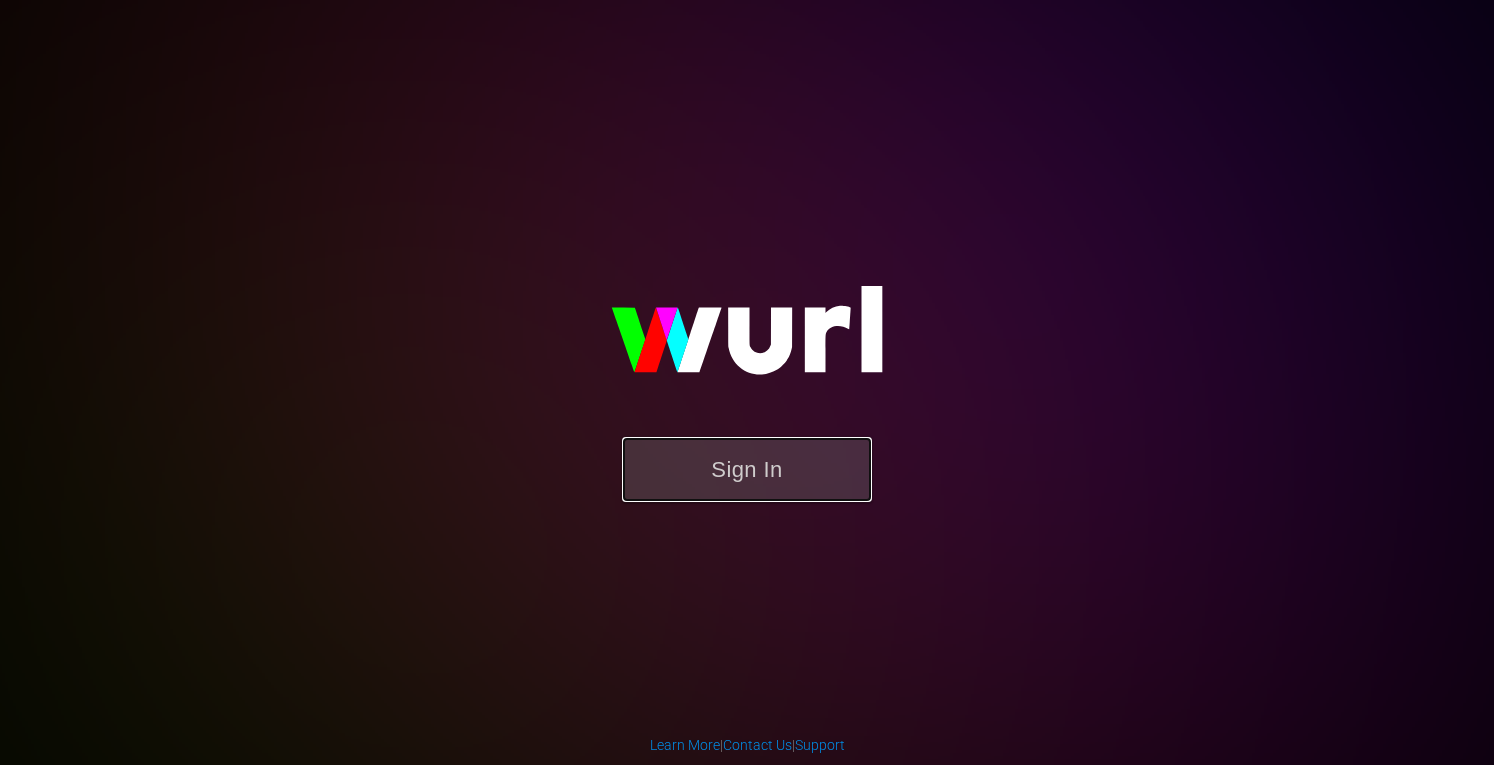 click on "Sign In" at bounding box center [747, 469] 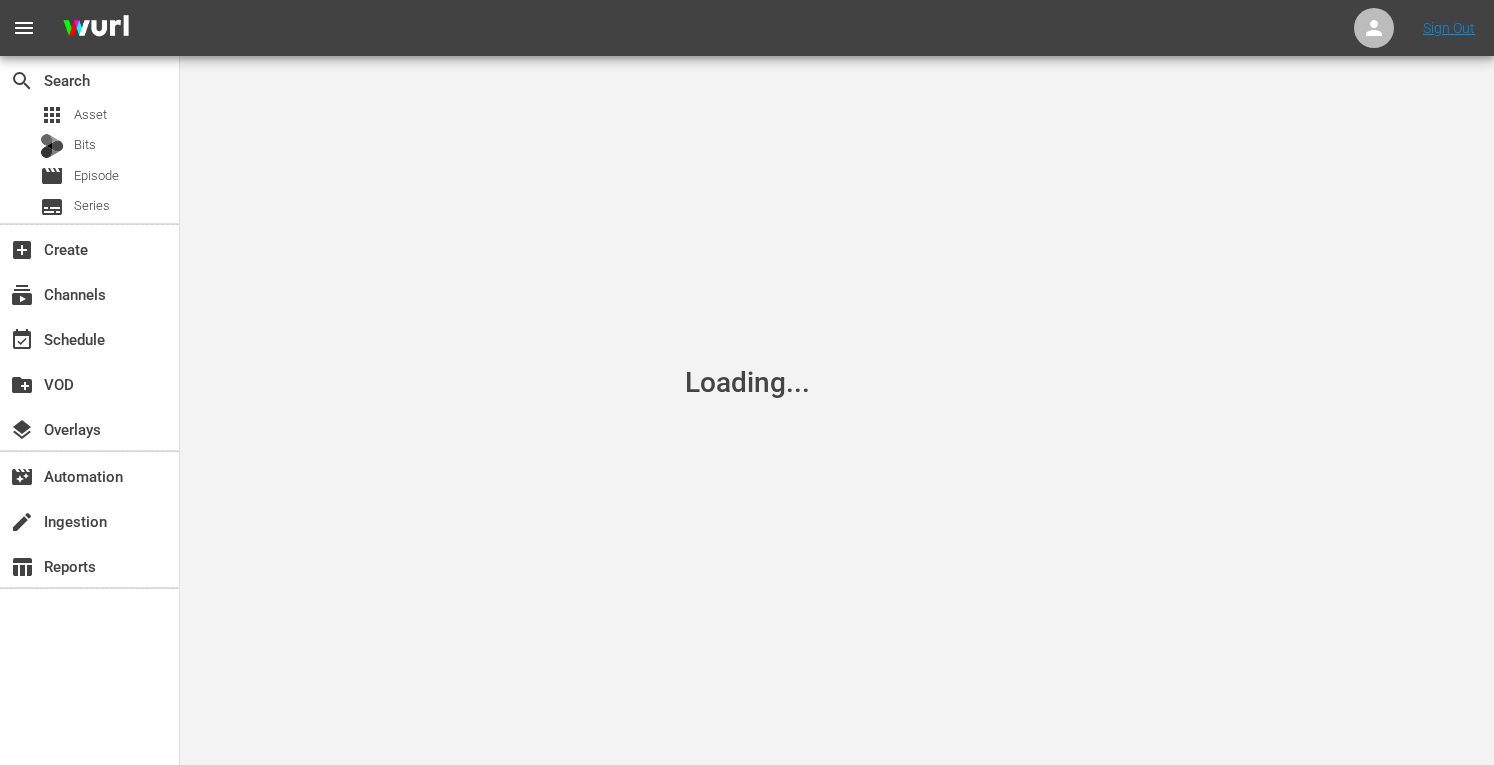 scroll, scrollTop: 0, scrollLeft: 0, axis: both 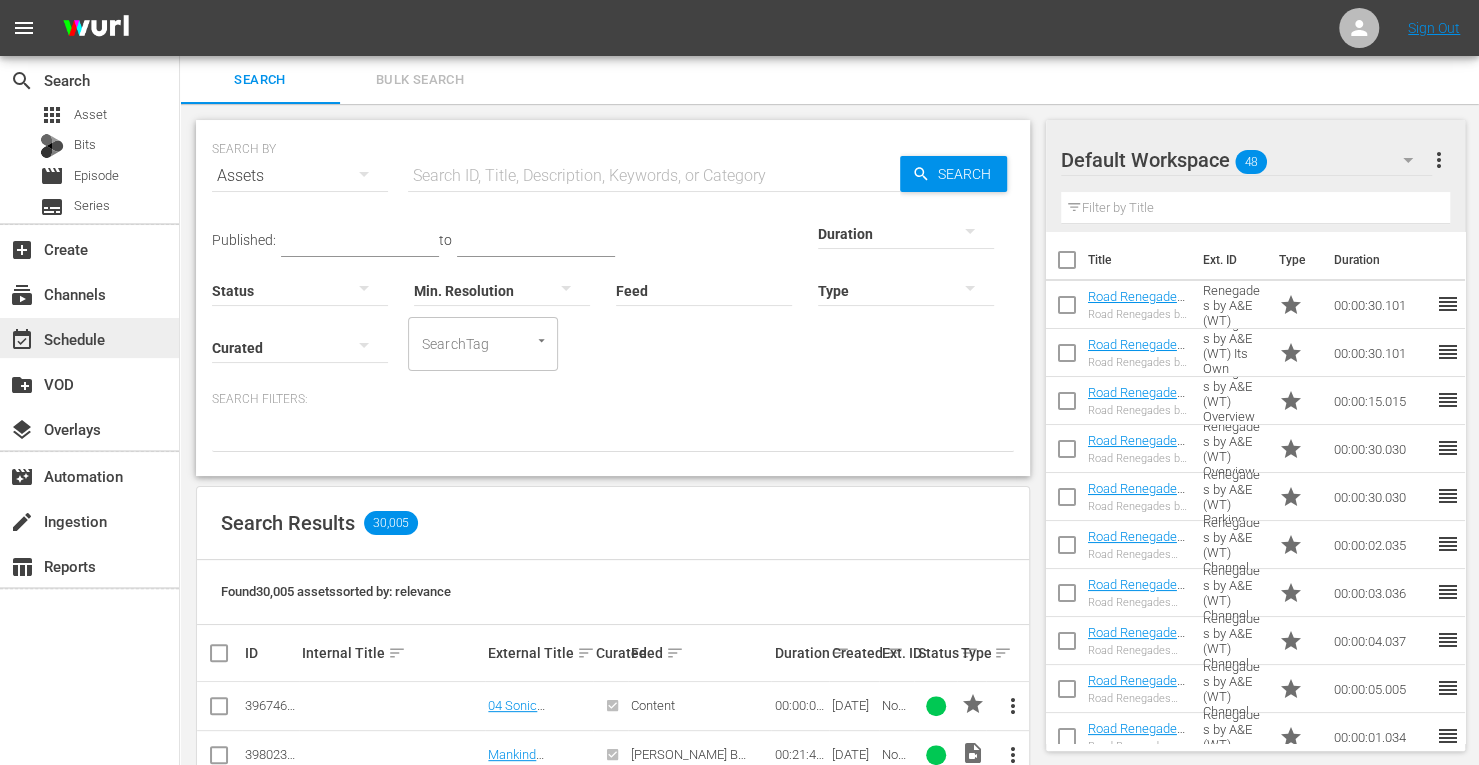 click on "event_available   Schedule" at bounding box center [56, 336] 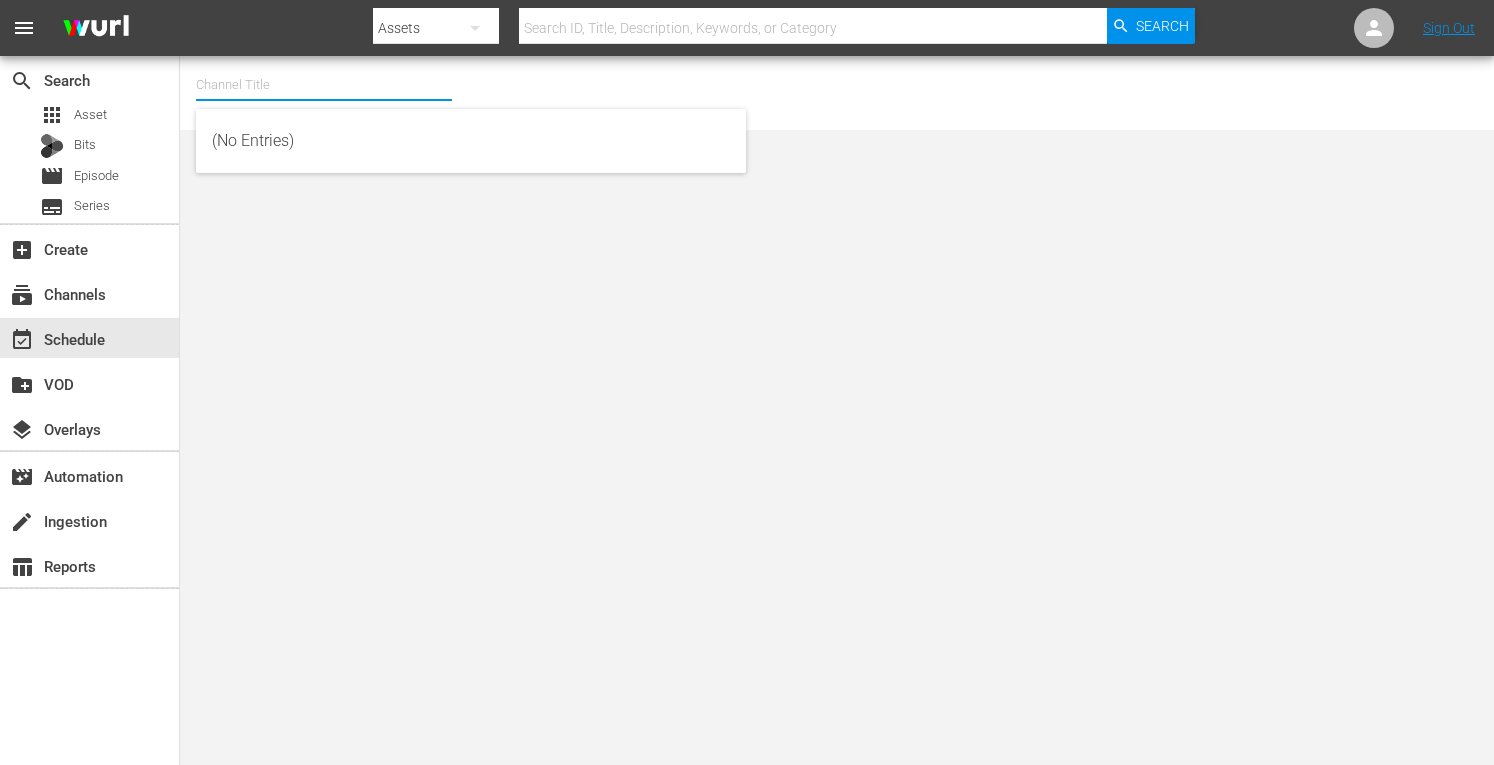 click at bounding box center (324, 85) 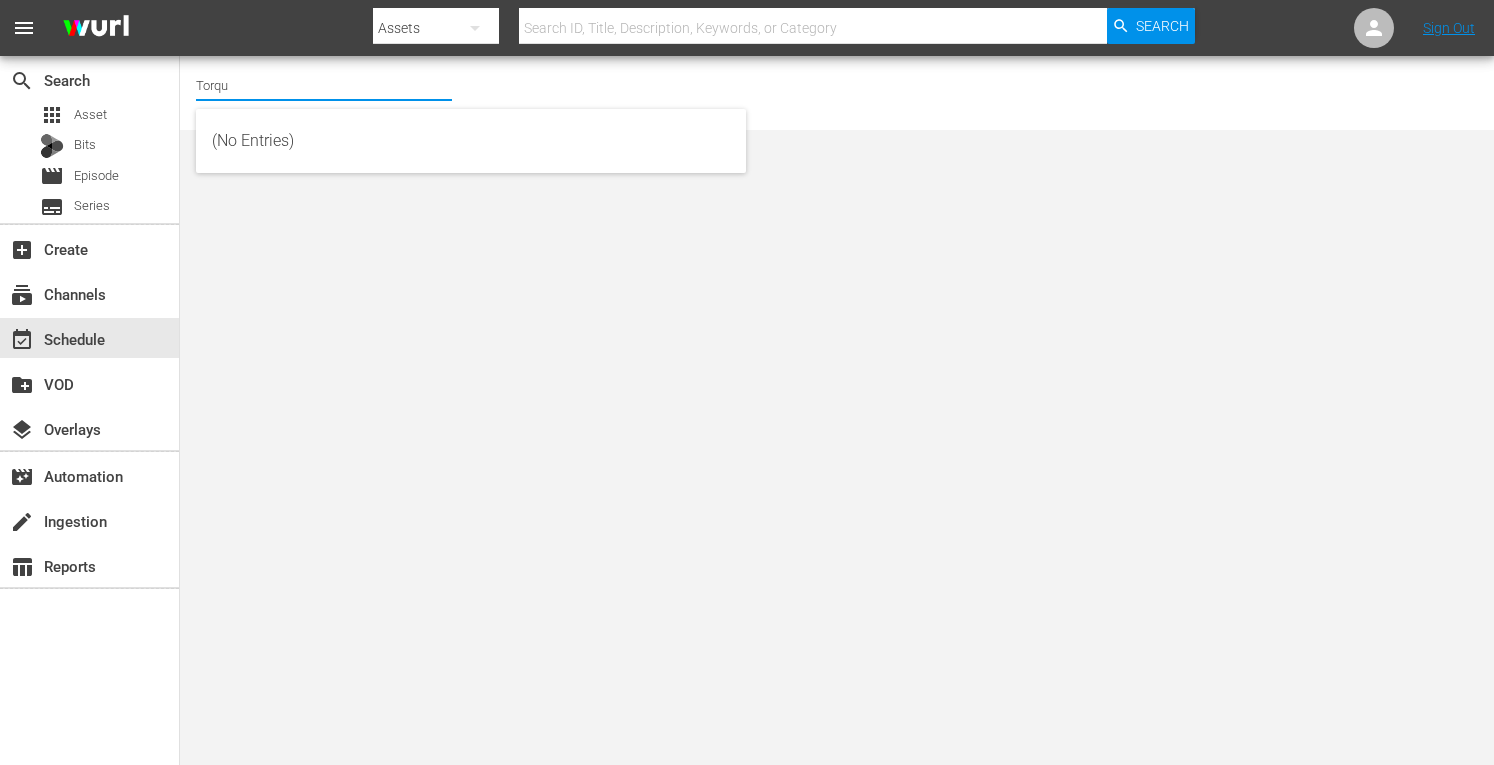 type on "Torque" 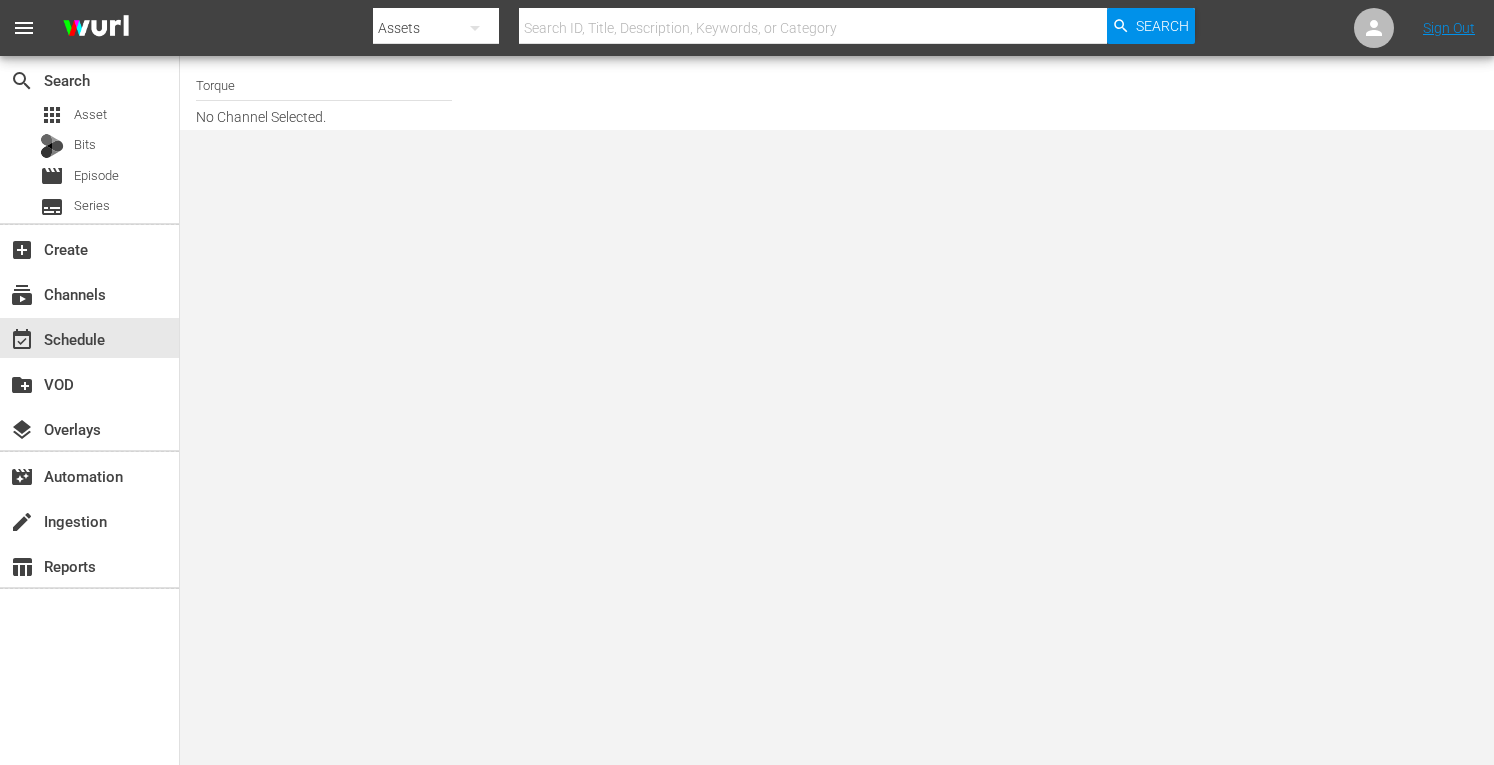 click on "Torque" at bounding box center [324, 85] 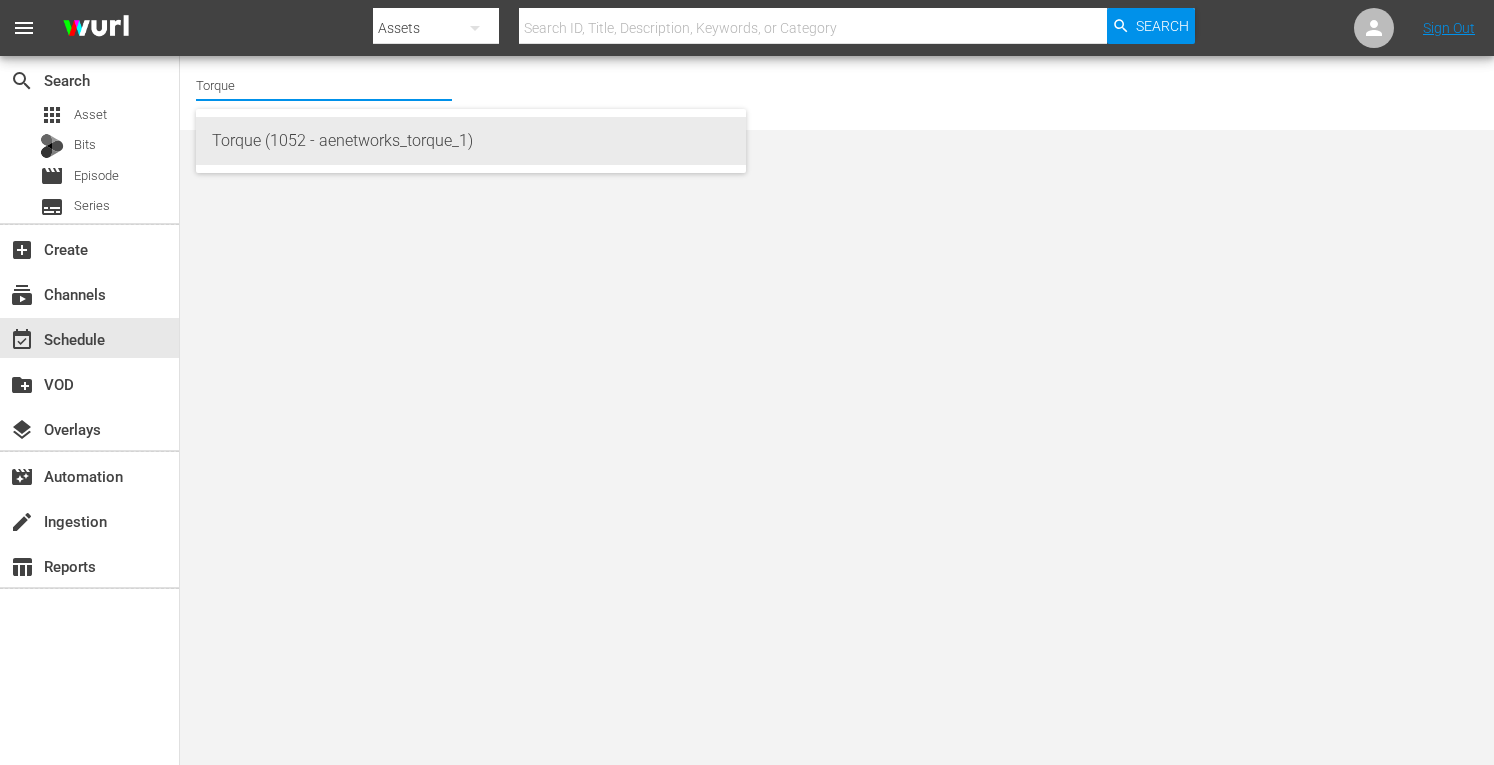 click on "Torque (1052 - aenetworks_torque_1)" at bounding box center (471, 141) 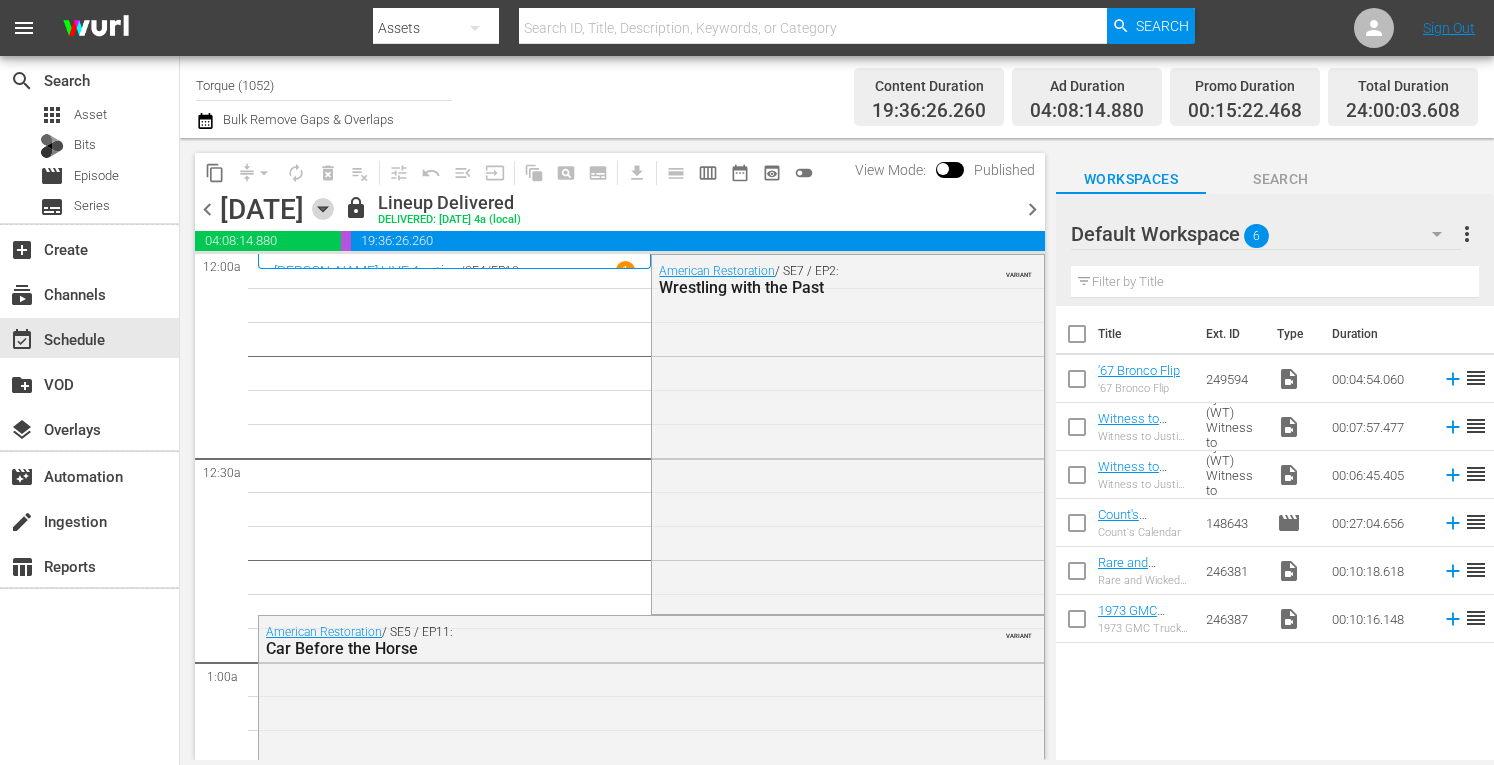 click 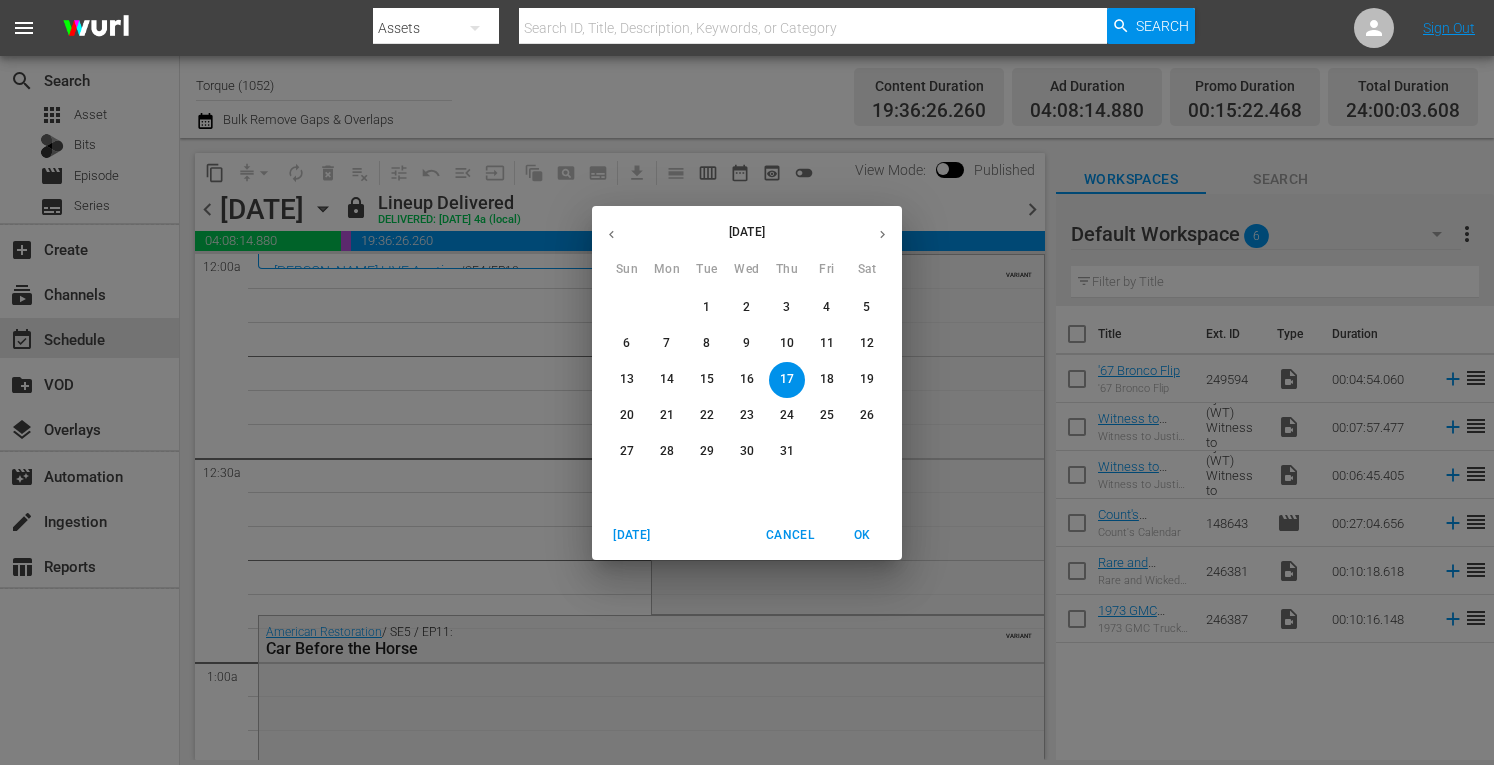 click on "21" at bounding box center (667, 415) 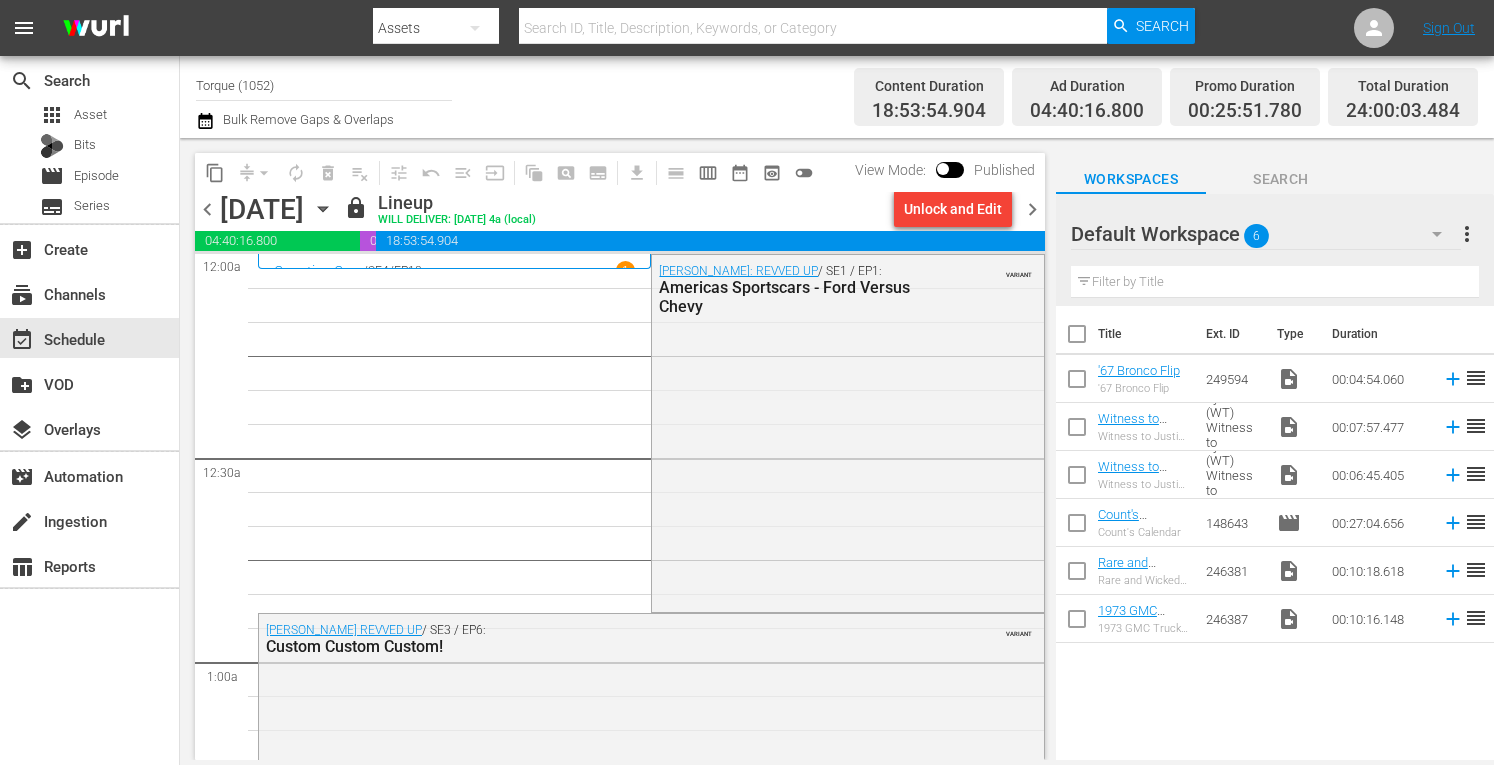 click 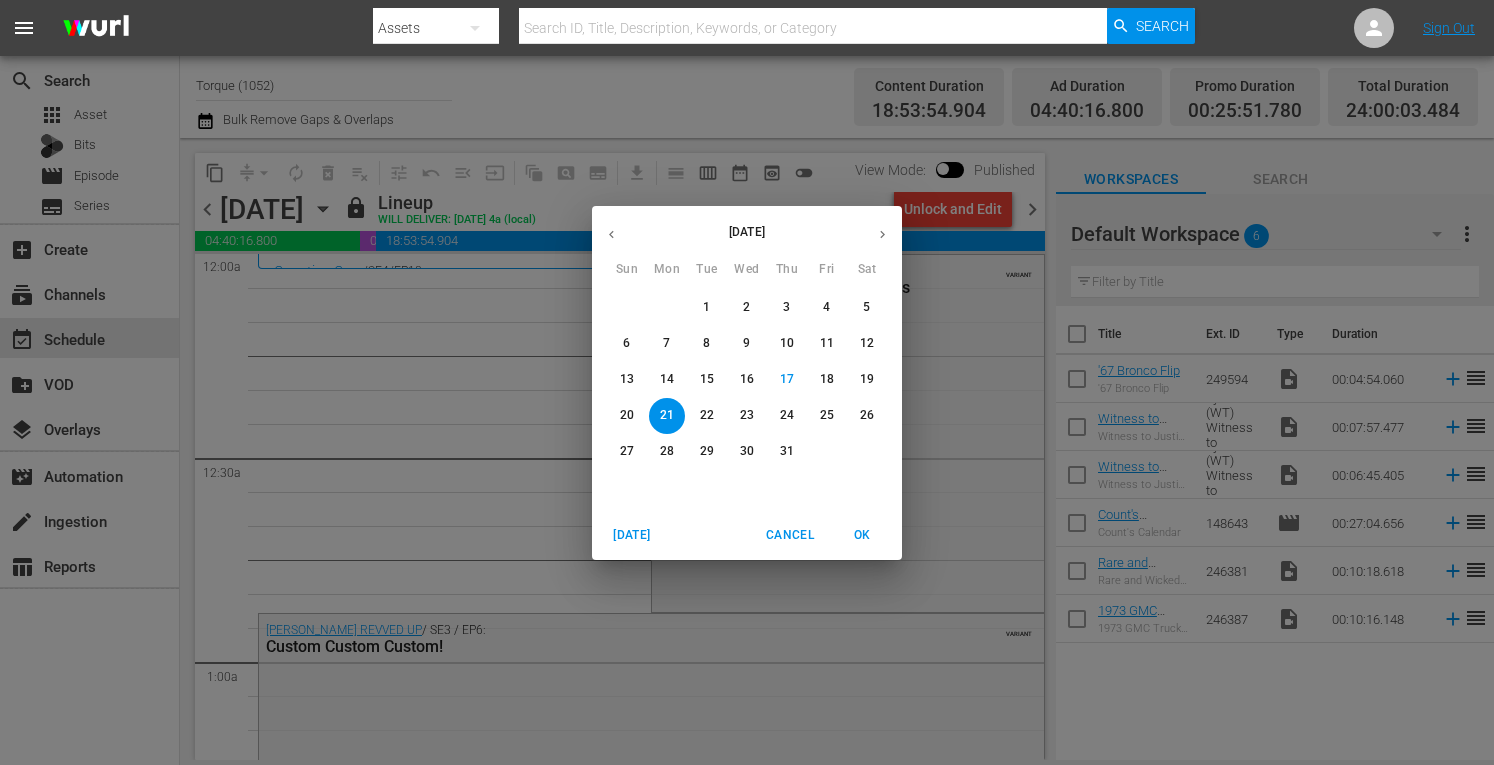 click on "28" at bounding box center (667, 451) 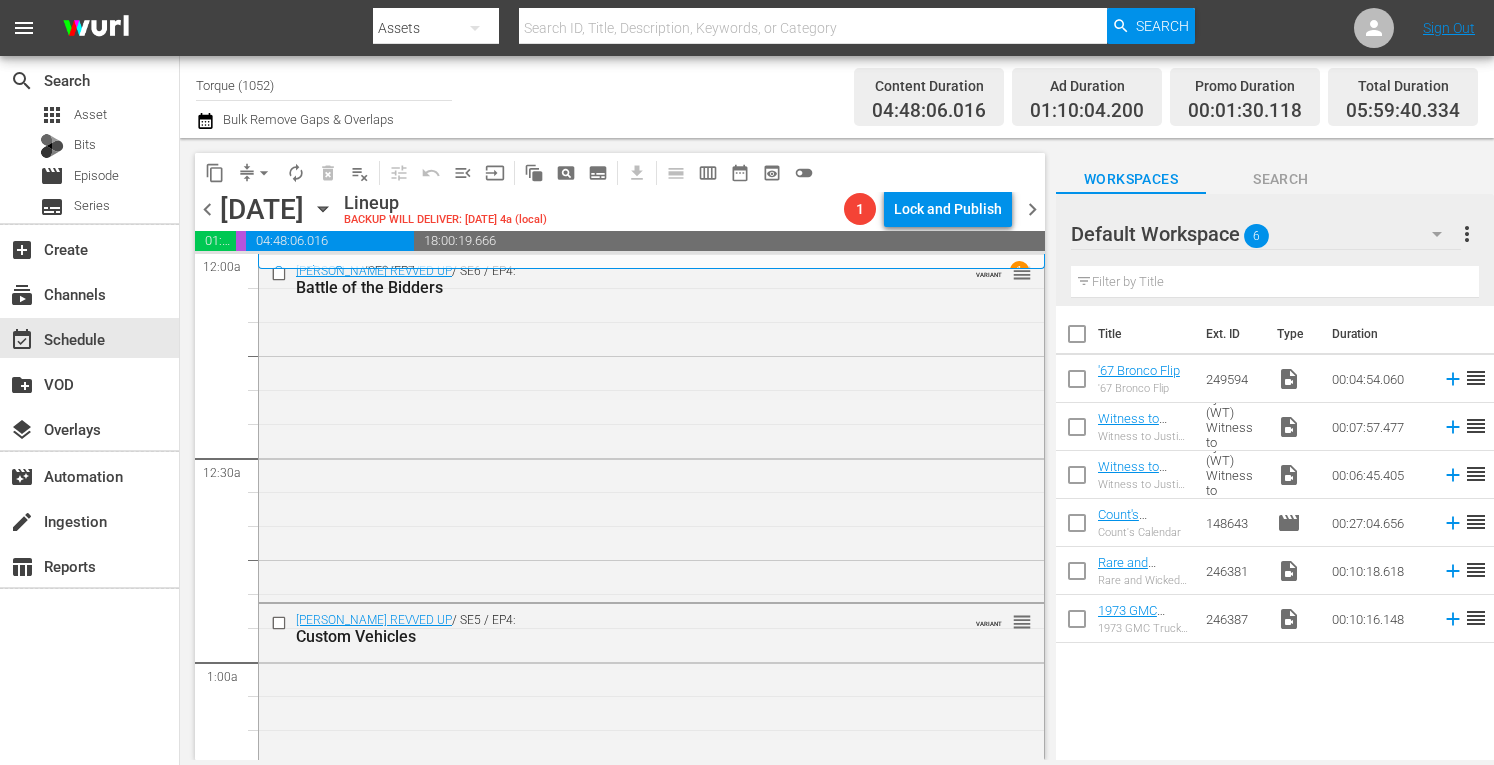 click on "chevron_left" at bounding box center [207, 209] 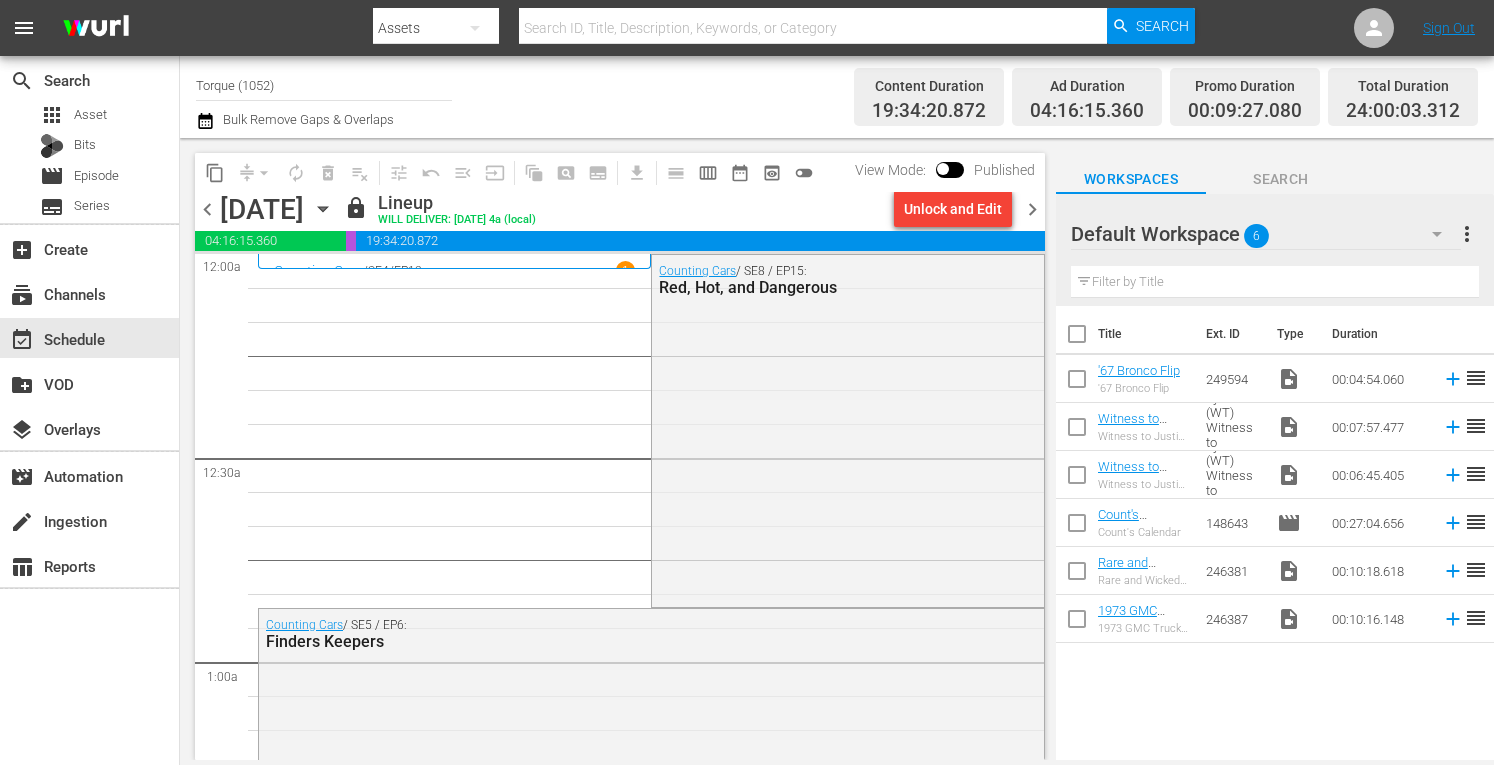 click on "chevron_right" at bounding box center [1032, 209] 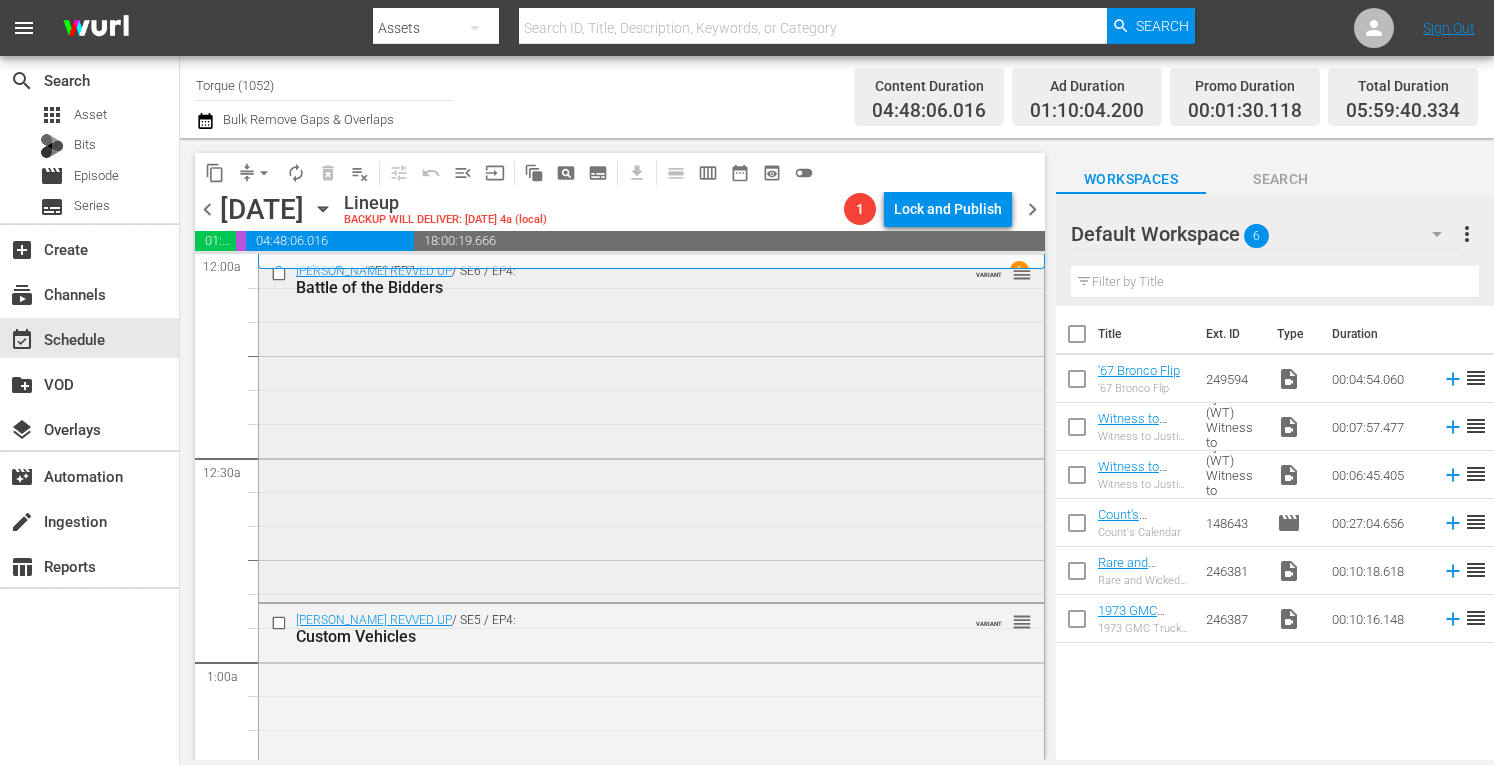 click on "Barrett-Jackson REVVED UP  / SE6 / EP4:
Battle of the Bidders VARIANT reorder" at bounding box center [651, 426] 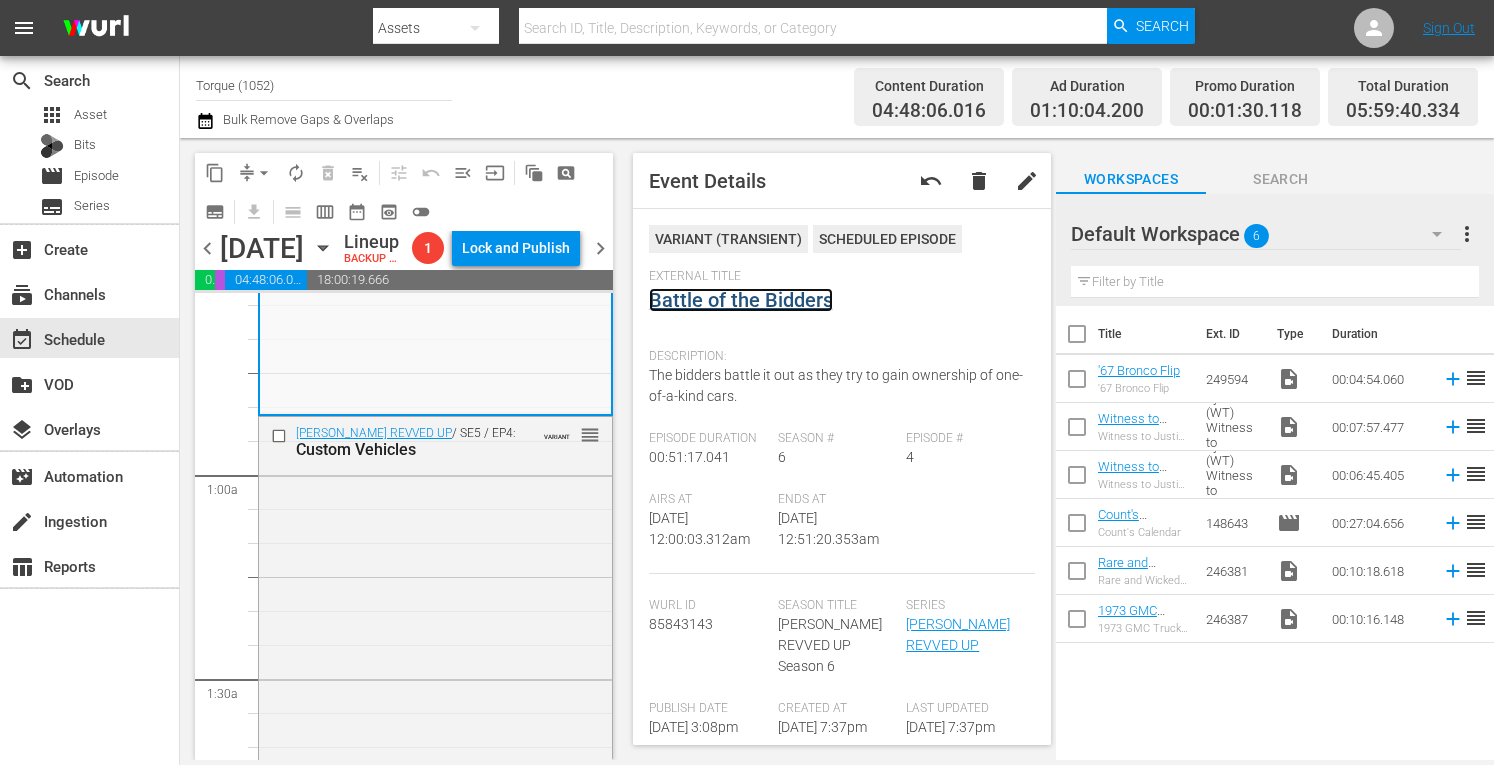 scroll, scrollTop: 280, scrollLeft: 0, axis: vertical 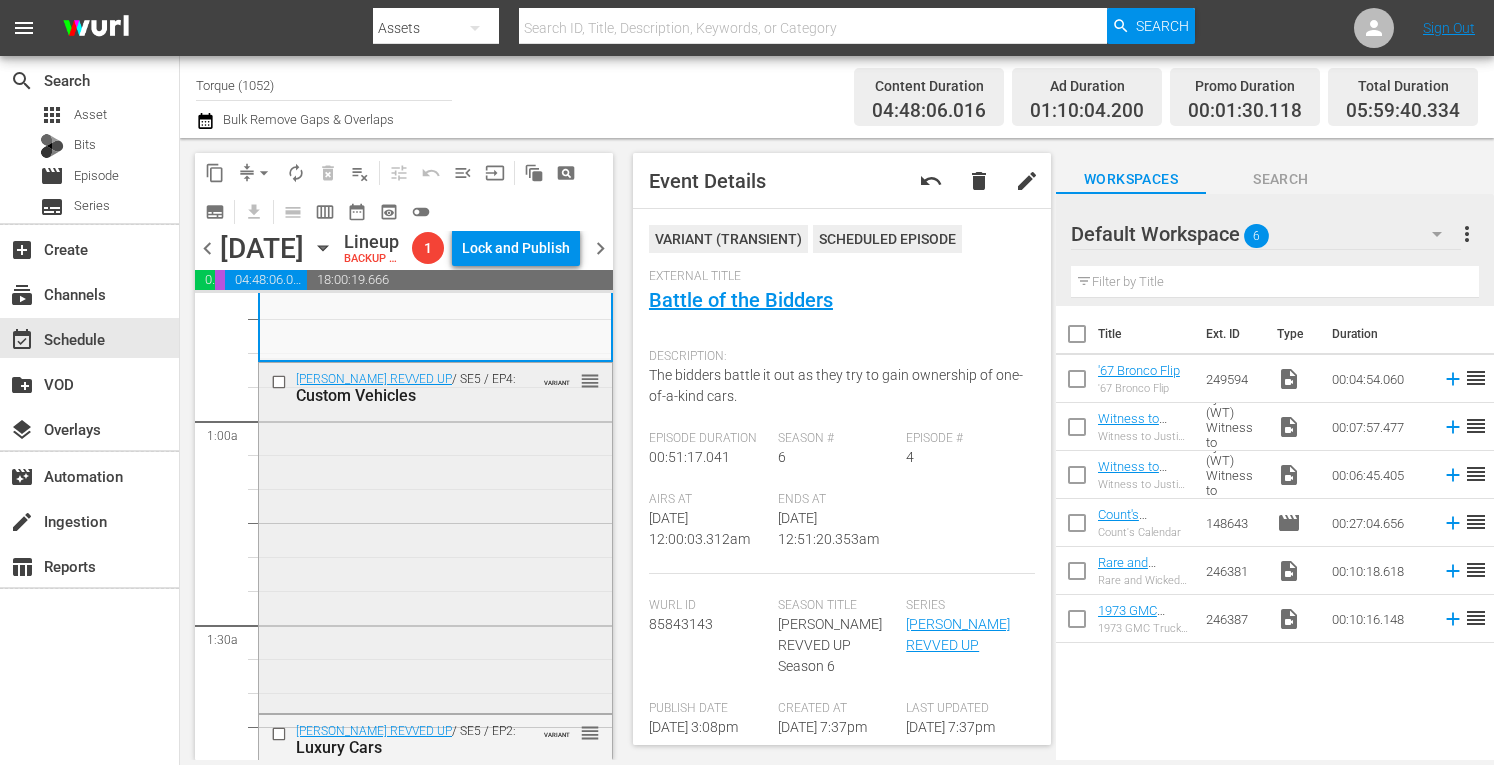 click on "Barrett-Jackson REVVED UP  / SE5 / EP4:
Custom Vehicles VARIANT reorder" at bounding box center (435, 536) 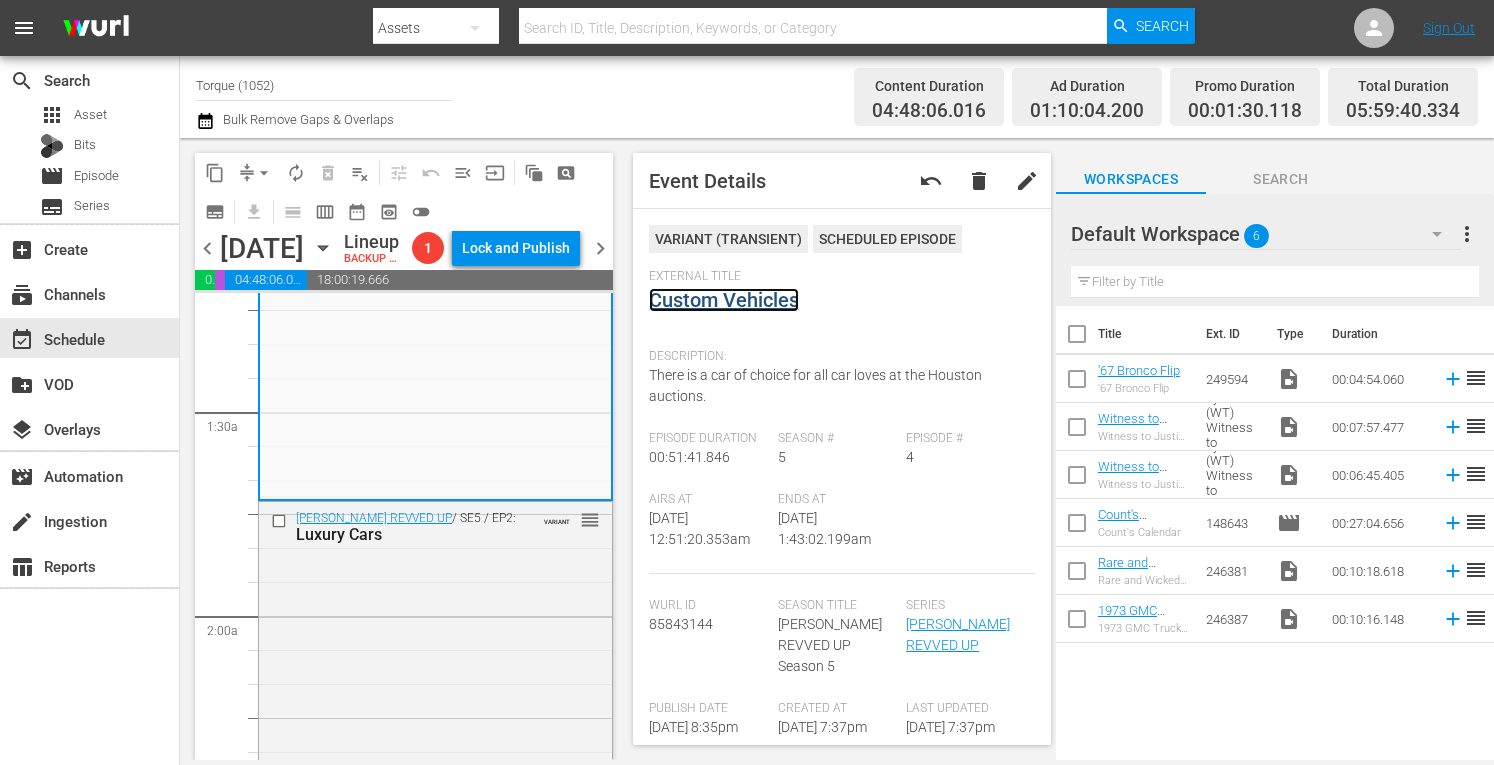 scroll, scrollTop: 573, scrollLeft: 0, axis: vertical 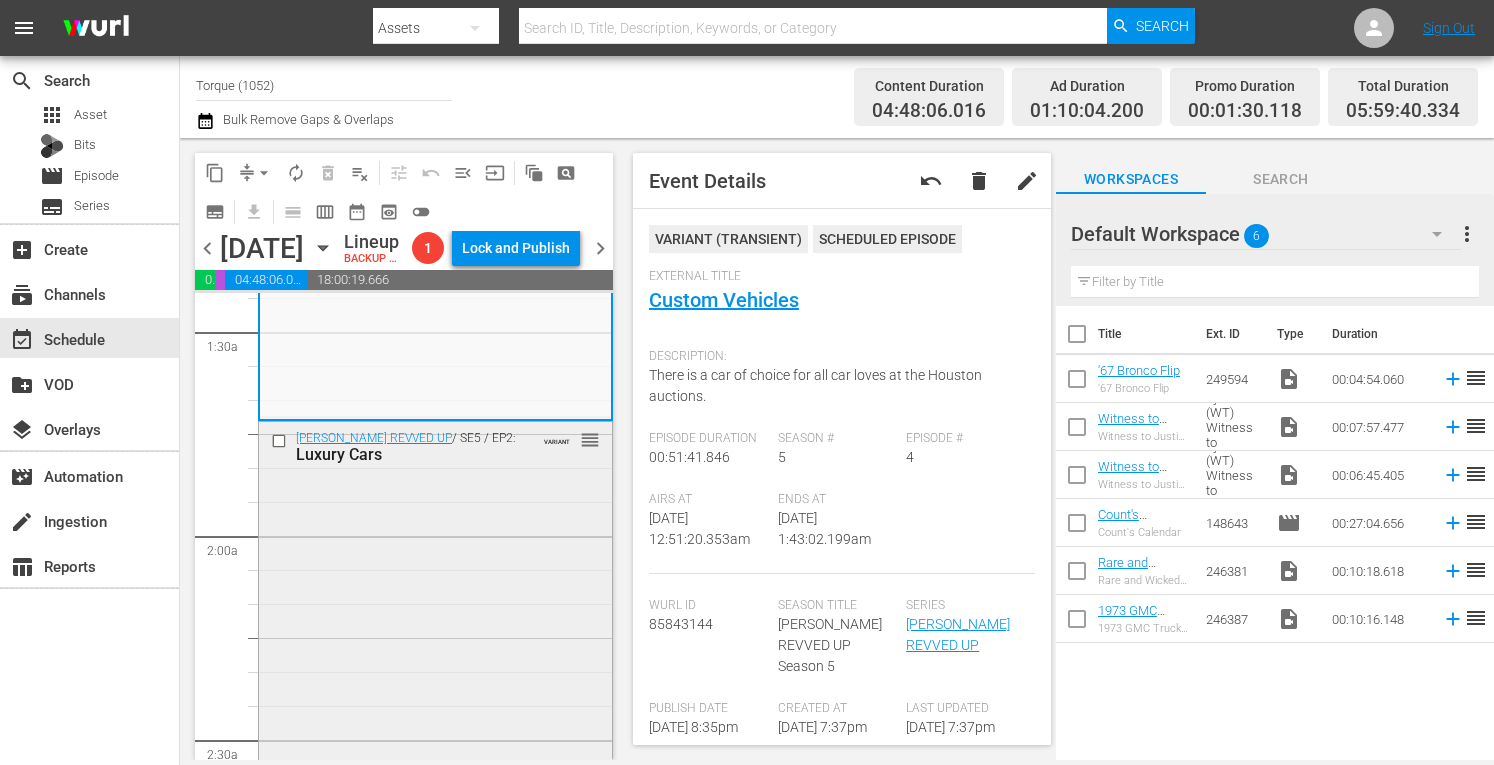 click on "Barrett-Jackson REVVED UP  / SE5 / EP2:
Luxury Cars VARIANT reorder" at bounding box center (435, 596) 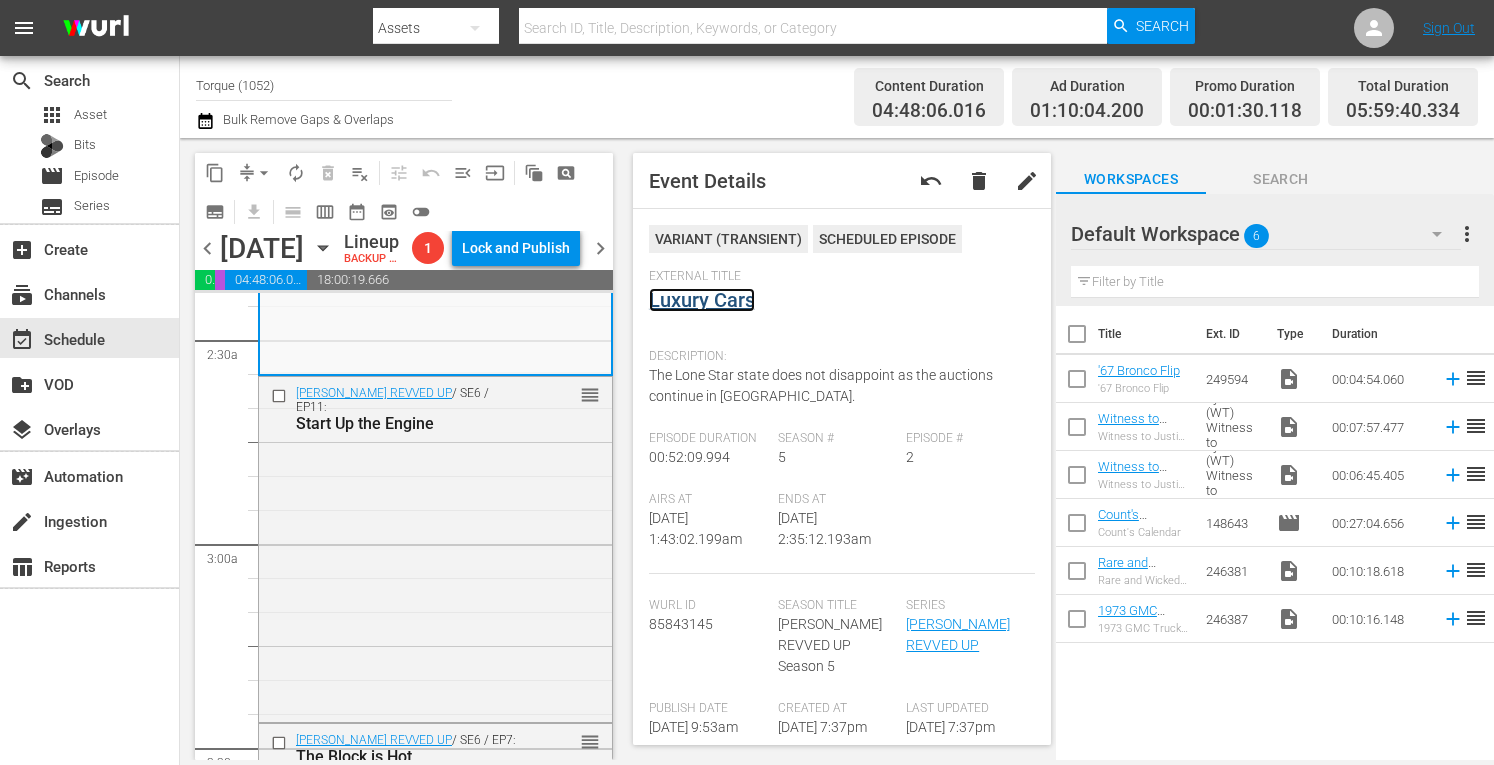 scroll, scrollTop: 1000, scrollLeft: 0, axis: vertical 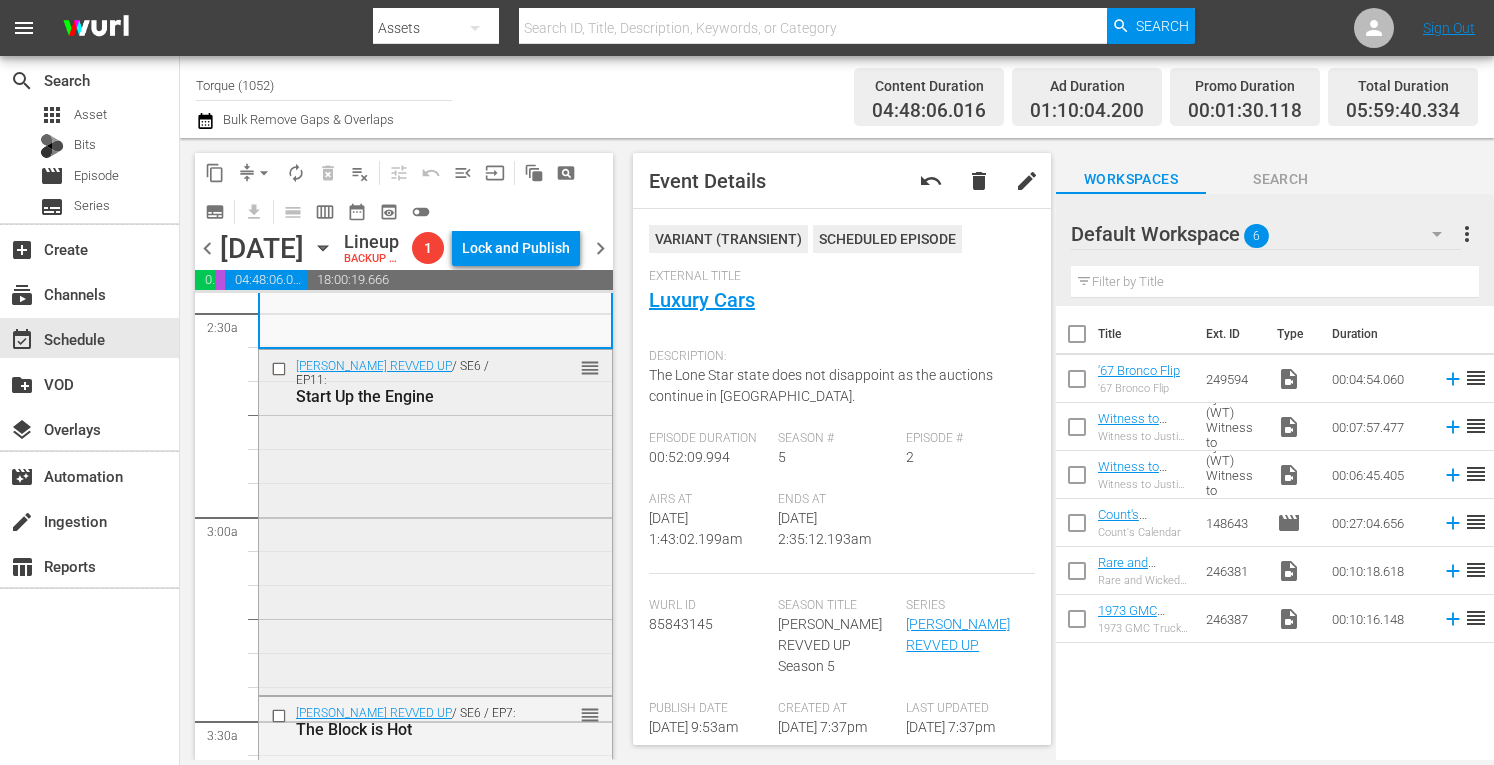 click on "Barrett-Jackson REVVED UP  / SE6 / EP11:
Start Up the Engine reorder" at bounding box center [435, 521] 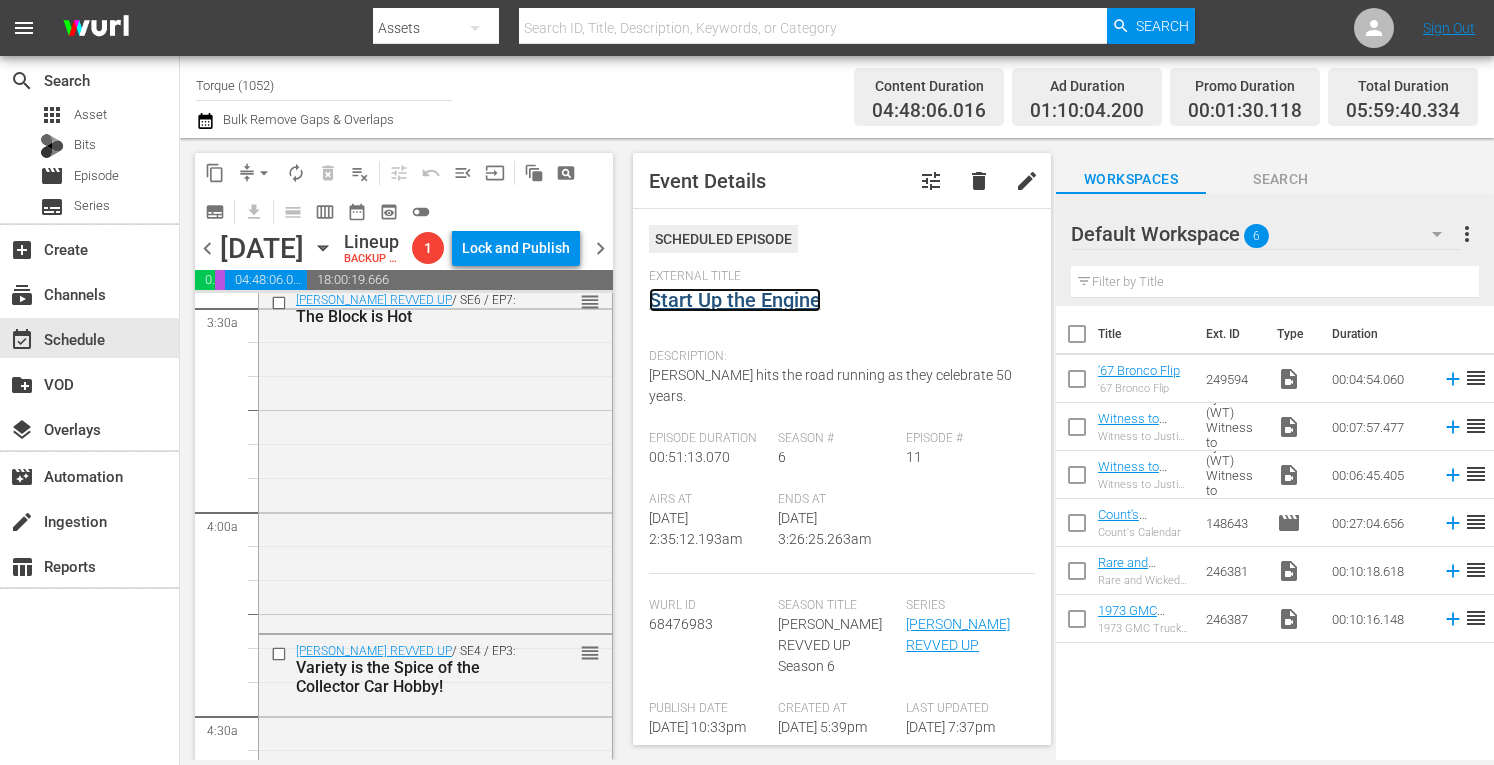 scroll, scrollTop: 1426, scrollLeft: 0, axis: vertical 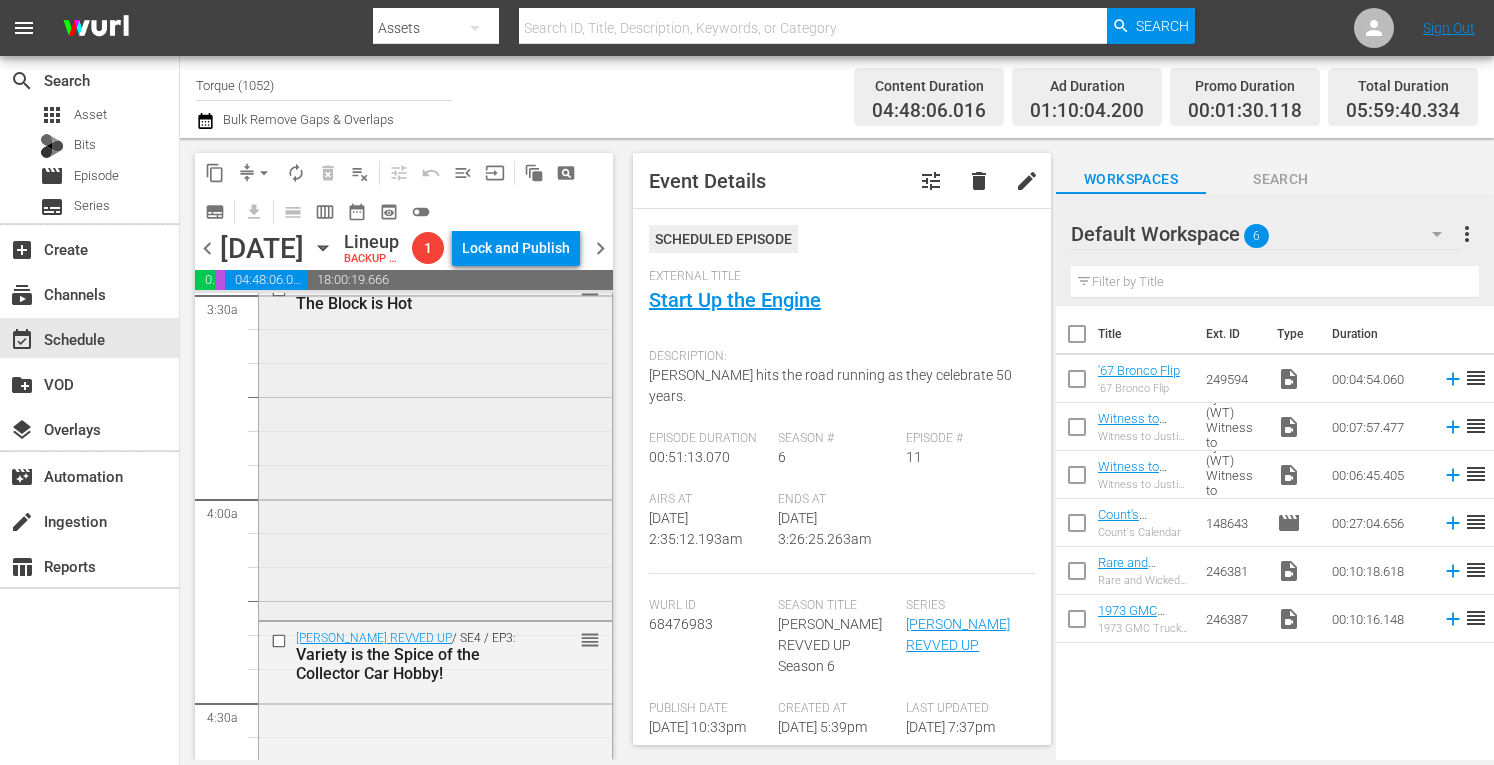 click on "Barrett-Jackson REVVED UP  / SE6 / EP7:
The Block is Hot reorder" at bounding box center [435, 443] 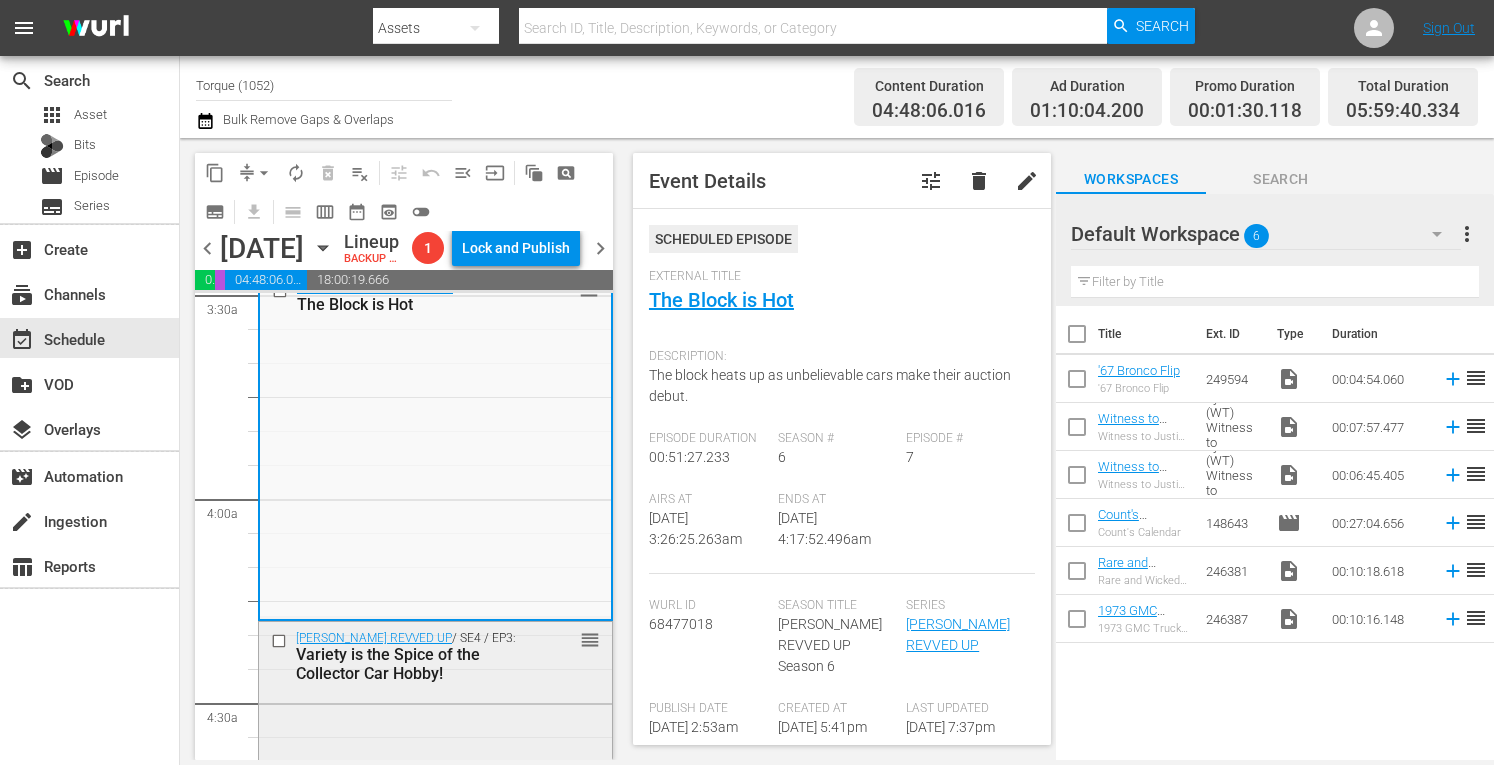 click on "Barrett-Jackson REVVED UP  / SE4 / EP3:
Variety is the Spice of the Collector Car Hobby! reorder" at bounding box center (435, 656) 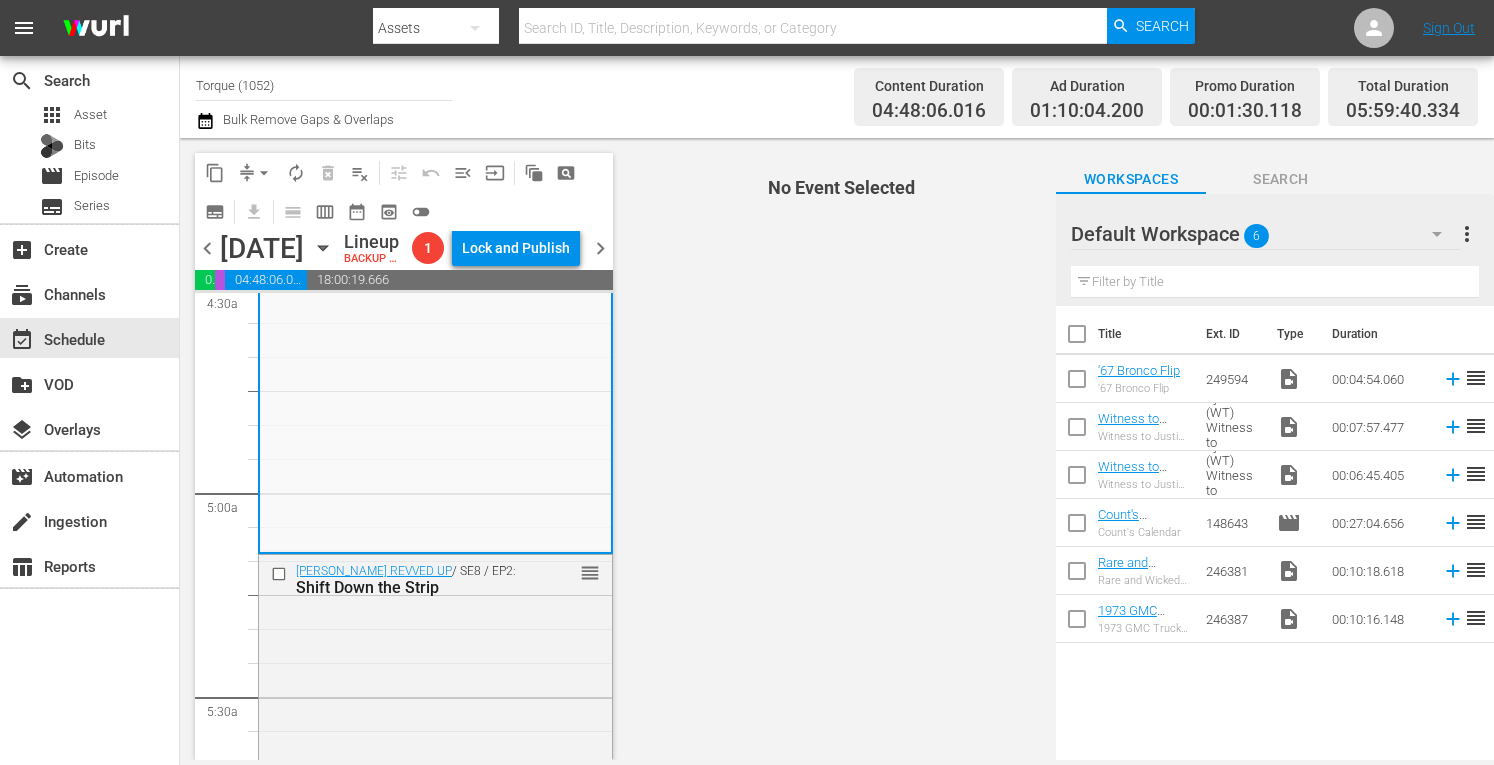 scroll, scrollTop: 1933, scrollLeft: 0, axis: vertical 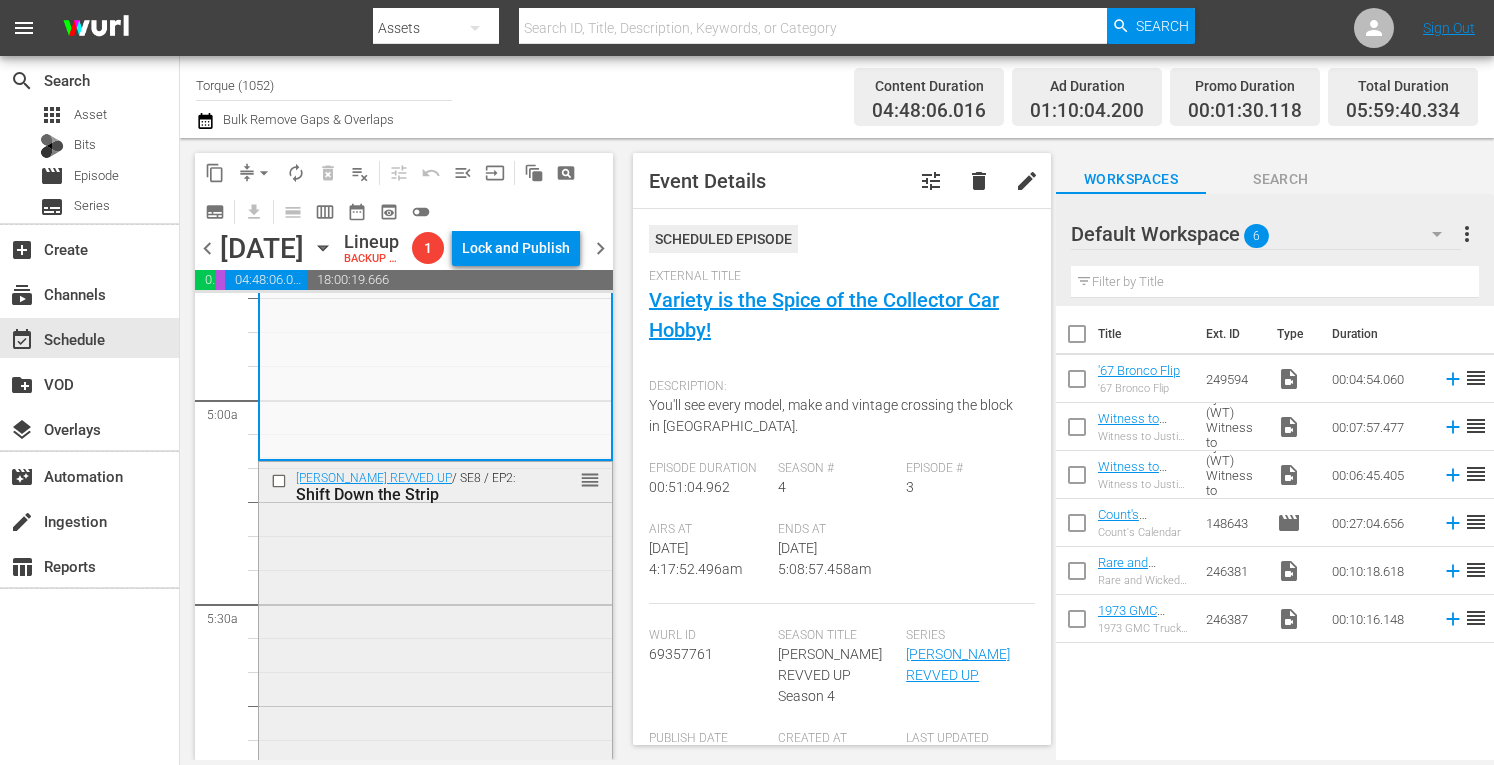 click on "Barrett-Jackson REVVED UP  / SE8 / EP2:
Shift Down the Strip reorder" at bounding box center [435, 631] 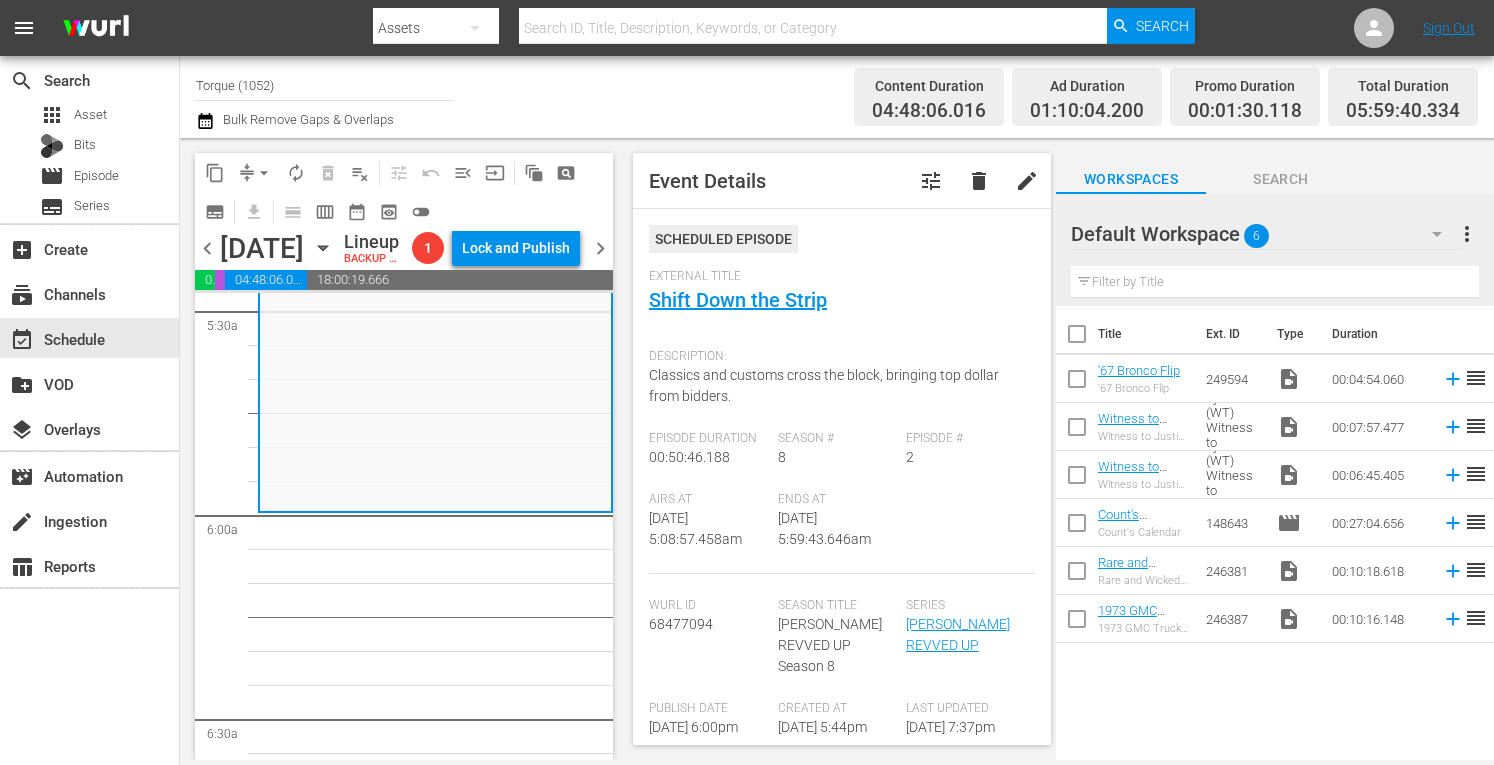 scroll, scrollTop: 2240, scrollLeft: 0, axis: vertical 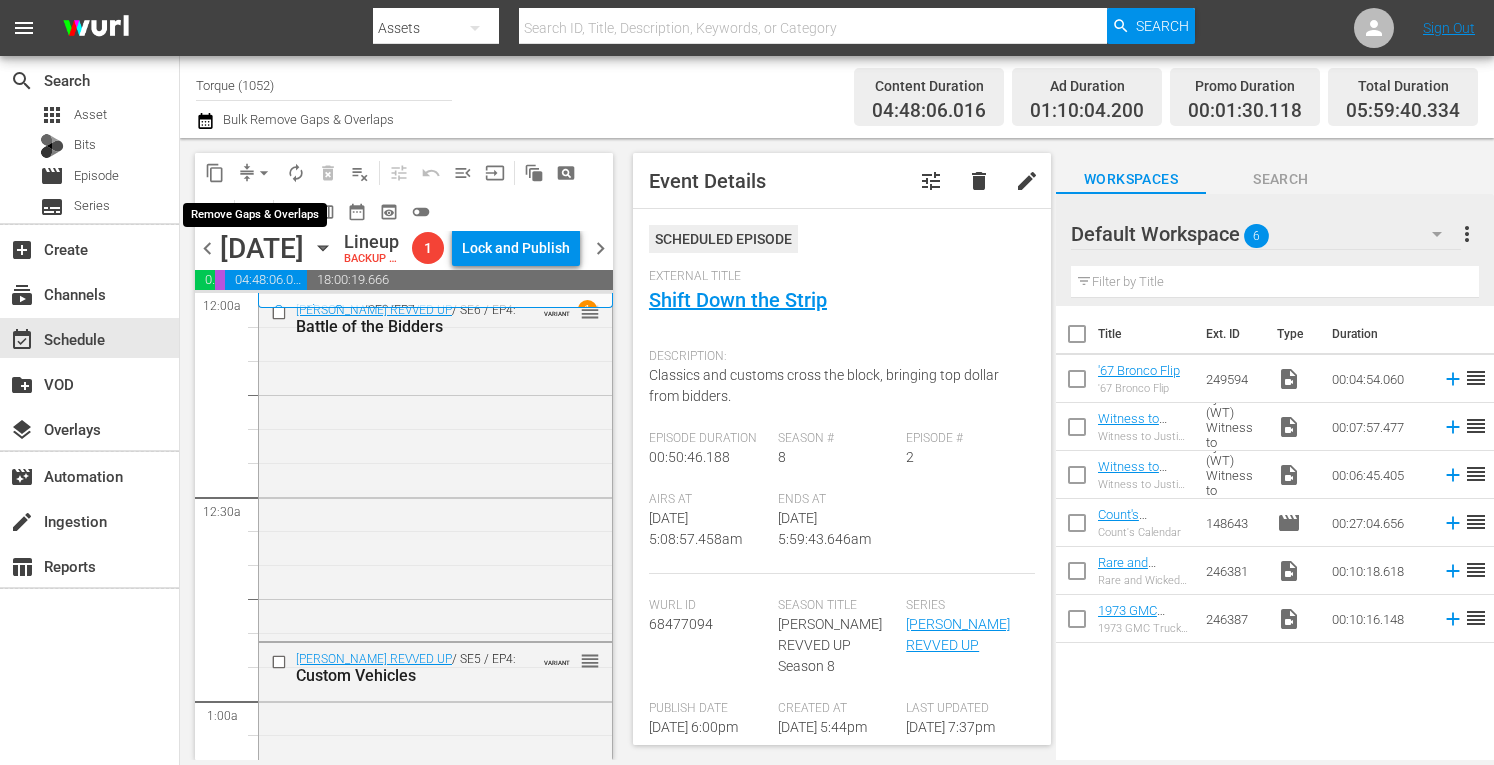click on "arrow_drop_down" at bounding box center [264, 173] 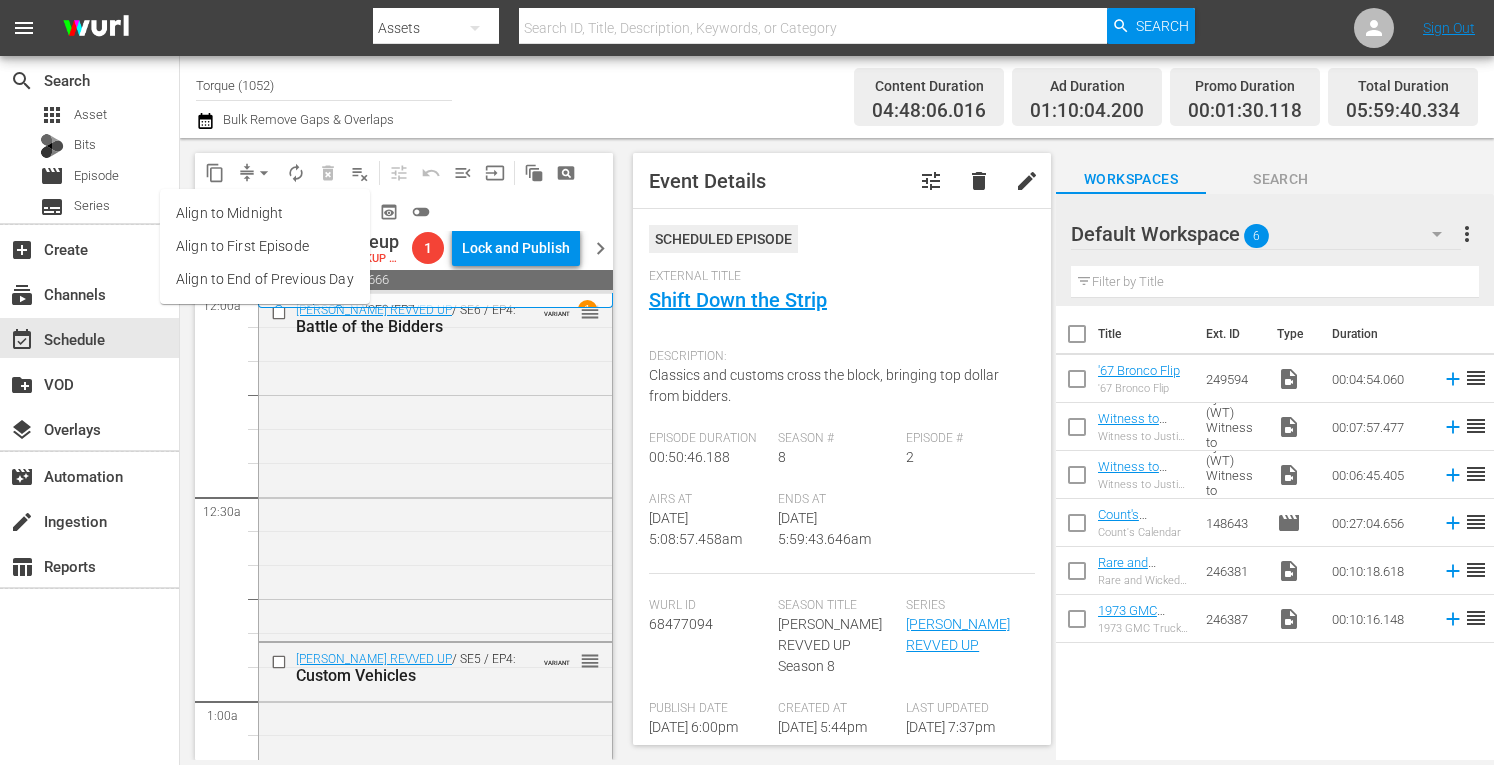 click on "Align to Midnight" at bounding box center (265, 213) 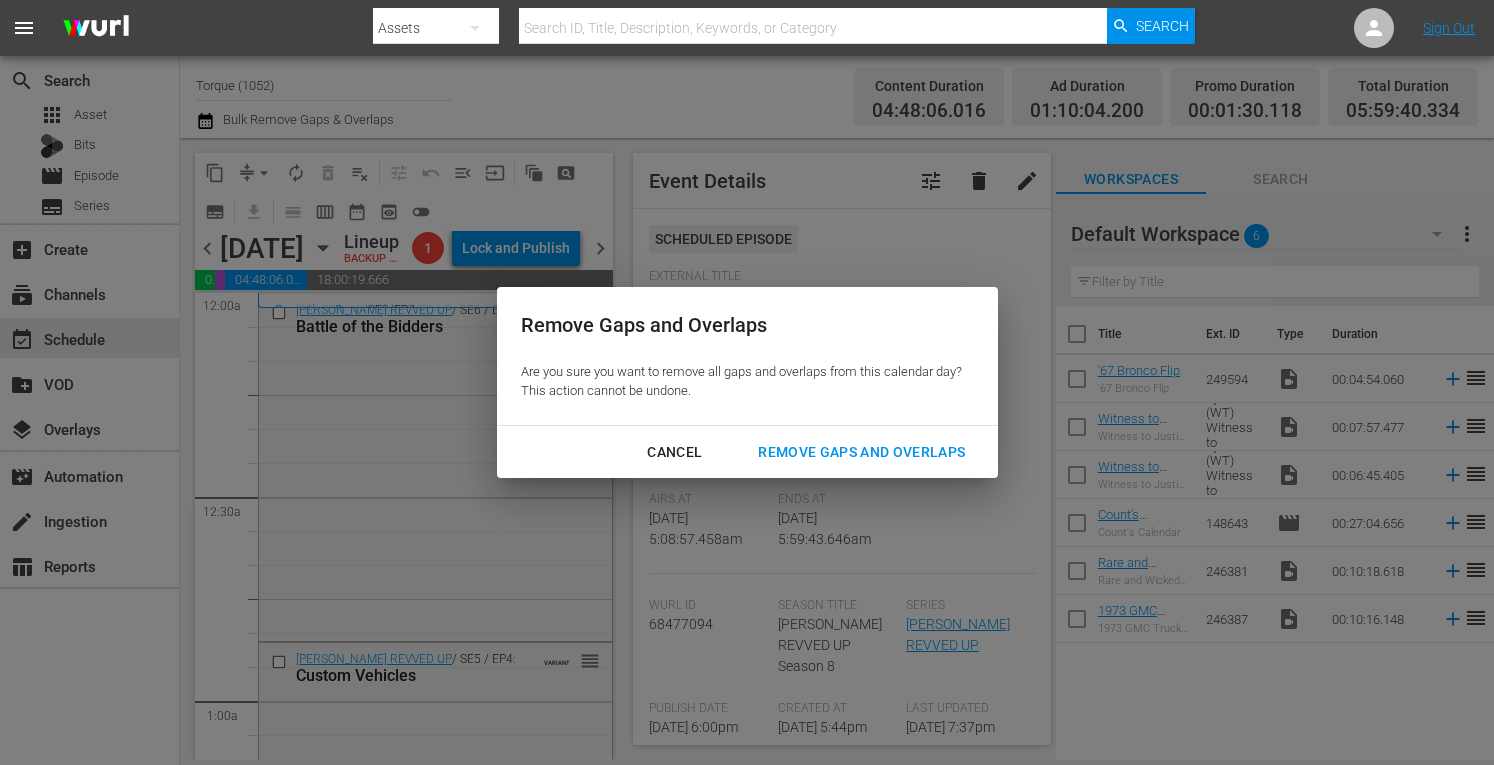 click on "Remove Gaps and Overlaps" at bounding box center (861, 452) 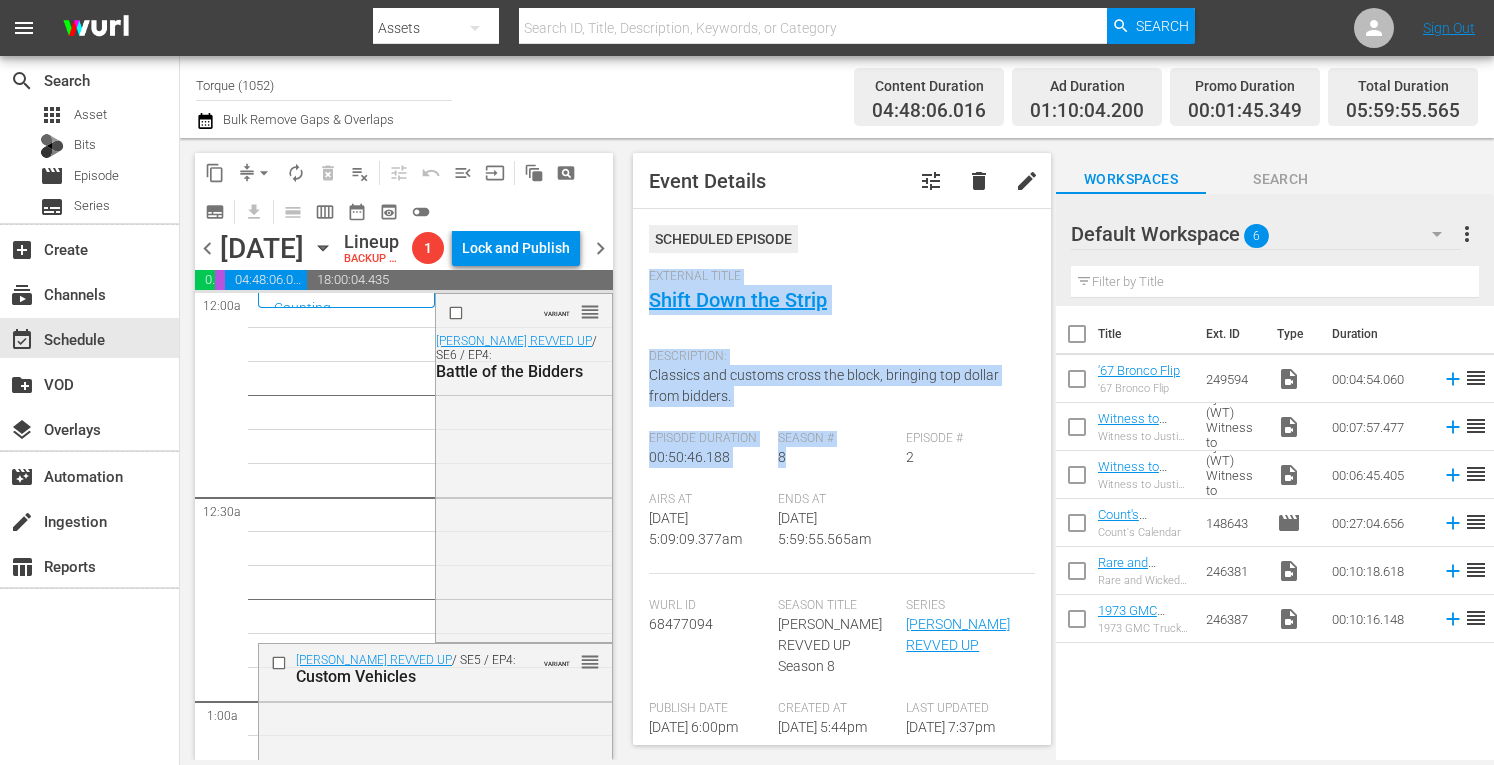 drag, startPoint x: 802, startPoint y: 455, endPoint x: 926, endPoint y: 244, distance: 244.73863 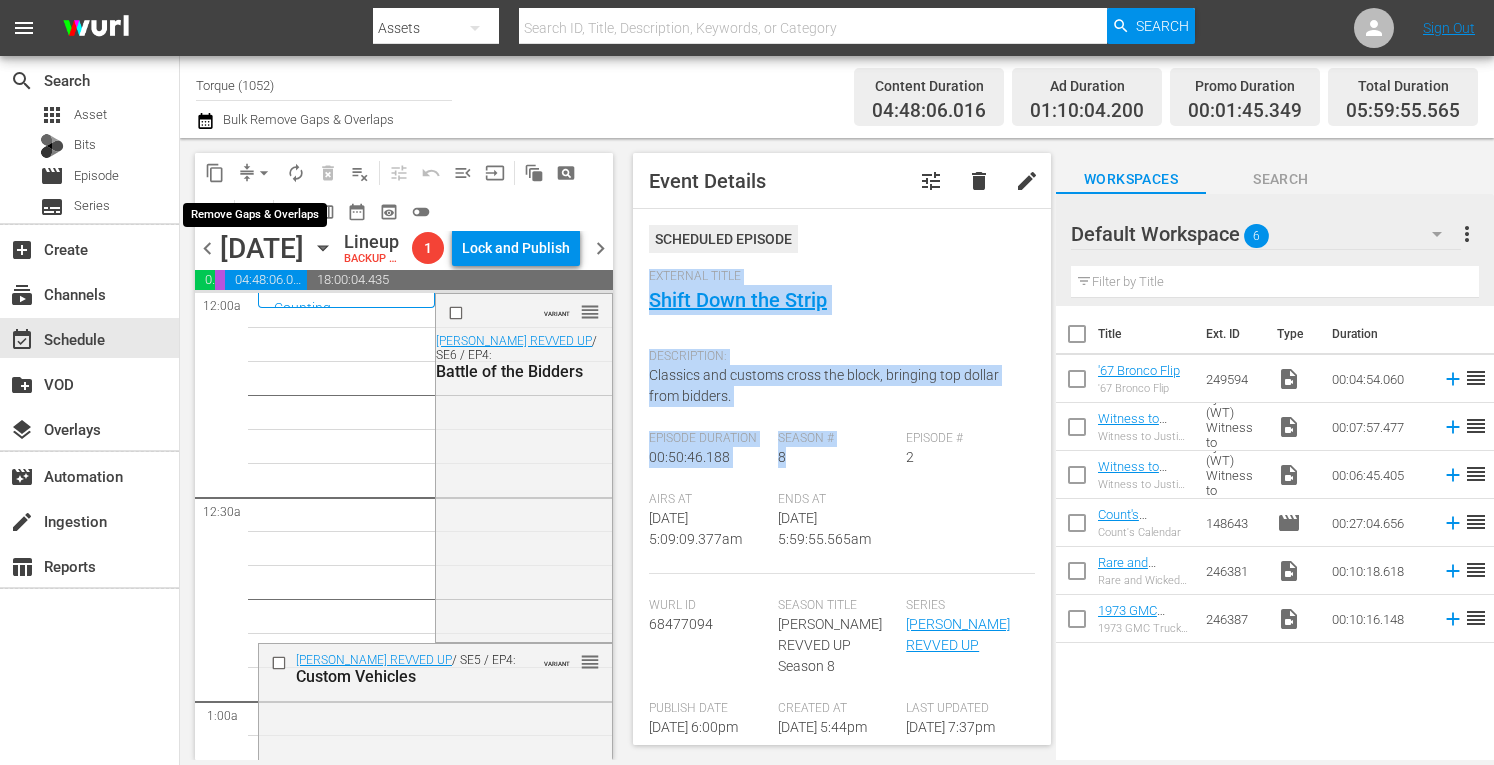 click on "arrow_drop_down" at bounding box center (264, 173) 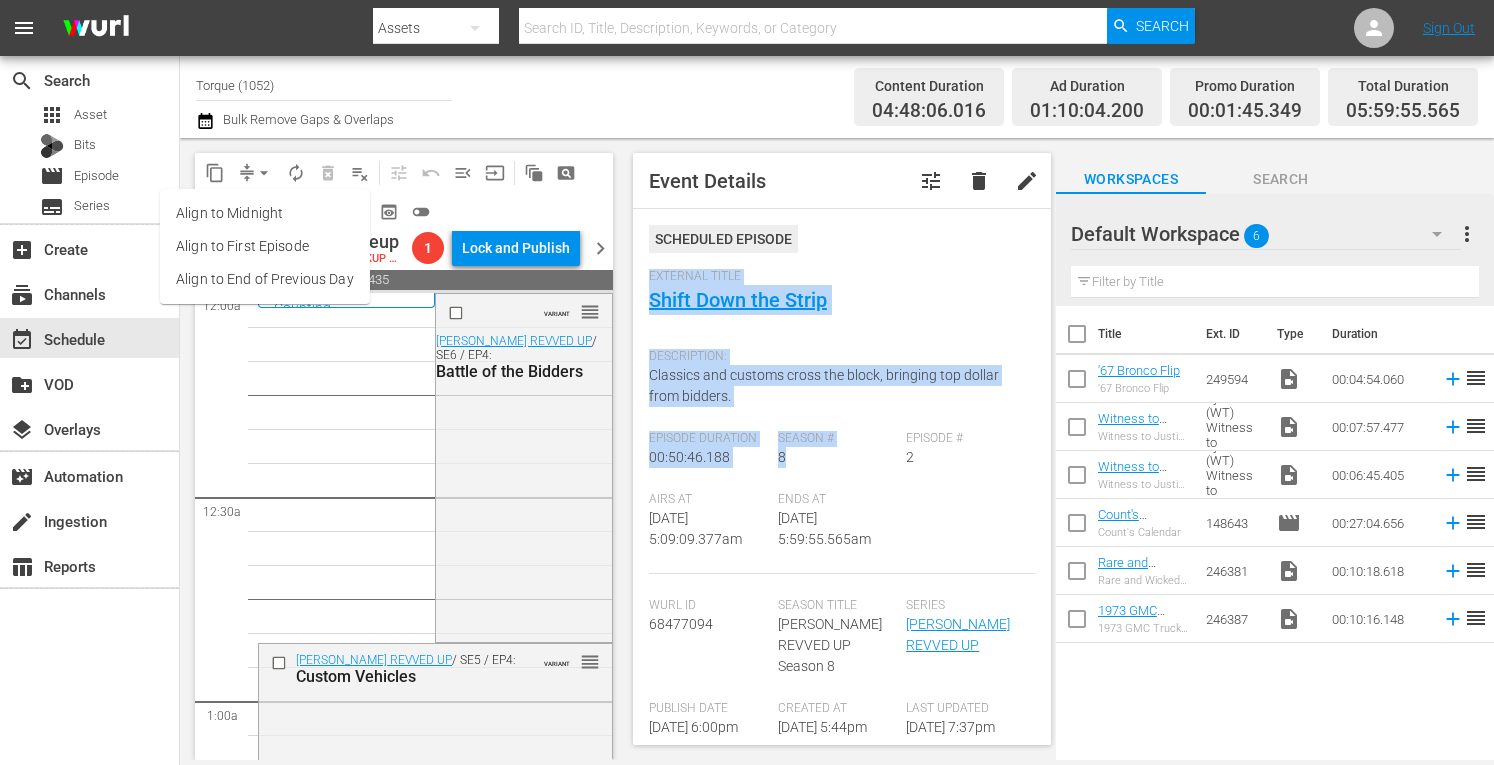click on "Align to Midnight" at bounding box center [265, 213] 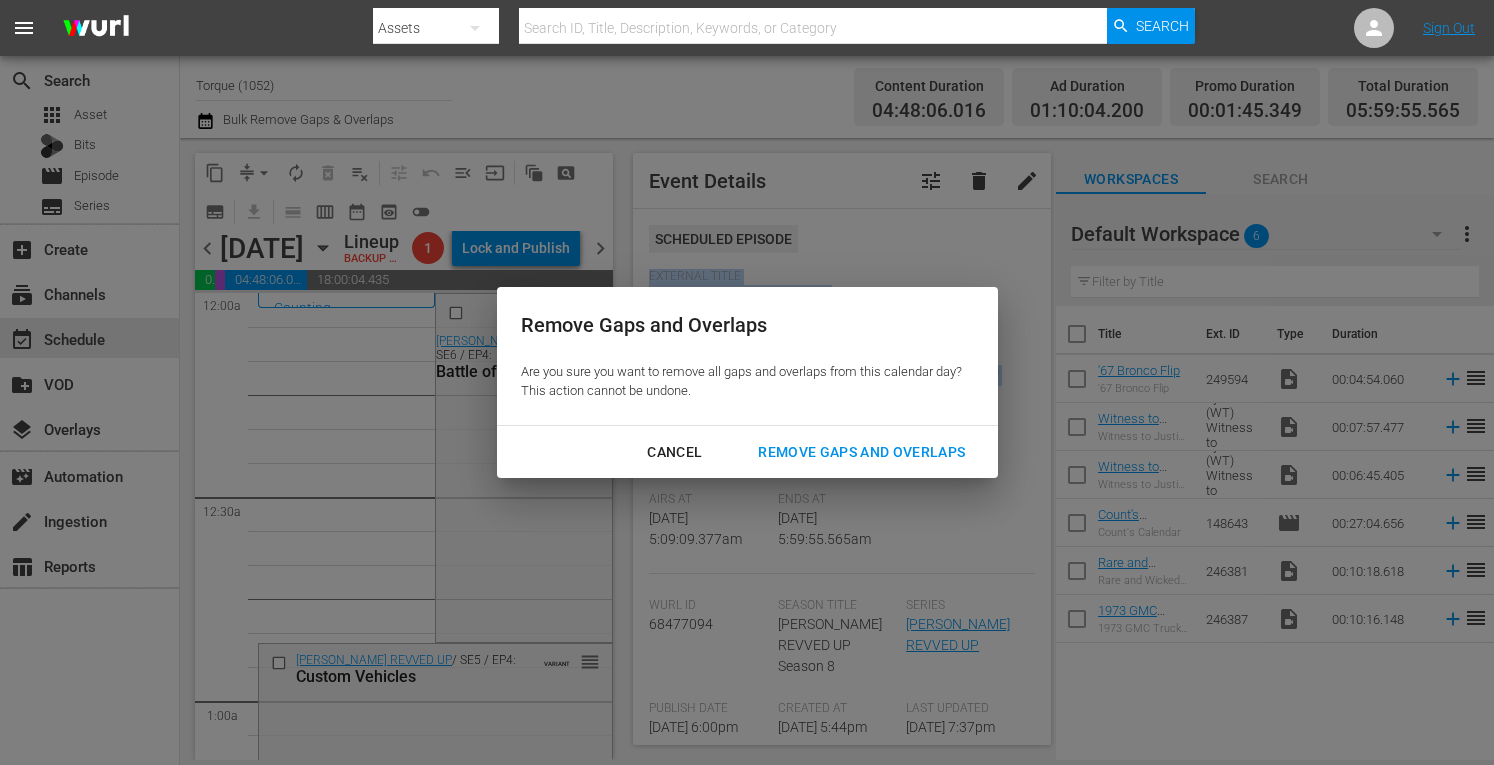 click on "Remove Gaps and Overlaps" at bounding box center [861, 452] 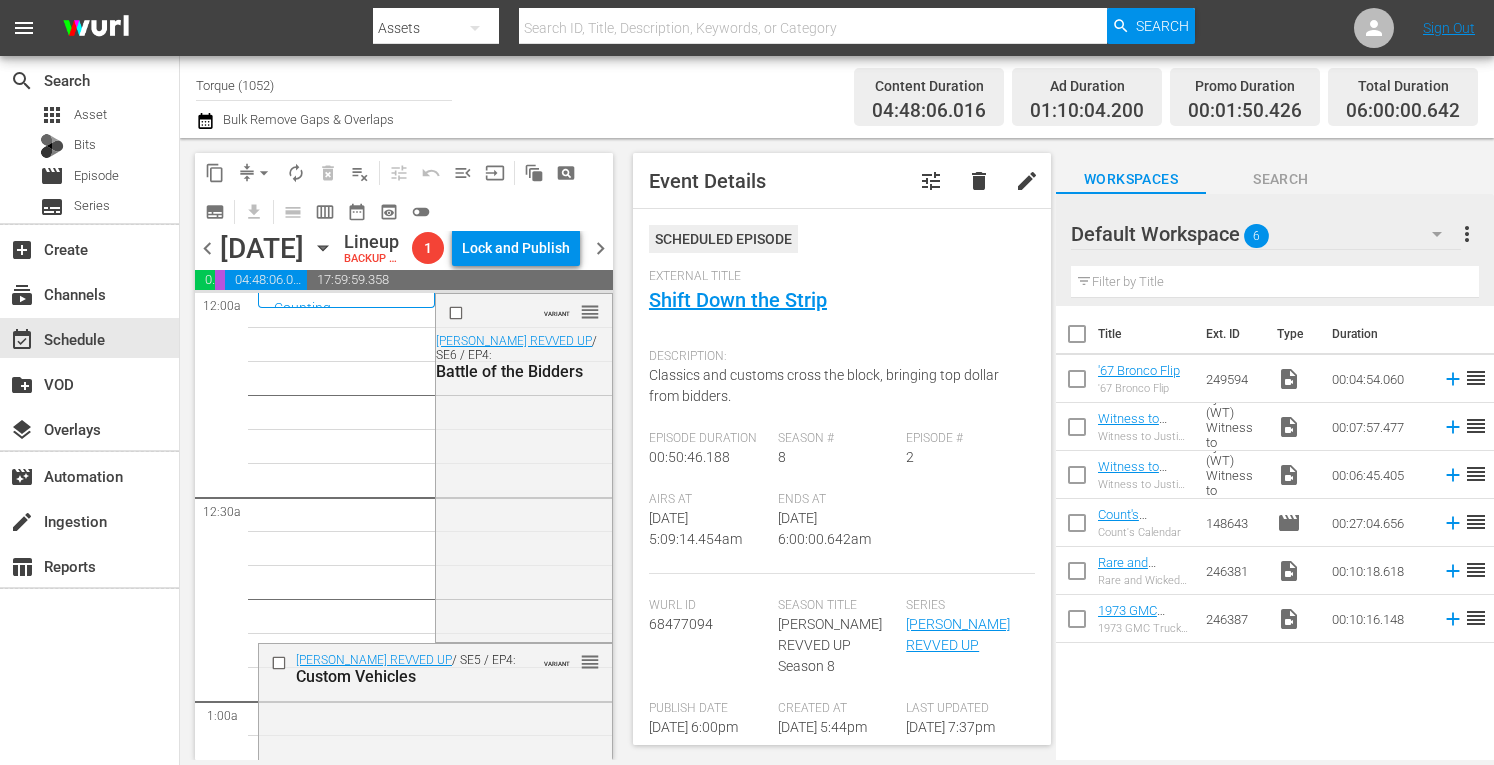 click on "Channel Title Torque (1052) Bulk Remove Gaps & Overlaps" at bounding box center [521, 97] 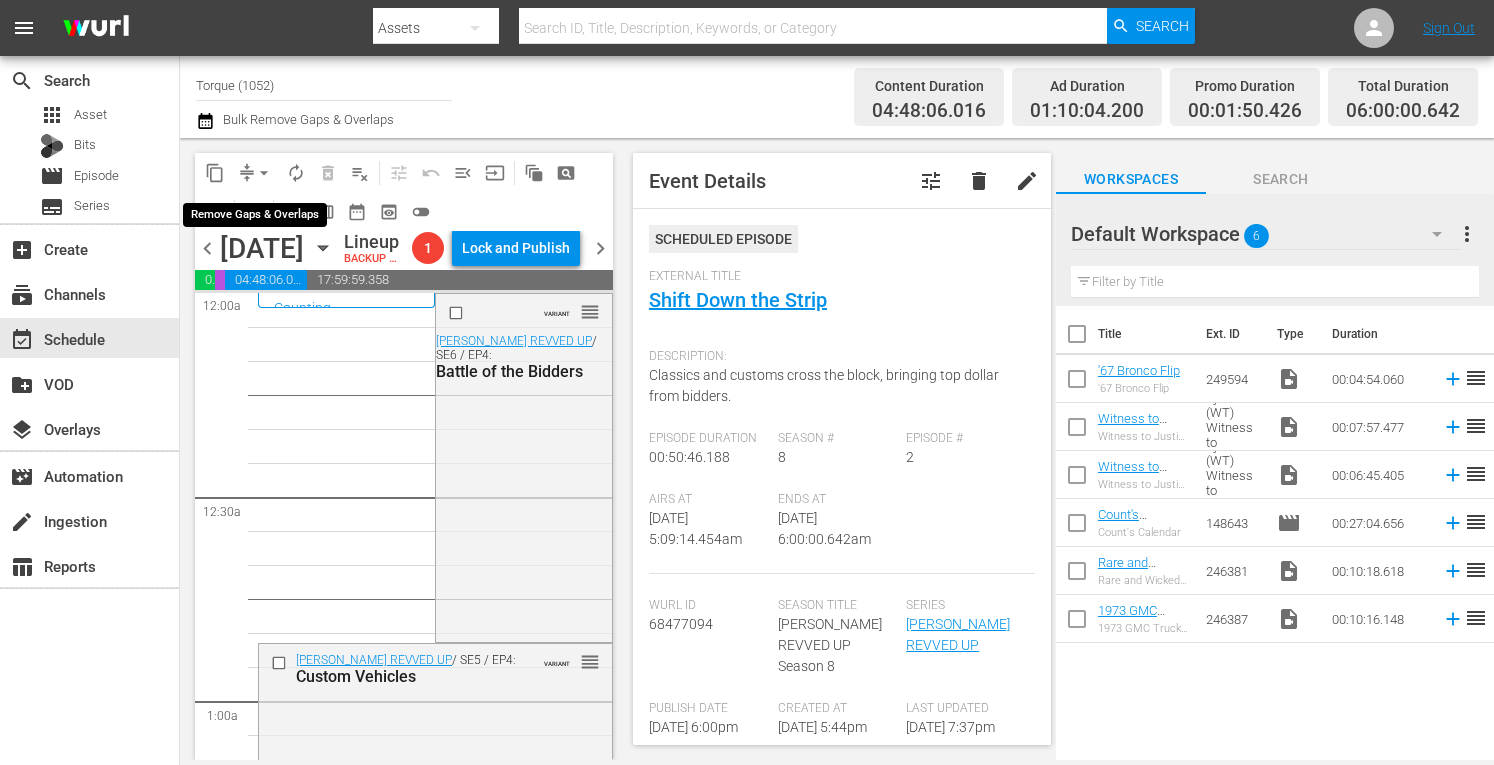 click on "arrow_drop_down" at bounding box center (264, 173) 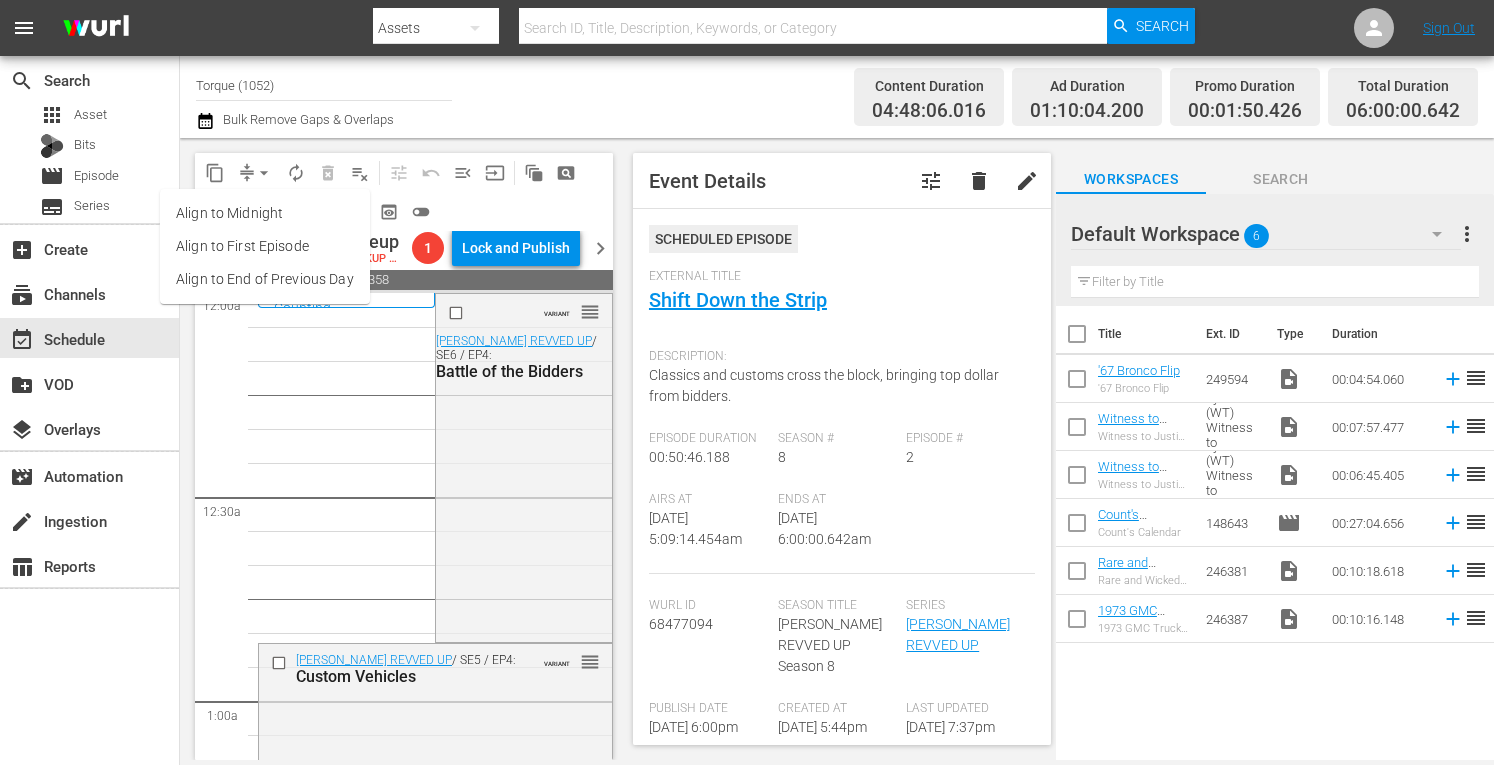 click on "Align to Midnight" at bounding box center [265, 213] 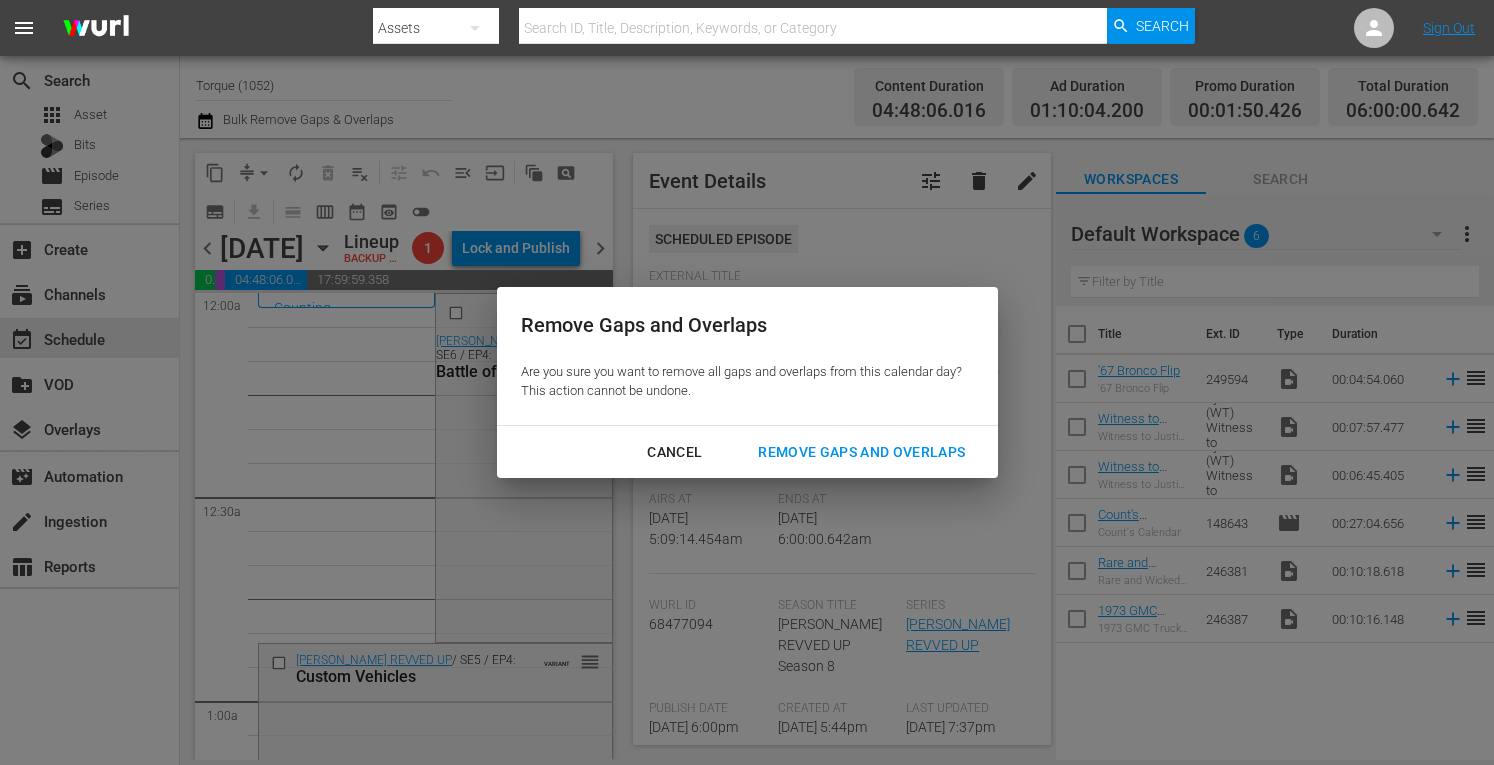 click on "Remove Gaps and Overlaps" at bounding box center (861, 452) 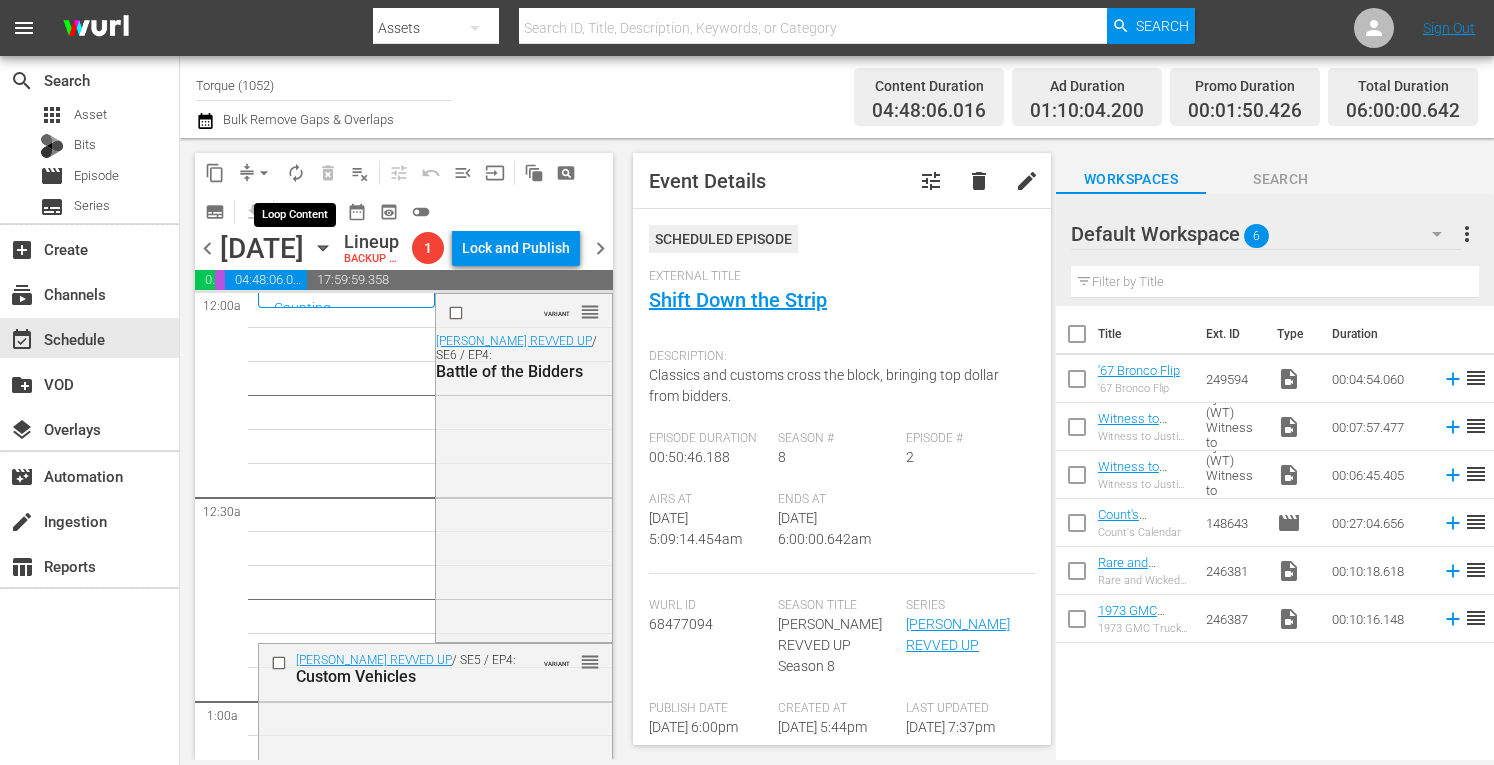 click on "autorenew_outlined" at bounding box center (296, 173) 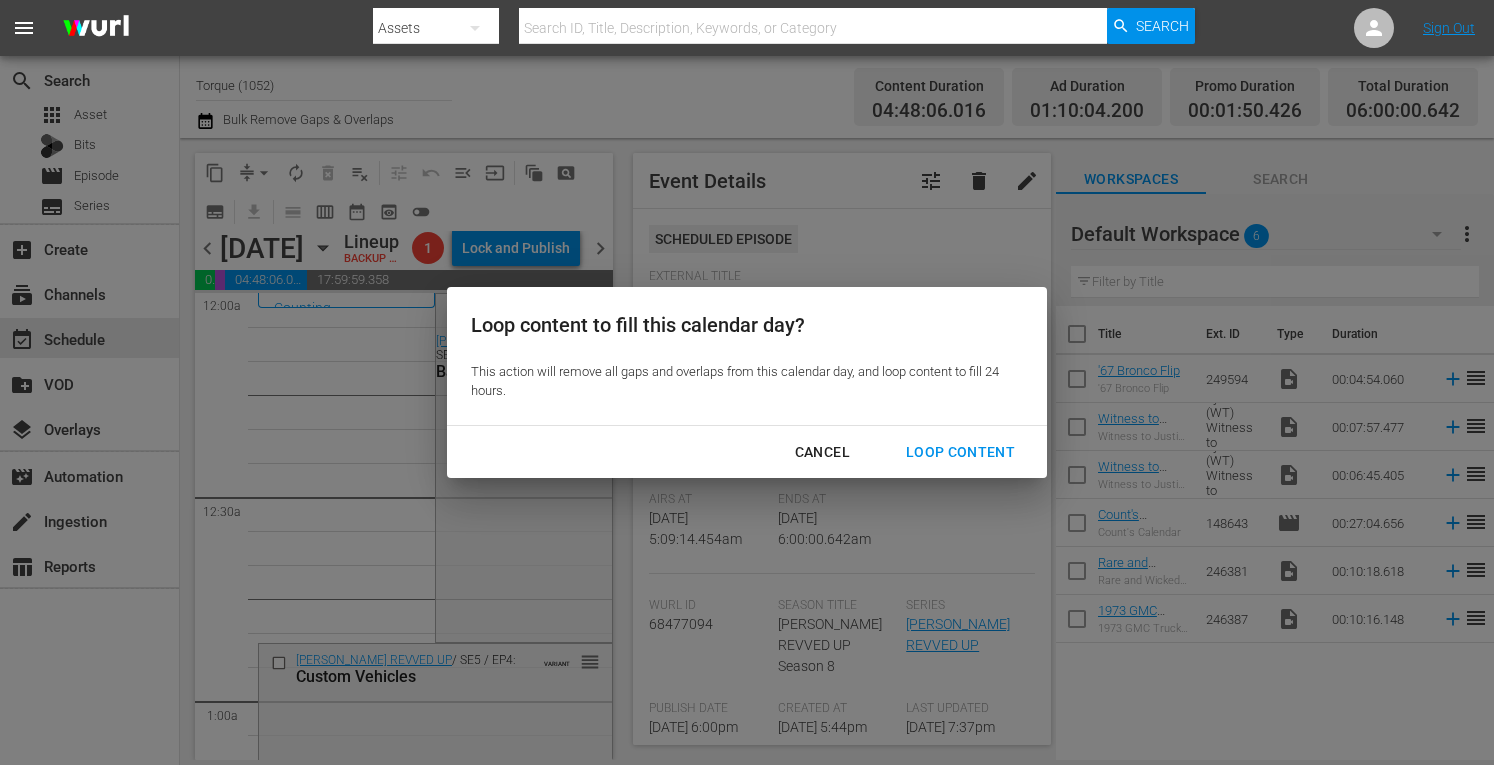 click on "Loop Content" at bounding box center (960, 452) 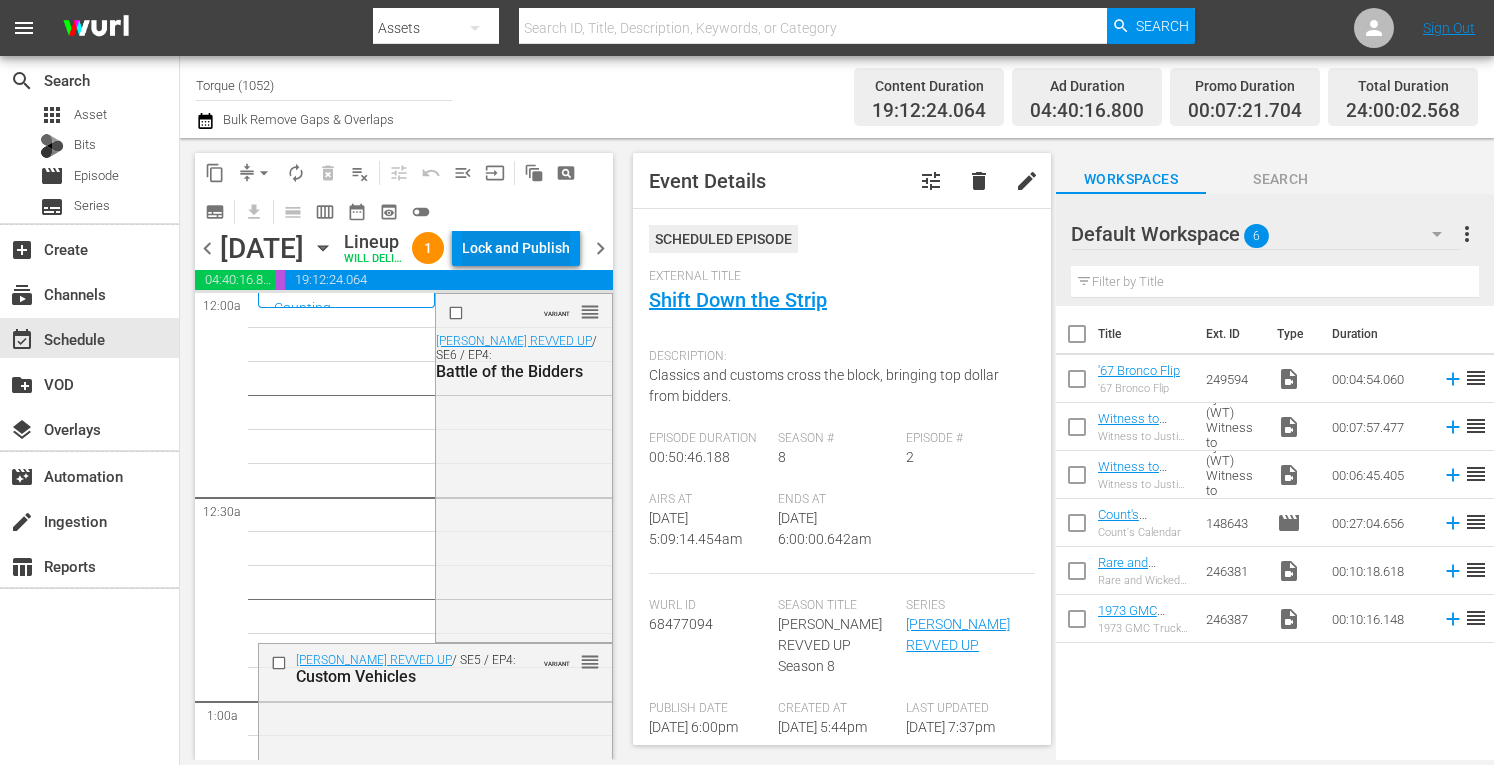click on "Lock and Publish" at bounding box center [516, 248] 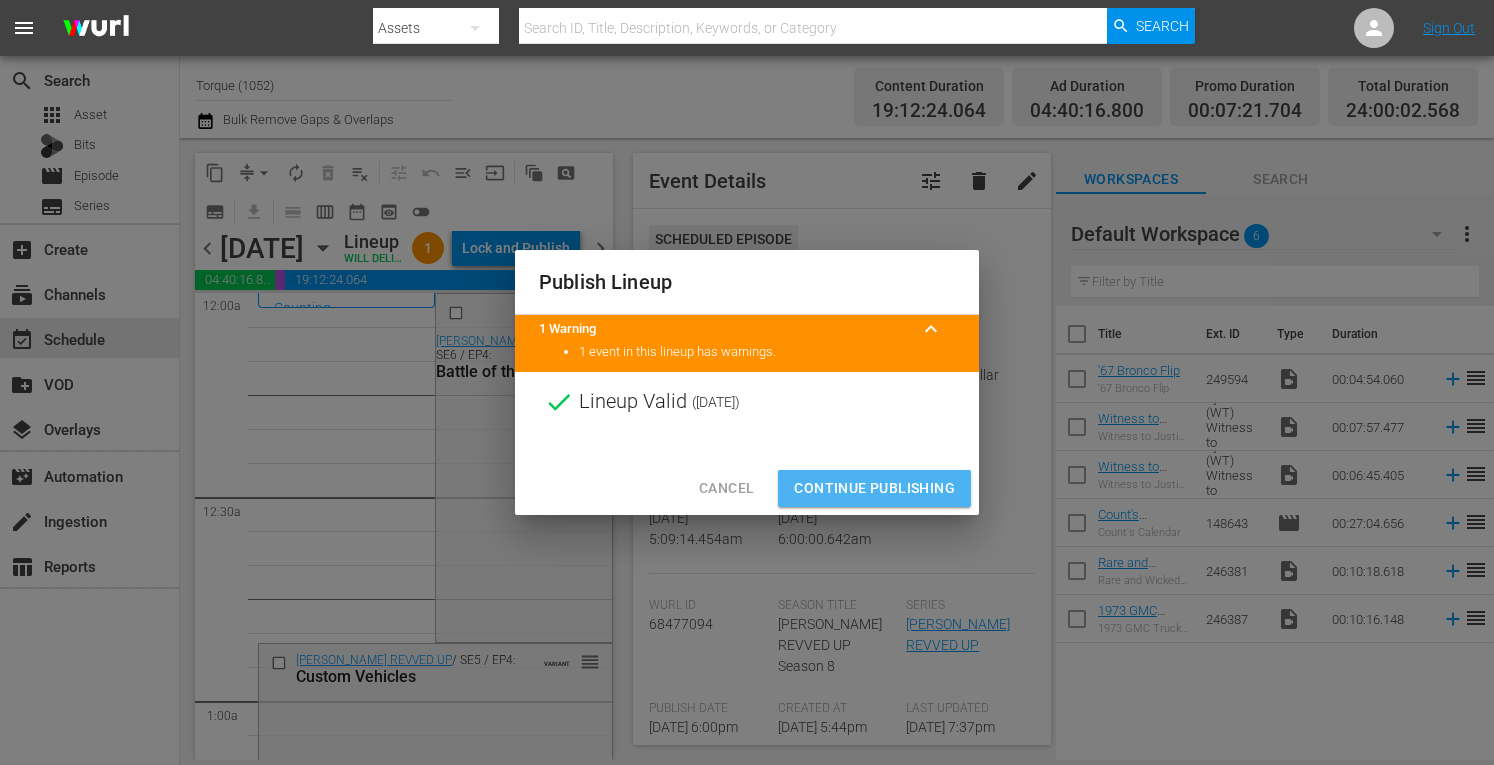 click on "Continue Publishing" at bounding box center [874, 488] 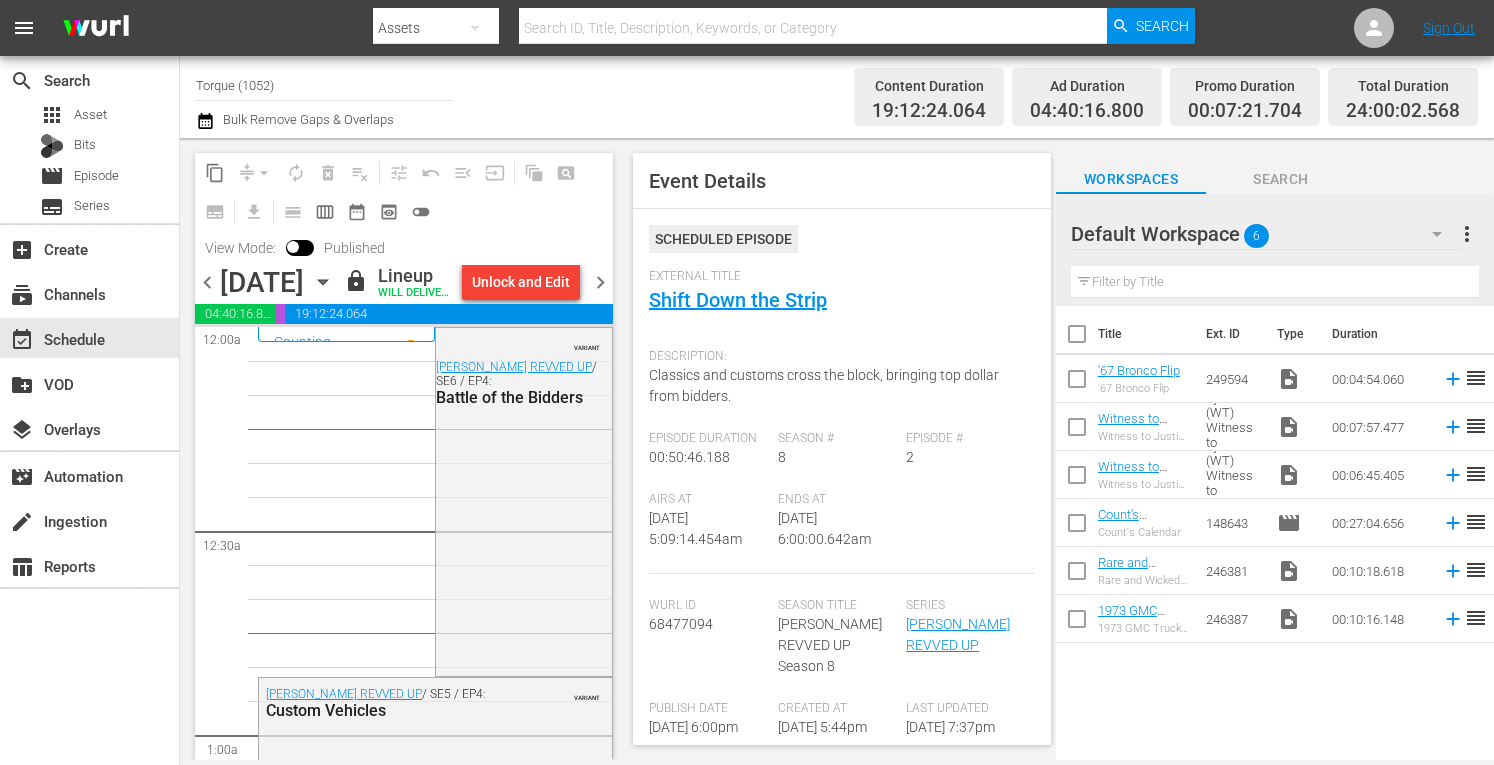 click on "chevron_right" at bounding box center [600, 282] 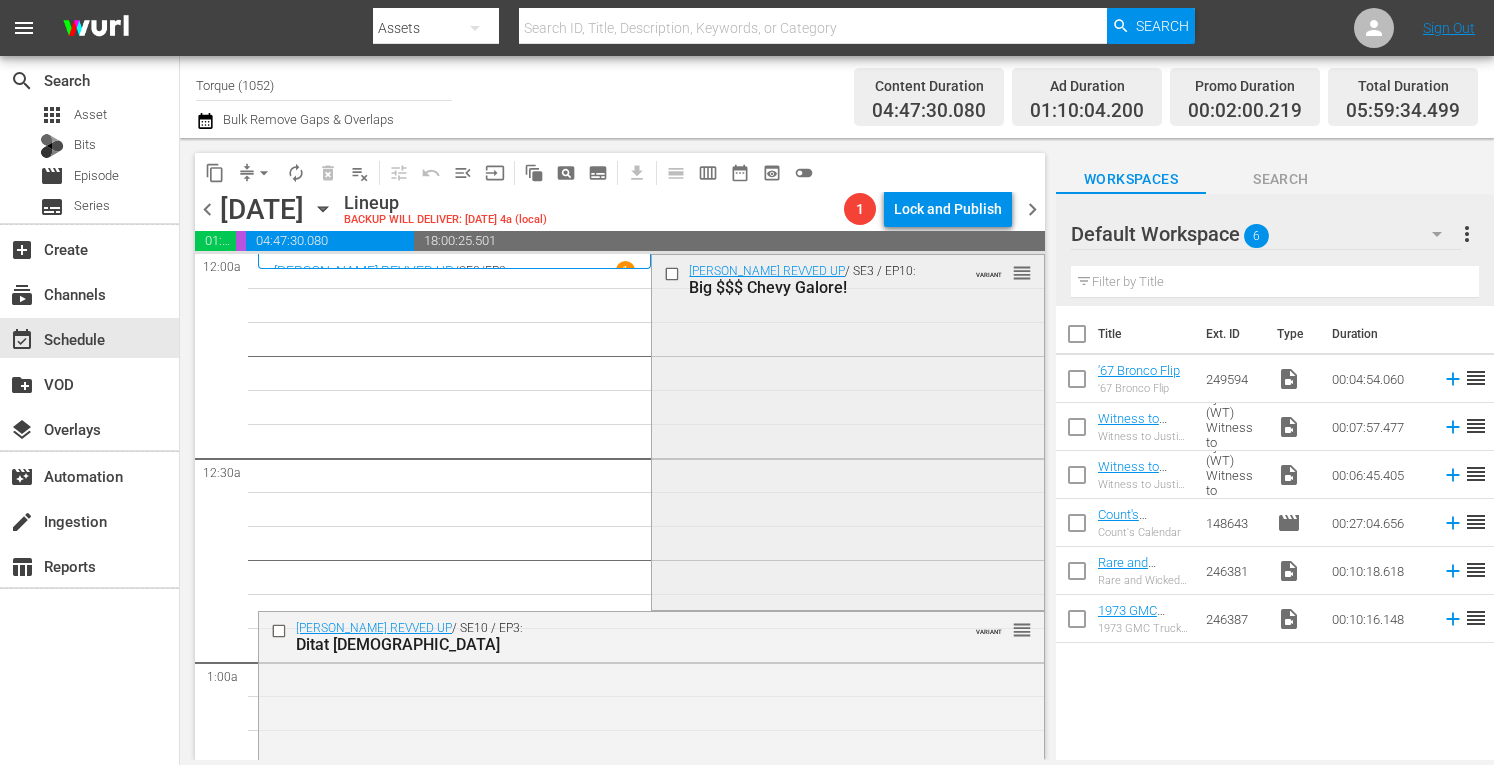 click on "Barrett-Jackson REVVED UP  / SE3 / EP10:
Big $$$ Chevy Galore! VARIANT reorder" at bounding box center [847, 430] 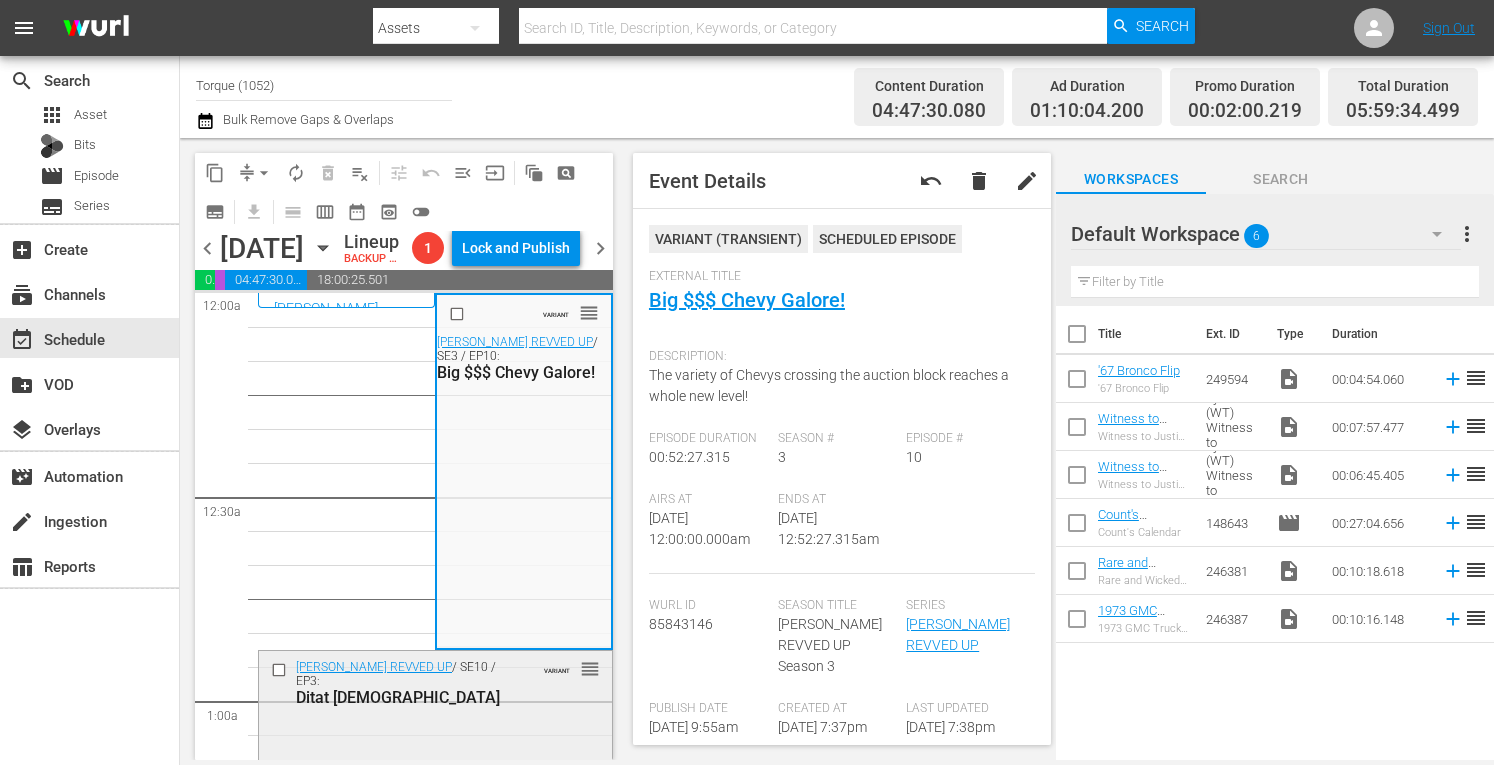 click on "Barrett-Jackson REVVED UP  / SE10 / EP3:
Ditat Deus" at bounding box center [407, 683] 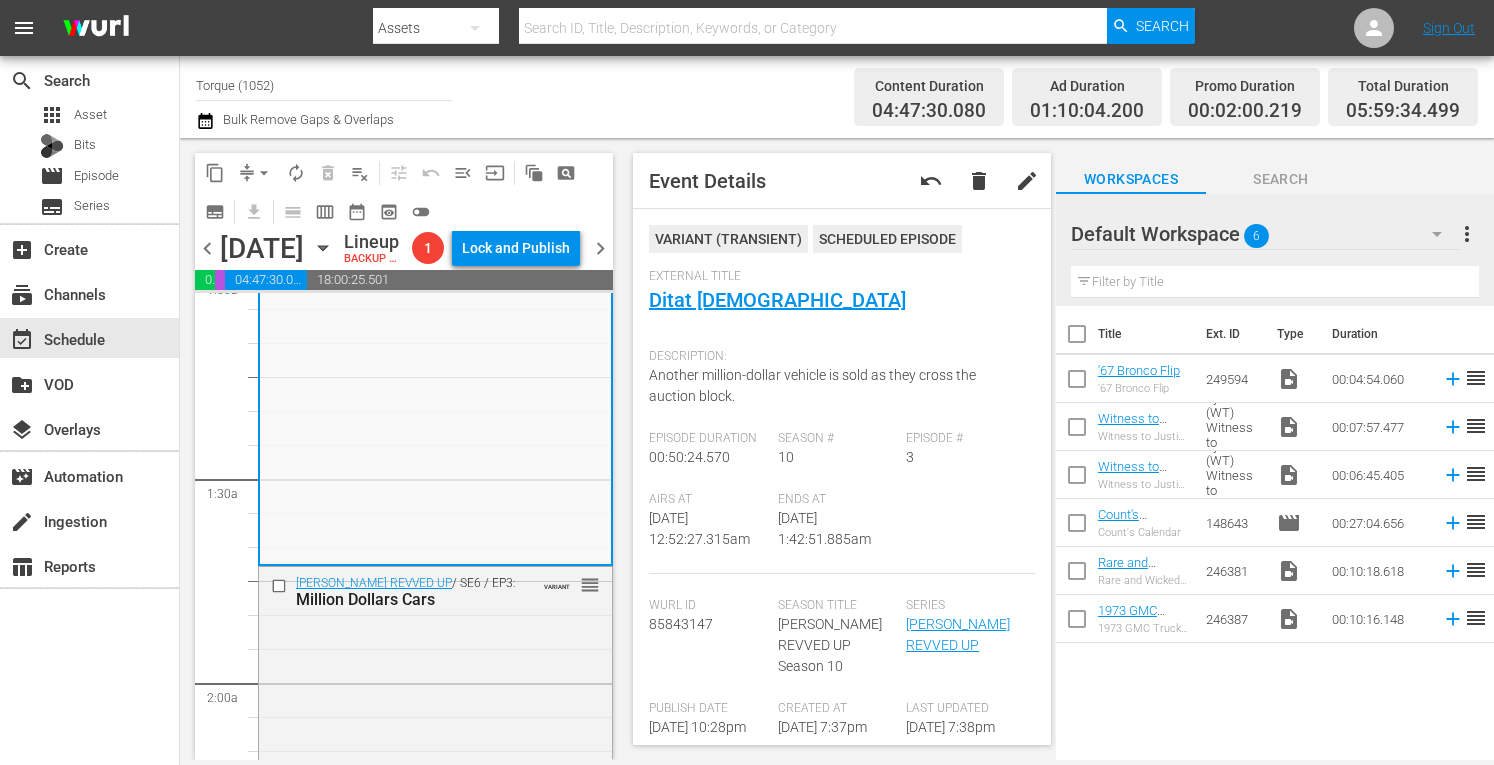 scroll, scrollTop: 480, scrollLeft: 0, axis: vertical 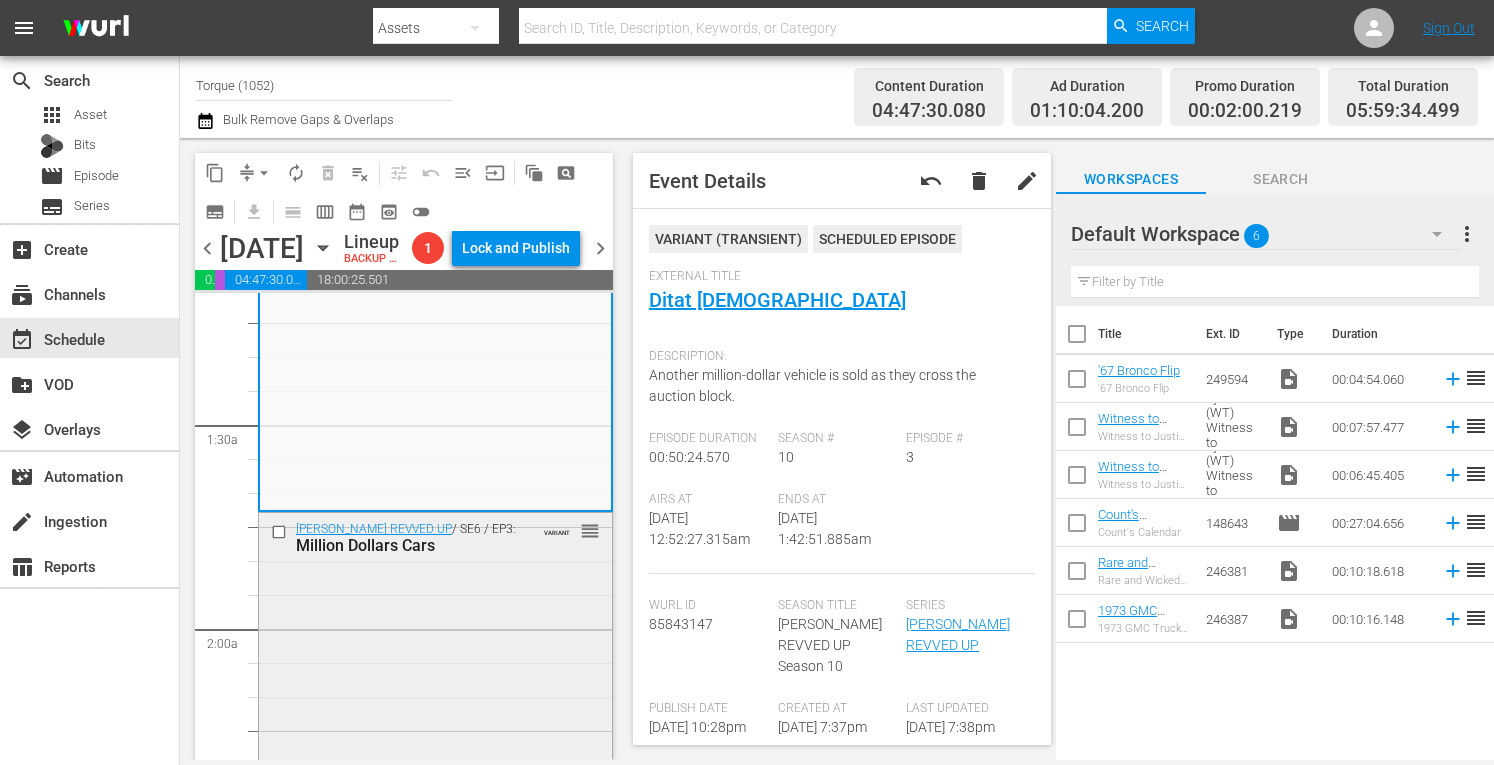 click on "Barrett-Jackson REVVED UP  / SE6 / EP3:
Million Dollars Cars VARIANT reorder" at bounding box center [435, 537] 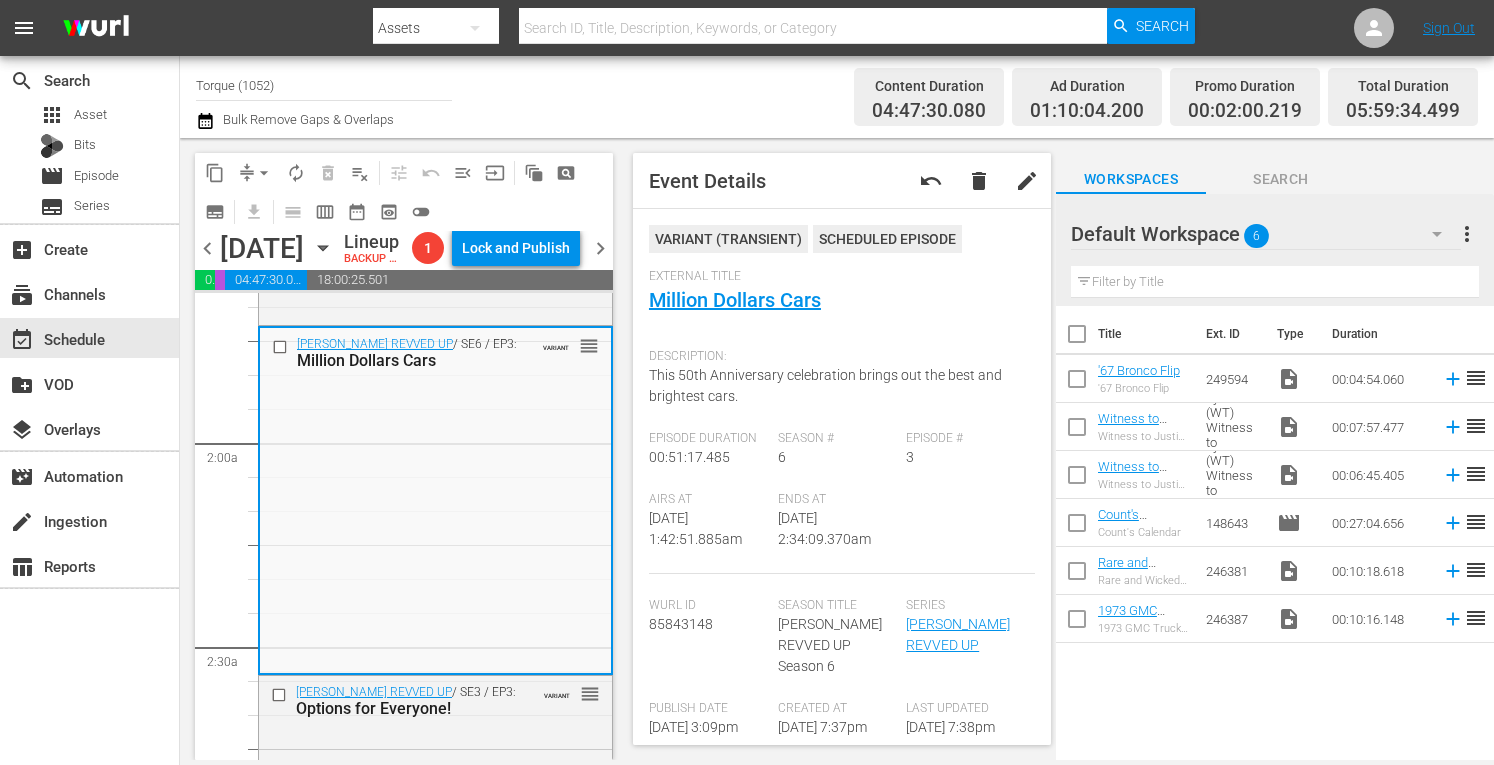 scroll, scrollTop: 826, scrollLeft: 0, axis: vertical 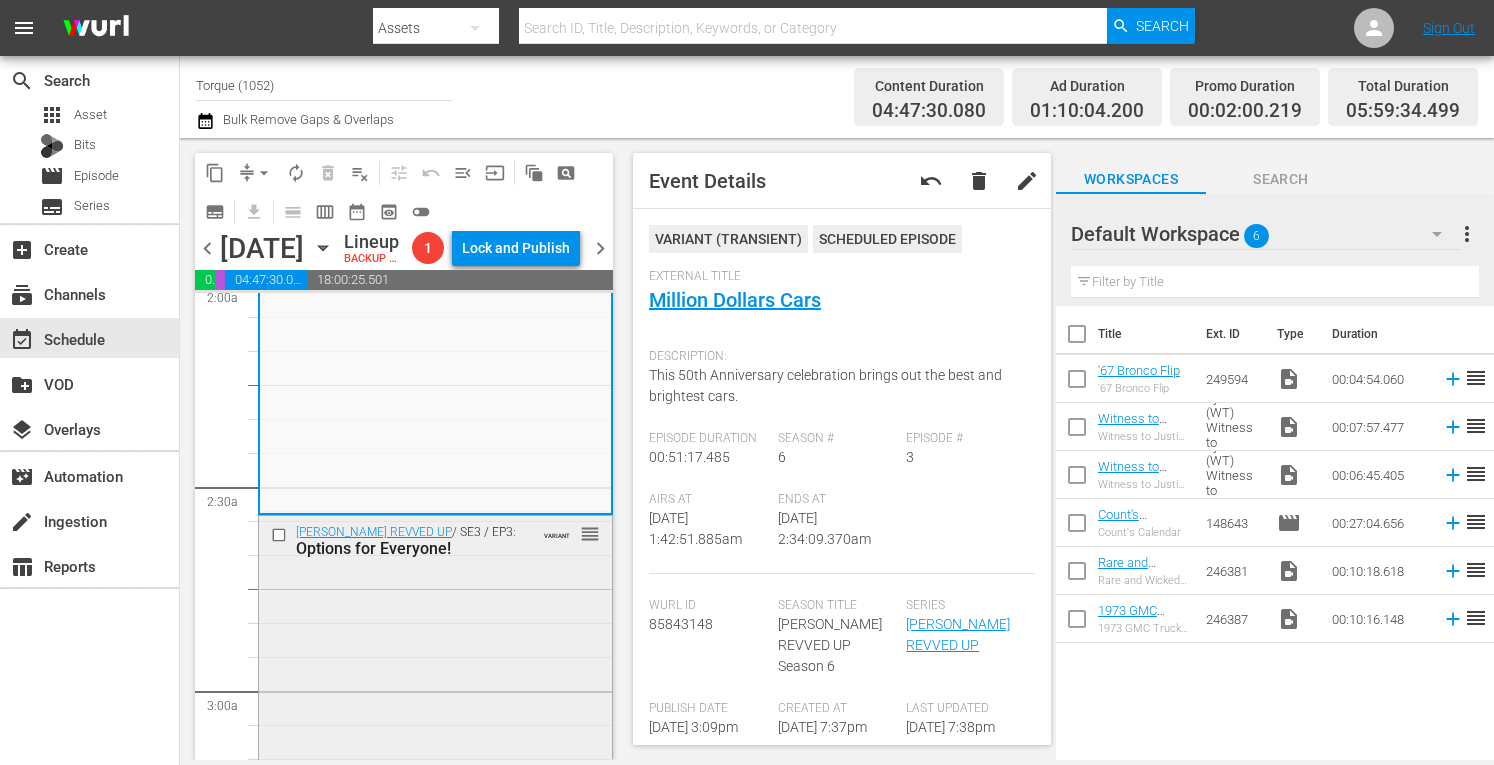 click on "Barrett-Jackson REVVED UP  / SE3 / EP3:
Options for Everyone! VARIANT reorder" at bounding box center [435, 688] 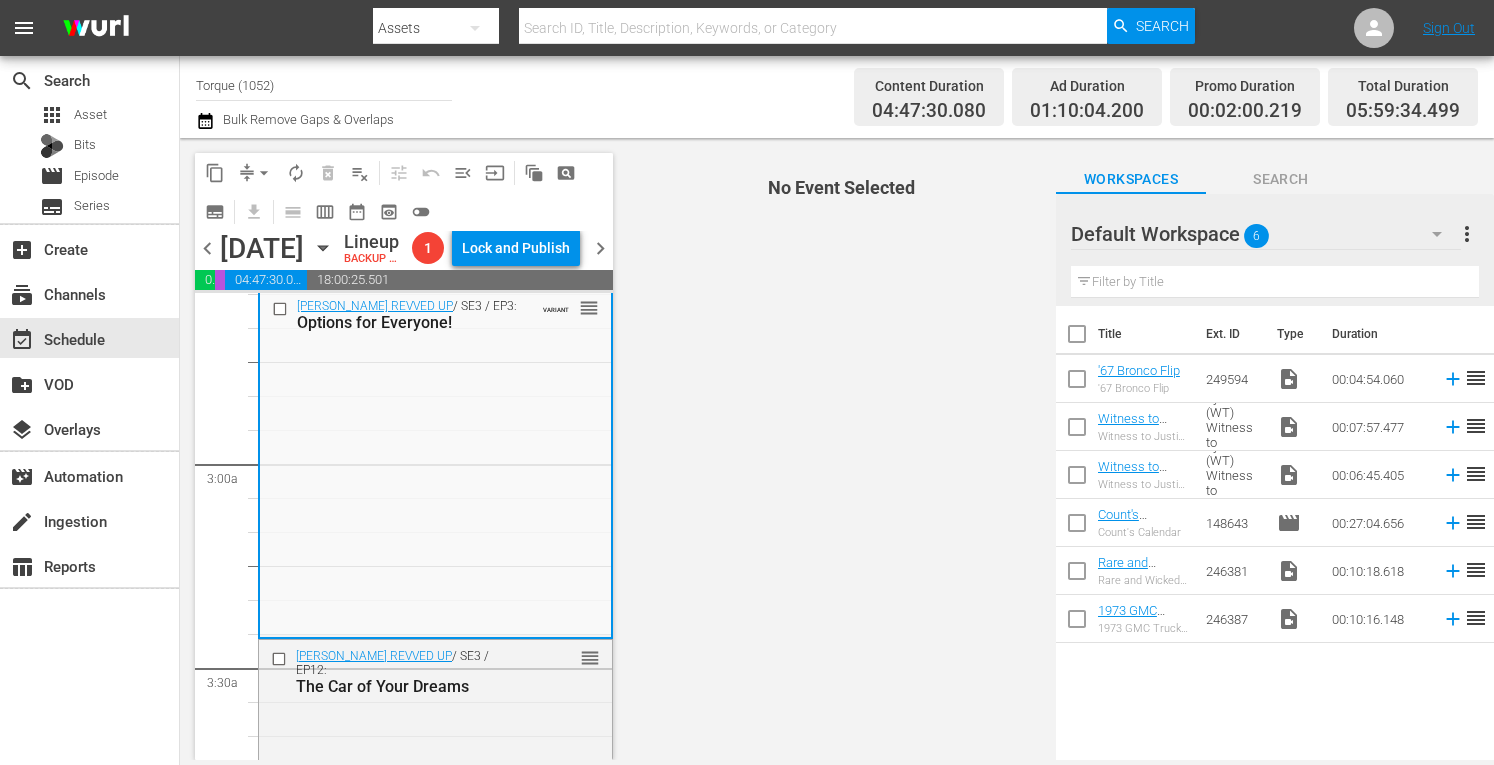 scroll, scrollTop: 1106, scrollLeft: 0, axis: vertical 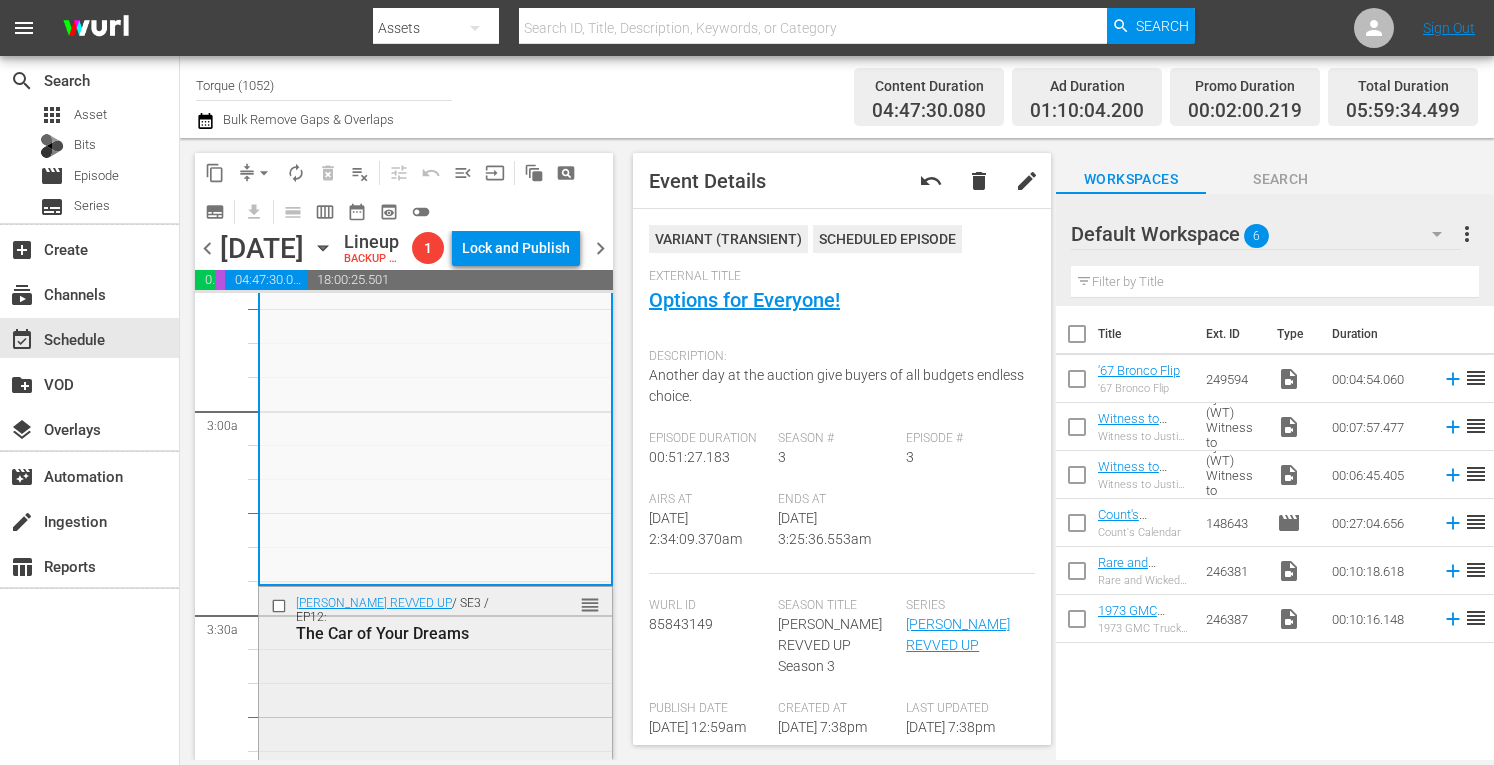 click on "Barrett-Jackson REVVED UP  / SE3 / EP12:
The Car of Your Dreams reorder" at bounding box center (435, 761) 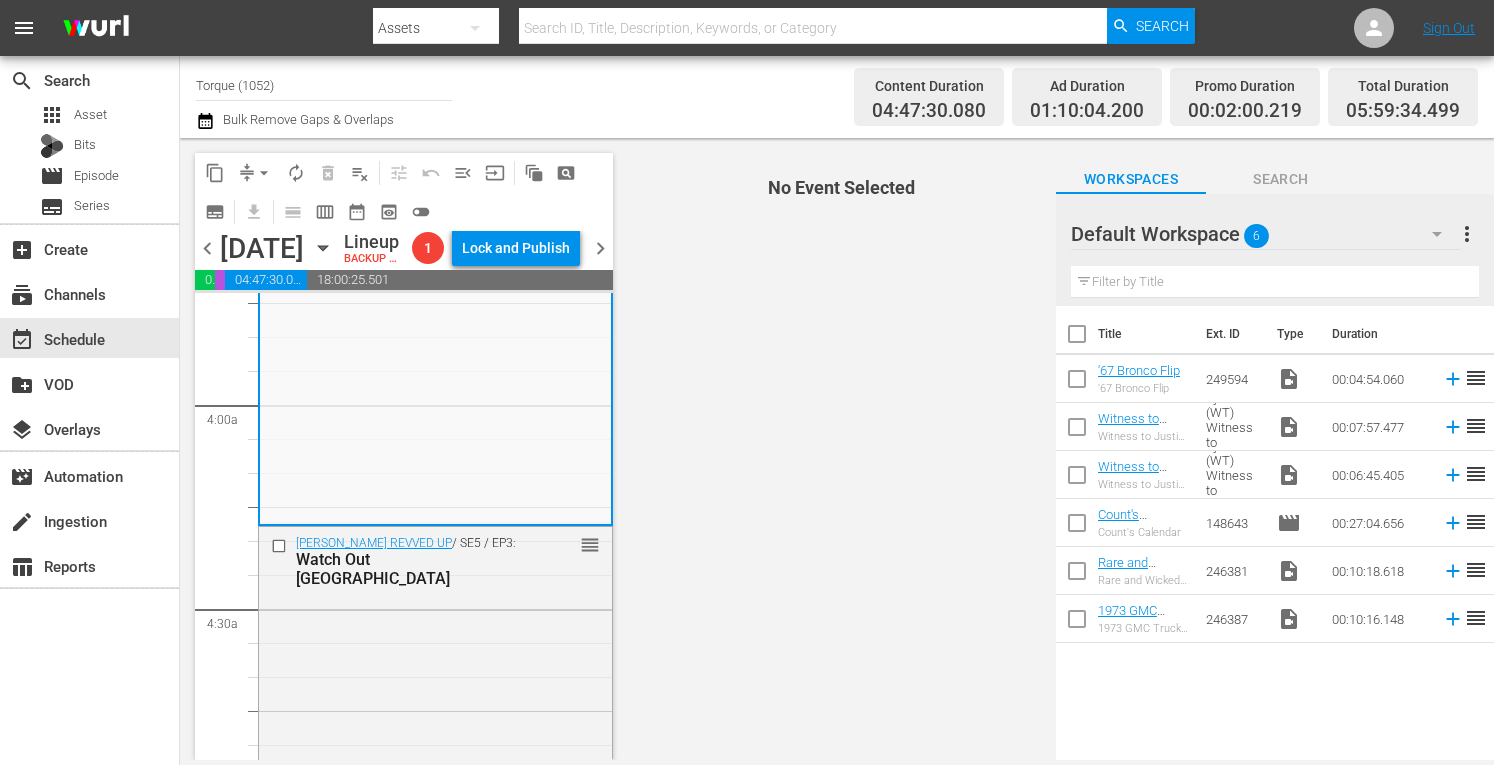 scroll, scrollTop: 1533, scrollLeft: 0, axis: vertical 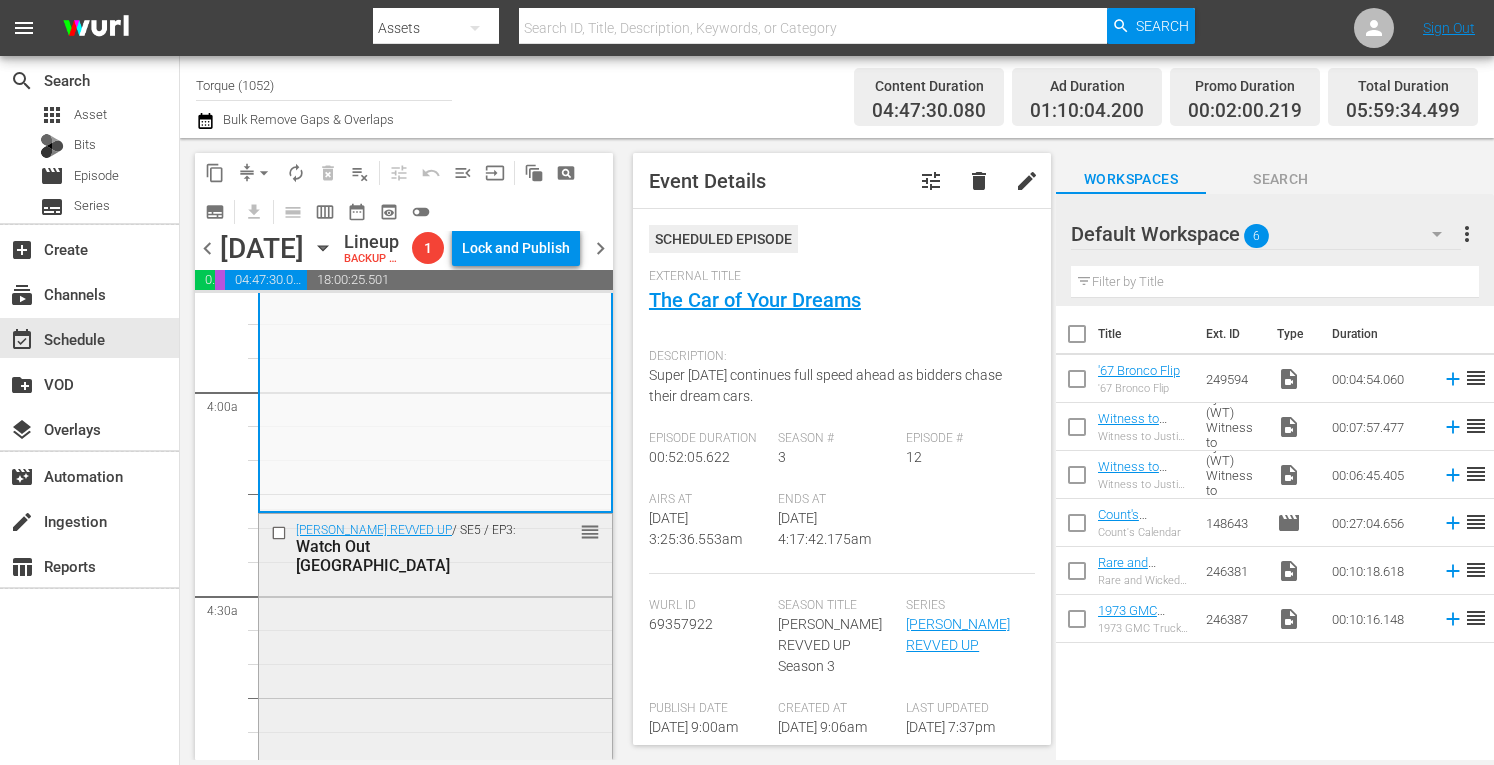 click on "Watch Out Houston" at bounding box center (407, 556) 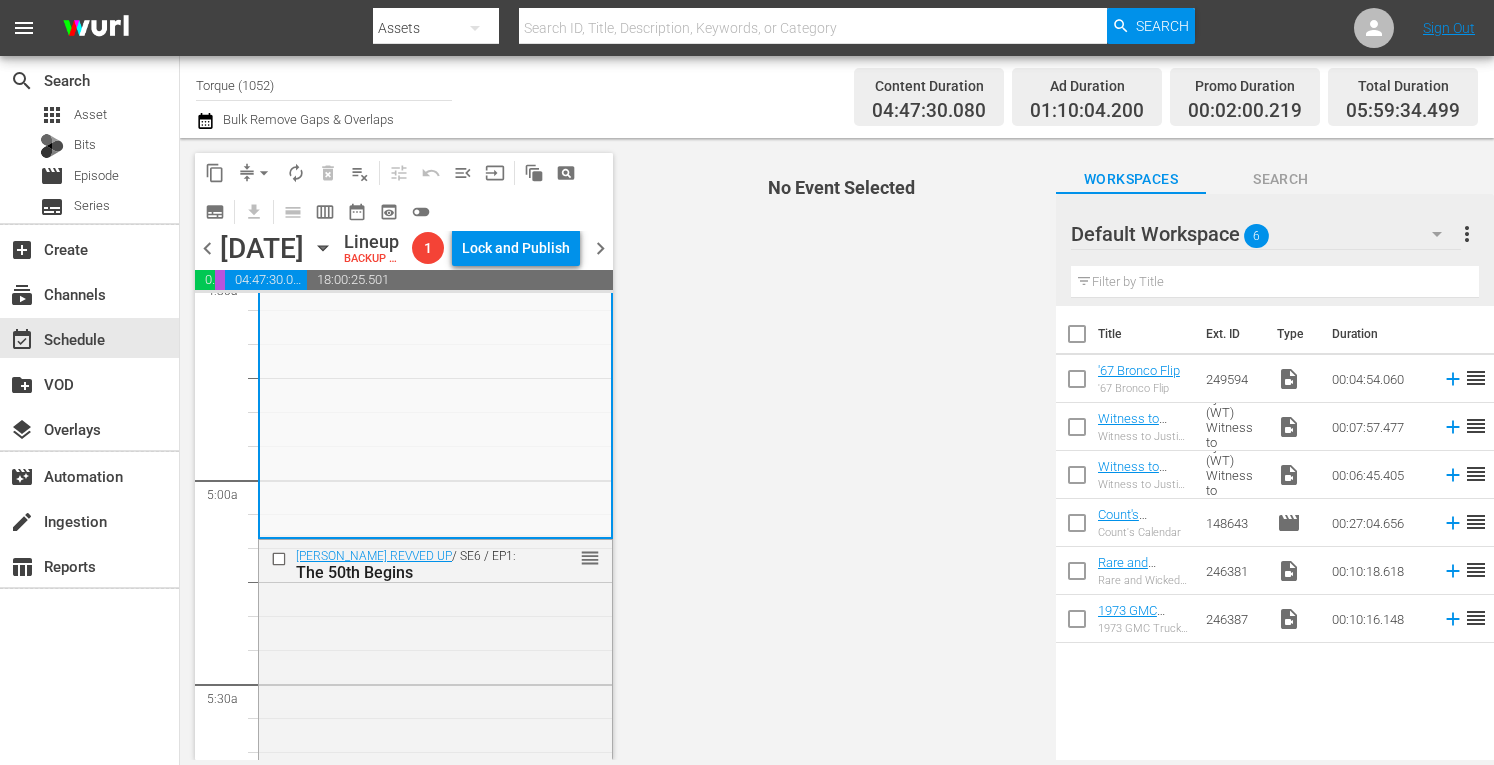 scroll, scrollTop: 1893, scrollLeft: 0, axis: vertical 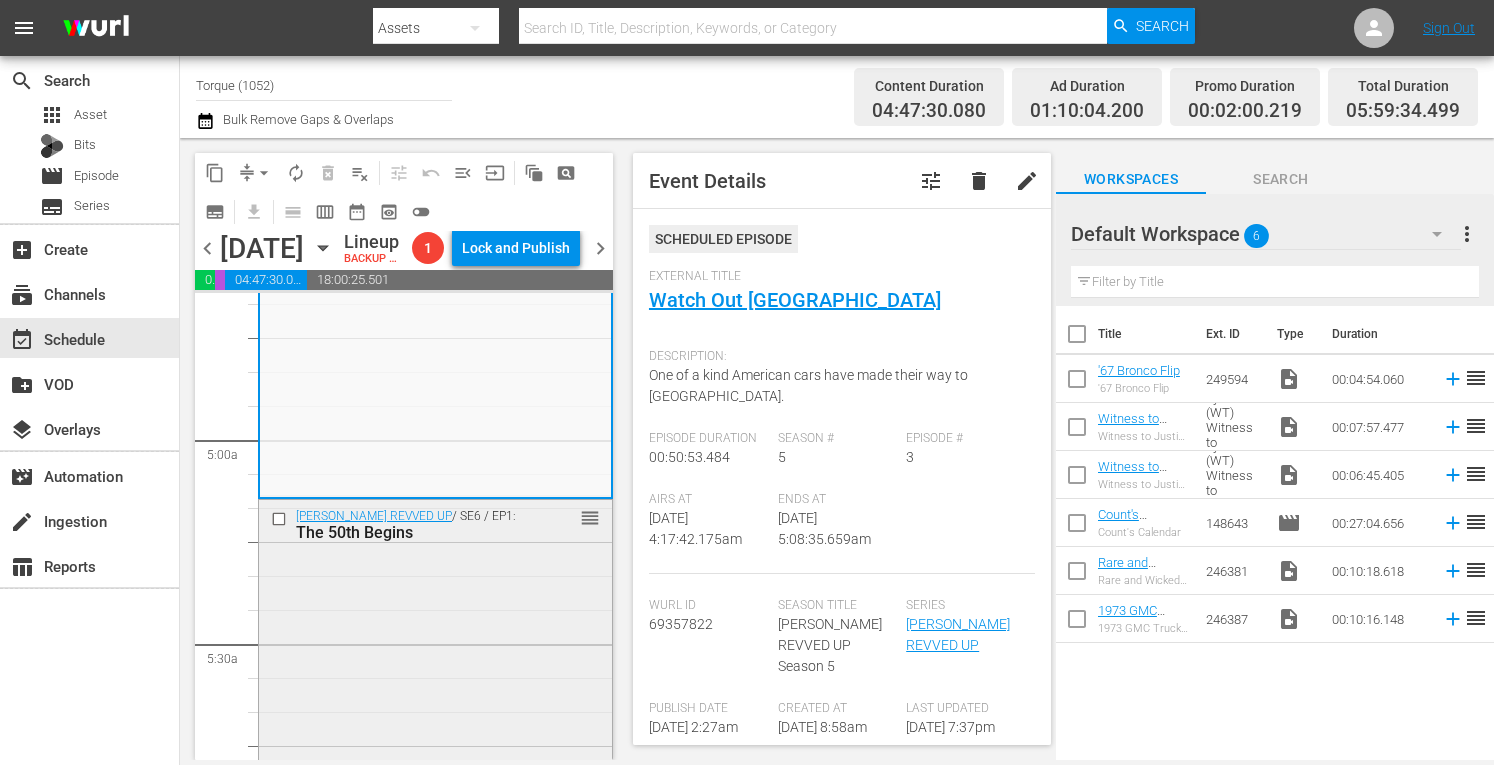click on "Barrett-Jackson REVVED UP  / SE6 / EP1:
The 50th Begins reorder" at bounding box center (435, 670) 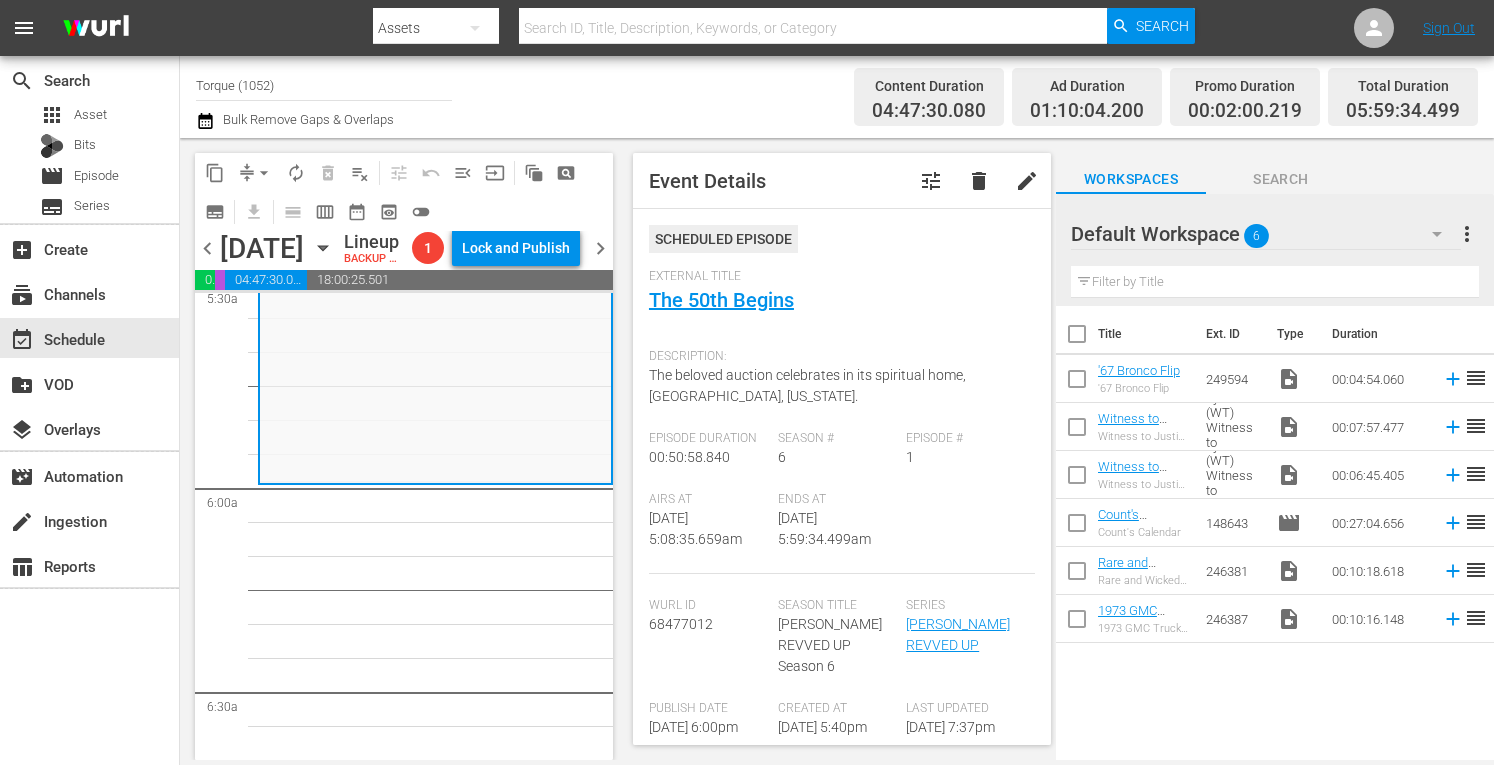 scroll, scrollTop: 2293, scrollLeft: 0, axis: vertical 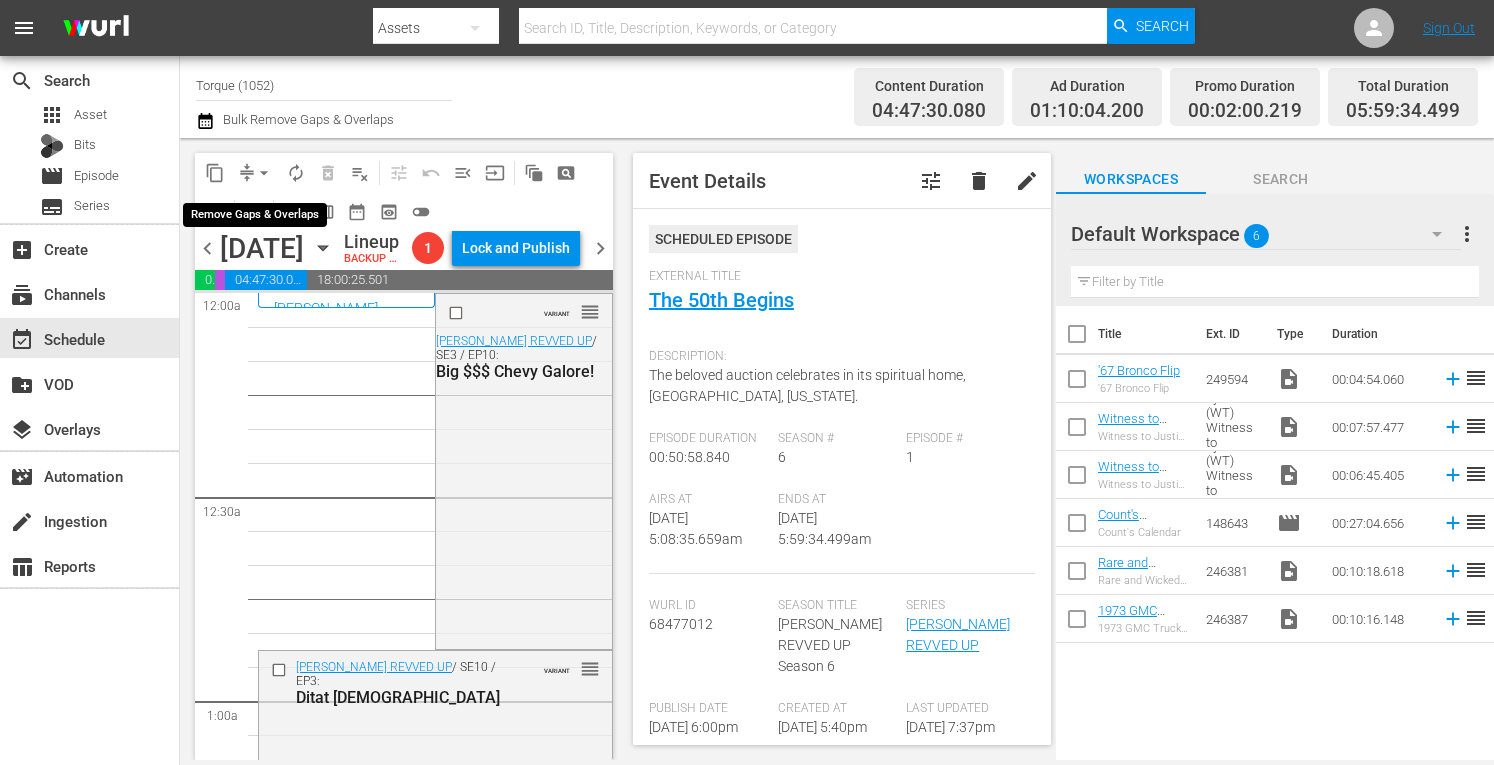 click on "arrow_drop_down" at bounding box center [264, 173] 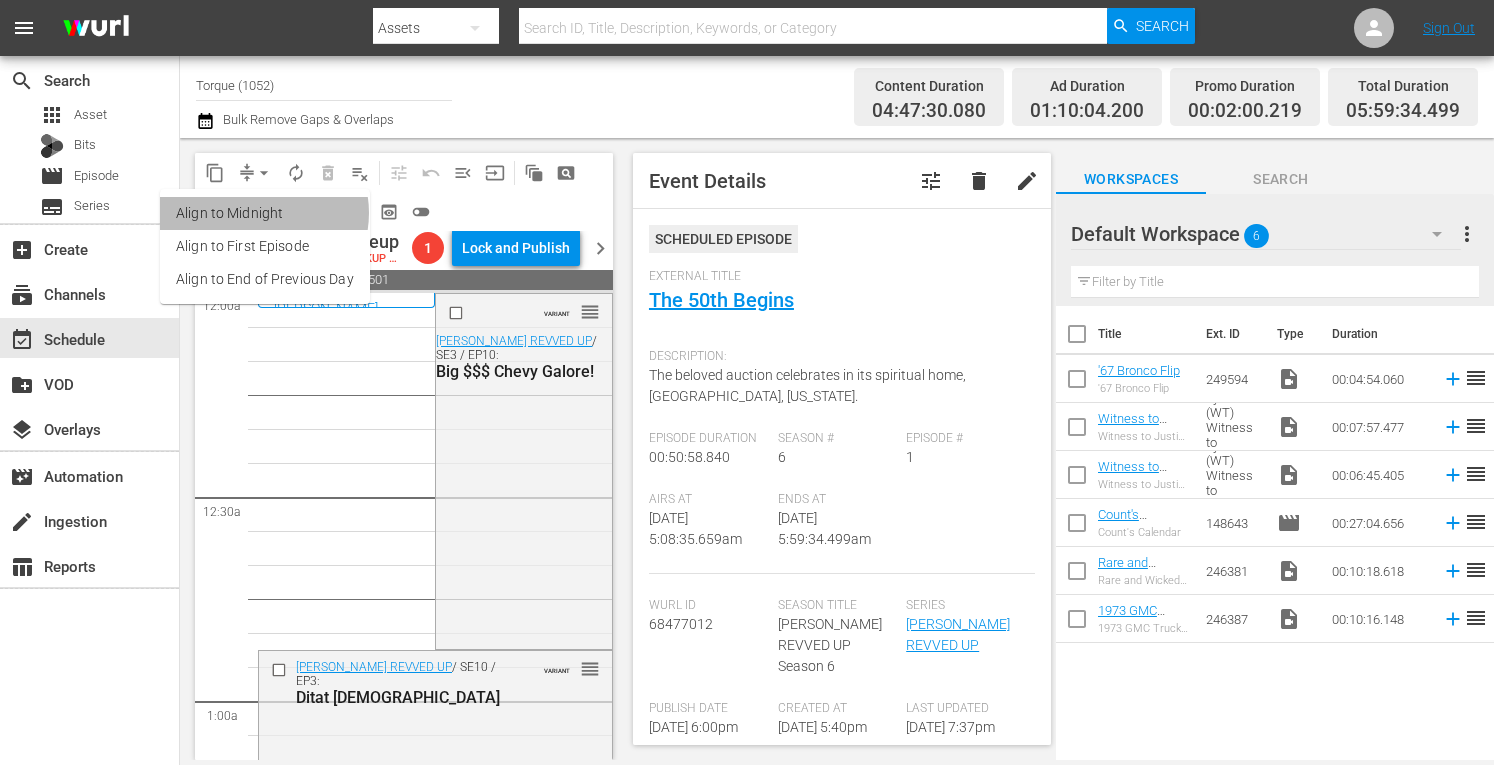 click on "Align to Midnight" at bounding box center [265, 213] 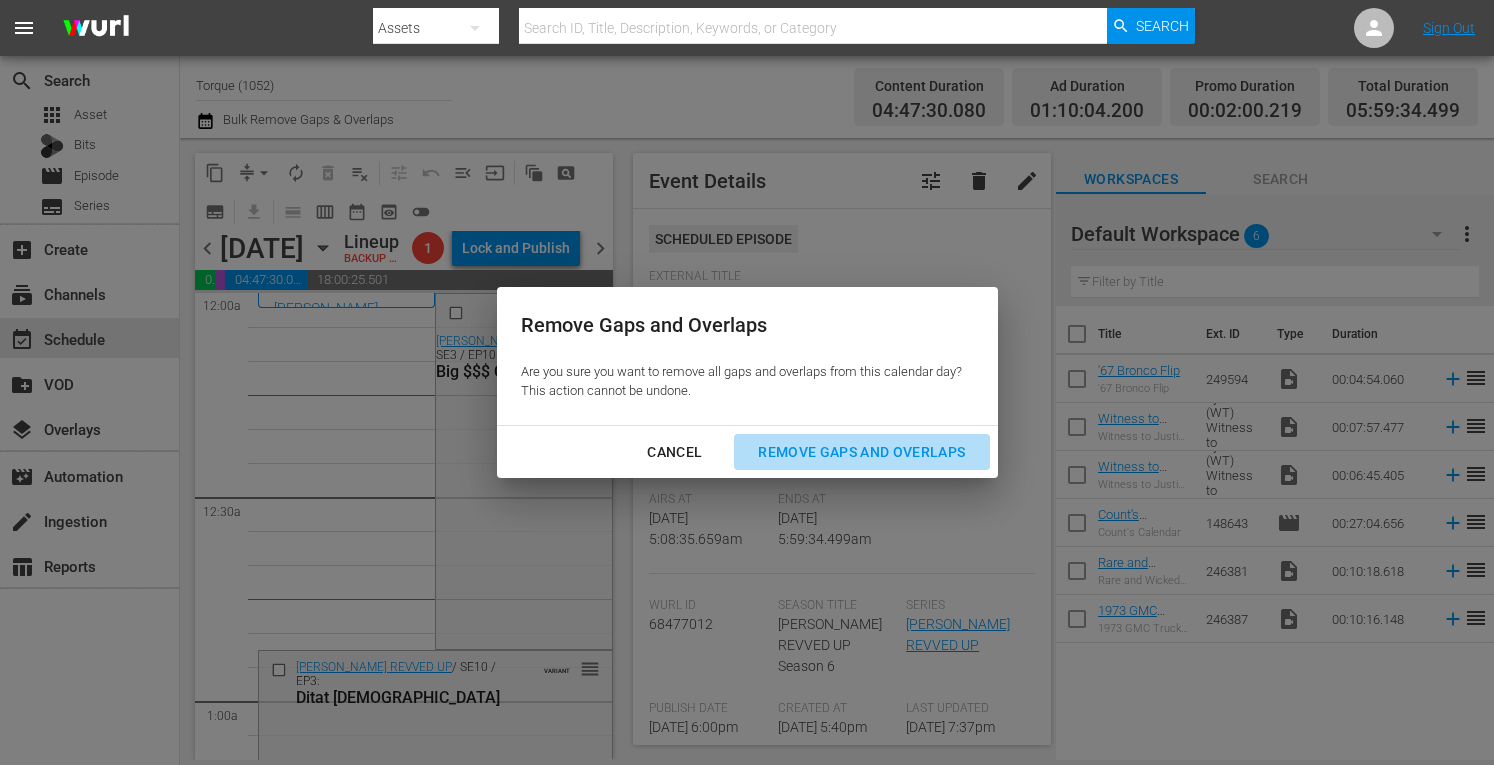 click on "Remove Gaps and Overlaps" at bounding box center (861, 452) 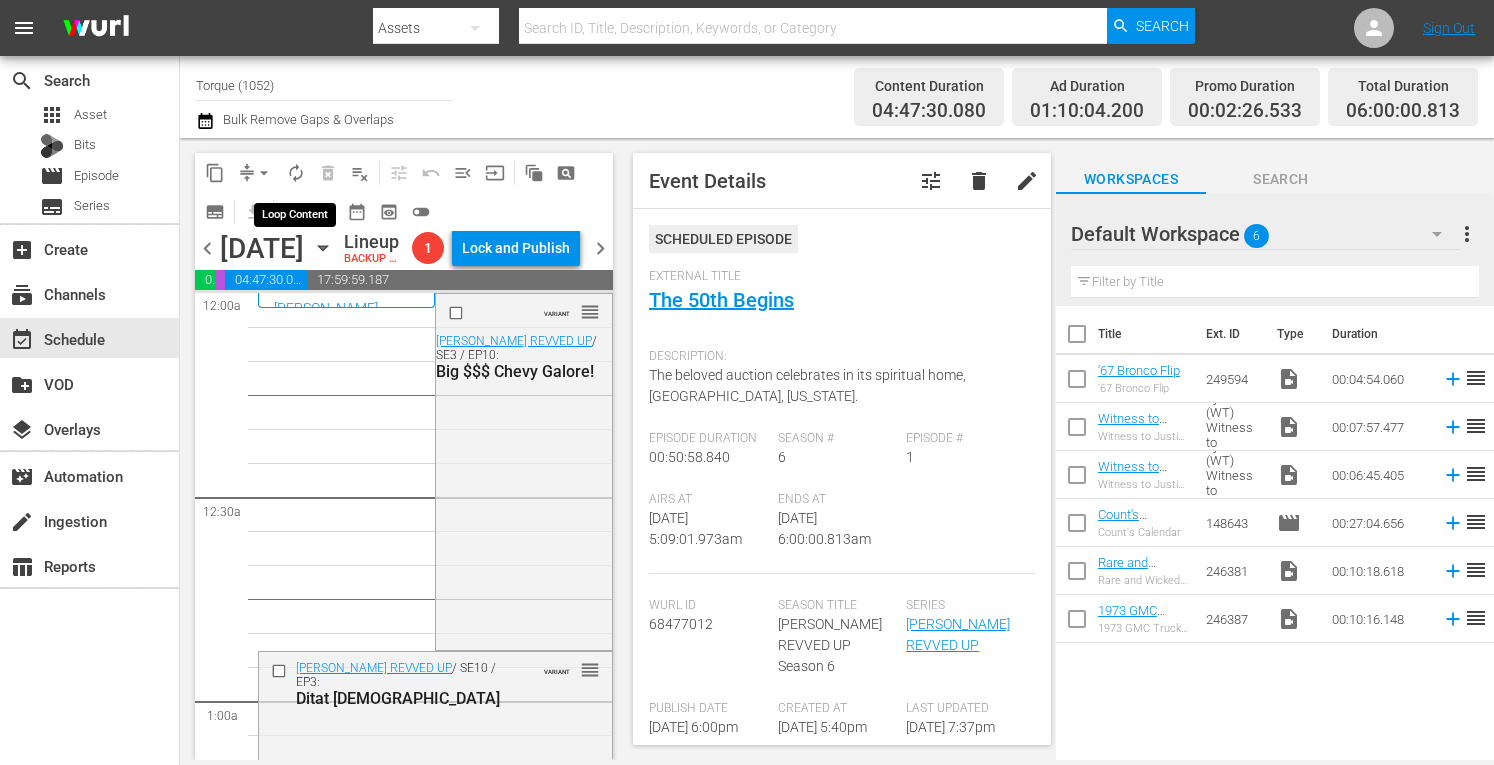 click on "autorenew_outlined" at bounding box center [296, 173] 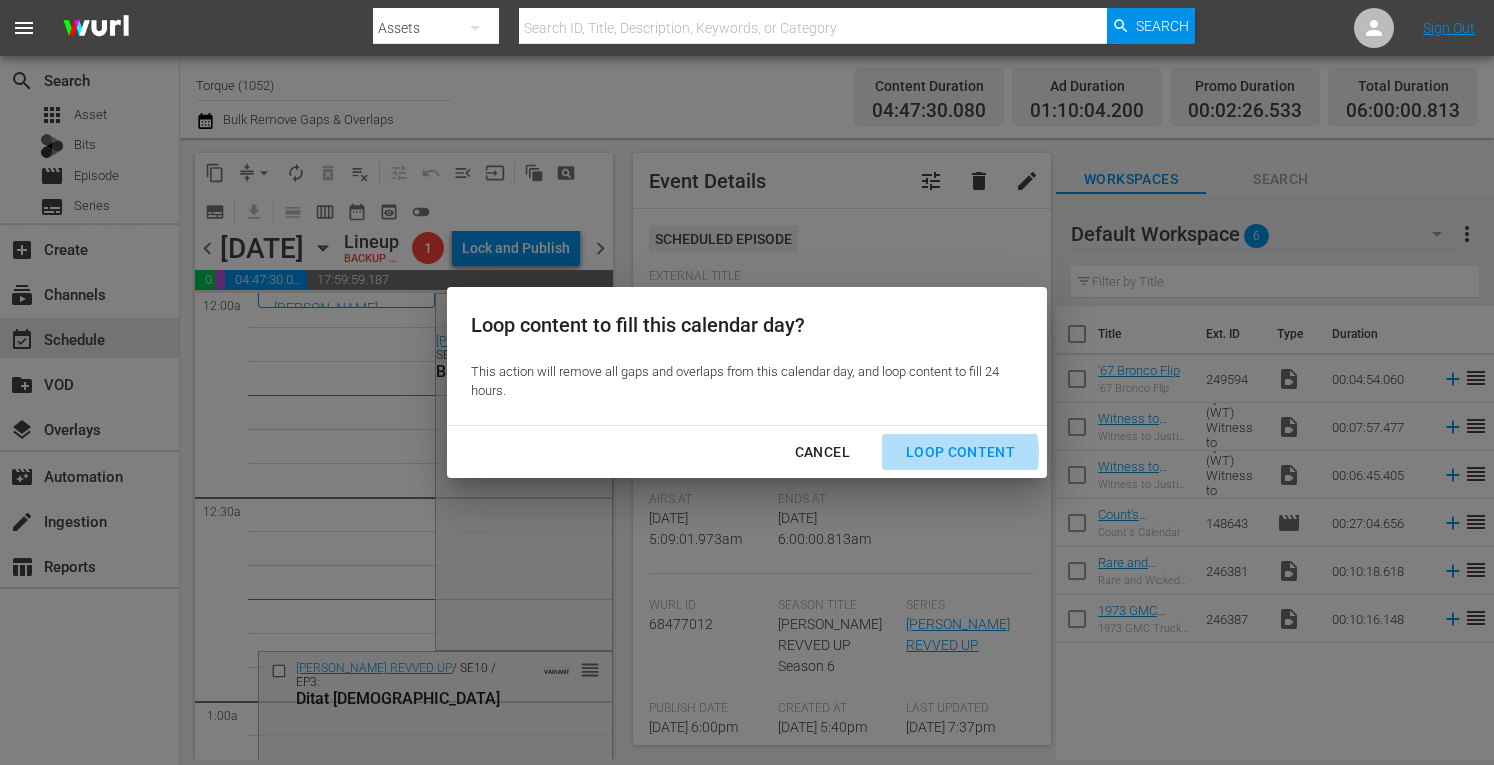 click on "Loop Content" at bounding box center [960, 452] 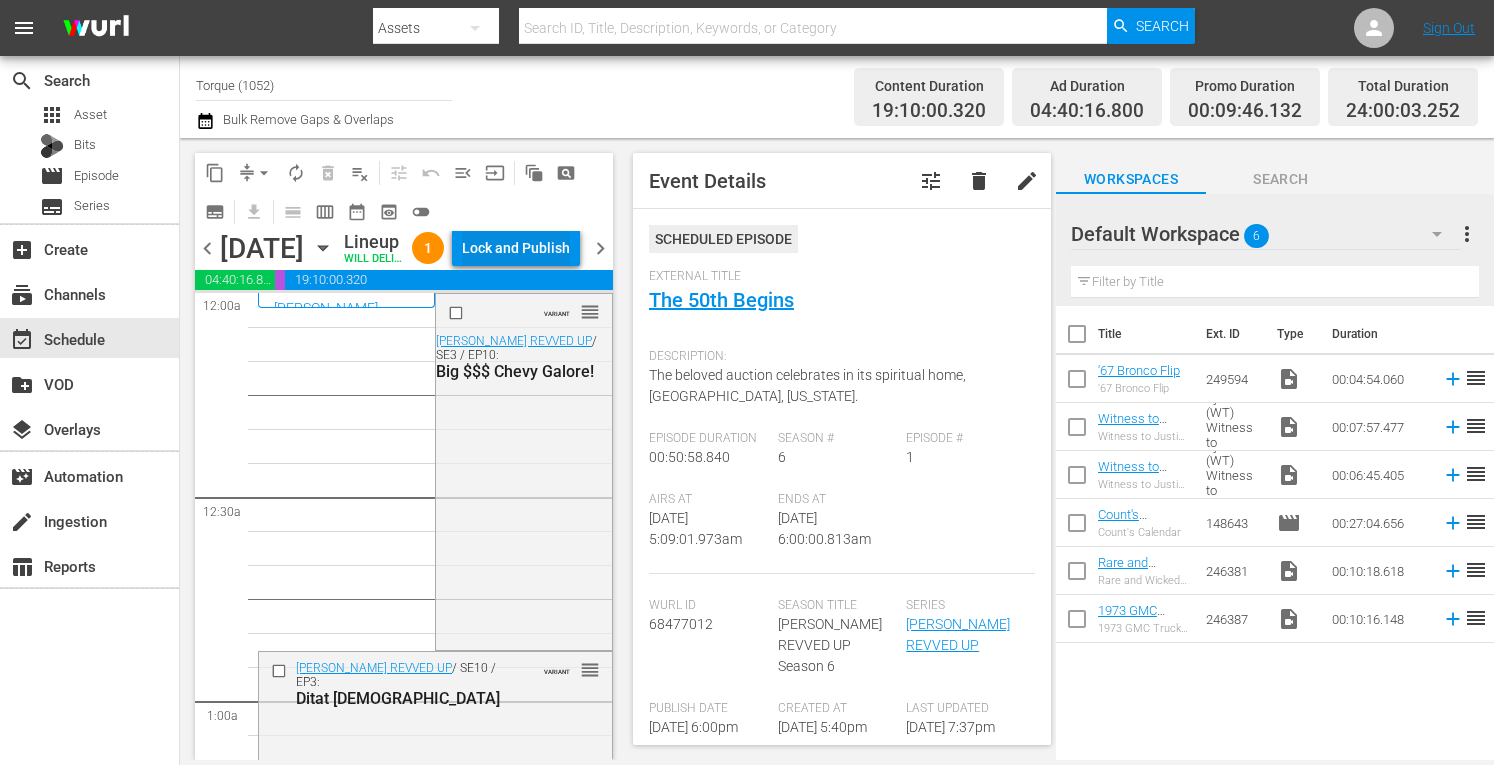click on "Lock and Publish" at bounding box center (516, 248) 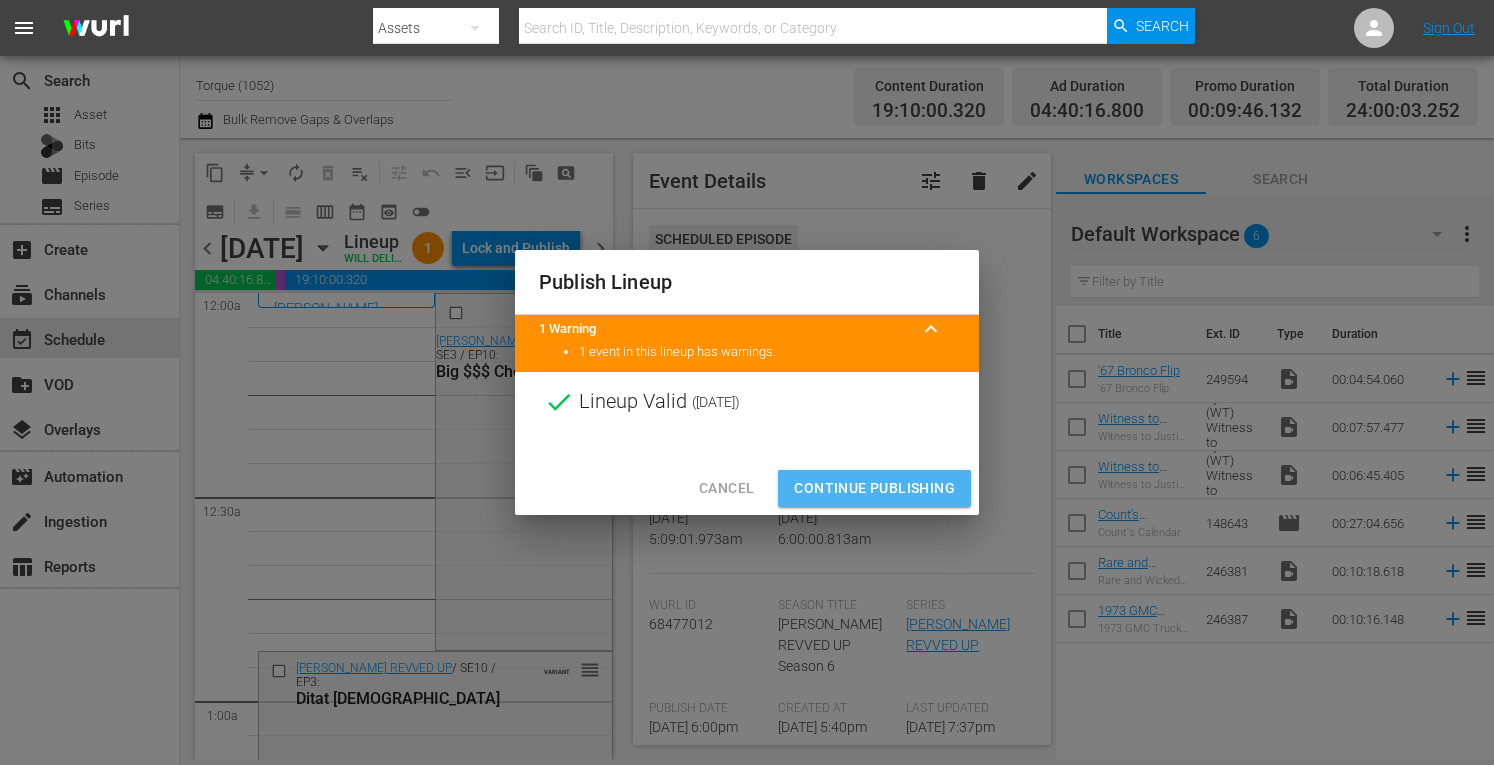click on "Continue Publishing" at bounding box center (874, 488) 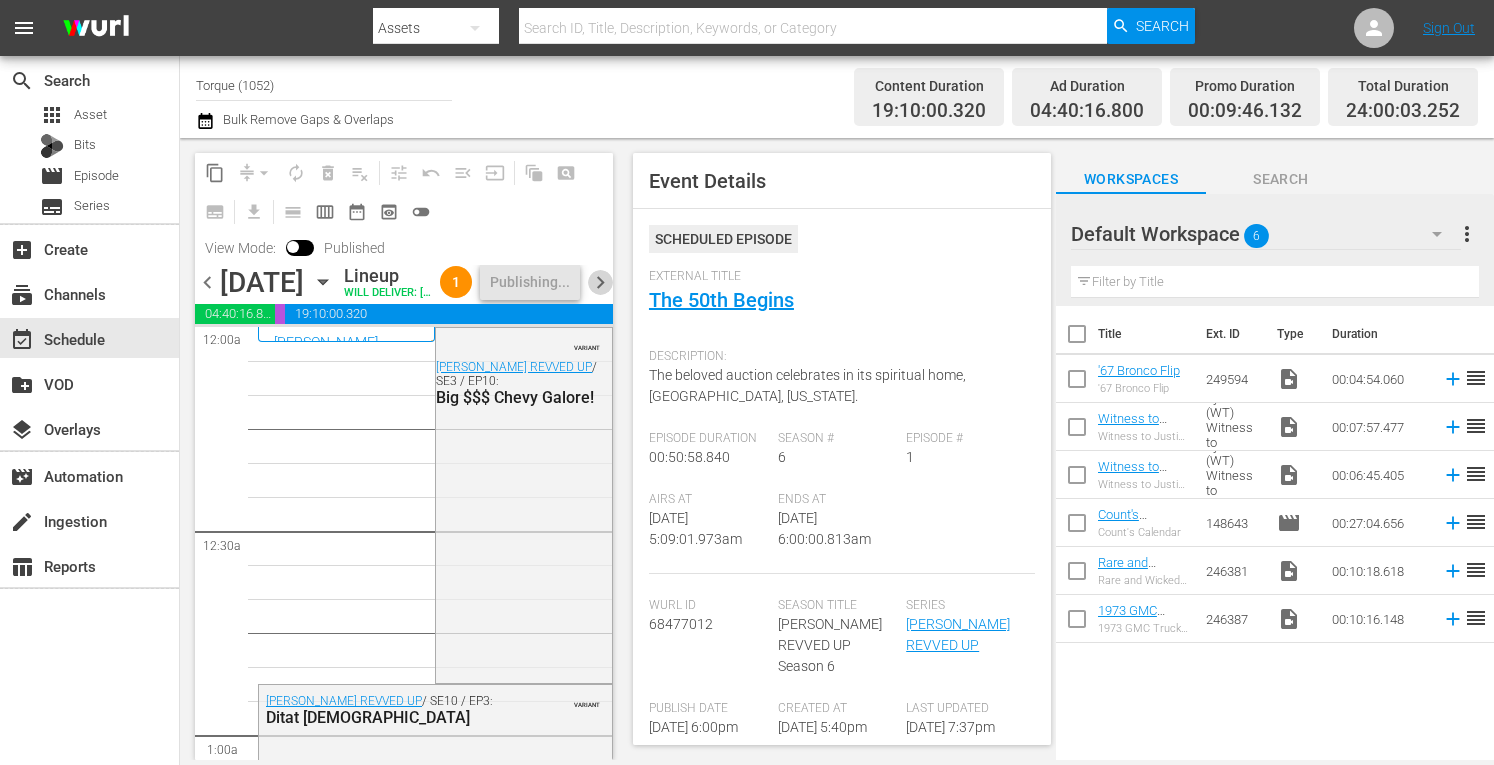click on "chevron_right" at bounding box center (600, 282) 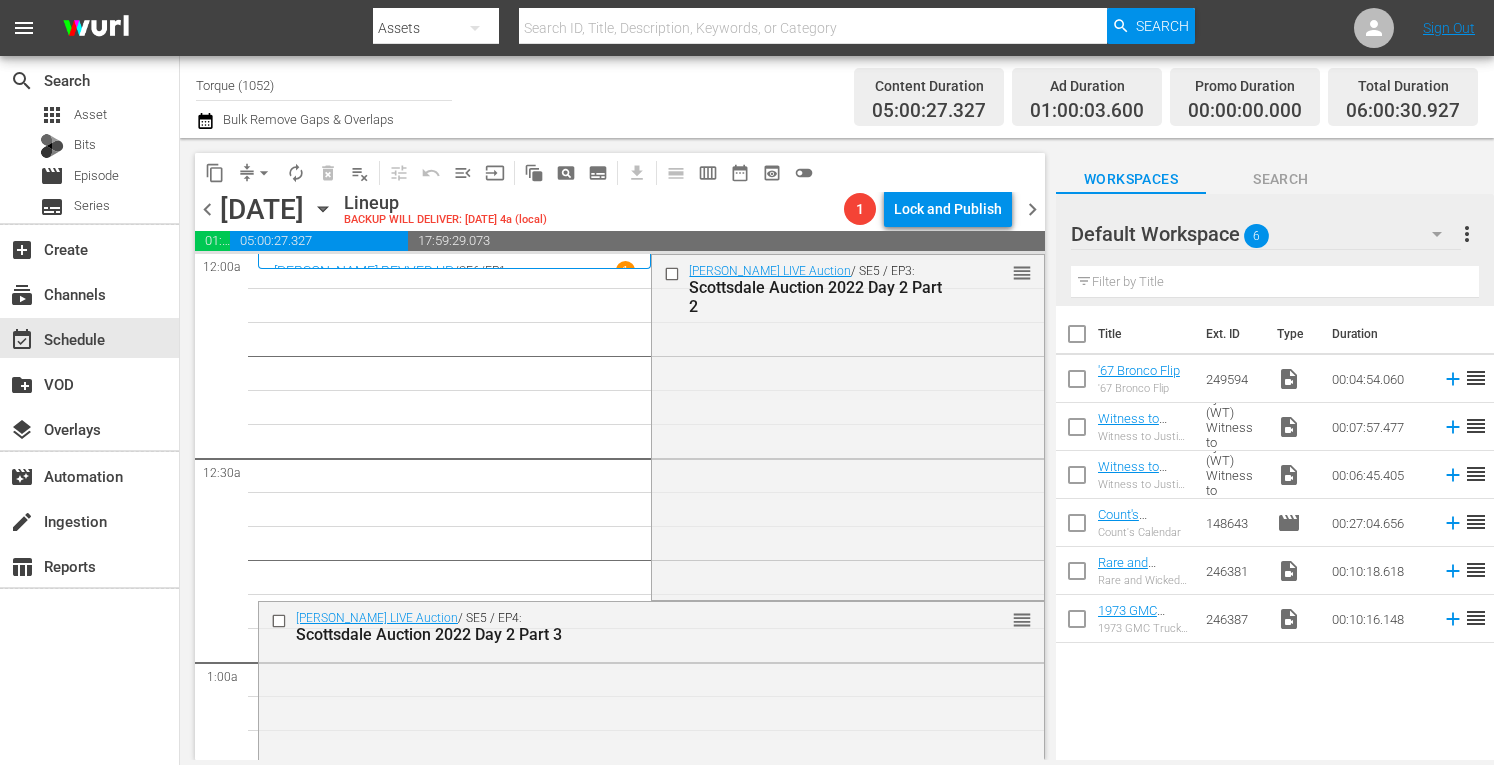 click on "Barrett-Jackson LIVE Auction  / SE5 / EP3:
Scottsdale Auction 2022 Day 2 Part 2 reorder" at bounding box center (847, 425) 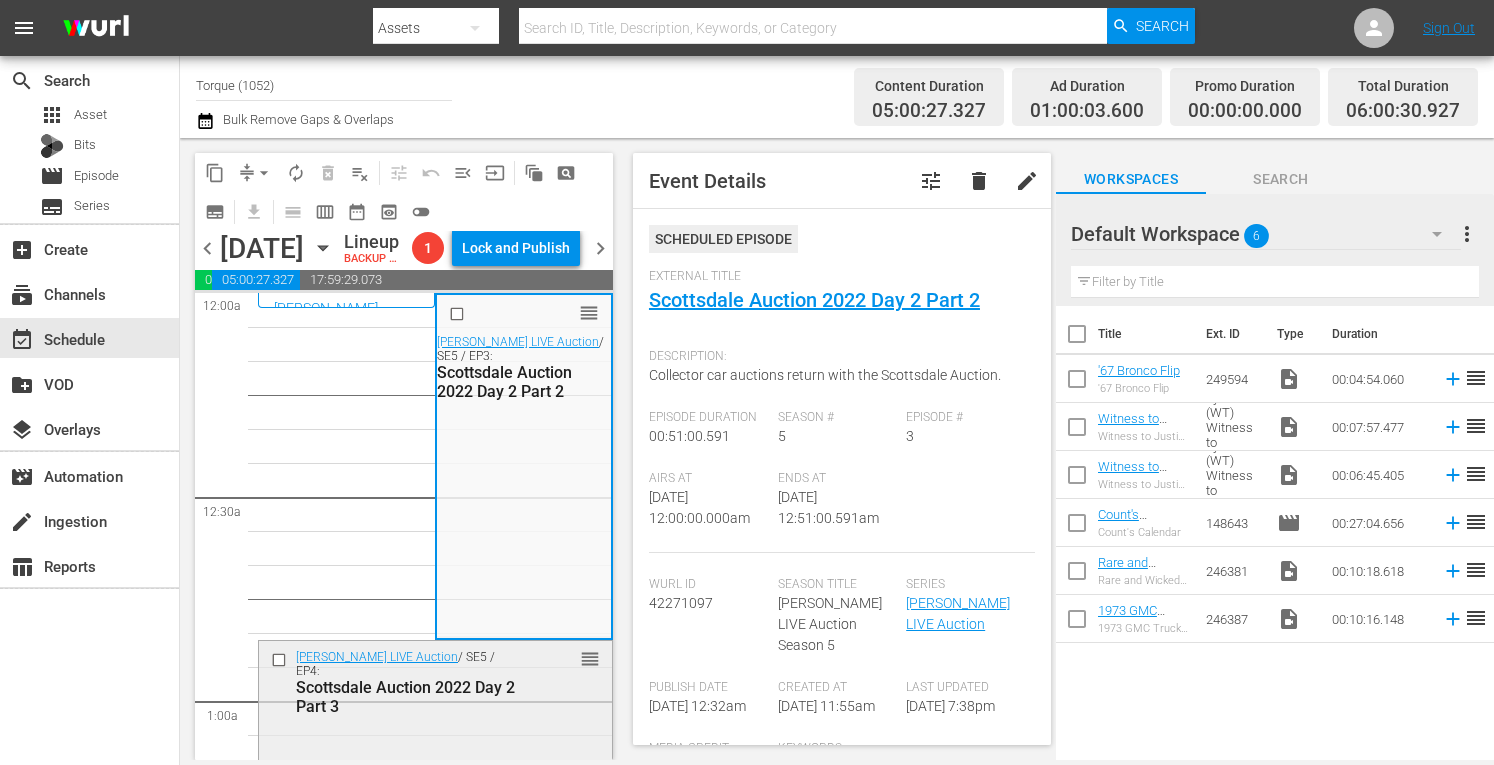 click on "Barrett-Jackson LIVE Auction  / SE5 / EP4:
Scottsdale Auction 2022 Day 2 Part 3 reorder" at bounding box center (435, 682) 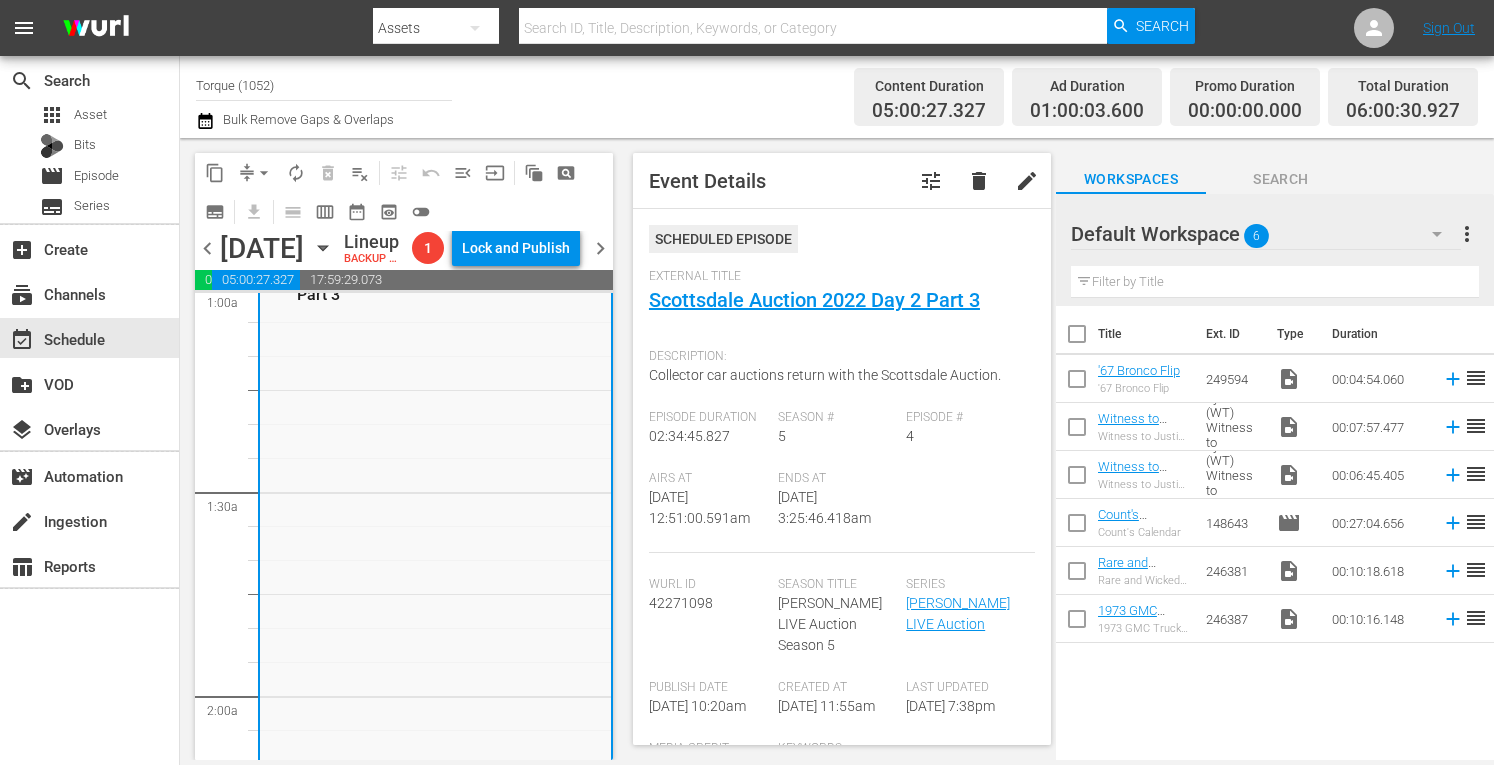 scroll, scrollTop: 480, scrollLeft: 0, axis: vertical 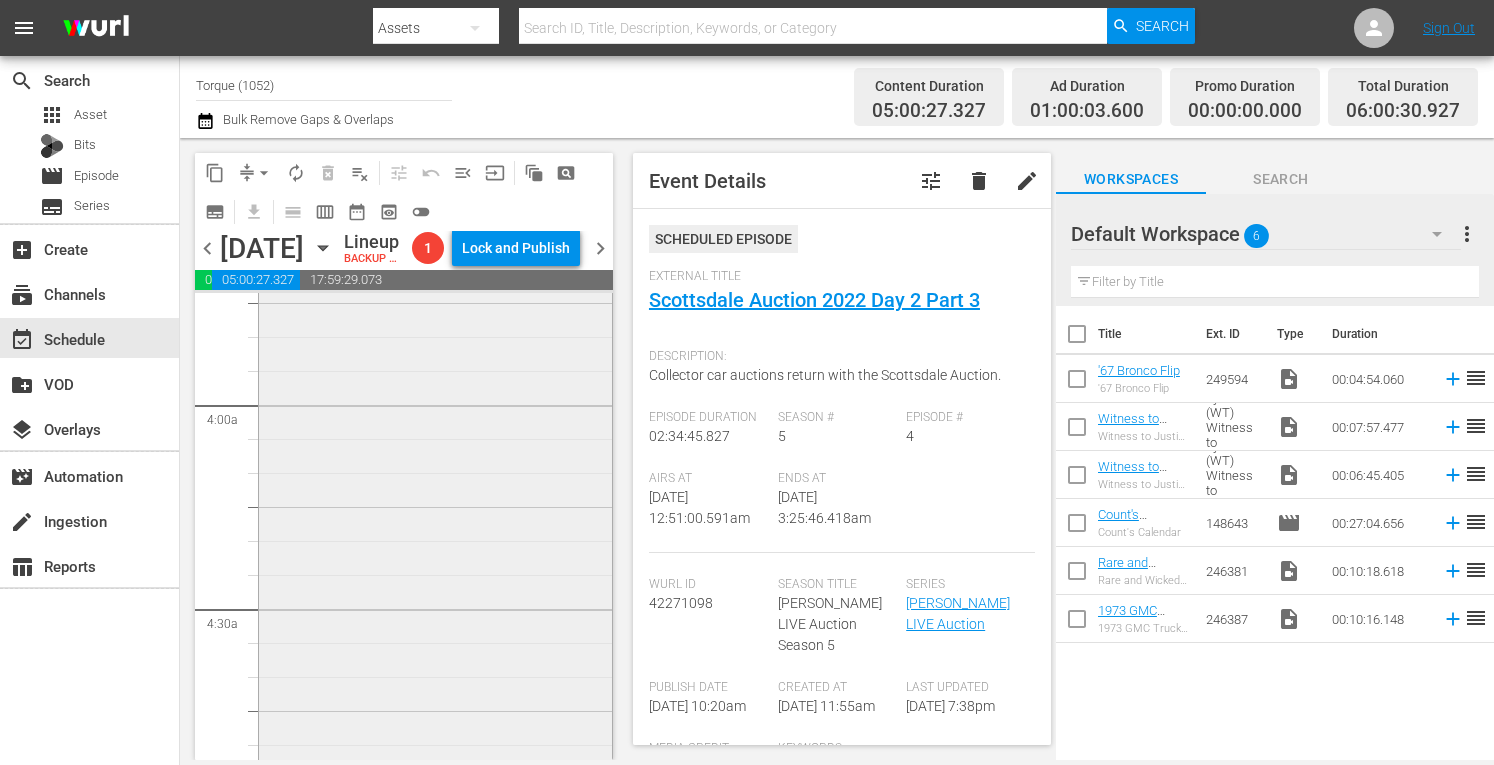 click on "Barrett-Jackson LIVE Auction  / SE5 / EP5:
Scottsdale Auction 2022 Day 3 Part 1 reorder" at bounding box center [435, 523] 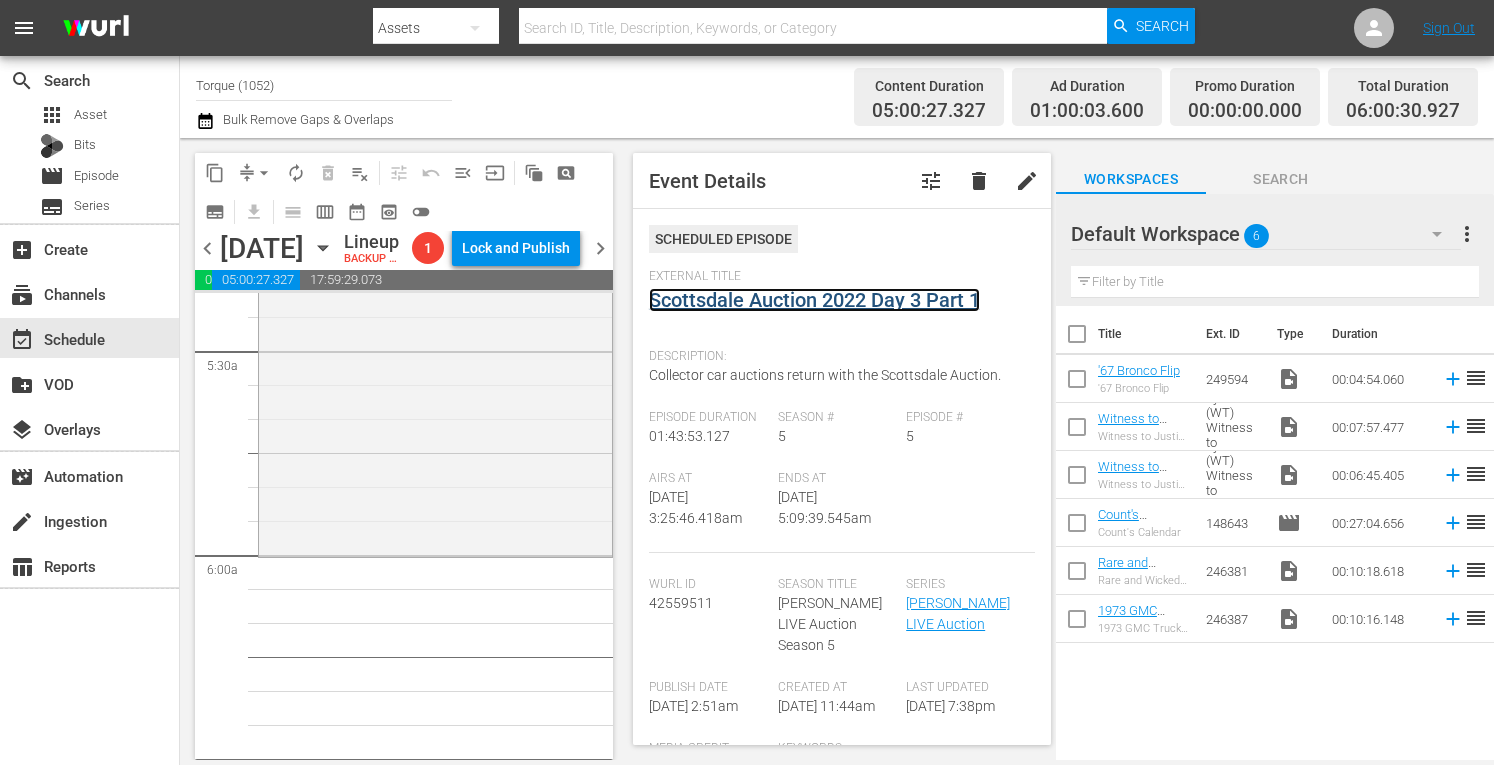 scroll, scrollTop: 2226, scrollLeft: 0, axis: vertical 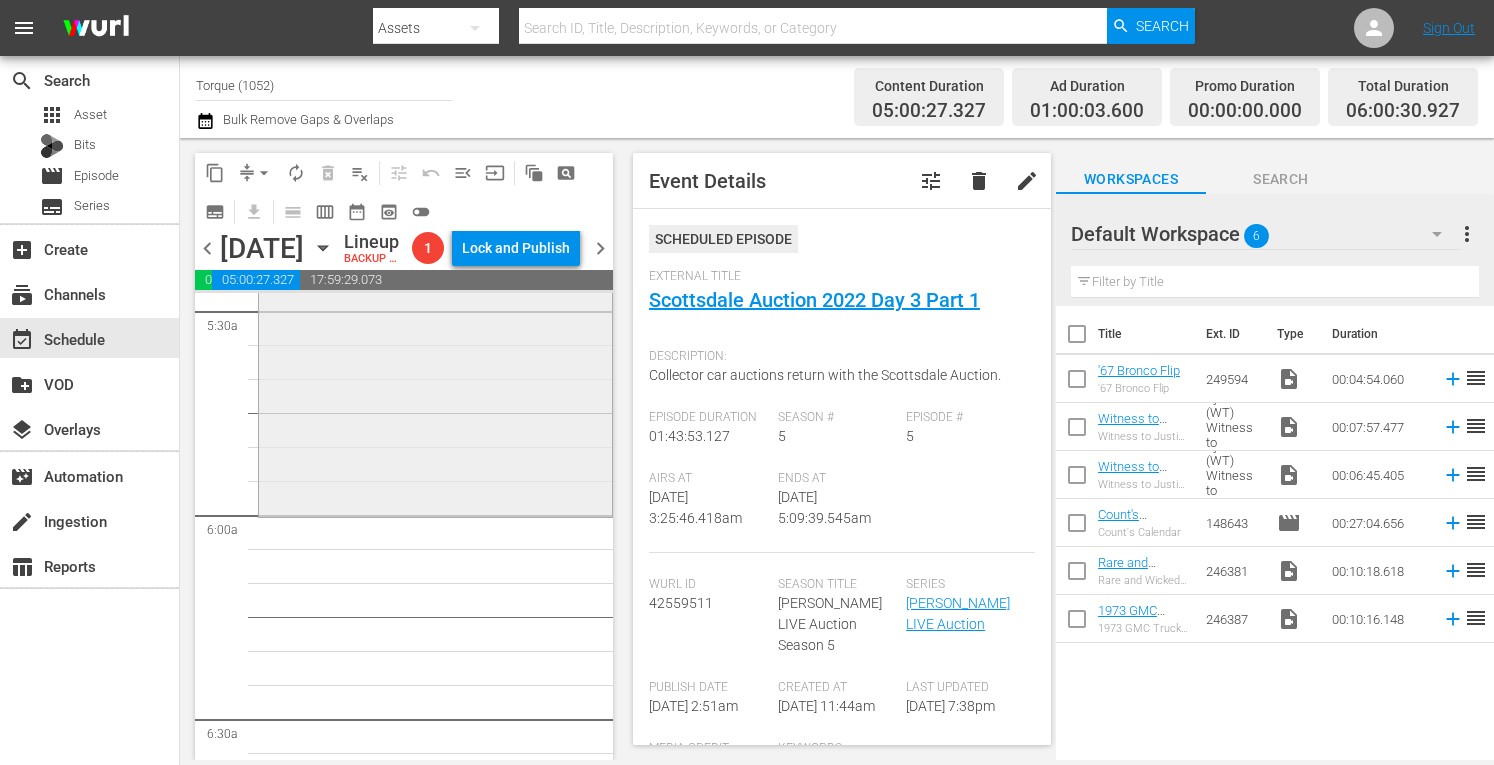 click on "Barrett-Jackson LIVE Auction  / SE5 / EP15:
Scottsdale Auction 2022 Day 5 Part 5 reorder" at bounding box center (435, 343) 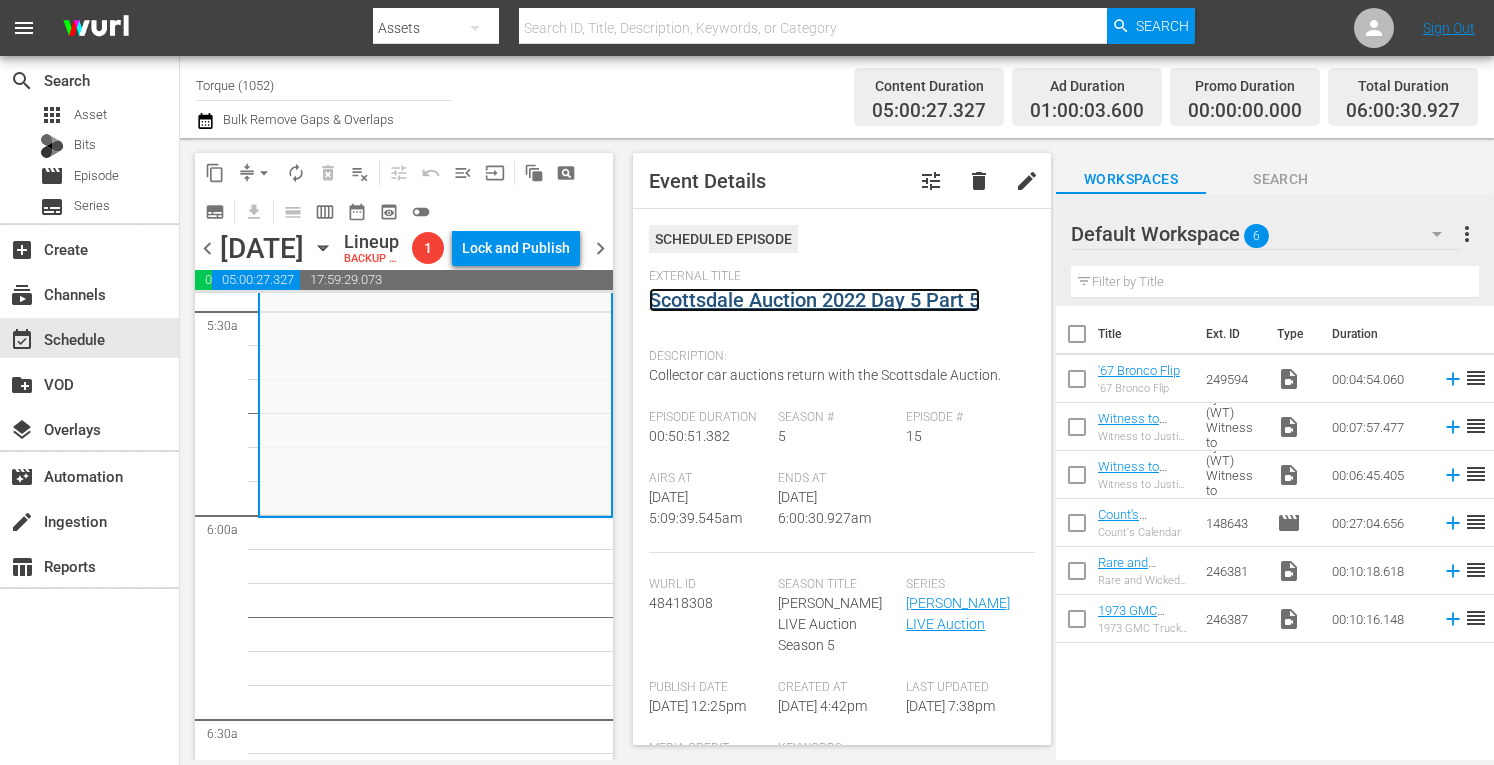 scroll, scrollTop: 1846, scrollLeft: 0, axis: vertical 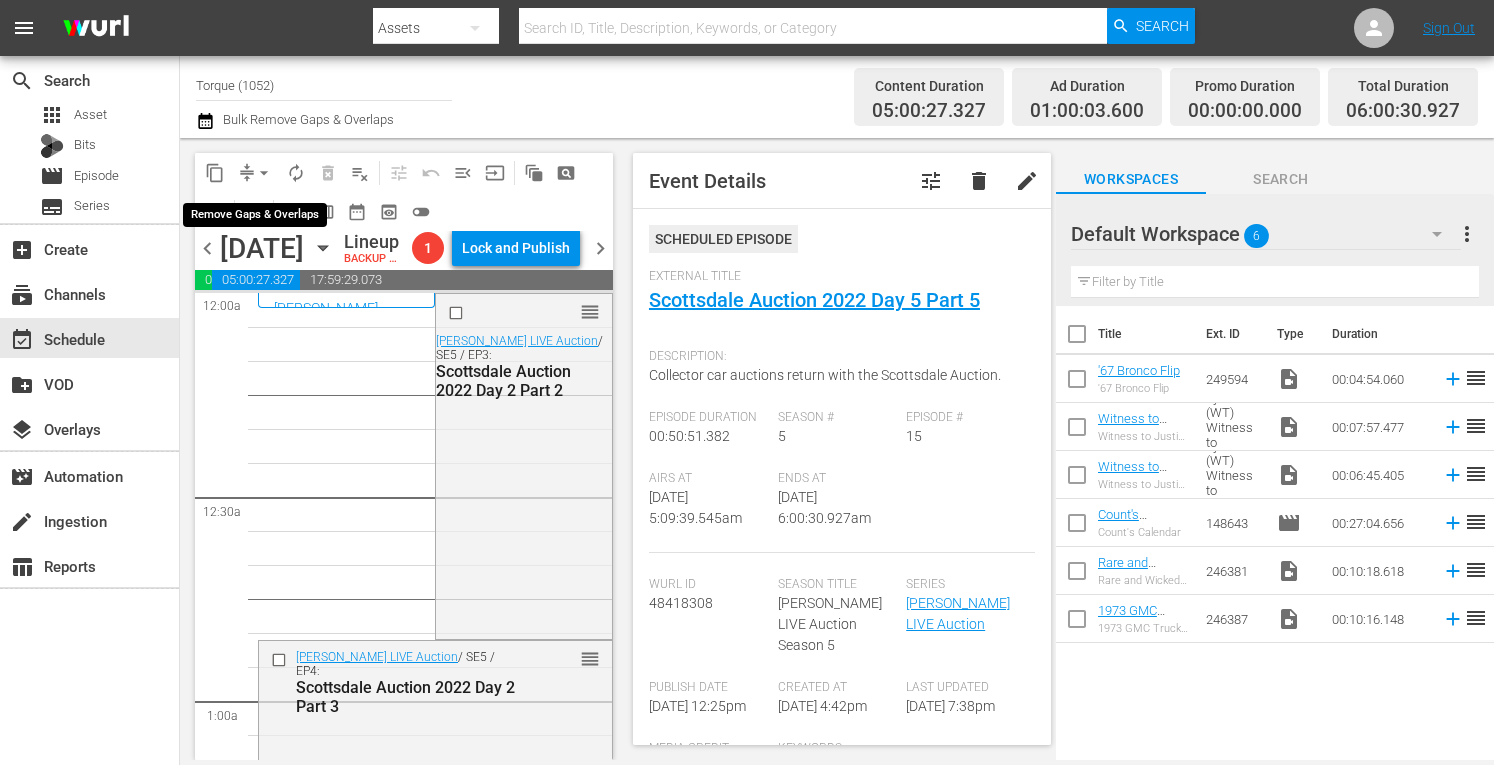 click on "arrow_drop_down" at bounding box center (264, 173) 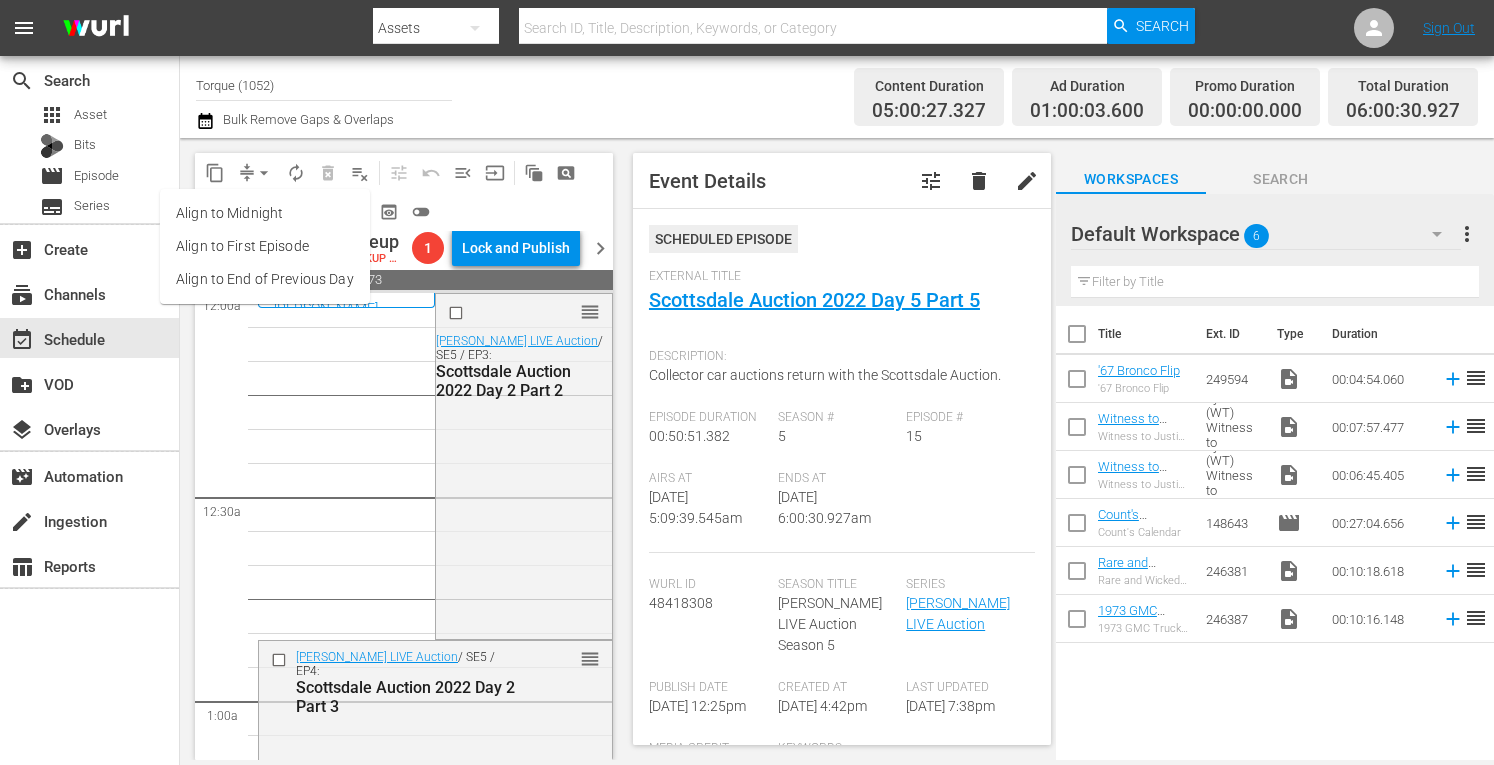 click on "Align to Midnight" at bounding box center (265, 213) 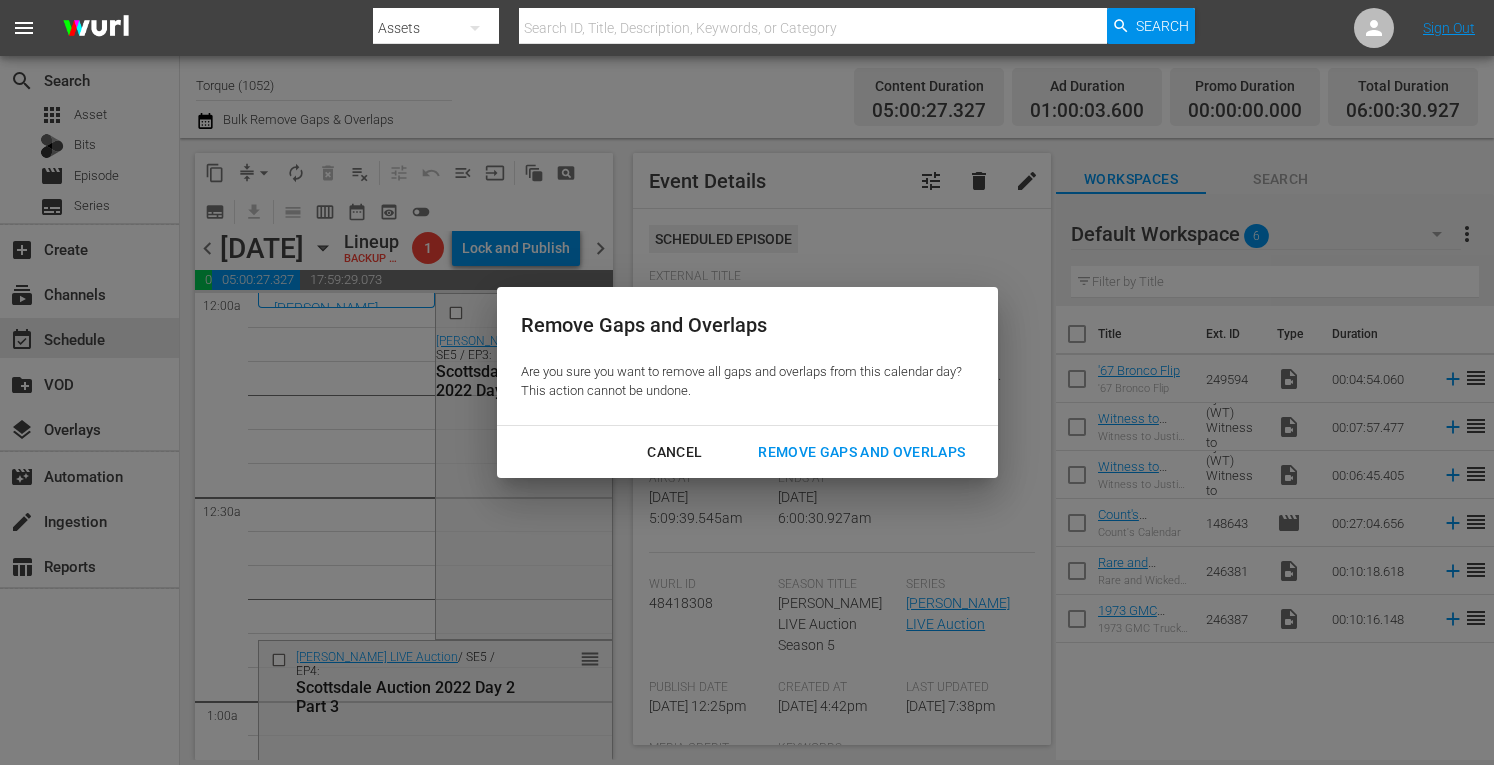 click on "Remove Gaps and Overlaps" at bounding box center [861, 452] 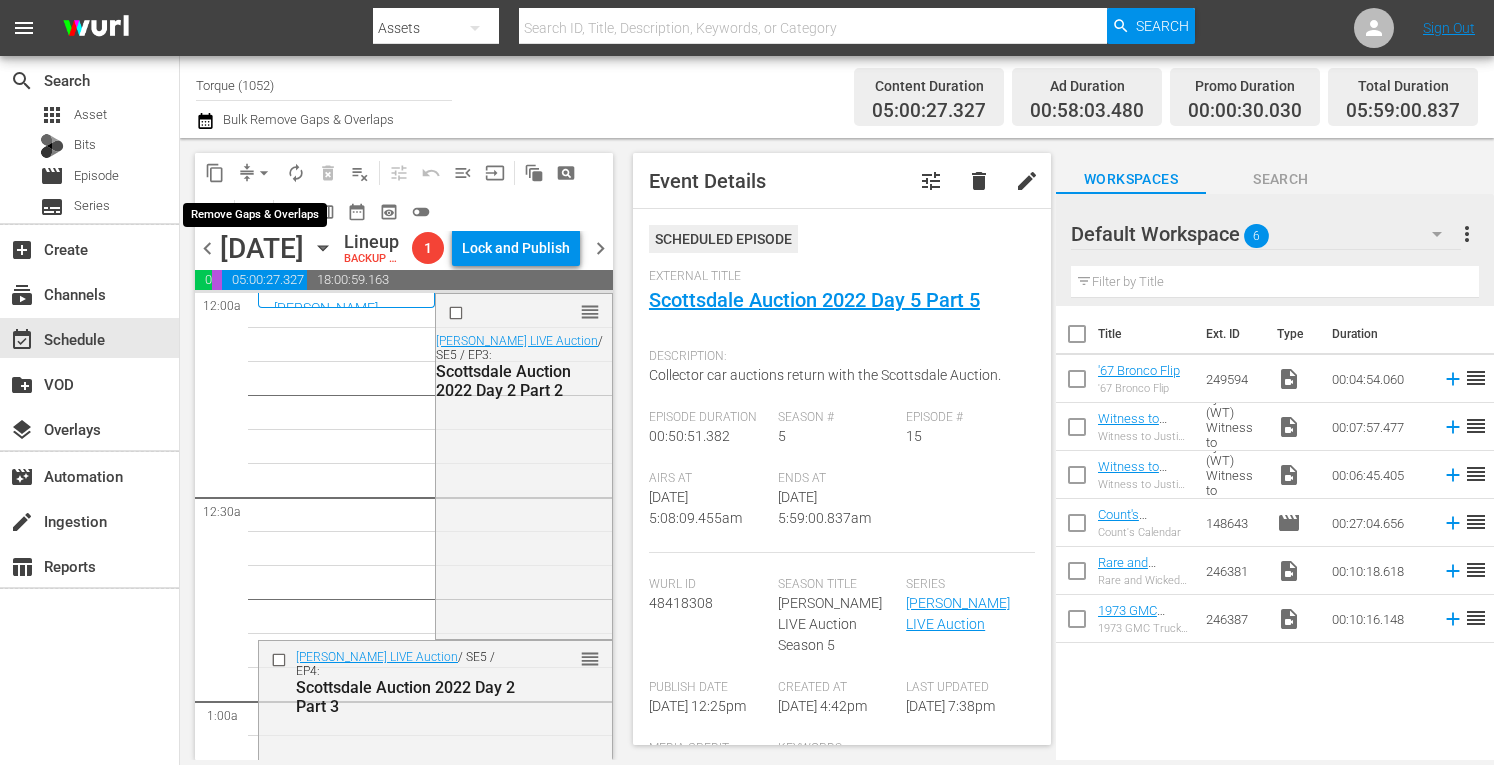 click on "arrow_drop_down" at bounding box center (264, 173) 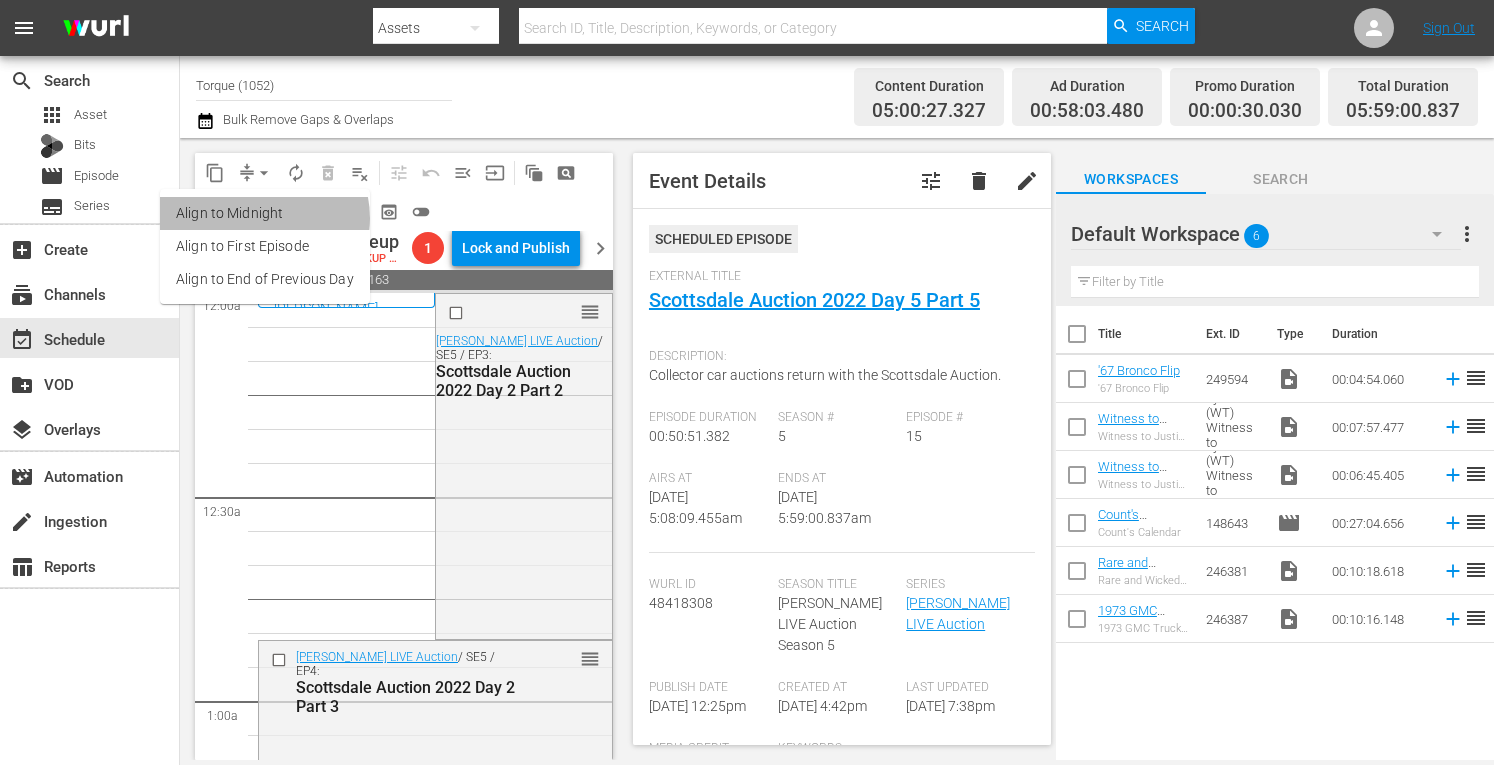 click on "Align to Midnight" at bounding box center [265, 213] 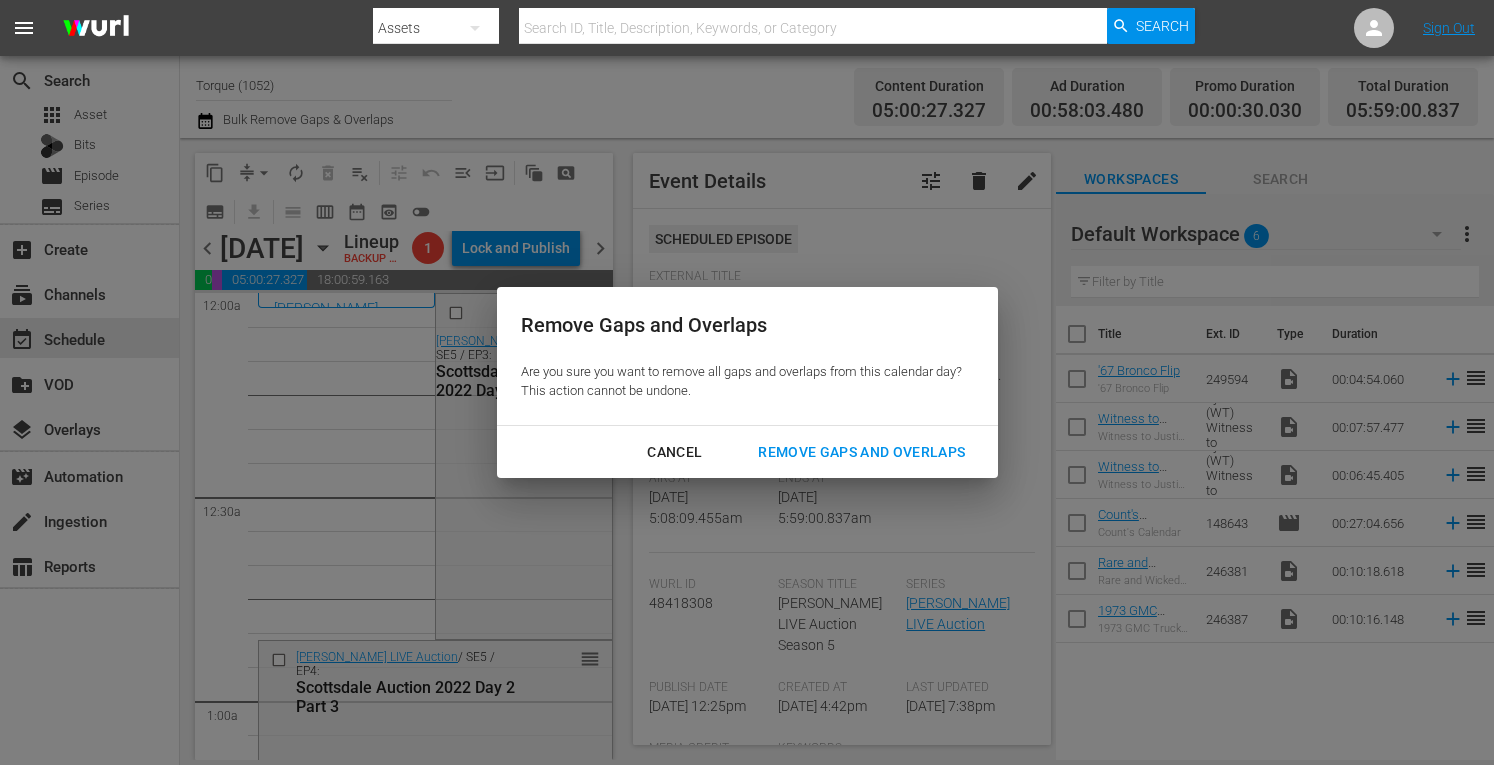 click on "Remove Gaps and Overlaps" at bounding box center [861, 452] 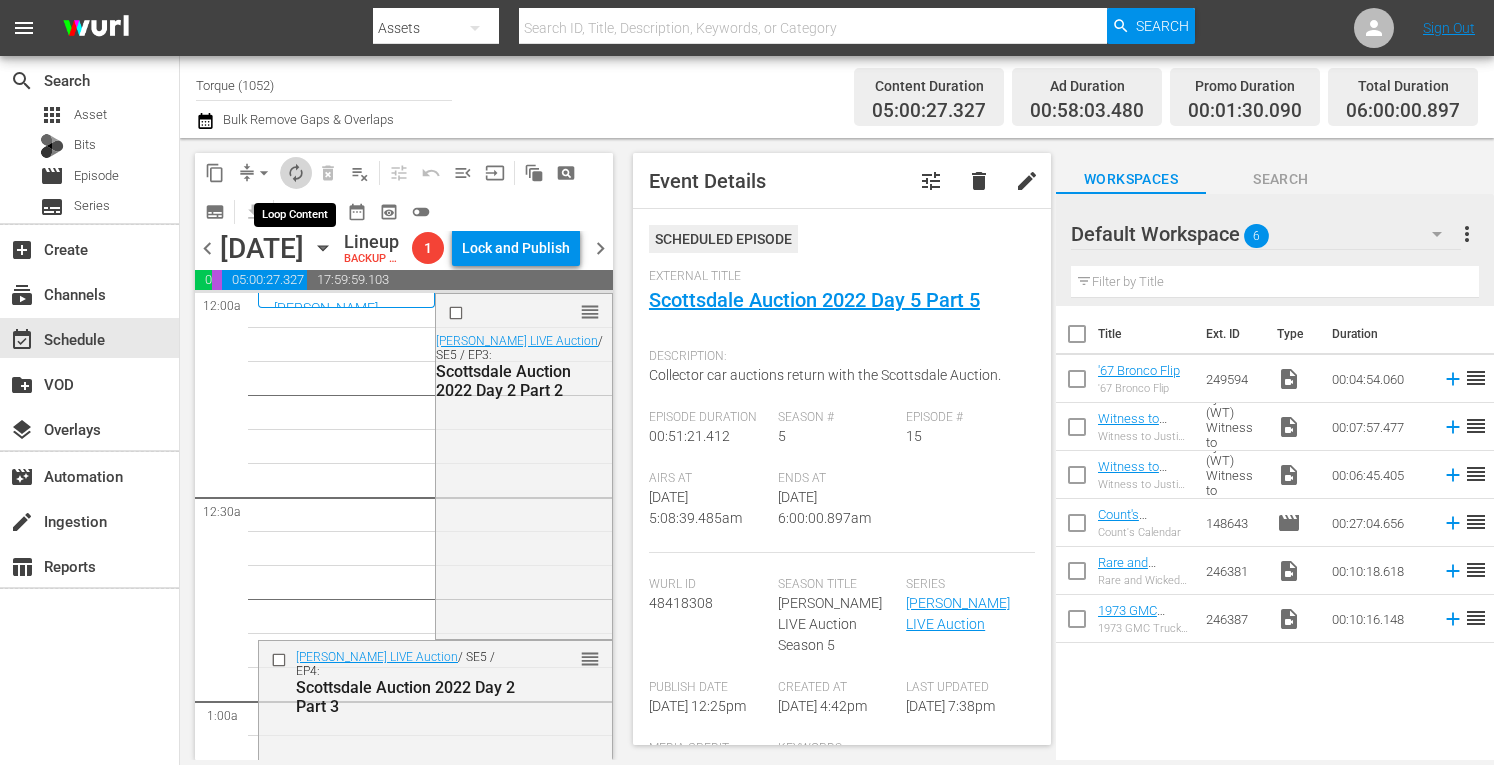 click on "autorenew_outlined" at bounding box center (296, 173) 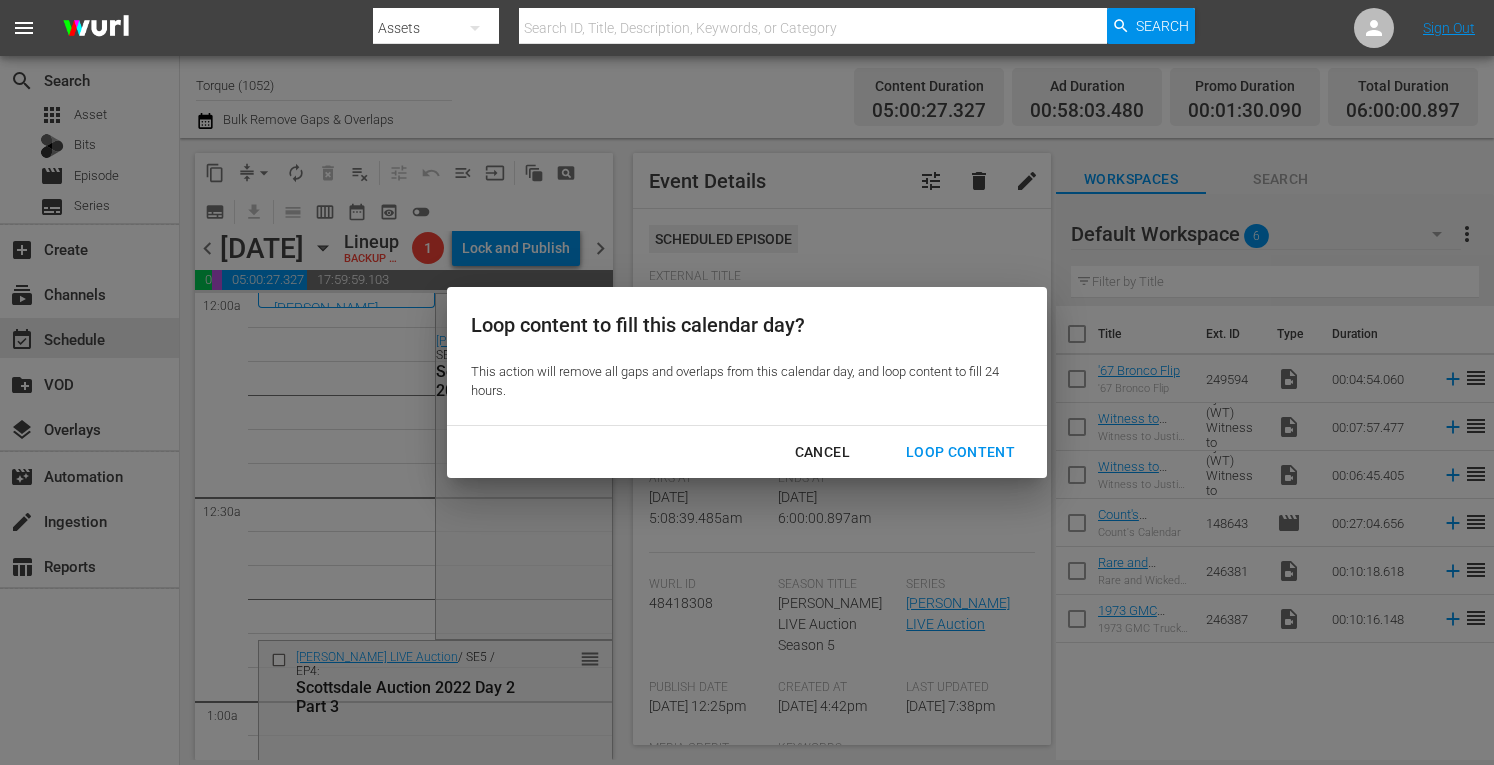 click on "Loop Content" at bounding box center (960, 452) 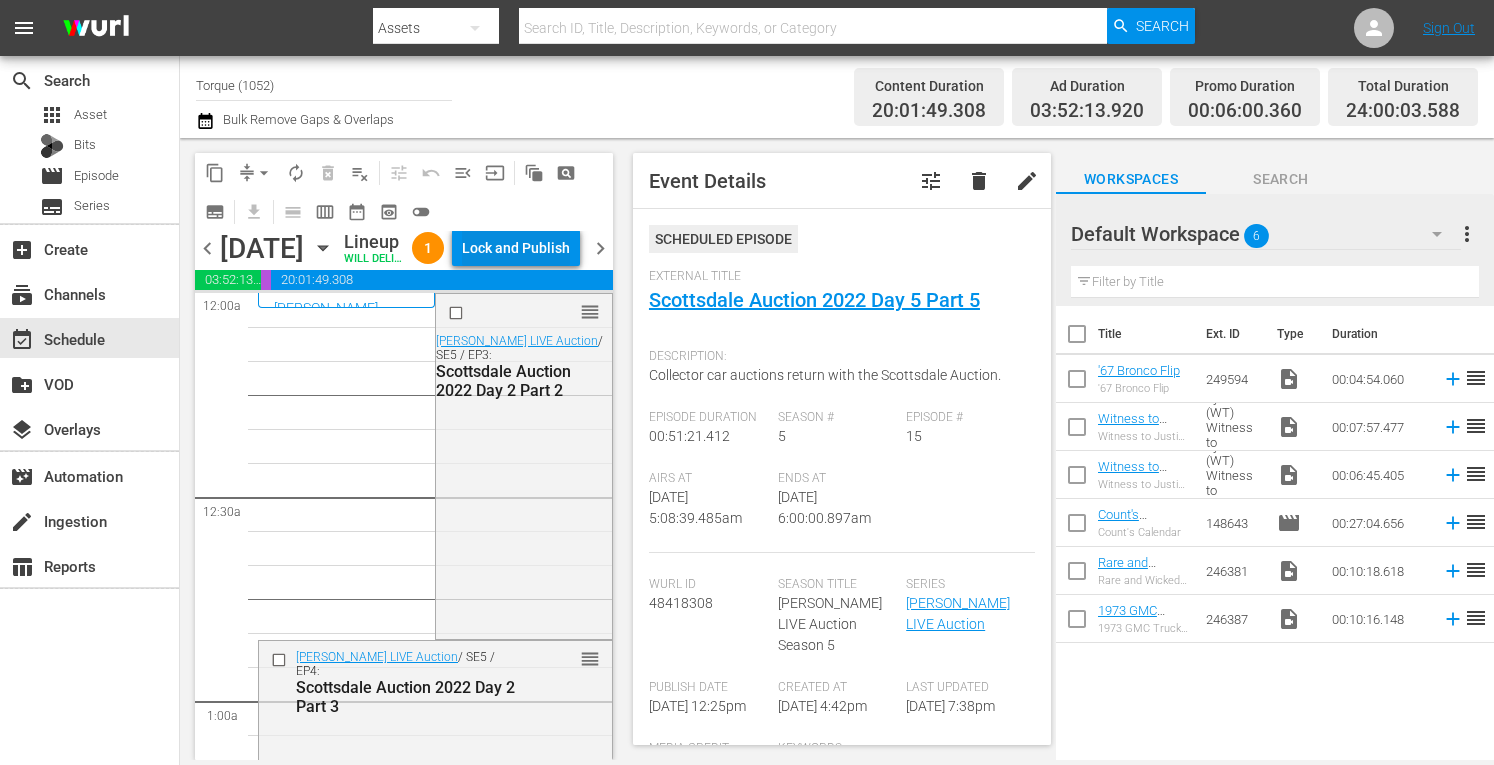 click on "Lock and Publish" at bounding box center (516, 248) 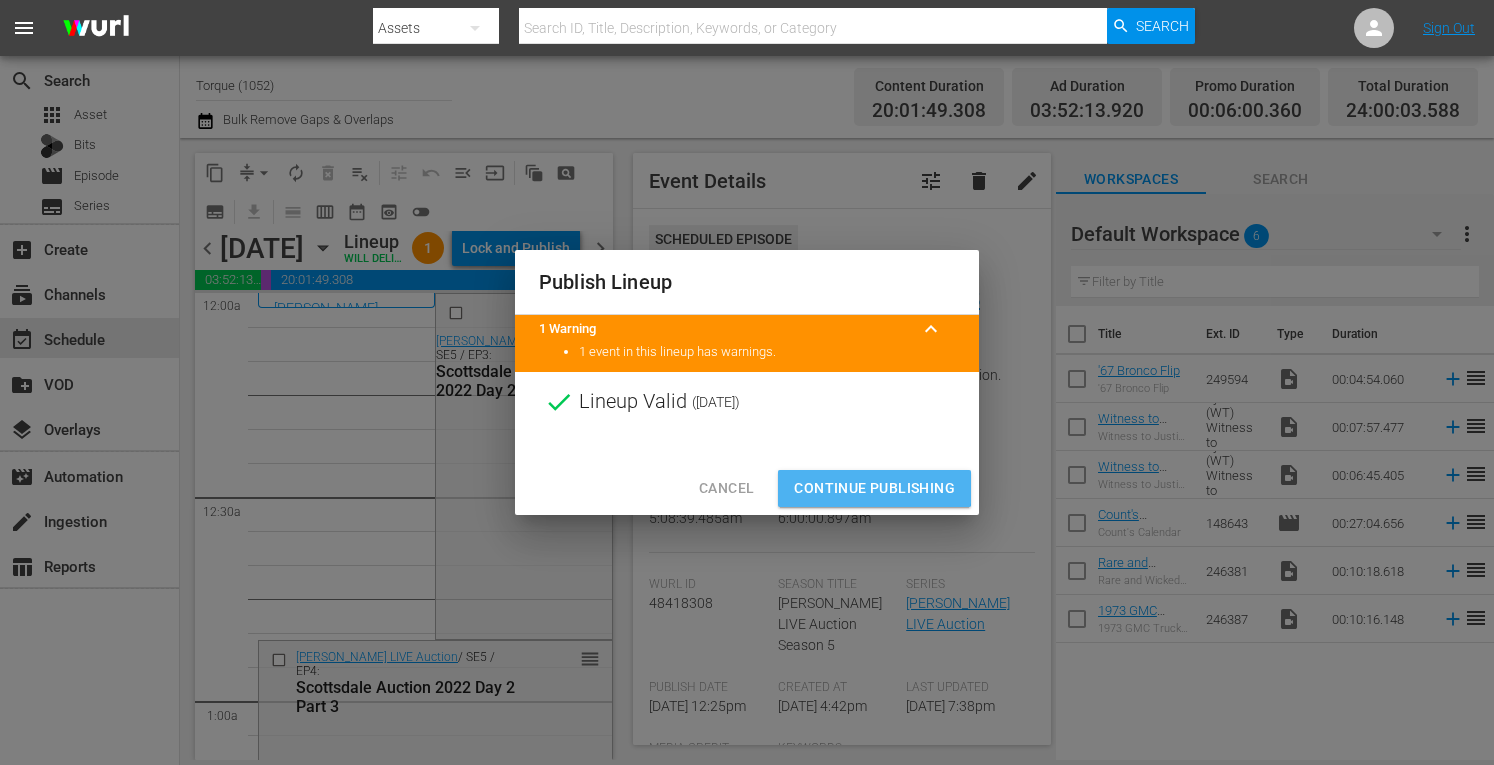 click on "Continue Publishing" at bounding box center [874, 488] 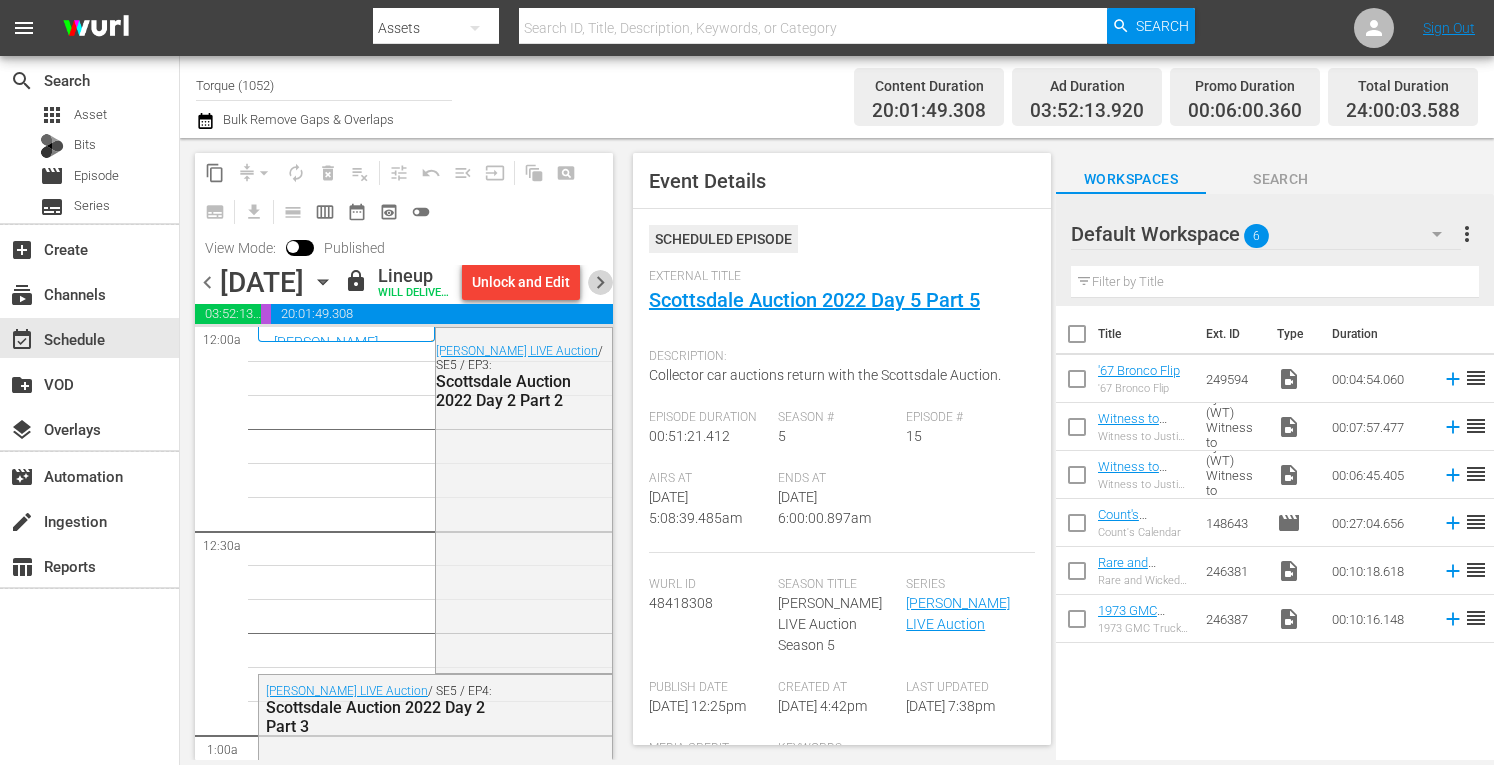 click on "chevron_right" at bounding box center [600, 282] 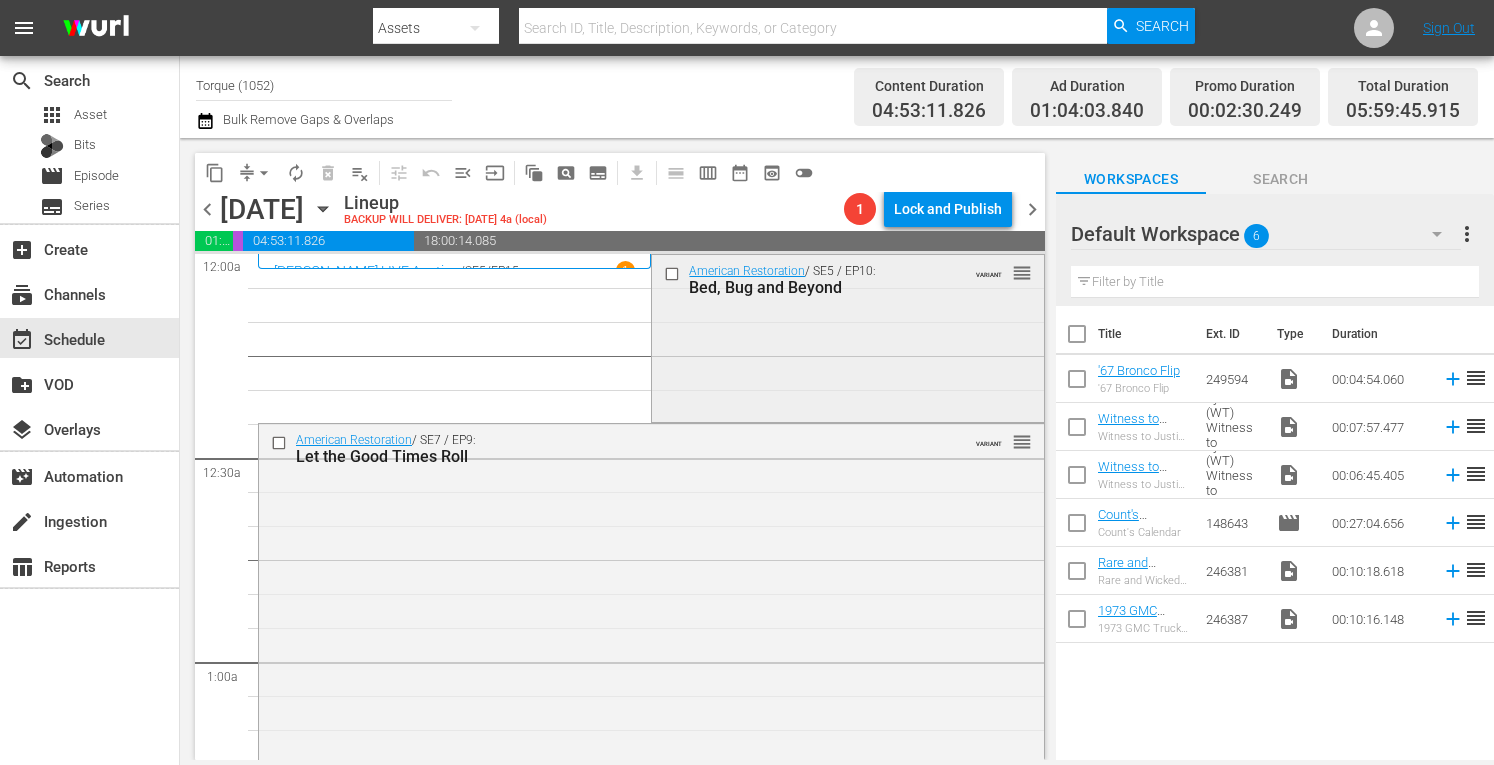 click on "American Restoration  / SE5 / EP10:
Bed, Bug and Beyond VARIANT reorder" at bounding box center [847, 336] 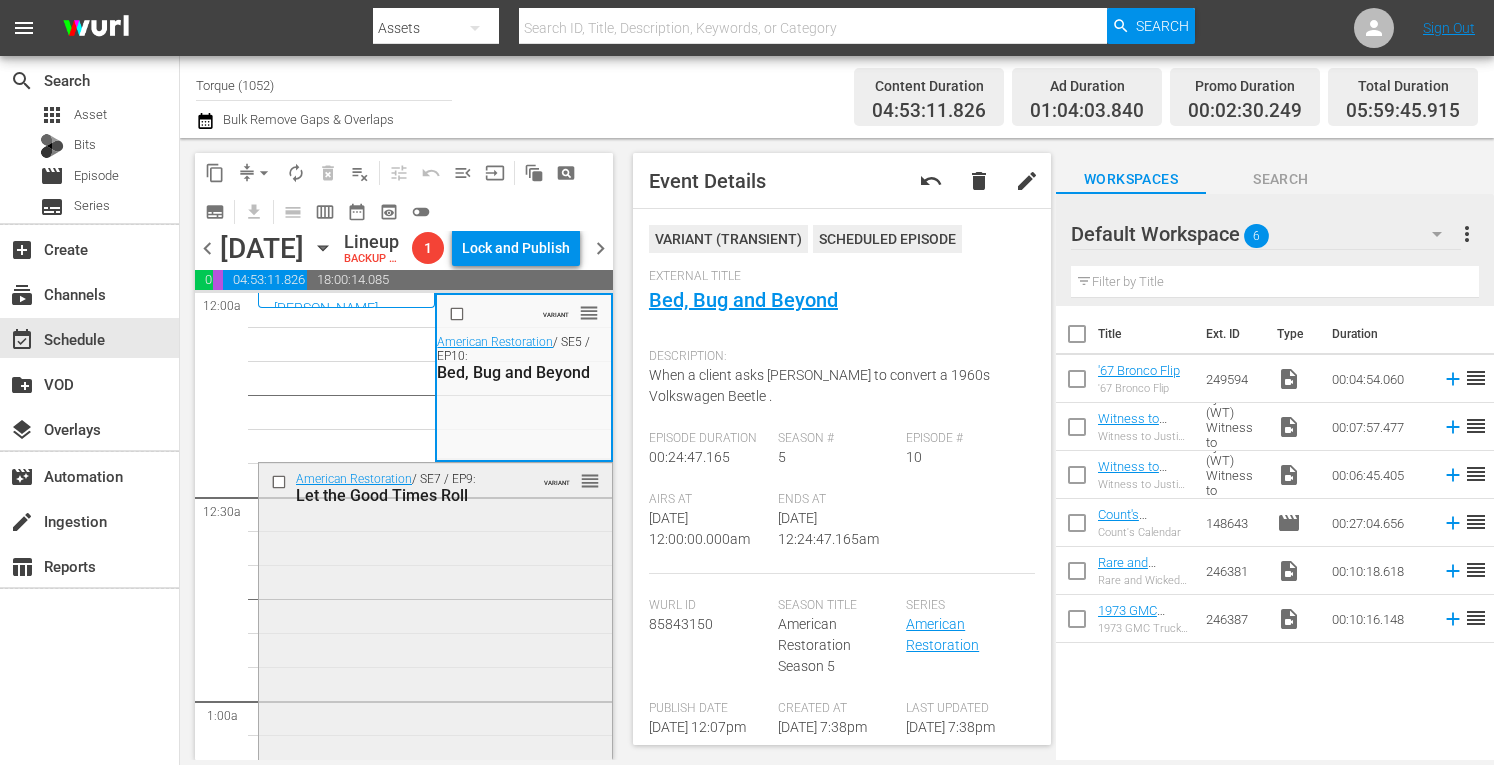 click on "American Restoration  / SE7 / EP9:
Let the Good Times Roll VARIANT reorder" at bounding box center [435, 640] 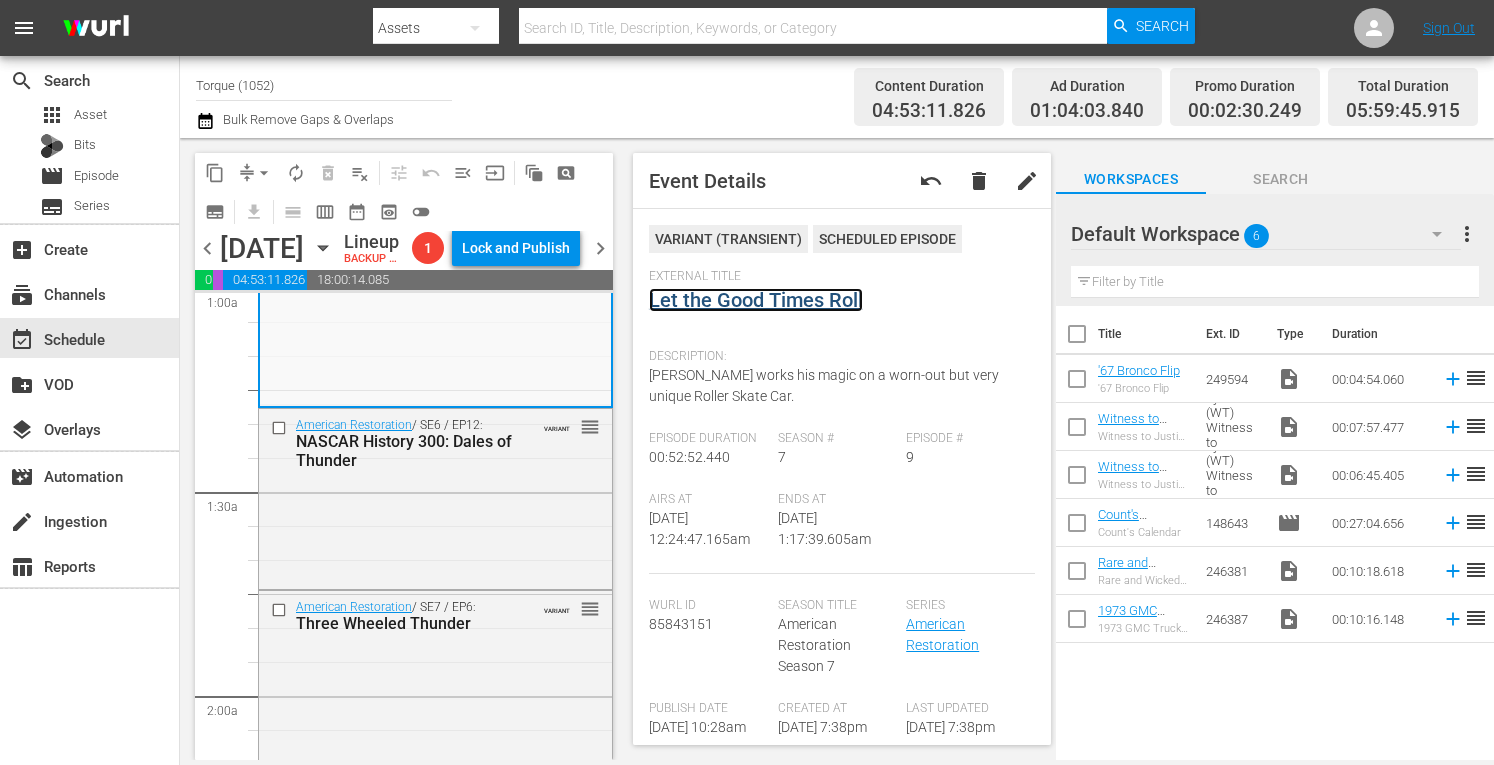 scroll, scrollTop: 480, scrollLeft: 0, axis: vertical 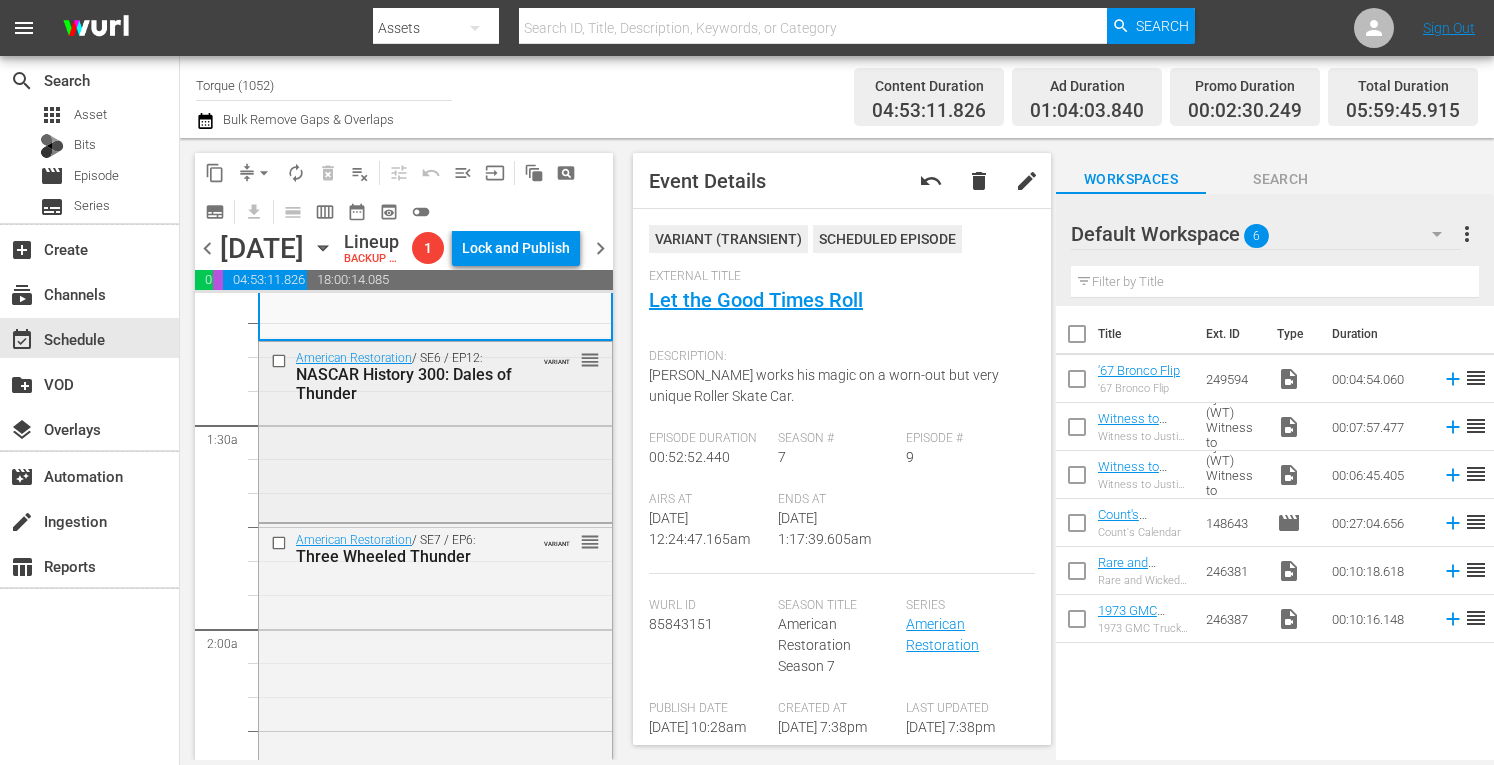 click on "American Restoration  / SE6 / EP12:
NASCAR History 300: Dales of Thunder VARIANT reorder" at bounding box center [435, 430] 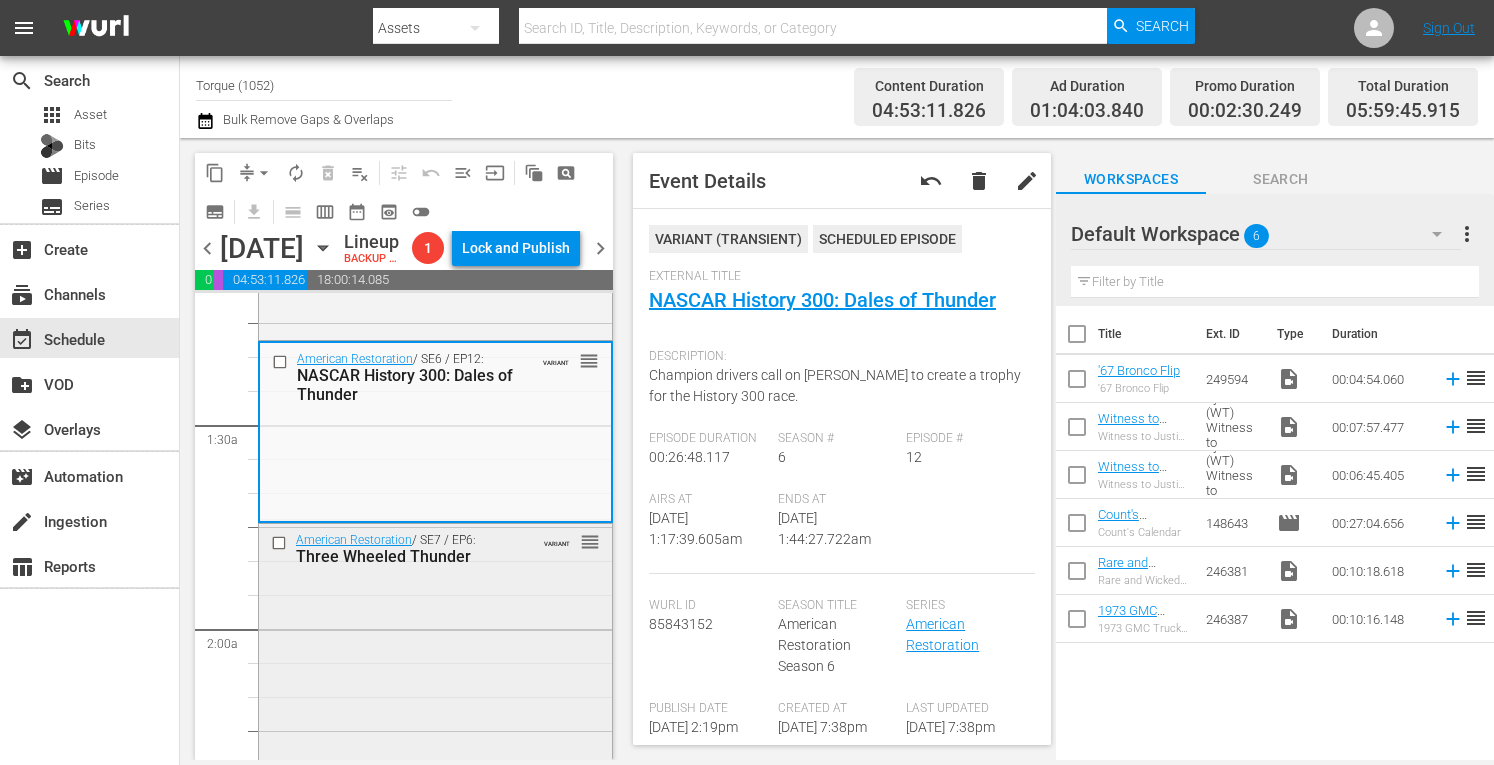 click on "American Restoration  / SE7 / EP6:
Three Wheeled Thunder VARIANT reorder" at bounding box center [435, 700] 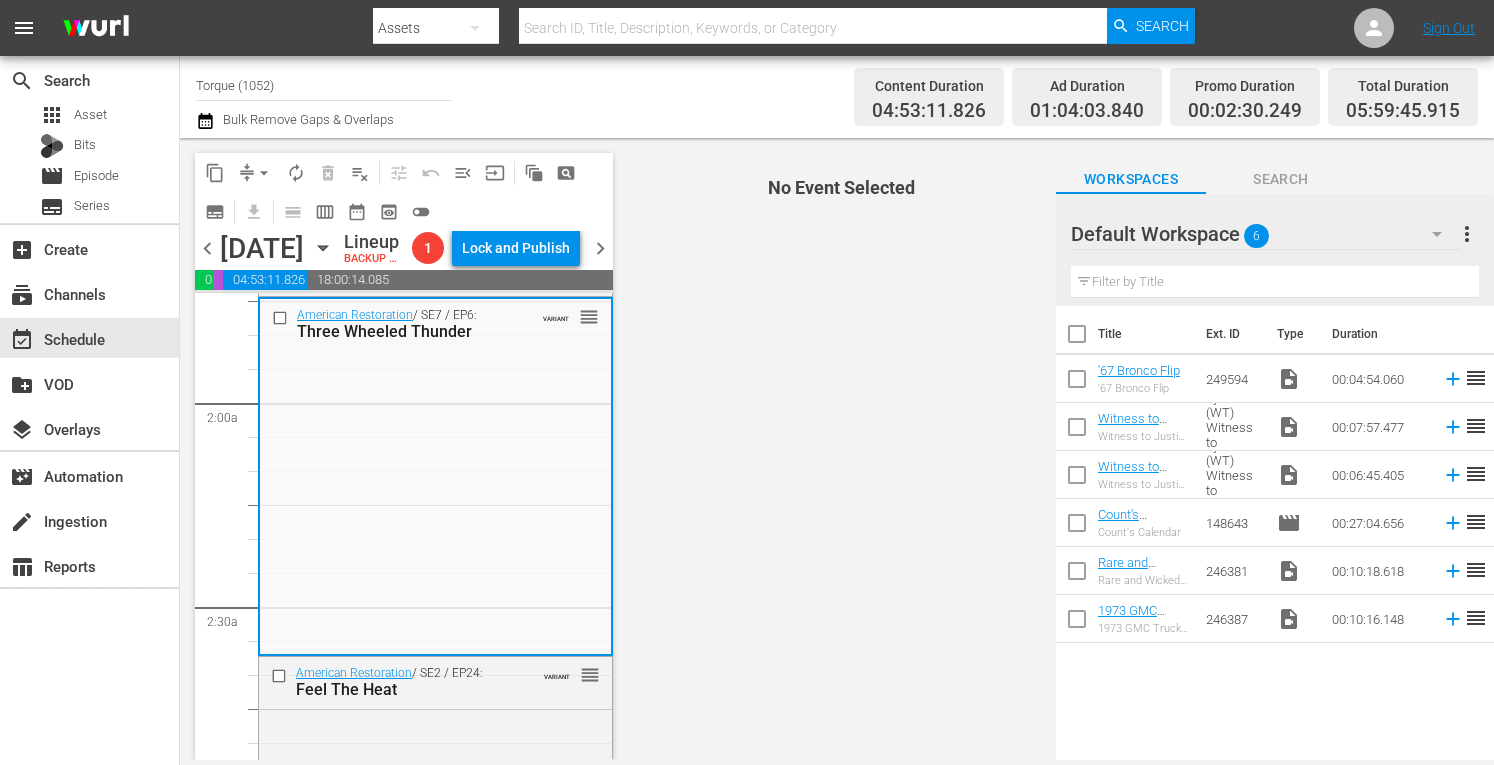 scroll, scrollTop: 813, scrollLeft: 0, axis: vertical 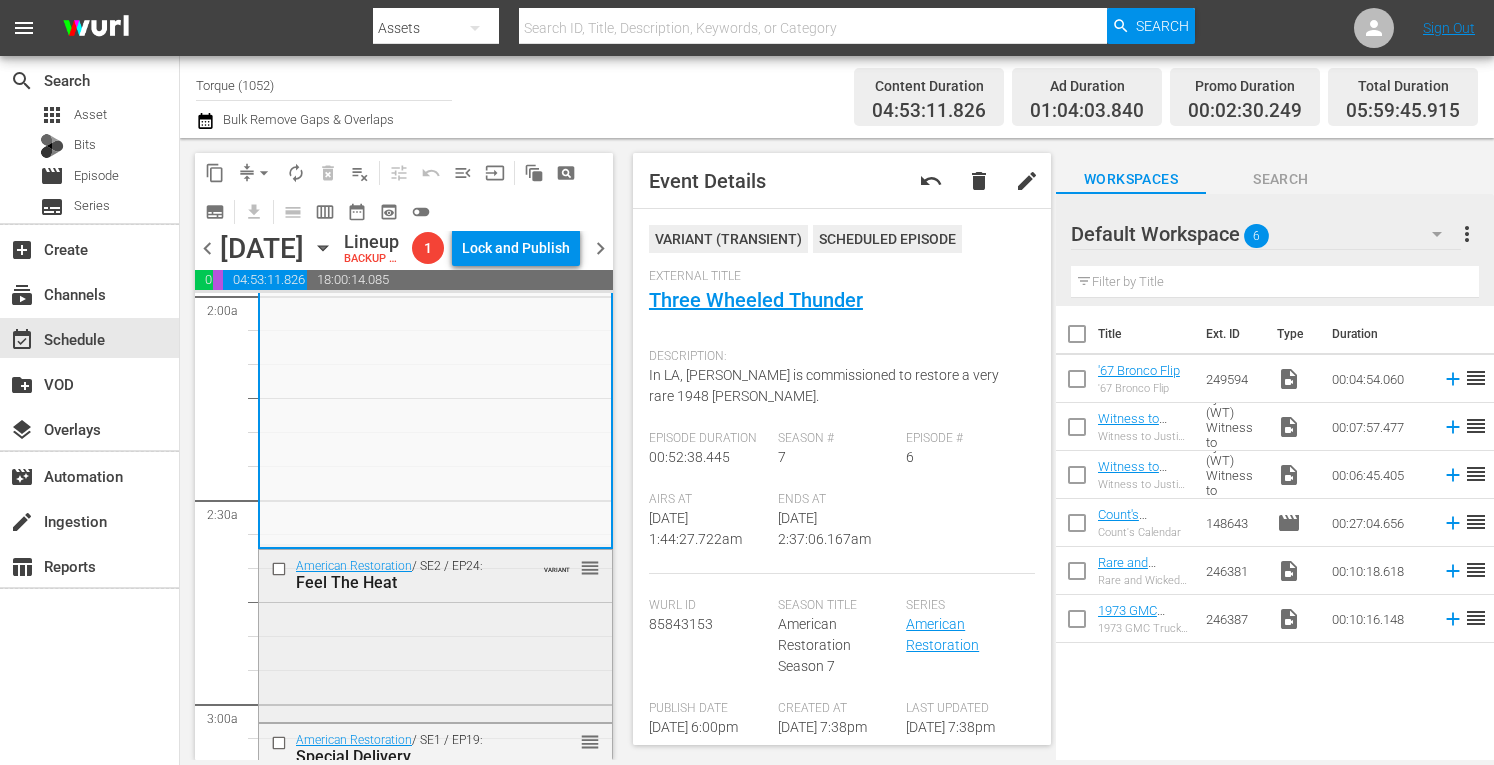 click on "American Restoration  / SE2 / EP24:
Feel The Heat VARIANT reorder" at bounding box center [435, 574] 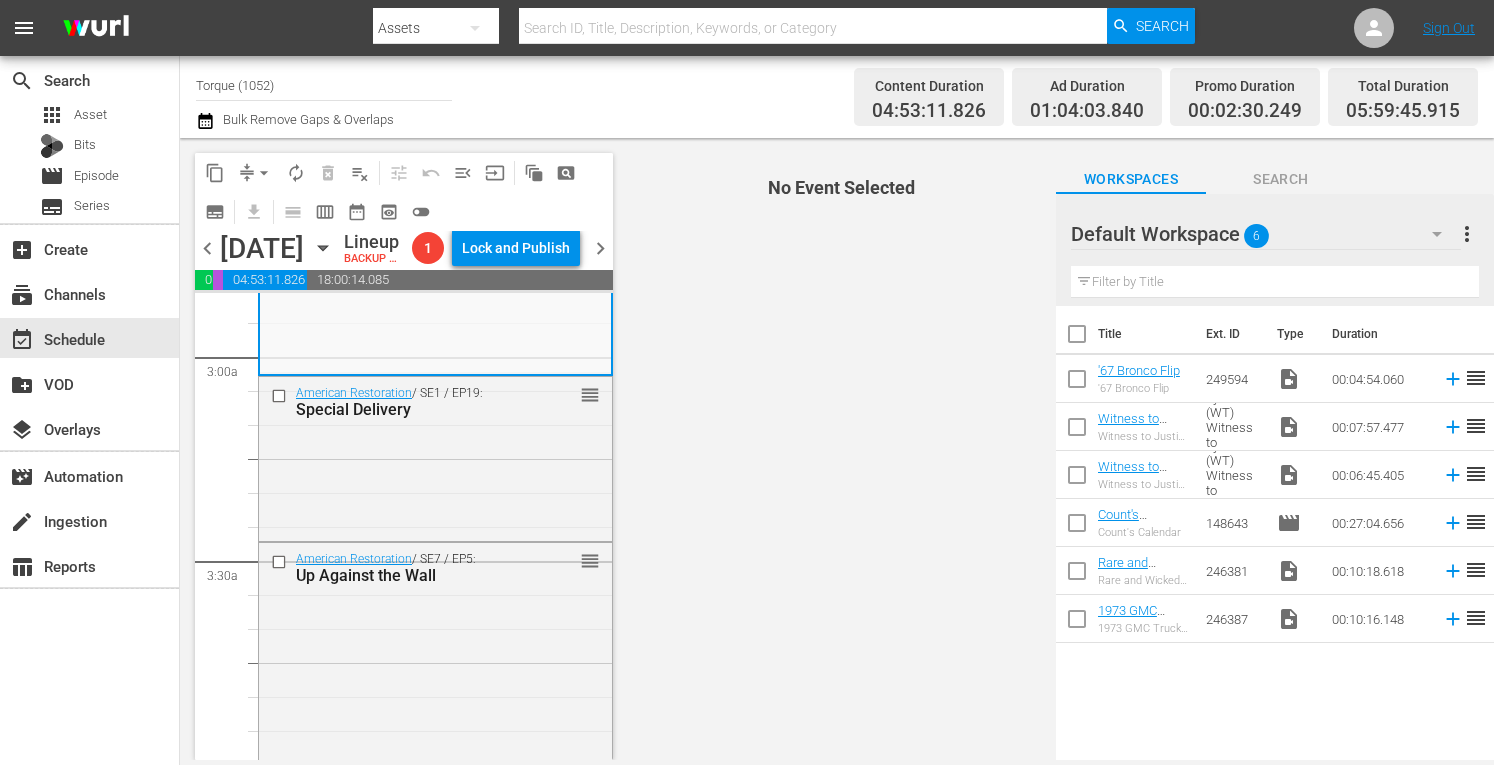scroll, scrollTop: 1200, scrollLeft: 0, axis: vertical 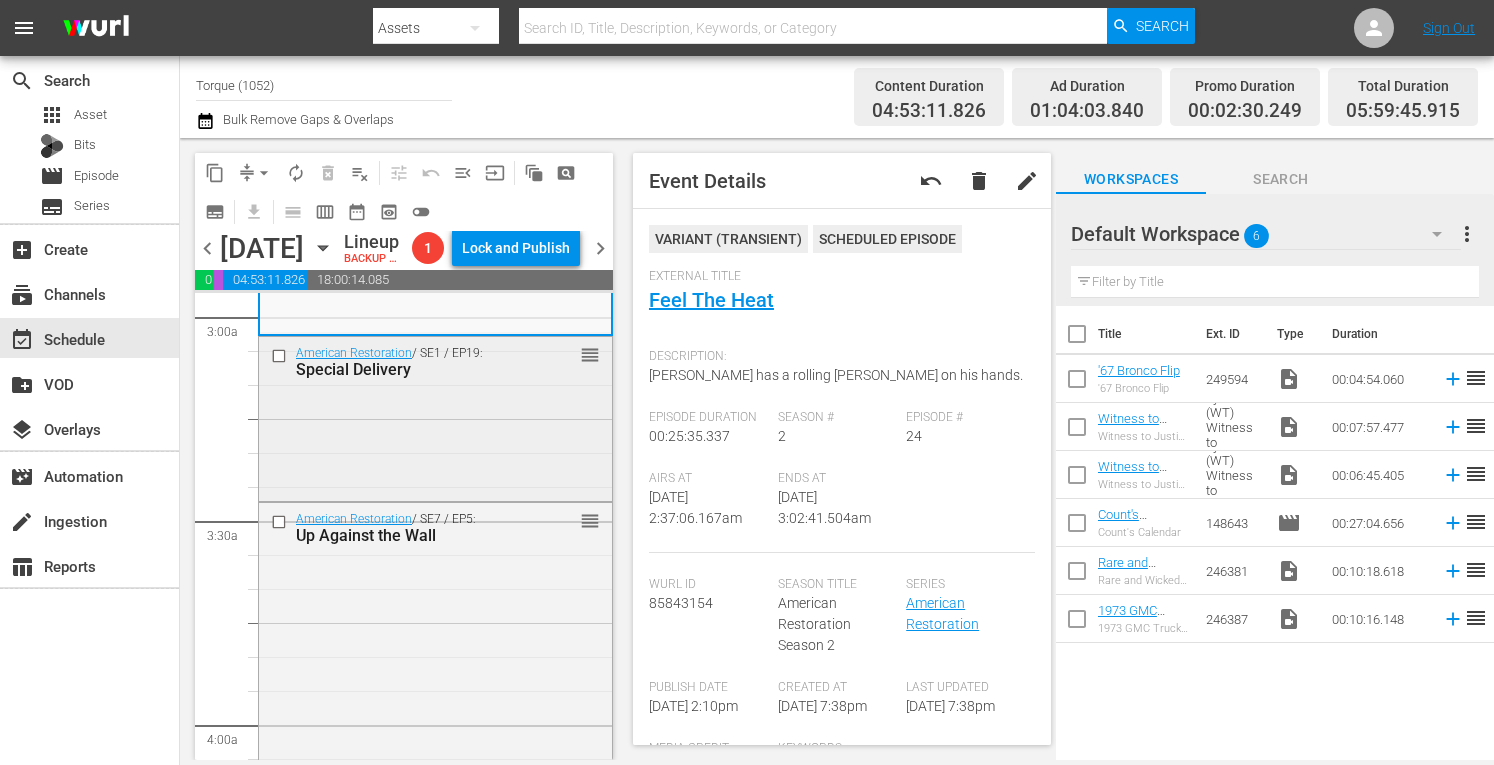click on "American Restoration  / SE1 / EP19:
Special Delivery reorder" at bounding box center [435, 417] 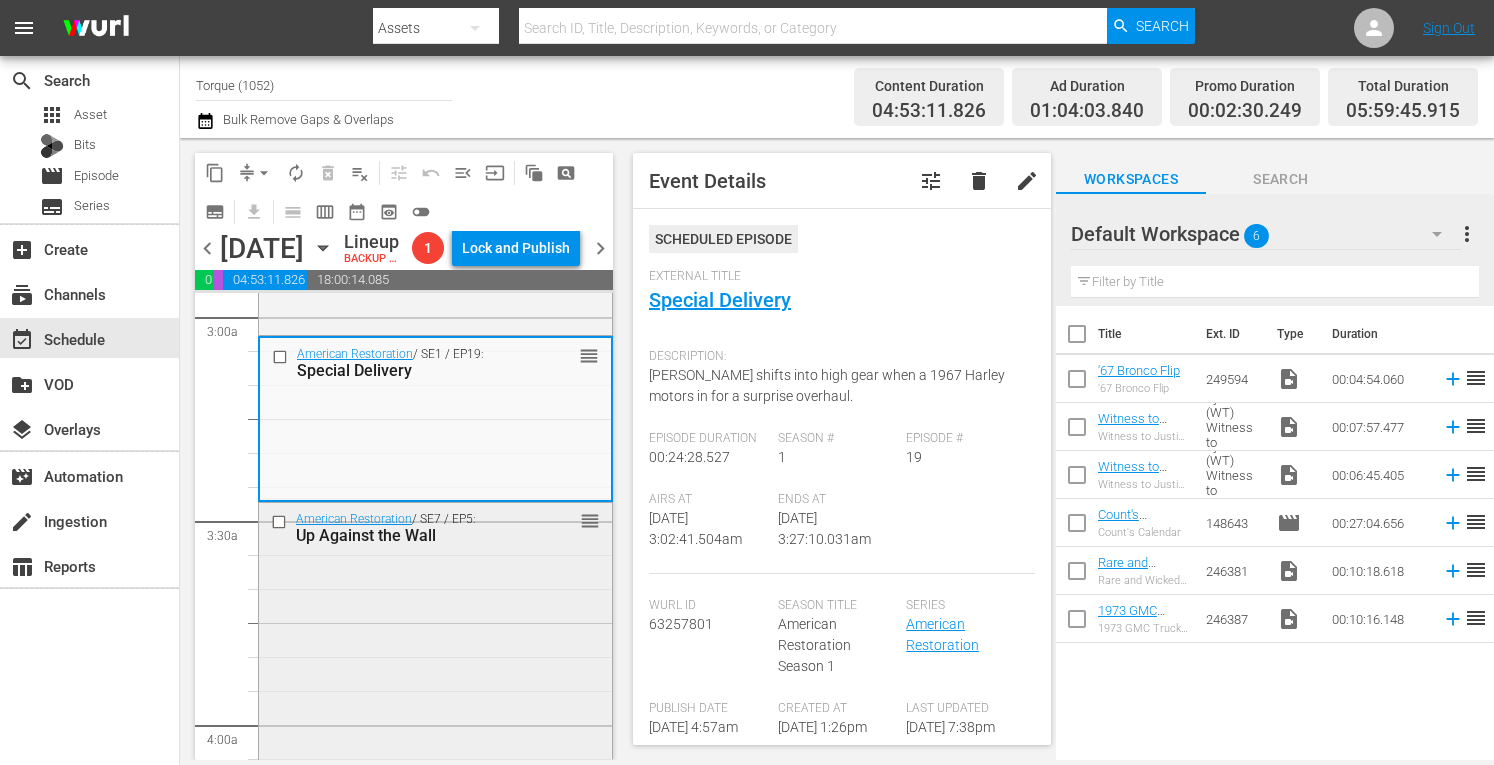 click on "American Restoration  / SE7 / EP5:
Up Against the Wall reorder" at bounding box center (435, 677) 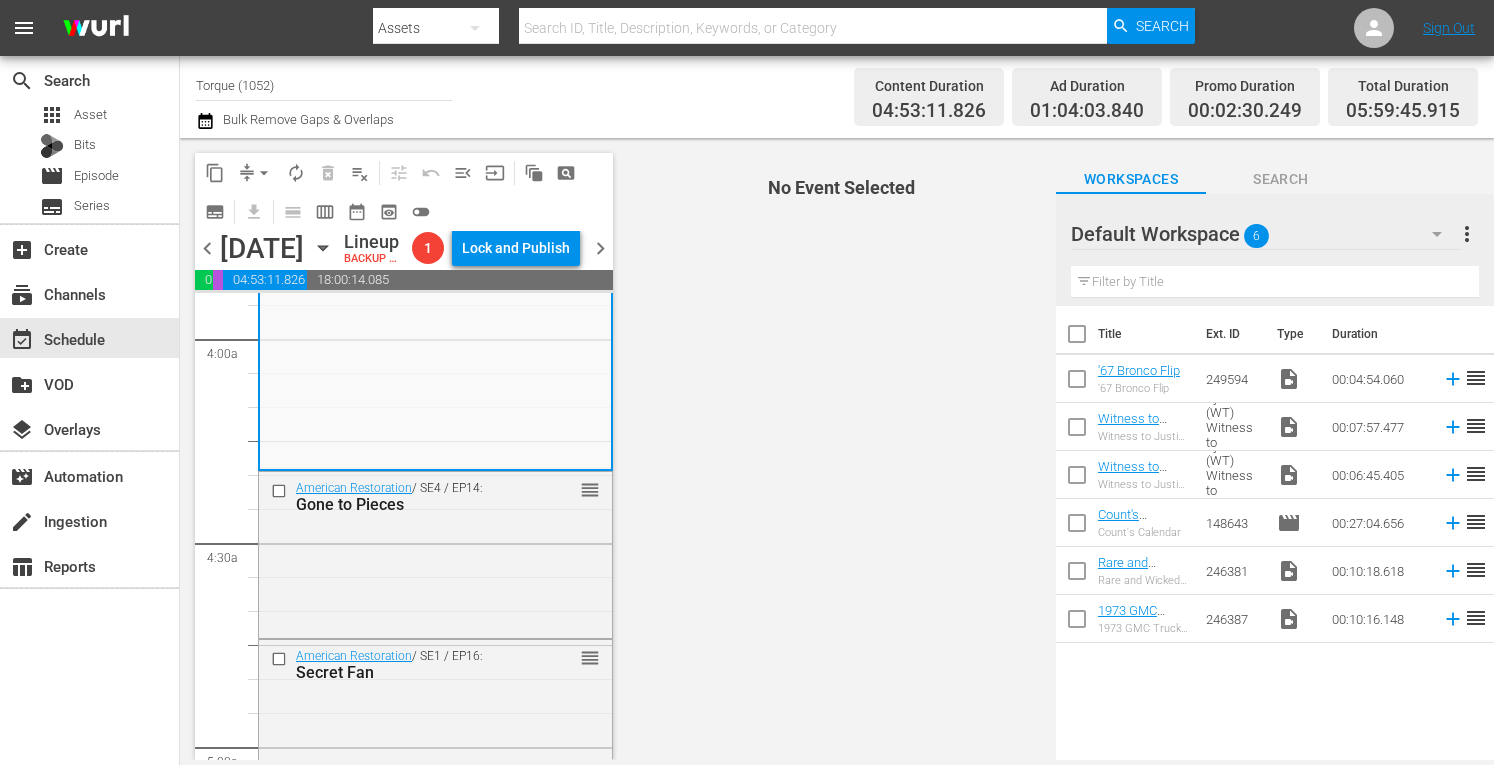scroll, scrollTop: 1613, scrollLeft: 0, axis: vertical 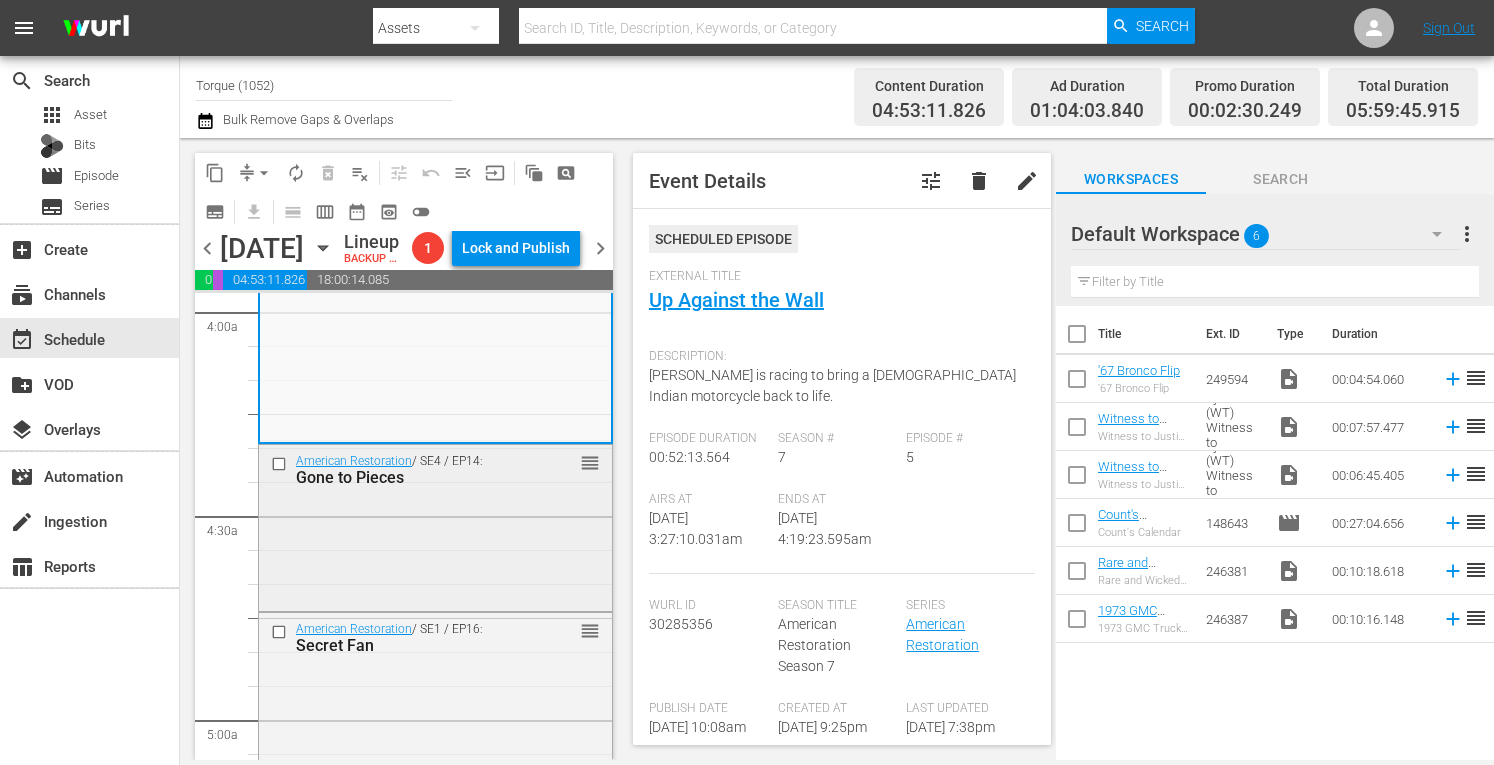 click on "American Restoration  / SE4 / EP14:
Gone to Pieces reorder" at bounding box center [435, 526] 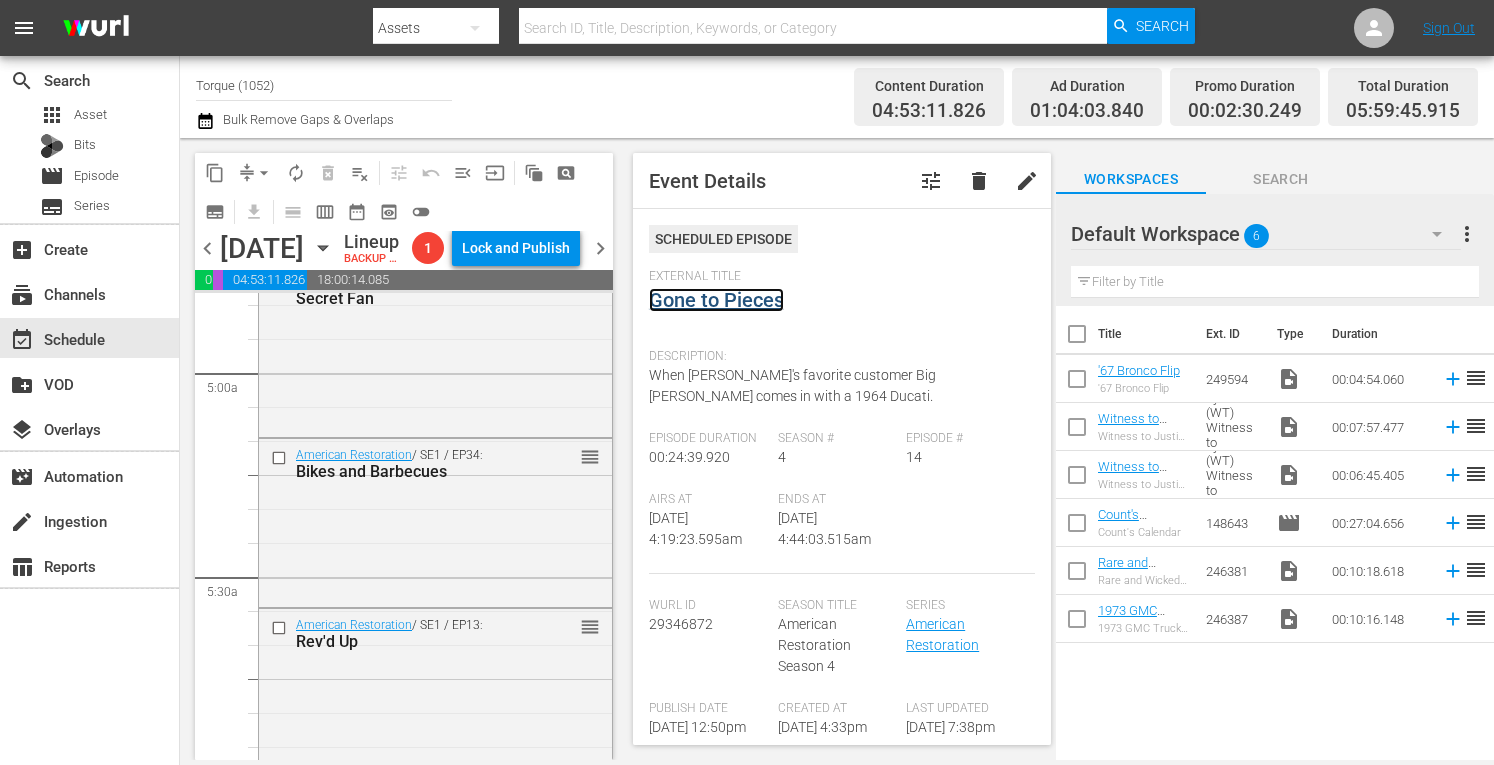 scroll, scrollTop: 1973, scrollLeft: 0, axis: vertical 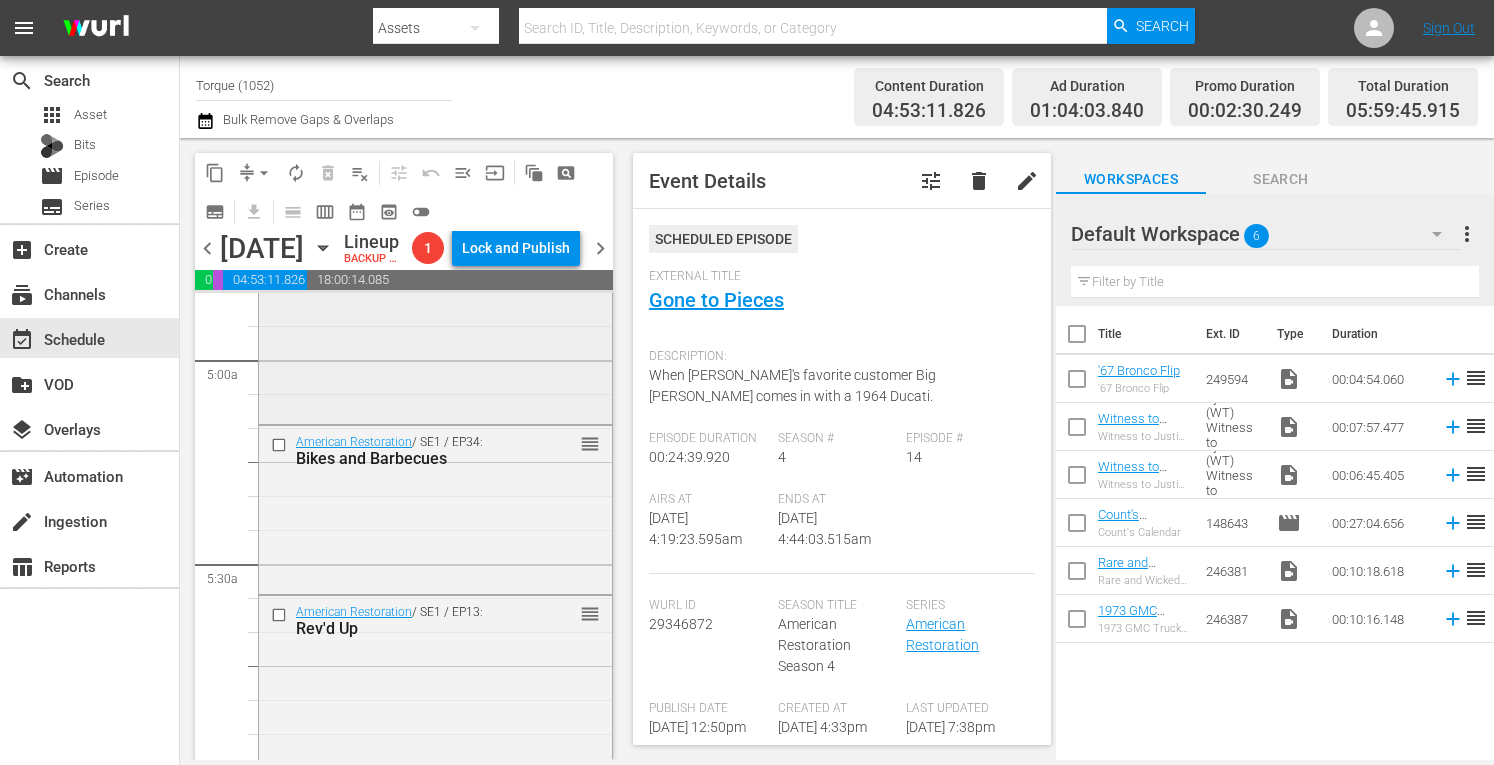 click on "American Restoration  / SE1 / EP16:
Secret Fan reorder" at bounding box center (435, 336) 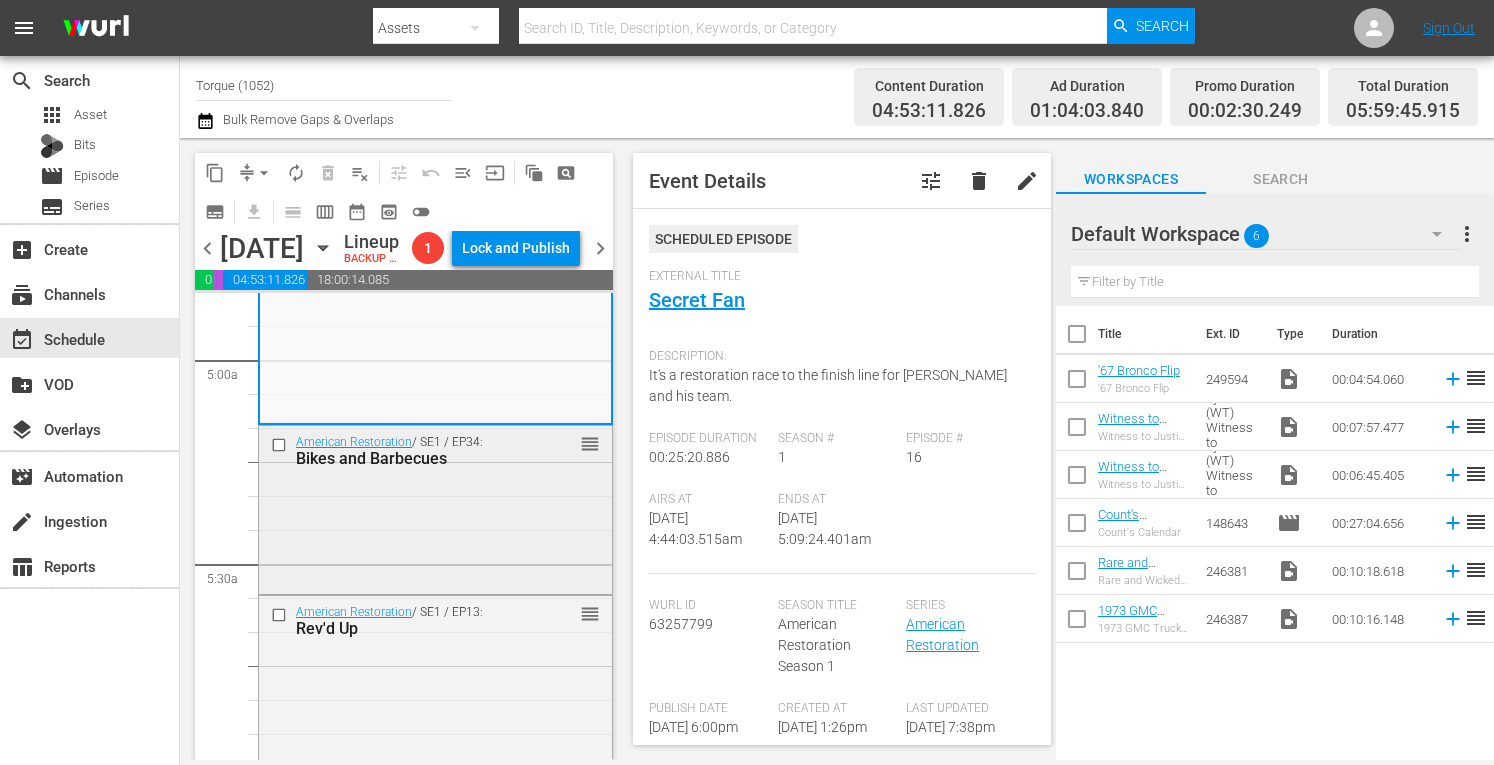 click on "American Restoration  / SE1 / EP34:
Bikes and Barbecues reorder" at bounding box center (435, 508) 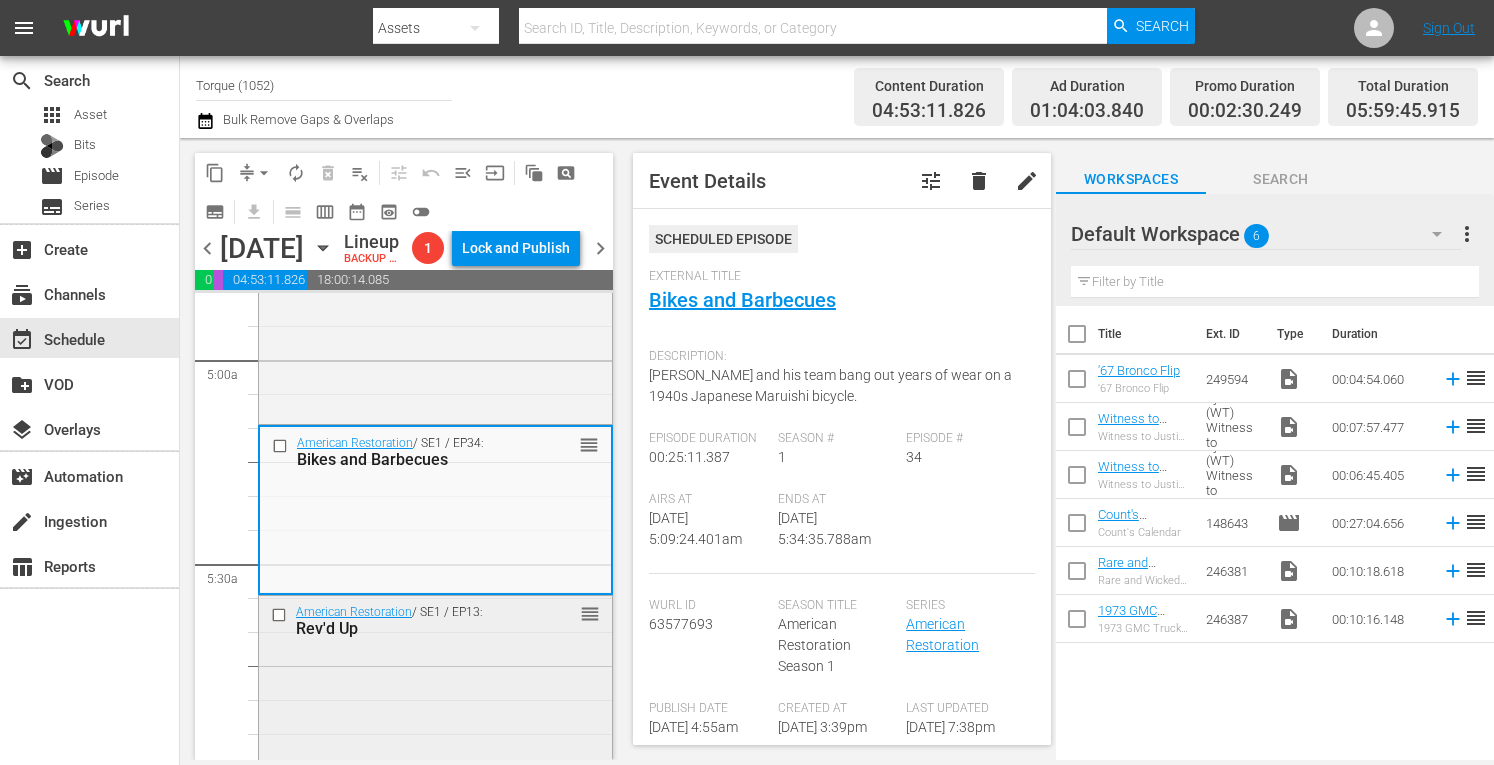 click on "American Restoration  / SE1 / EP13:
Rev'd Up reorder" at bounding box center (435, 678) 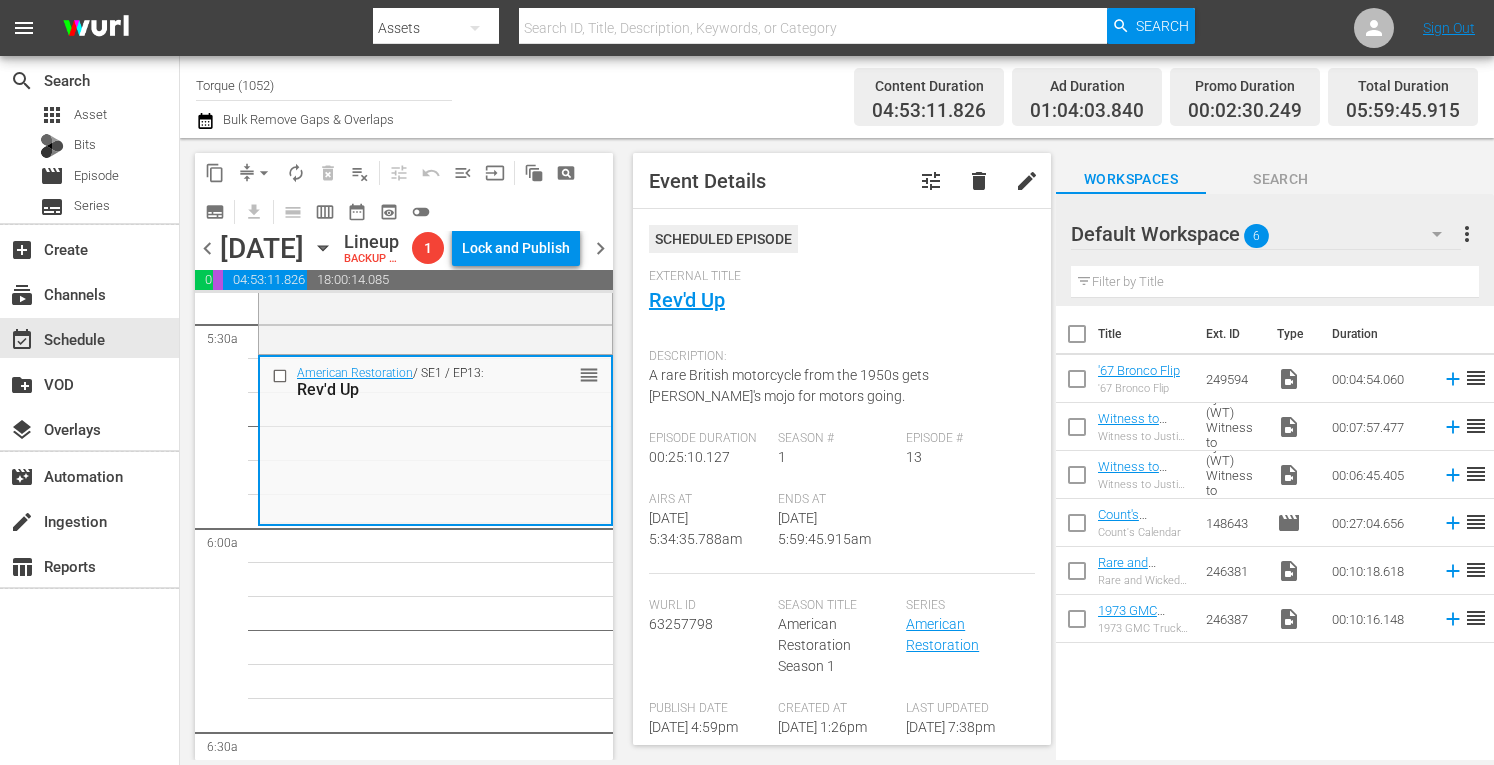 scroll, scrollTop: 2306, scrollLeft: 0, axis: vertical 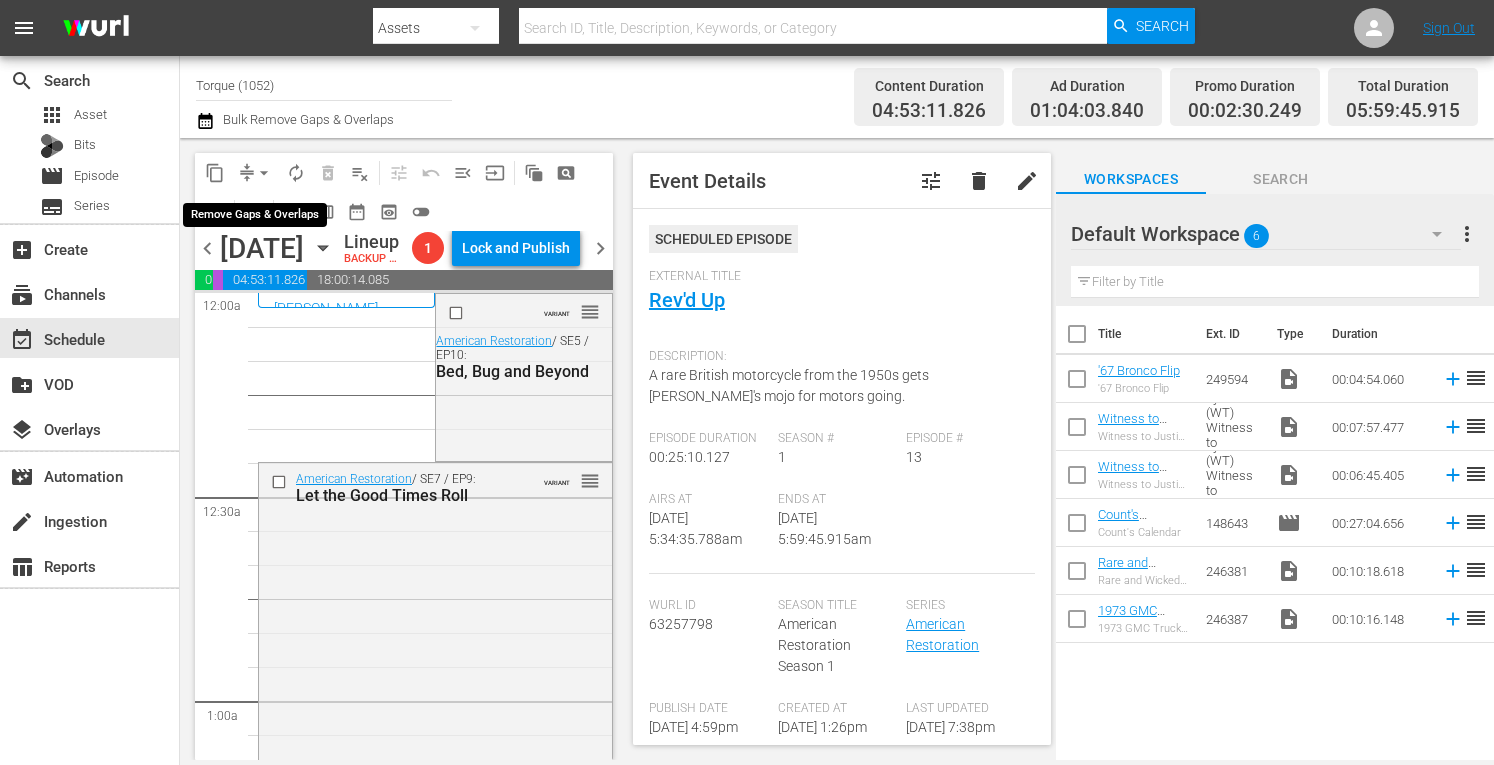 click on "arrow_drop_down" at bounding box center [264, 173] 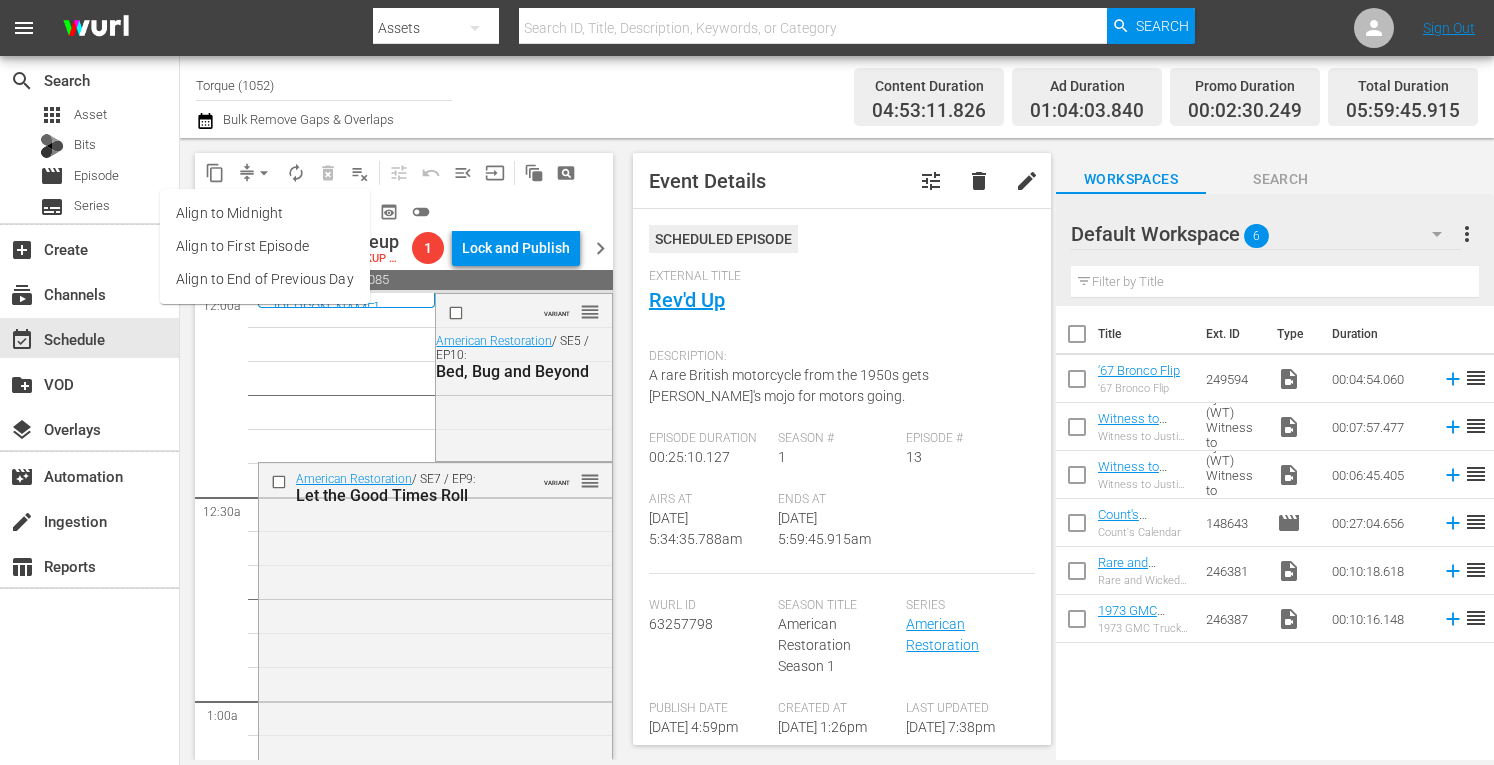 click on "Align to Midnight" at bounding box center (265, 213) 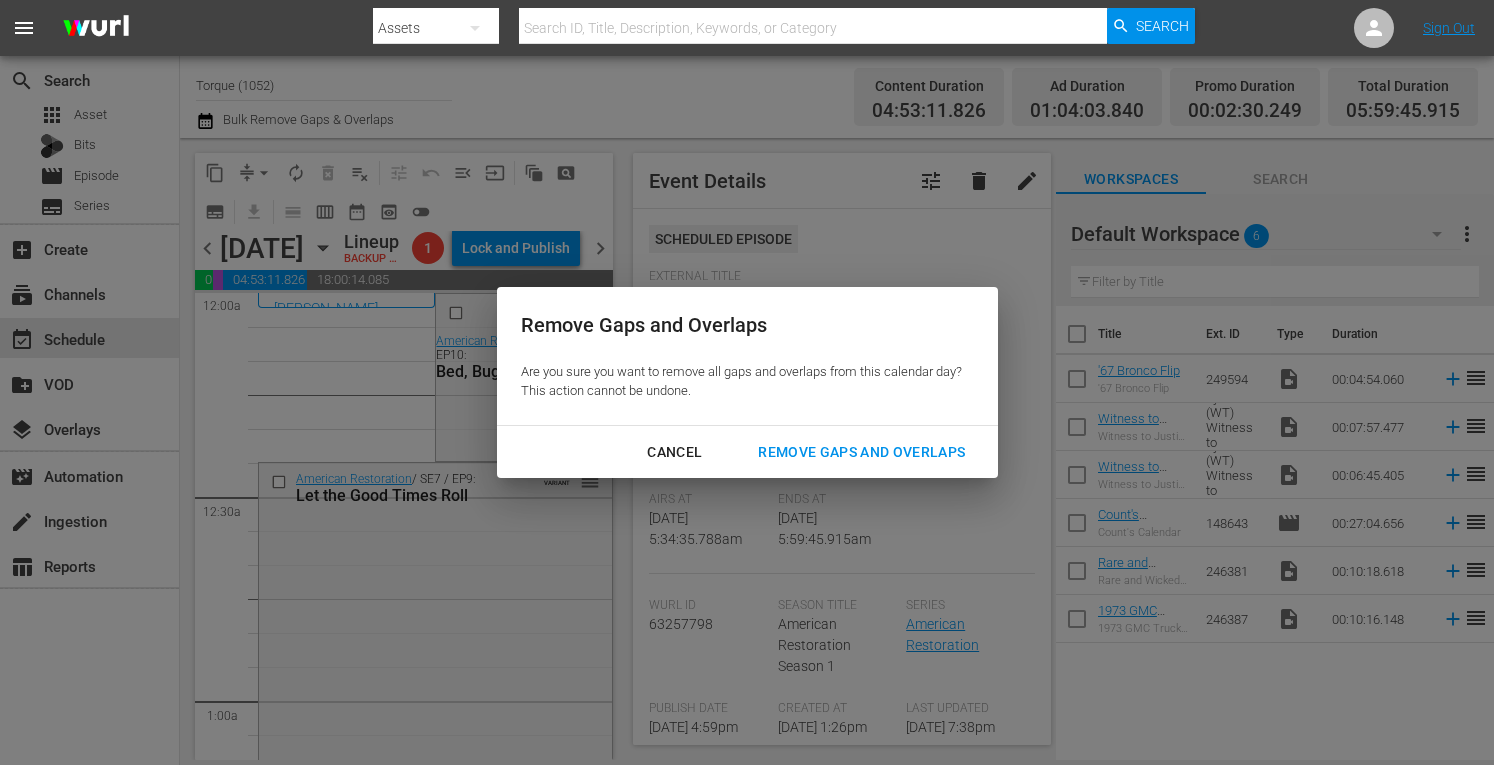 click on "Remove Gaps and Overlaps" at bounding box center [861, 452] 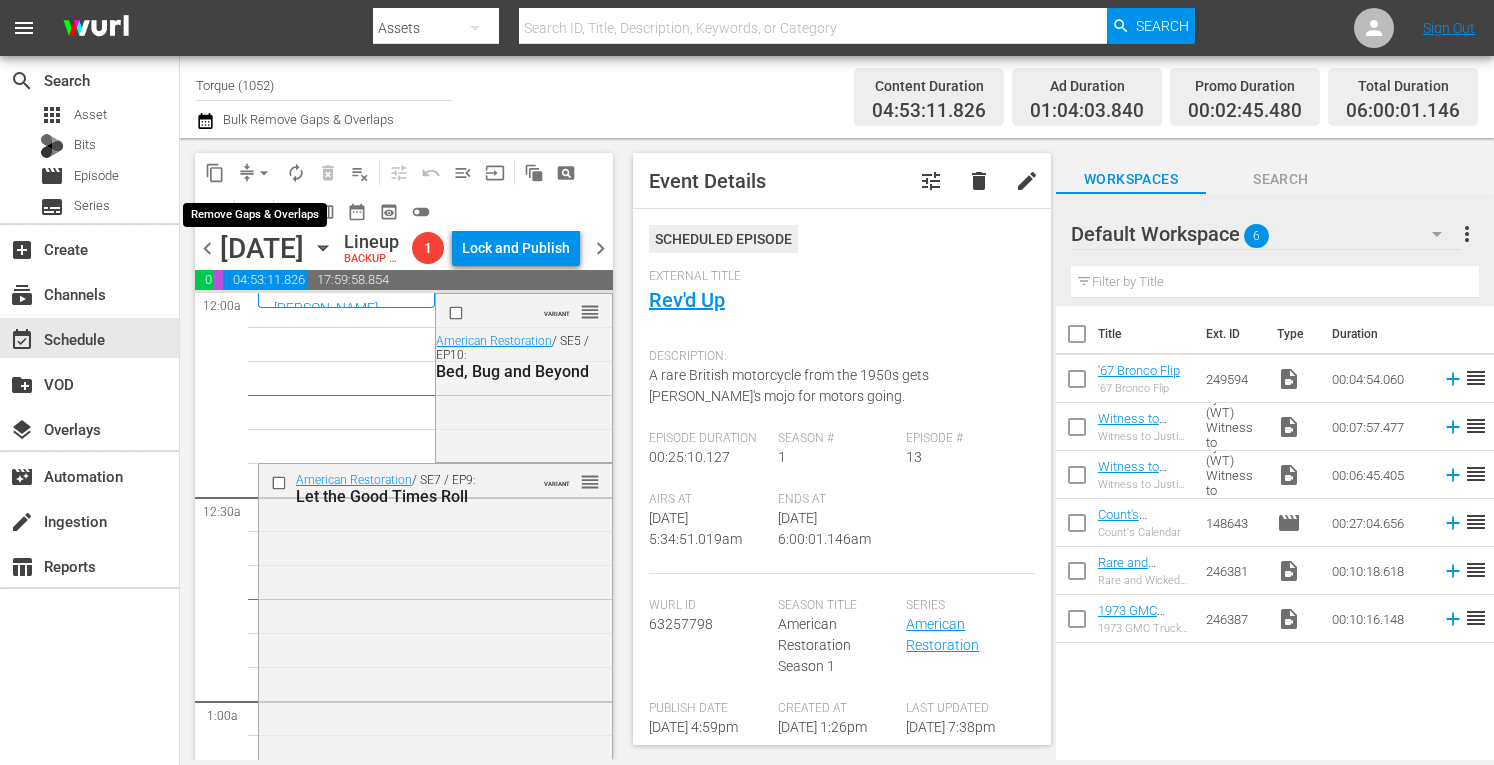 click on "arrow_drop_down" at bounding box center [264, 173] 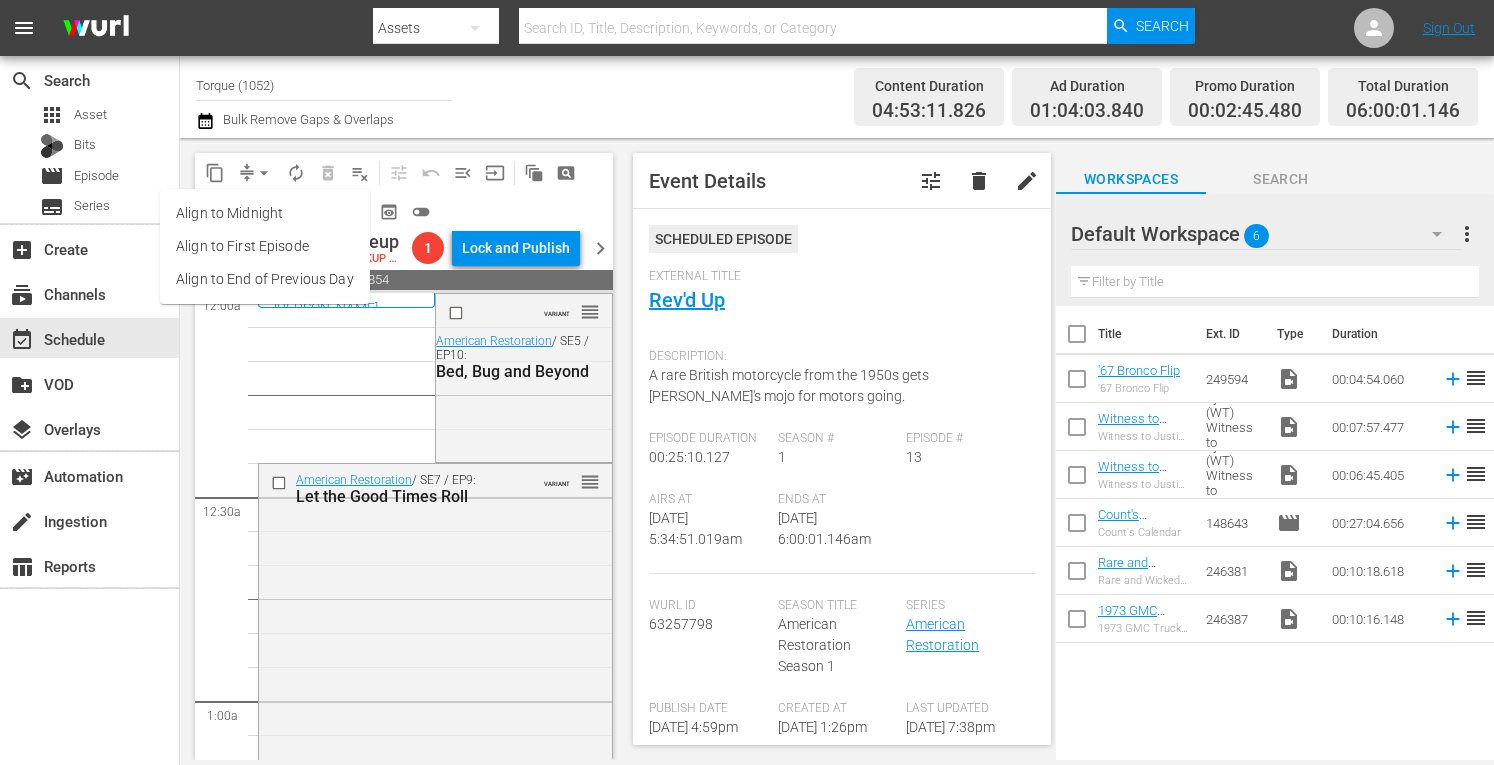 click on "Align to Midnight" at bounding box center [265, 213] 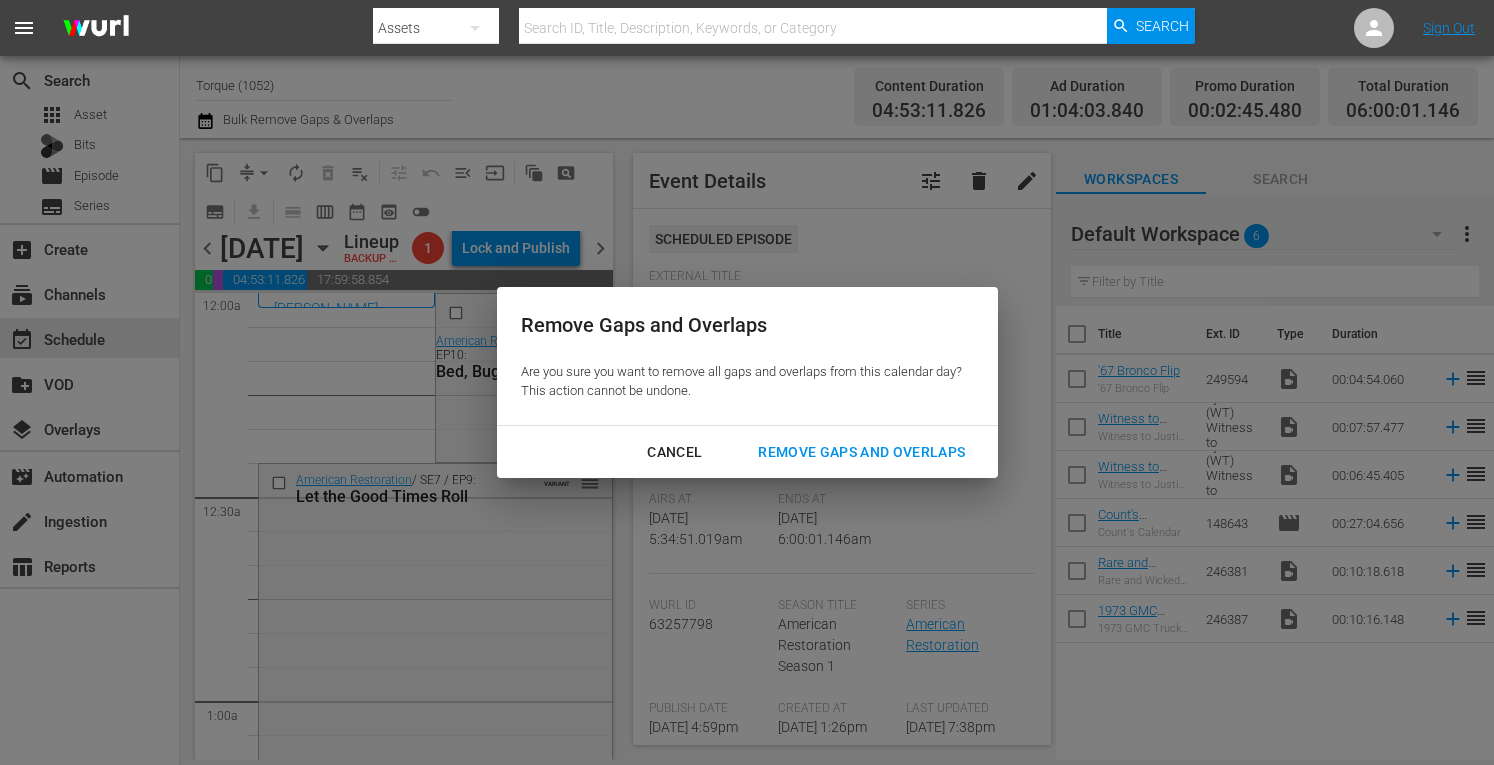 click on "Remove Gaps and Overlaps" at bounding box center (861, 452) 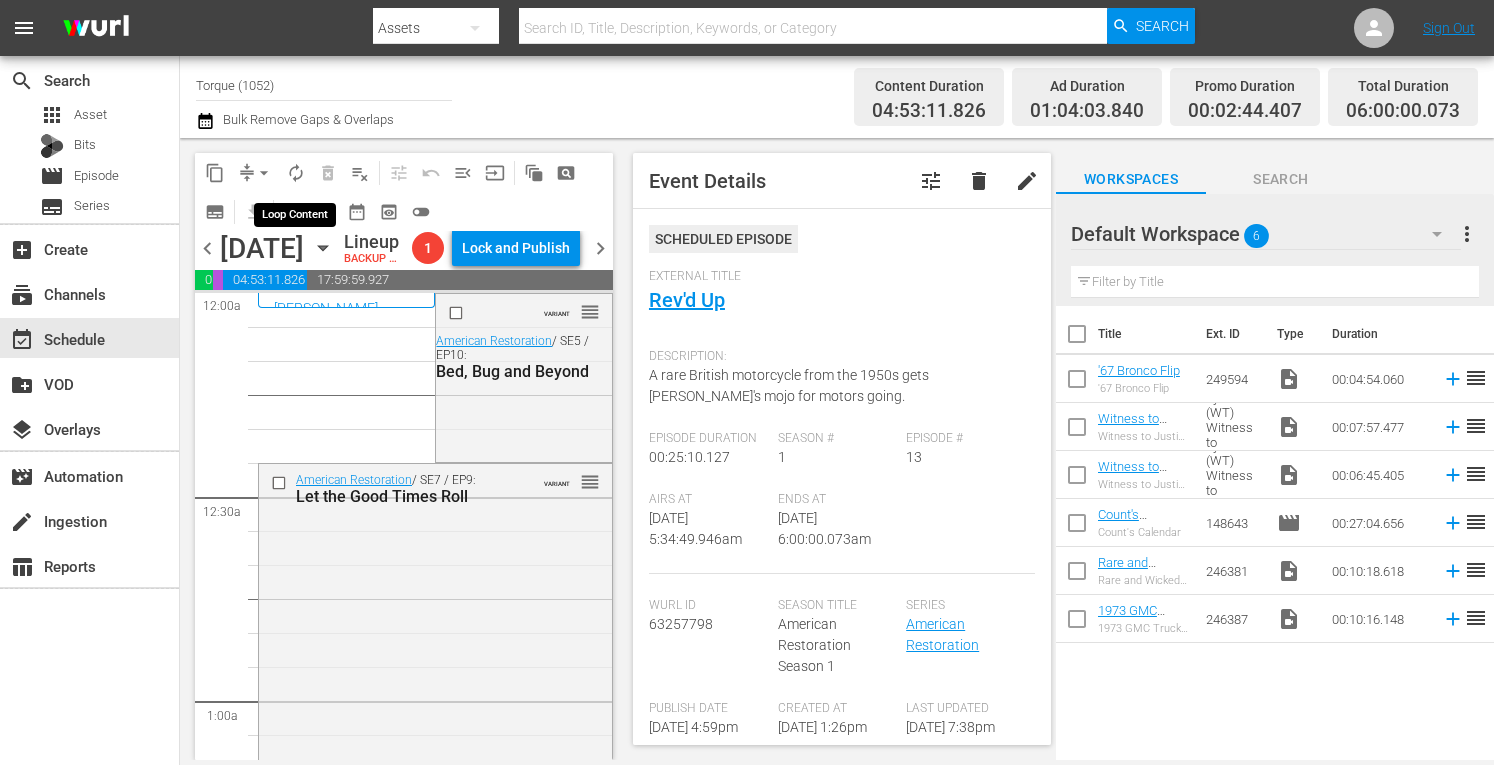 click on "autorenew_outlined" at bounding box center (296, 173) 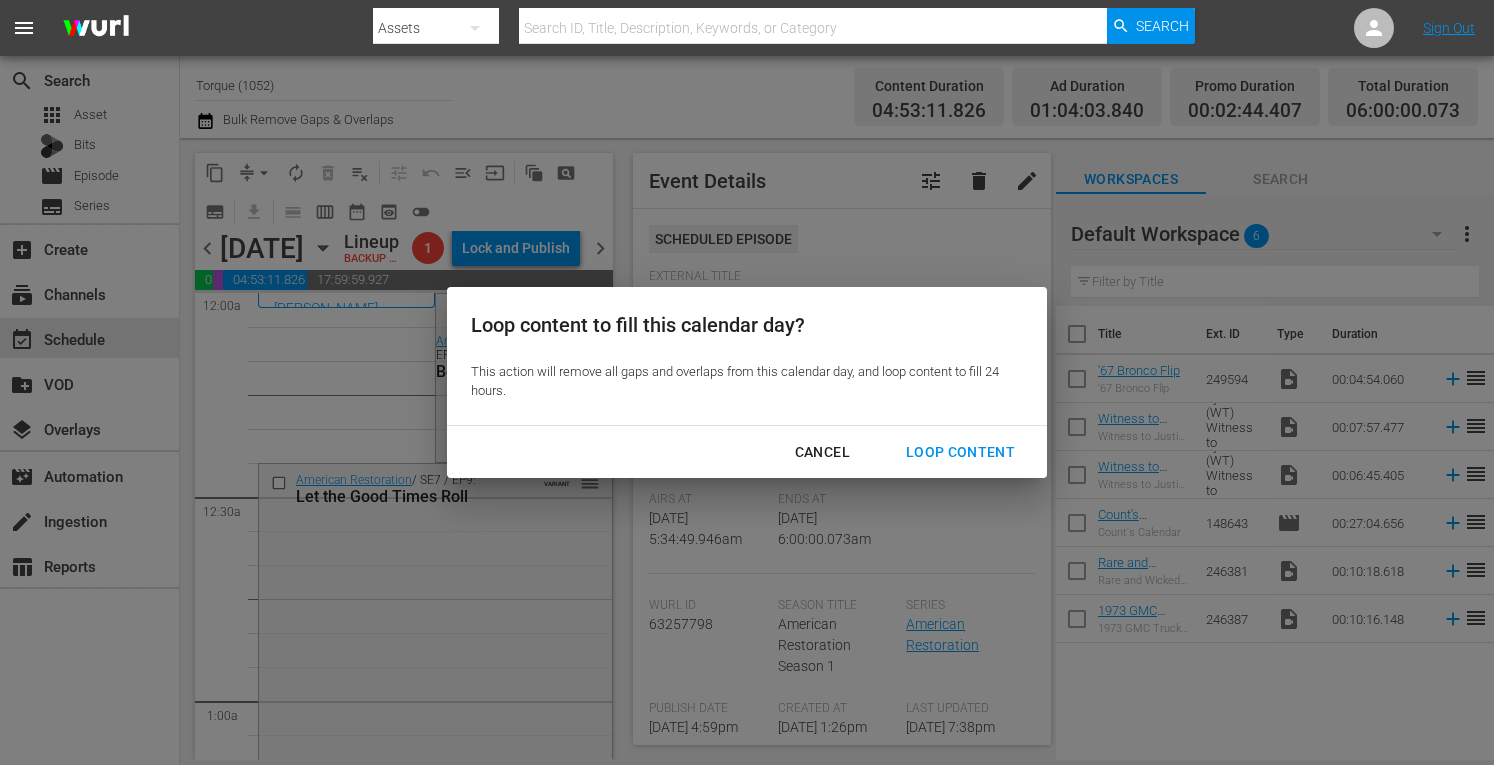 click on "Loop Content" at bounding box center [960, 452] 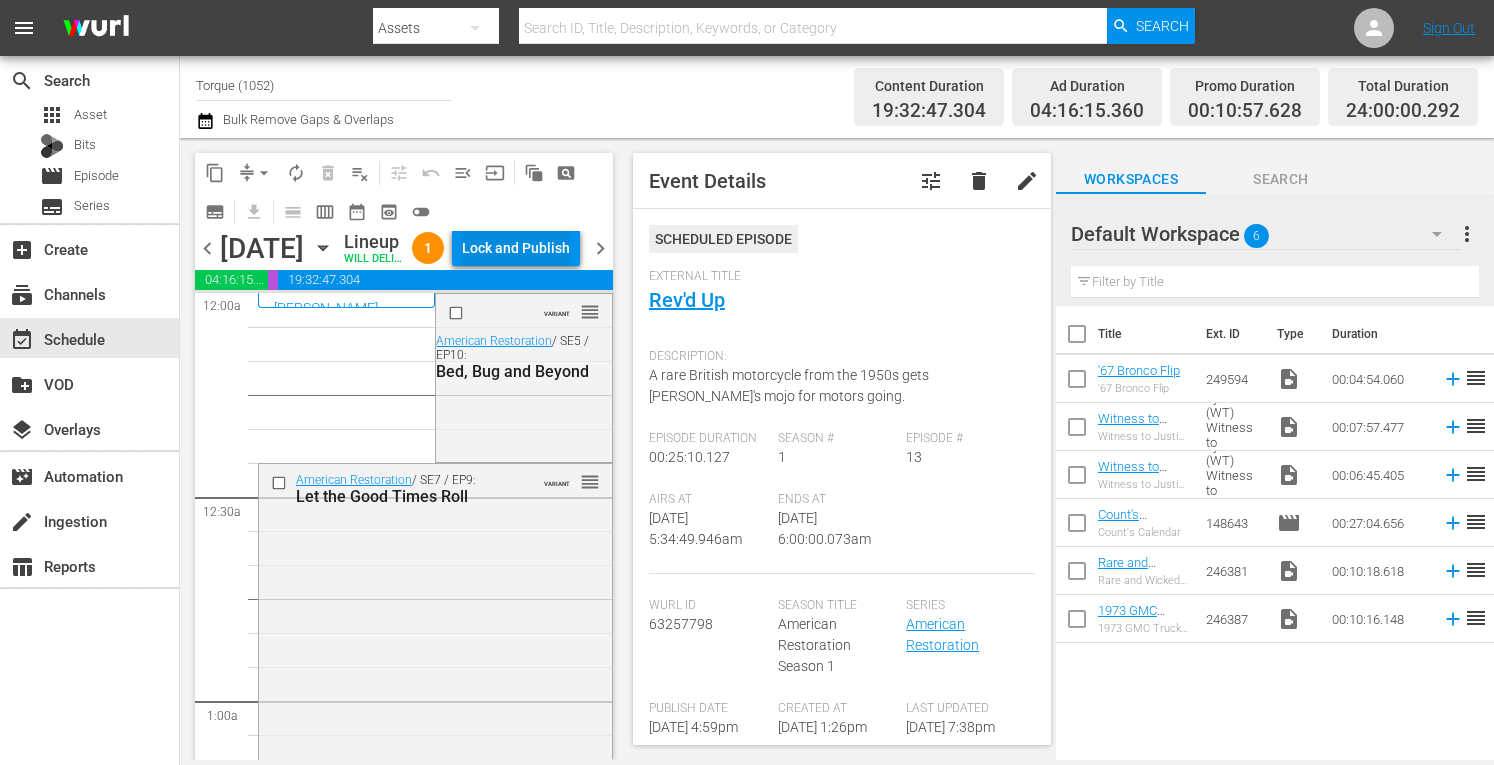 click on "Lock and Publish" at bounding box center [516, 248] 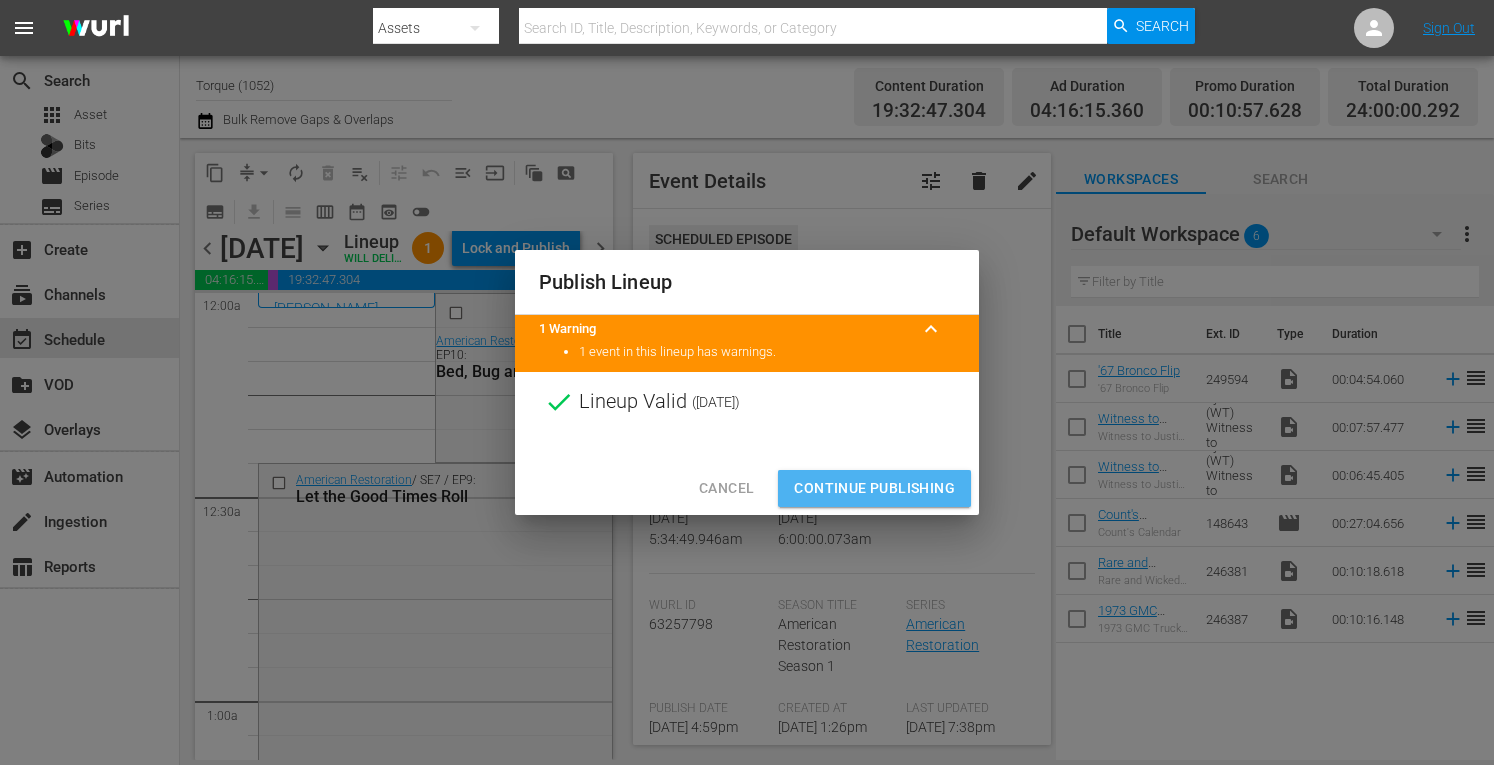 click on "Continue Publishing" at bounding box center (874, 488) 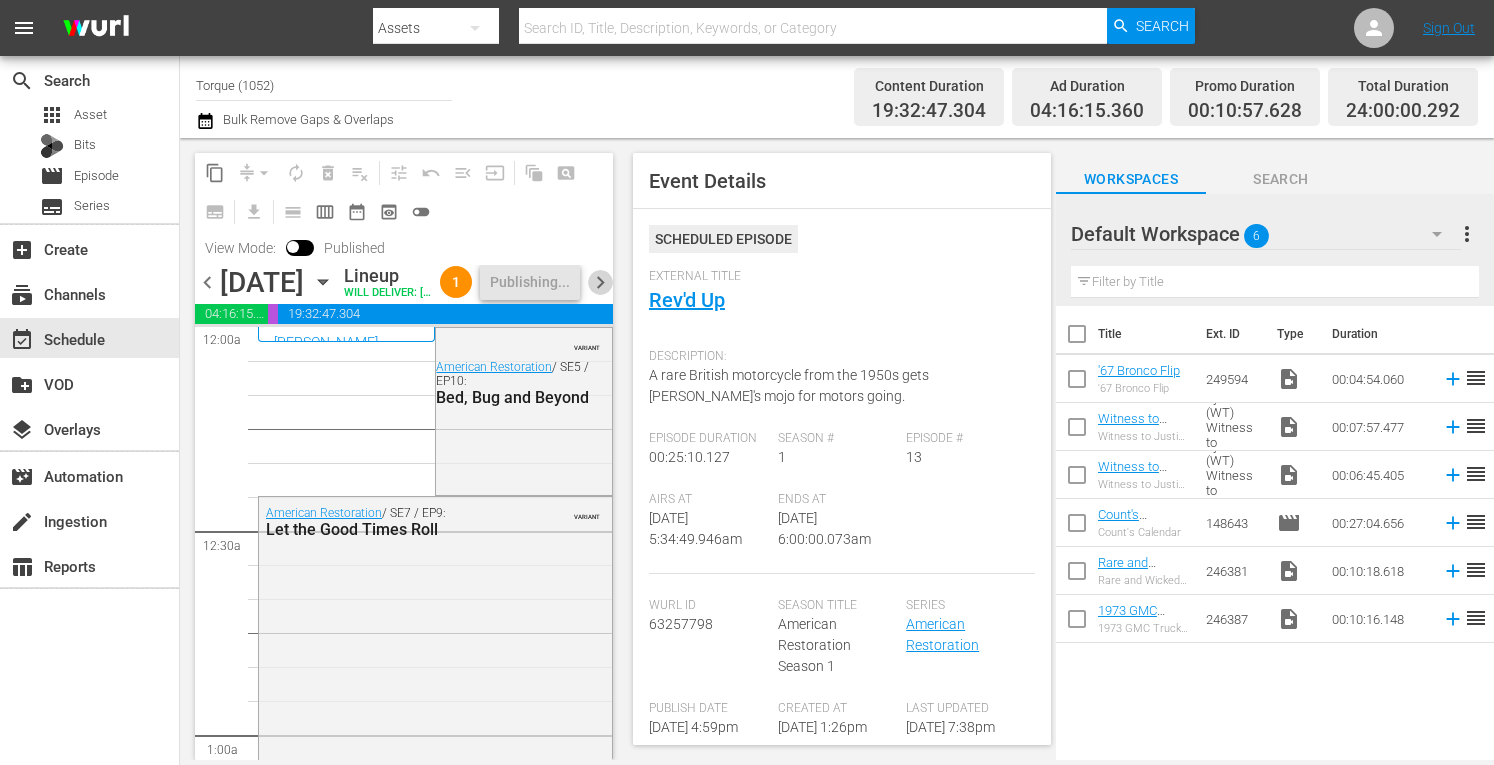 click on "chevron_right" at bounding box center (600, 282) 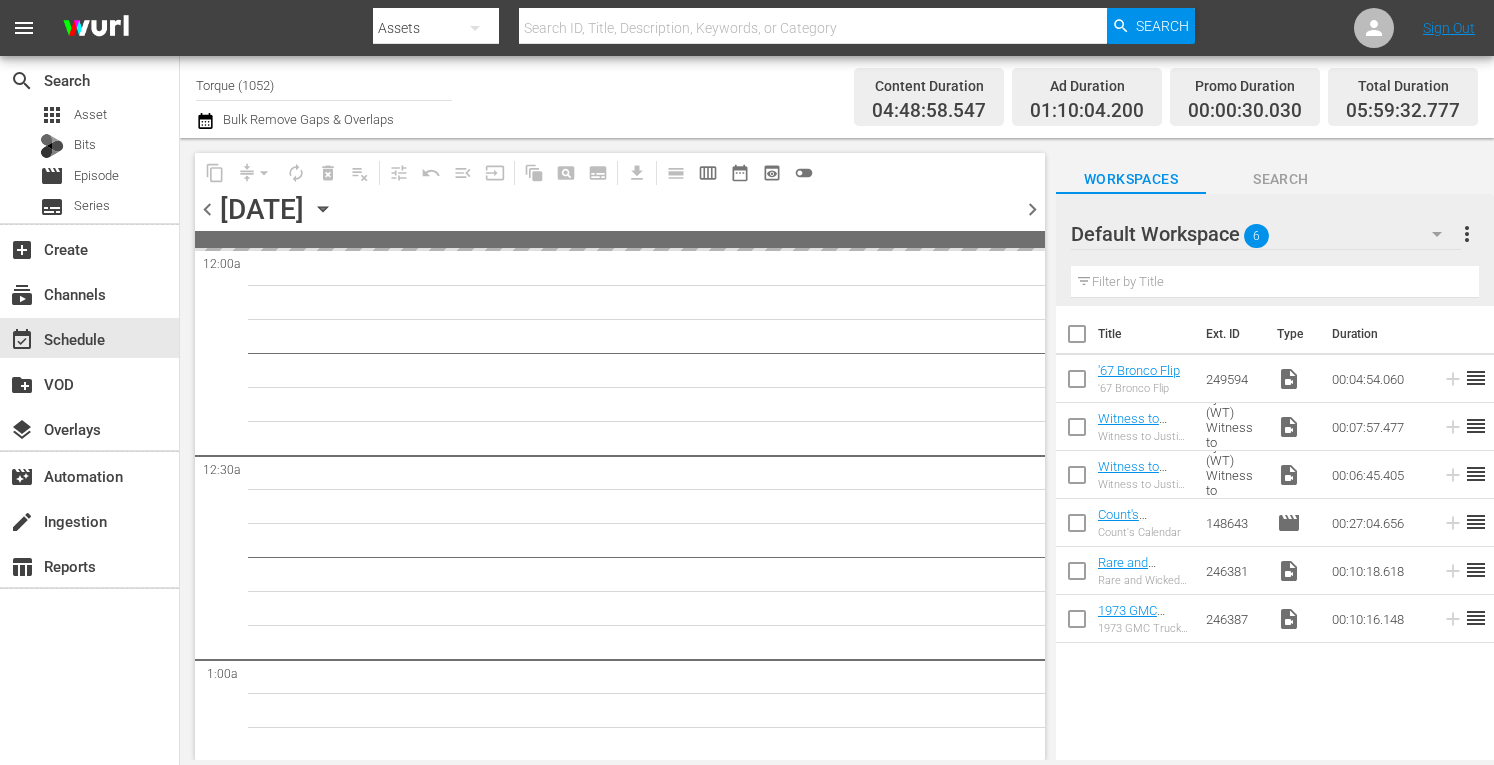 click on "chevron_left" at bounding box center [207, 209] 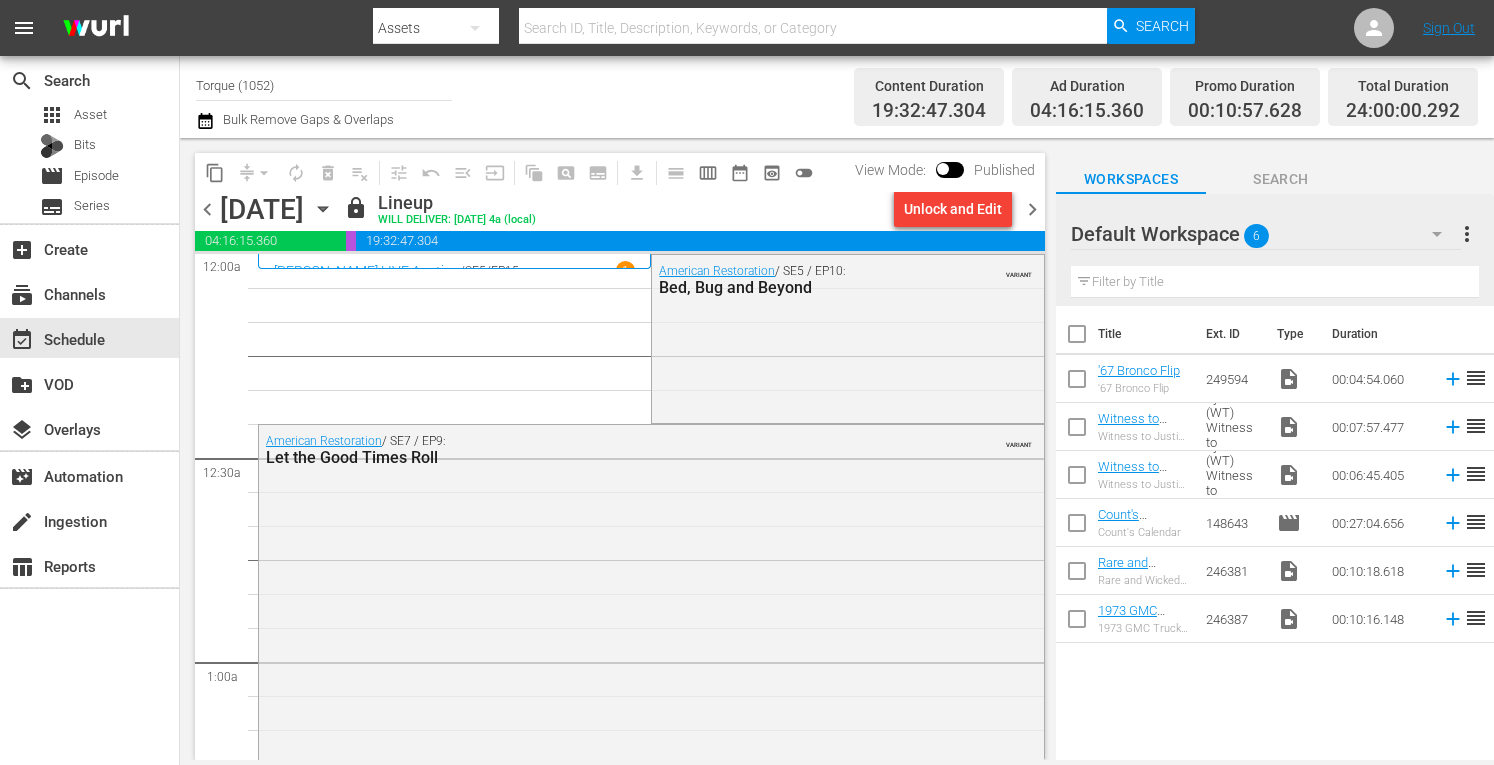 click on "chevron_right" at bounding box center (1032, 209) 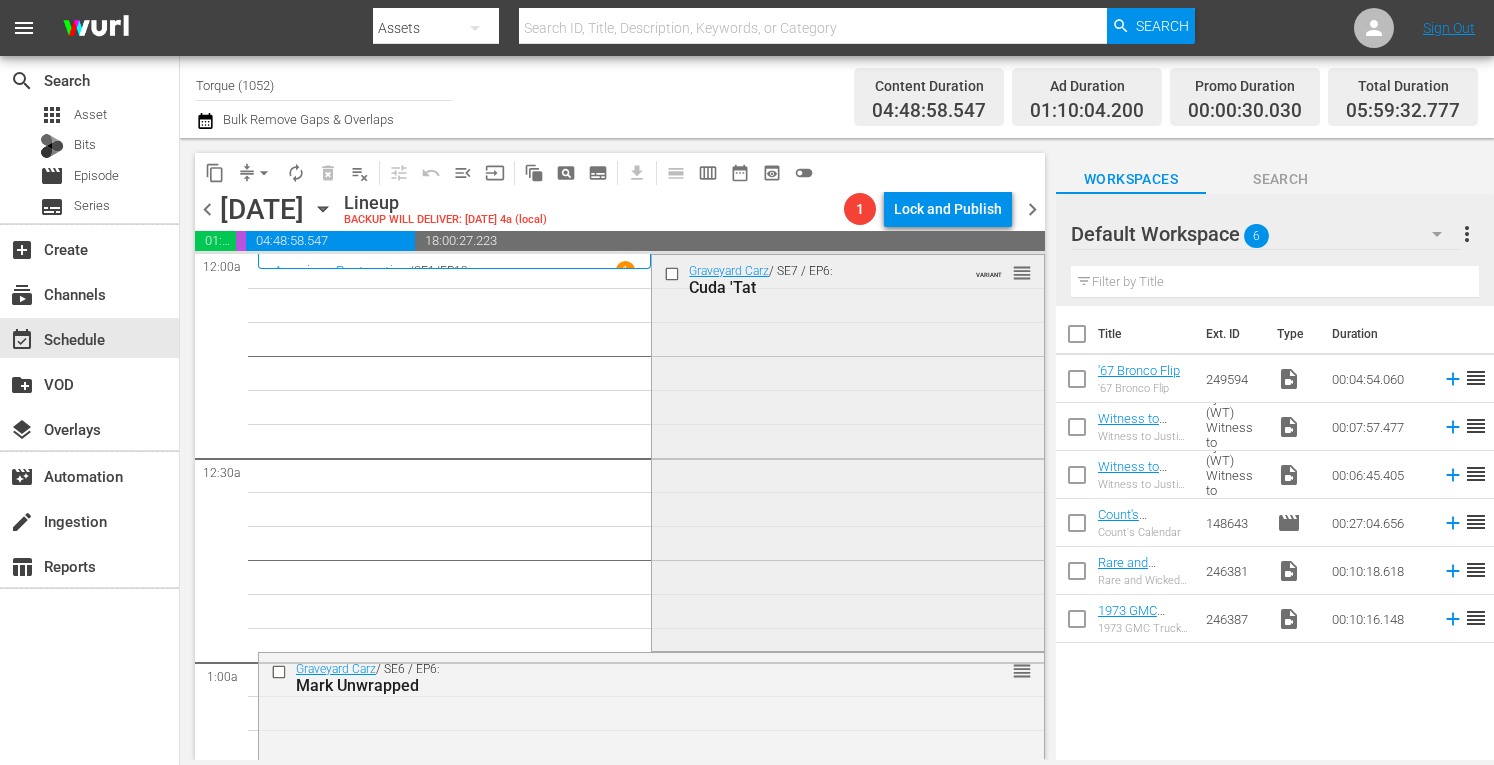 click on "Graveyard Carz  / SE7 / EP6:
Cuda 'Tat VARIANT reorder" at bounding box center (847, 451) 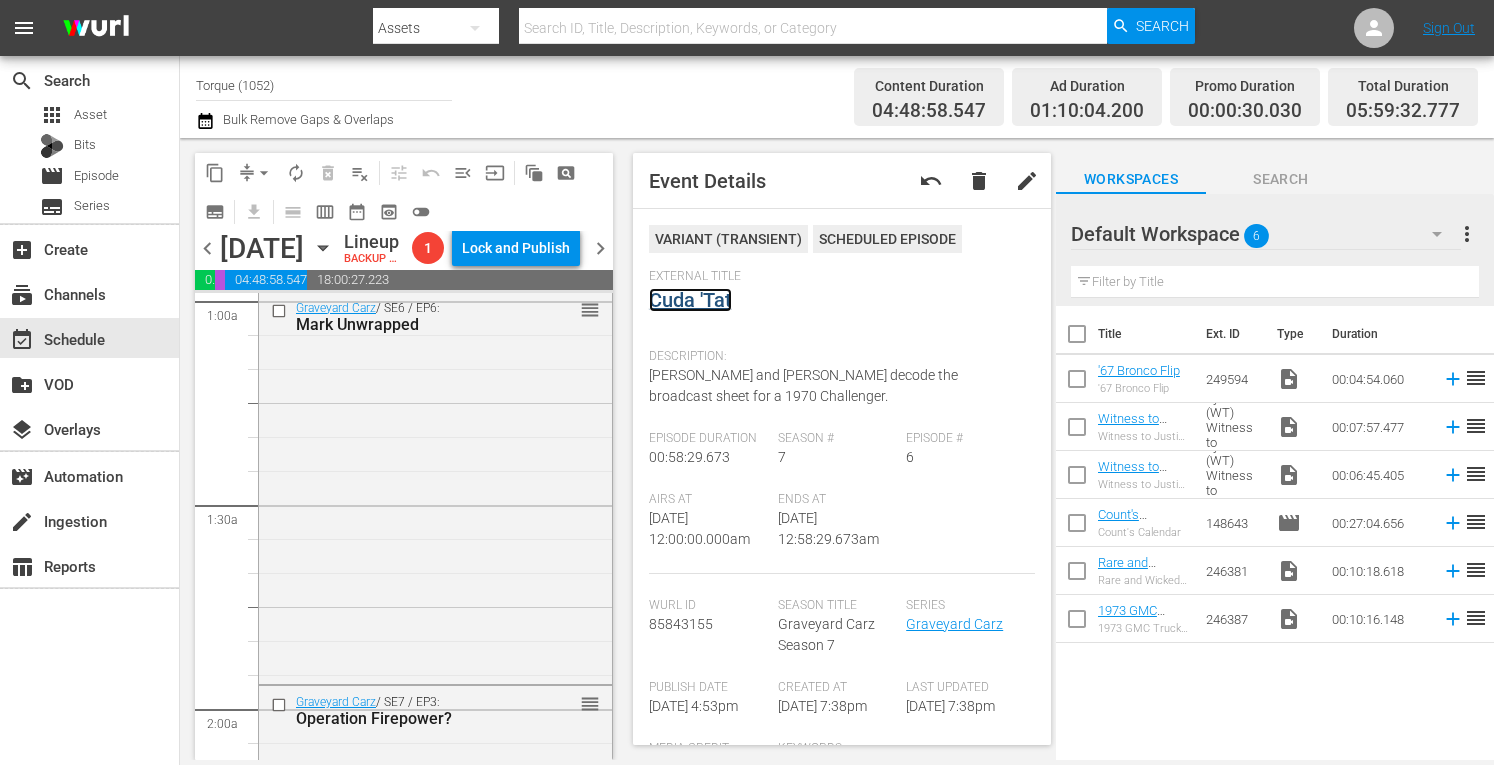 scroll, scrollTop: 426, scrollLeft: 0, axis: vertical 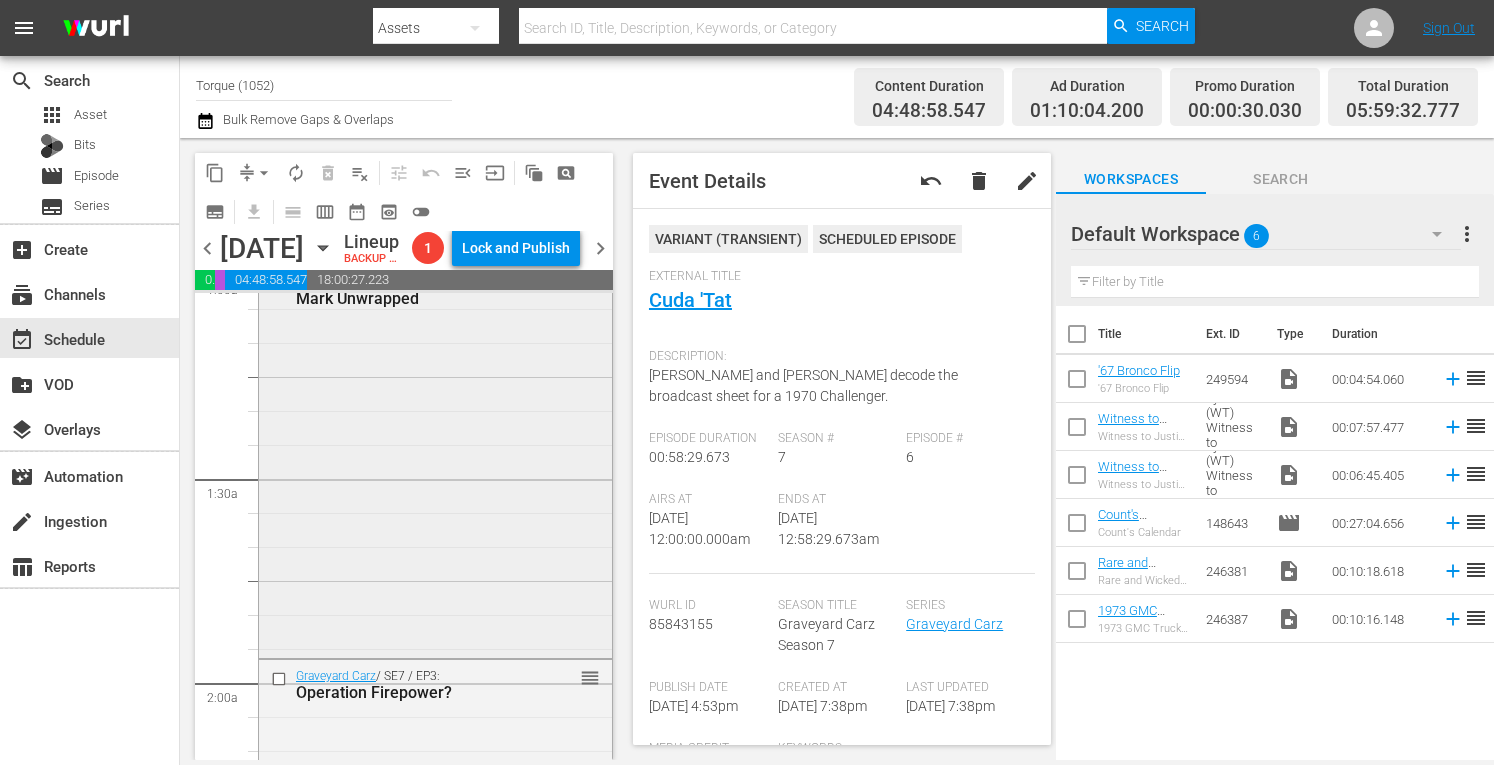 click on "Graveyard Carz  / SE6 / EP6:
Mark Unwrapped reorder" at bounding box center (435, 460) 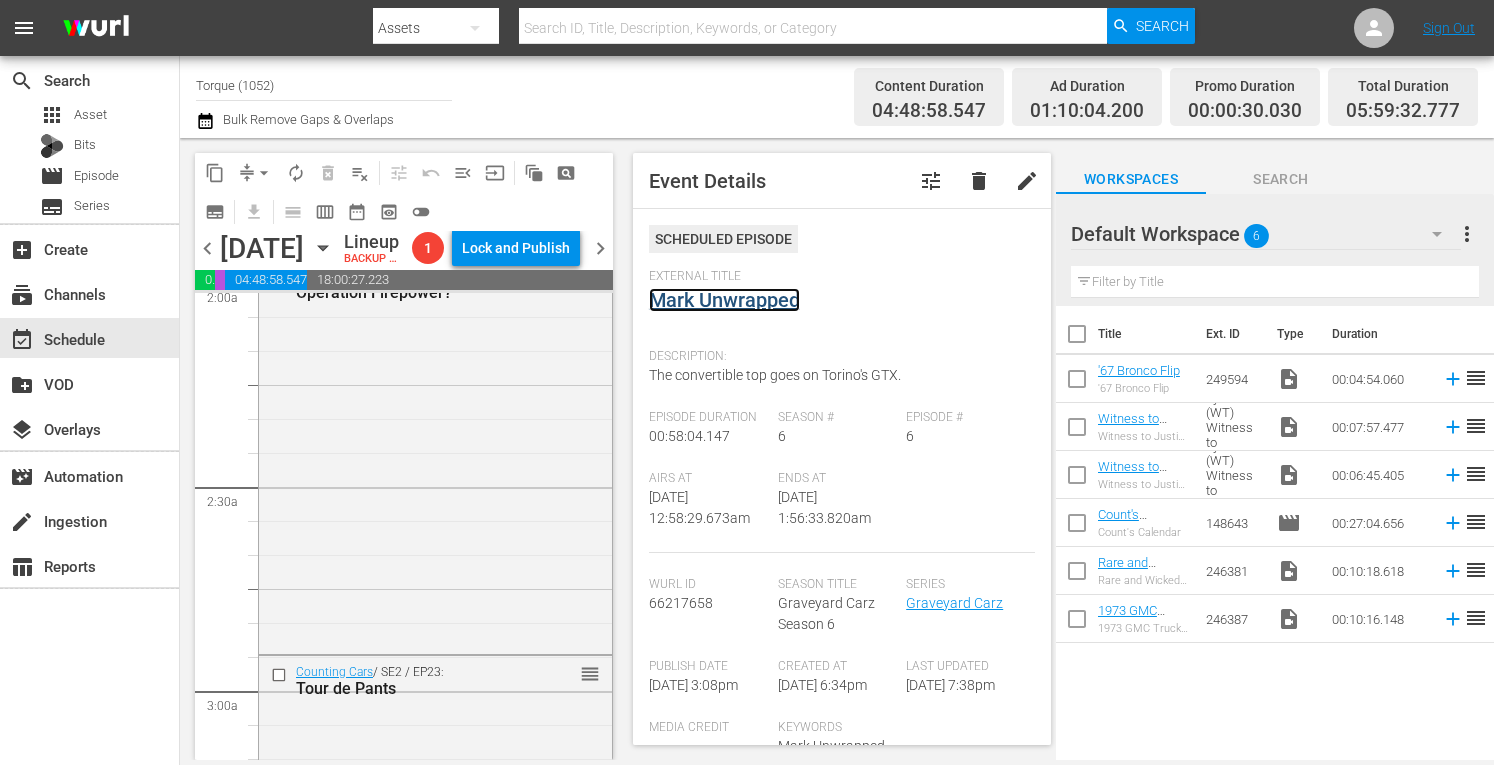 scroll, scrollTop: 866, scrollLeft: 0, axis: vertical 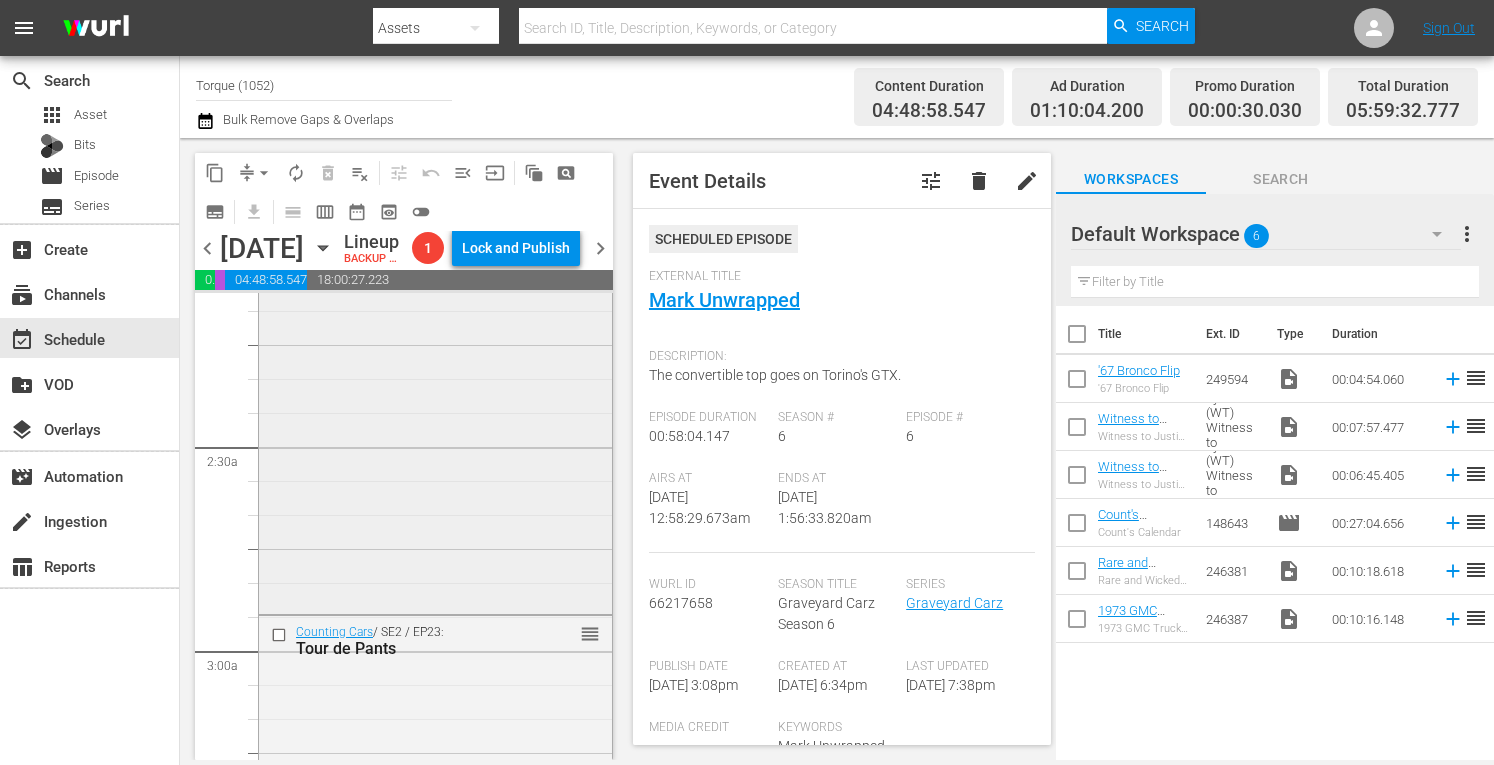 click on "Graveyard Carz  / SE7 / EP3:
Operation Firepower? reorder" at bounding box center [435, 414] 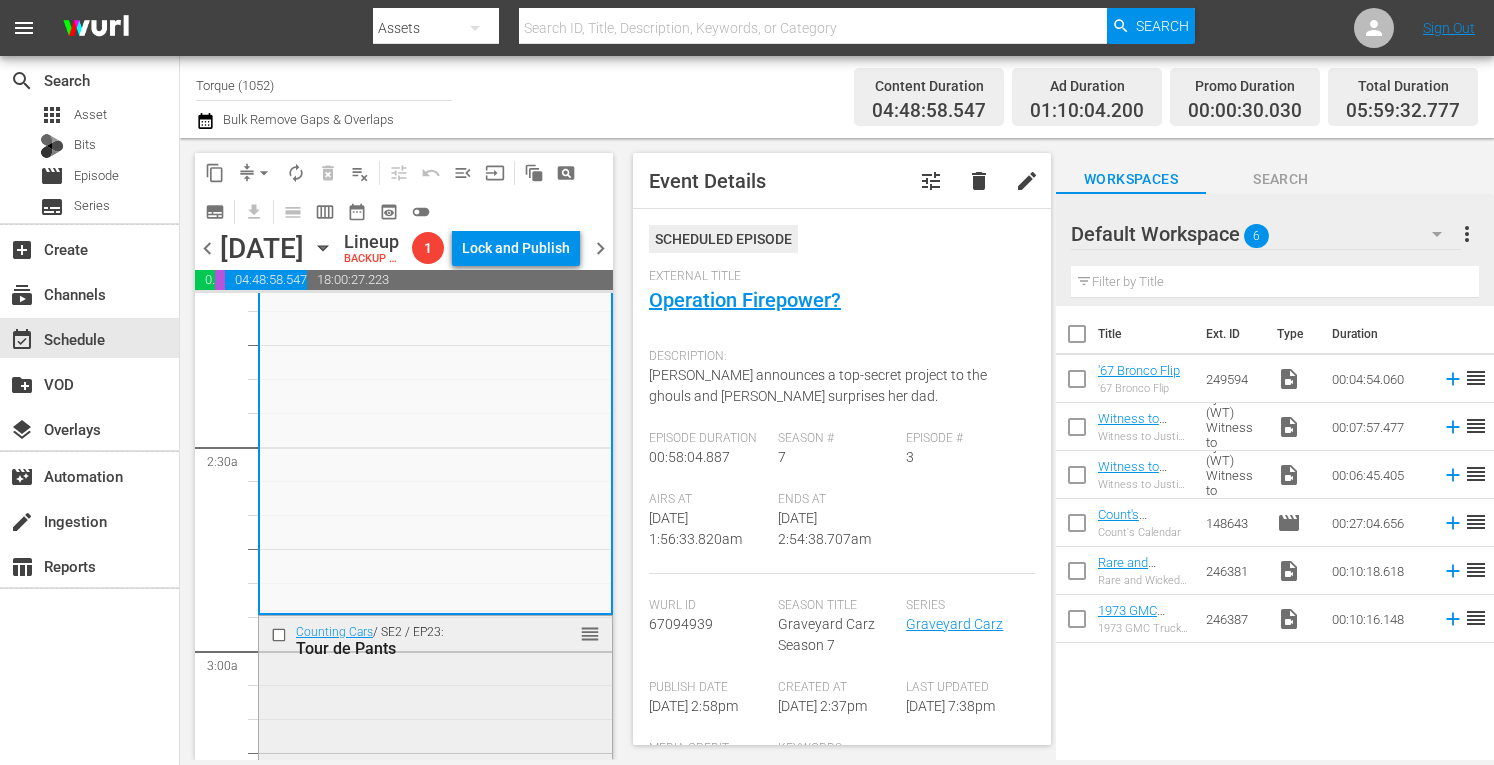 click on "Counting Cars  / SE2 / EP23:
Tour de Pants reorder" at bounding box center (435, 700) 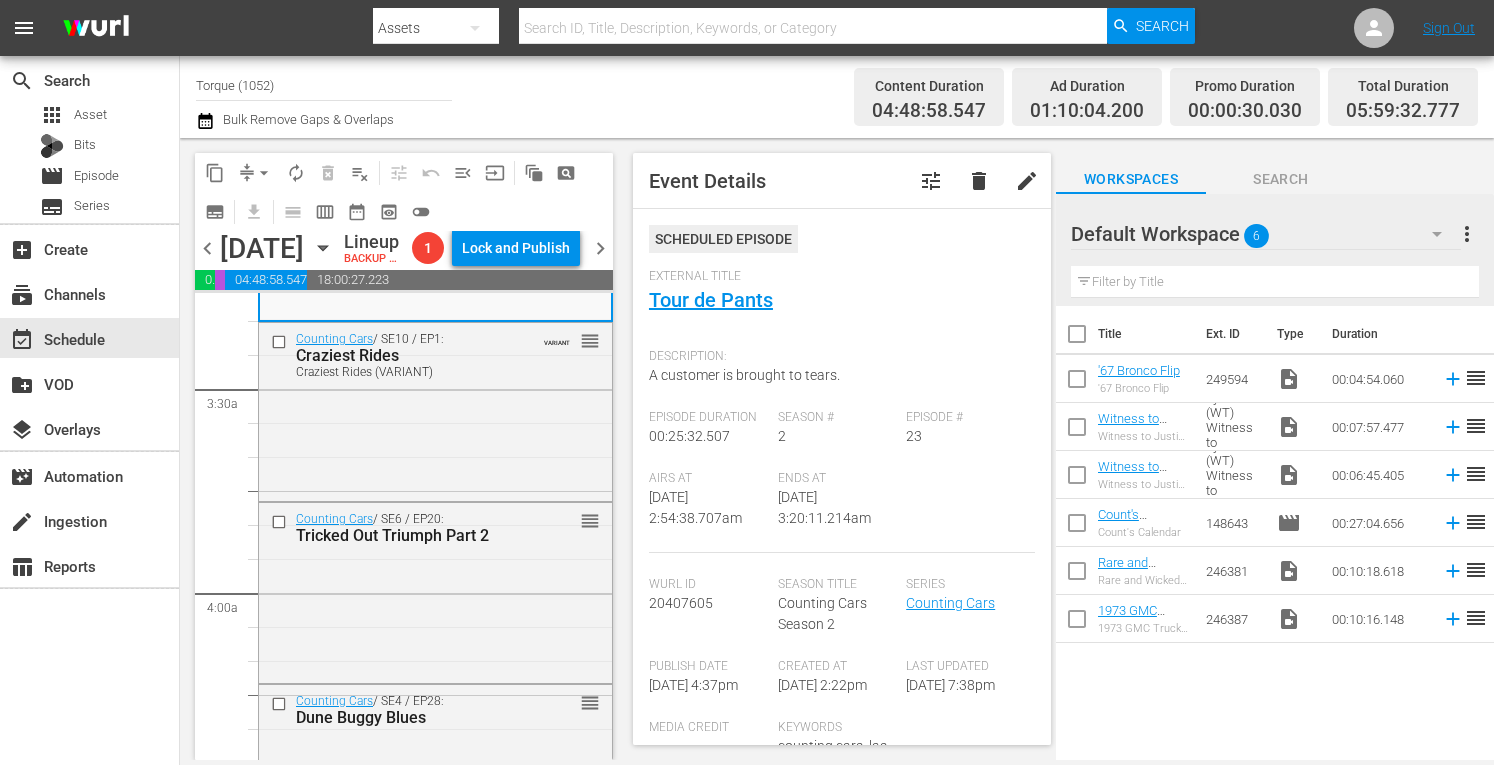 scroll, scrollTop: 1346, scrollLeft: 0, axis: vertical 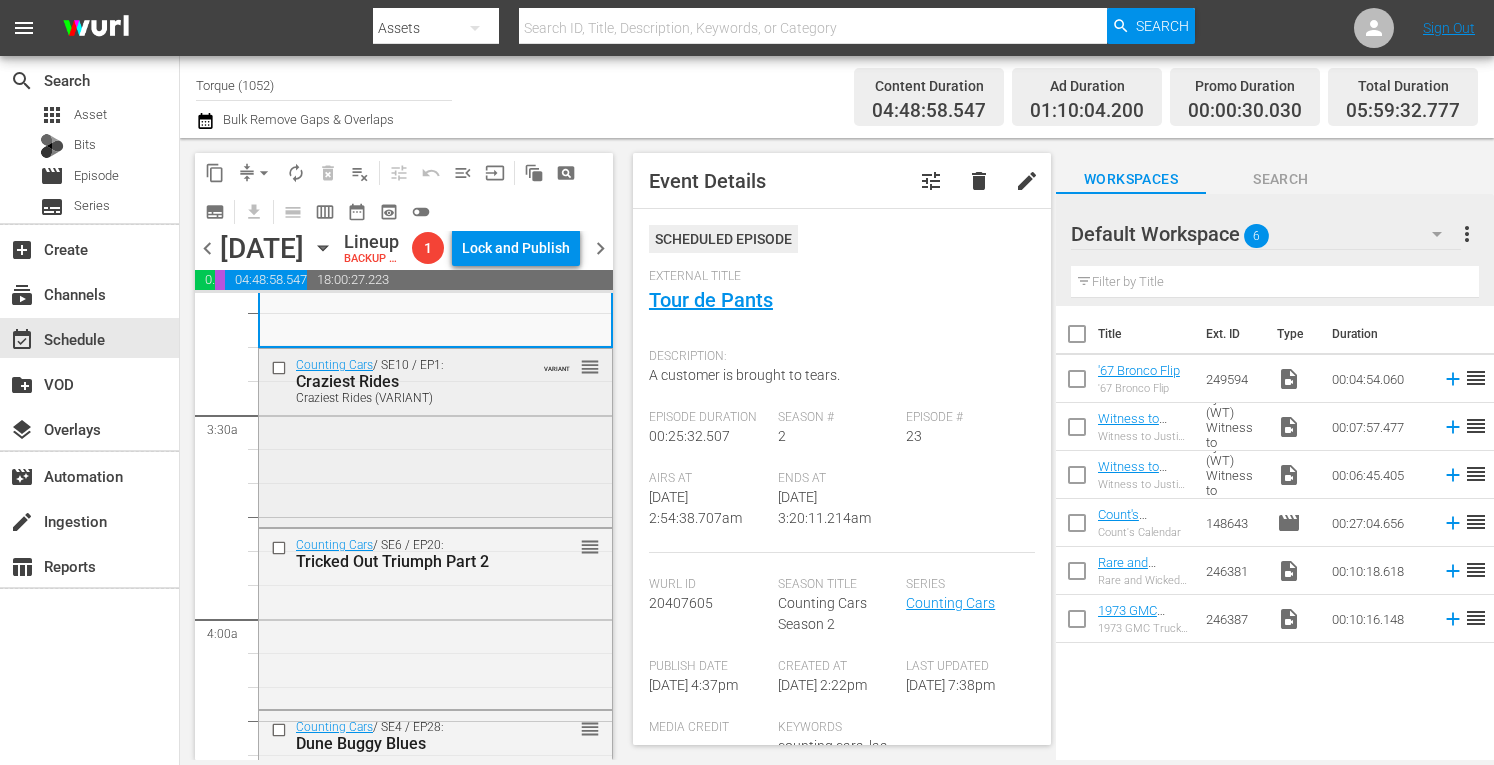 click on "Counting Cars  / SE10 / EP1:
Craziest Rides Craziest Rides (VARIANT) VARIANT reorder" at bounding box center (435, 436) 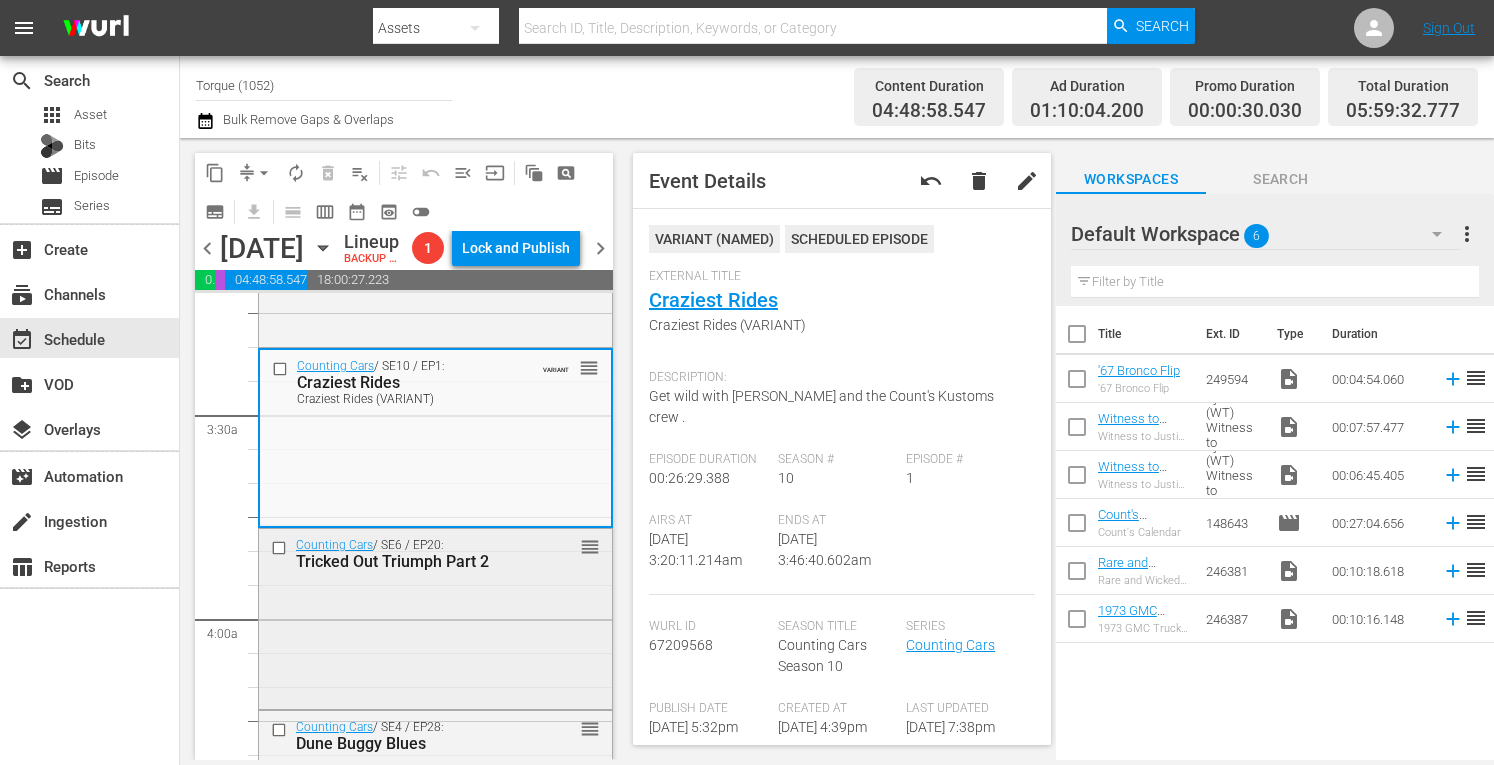 click on "Counting Cars  / SE6 / EP20:
Tricked Out Triumph Part 2 reorder" at bounding box center (435, 616) 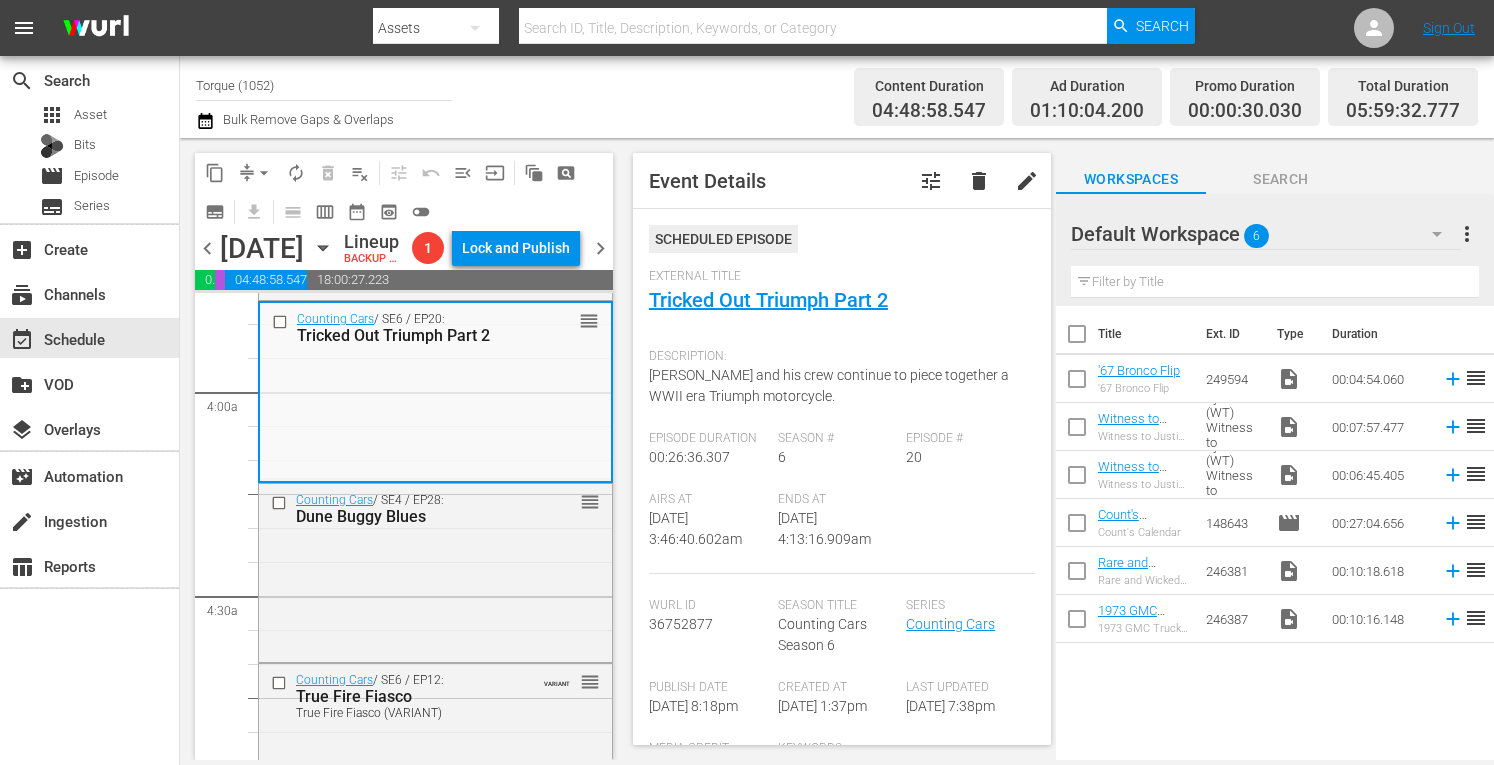 scroll, scrollTop: 1612, scrollLeft: 0, axis: vertical 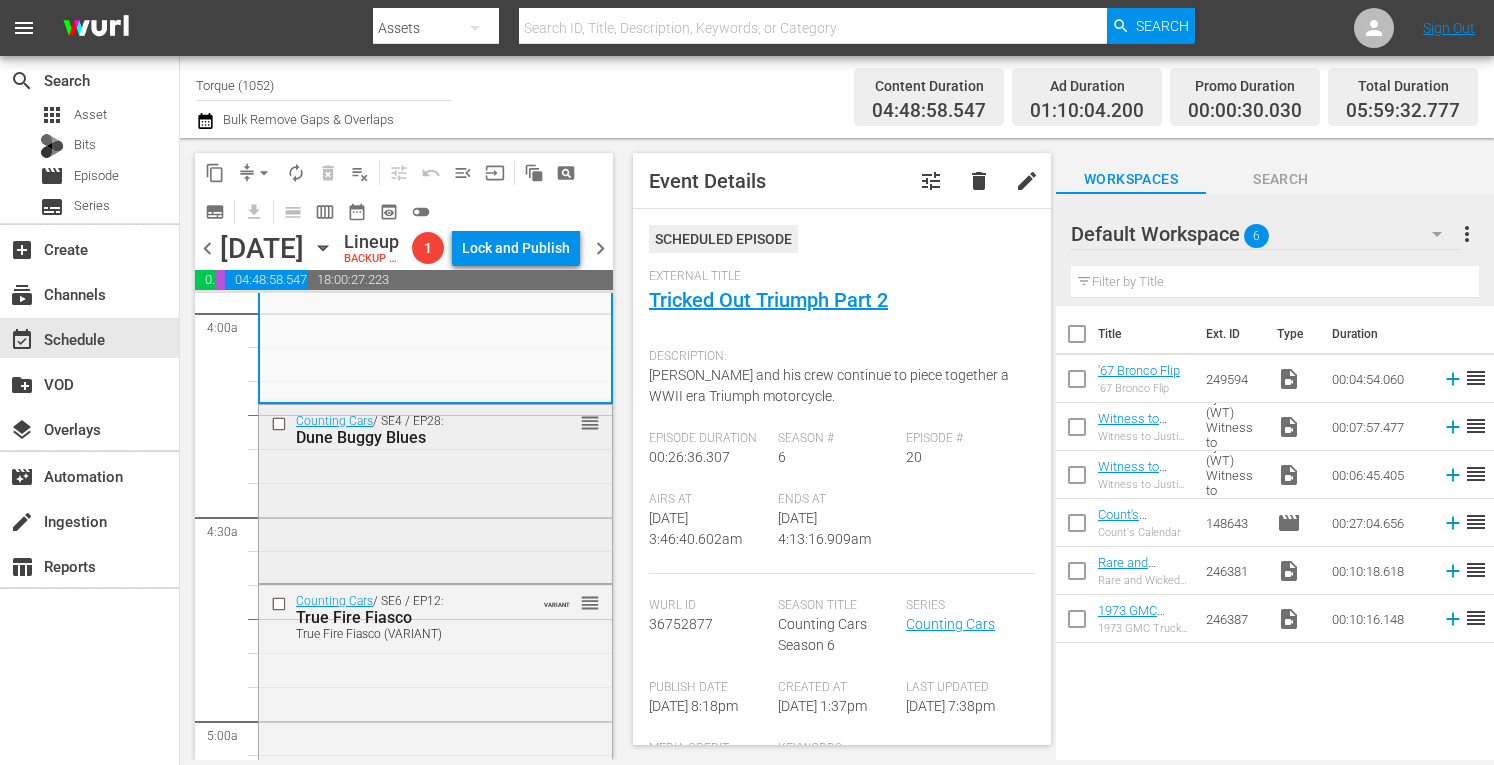 click on "Counting Cars  / SE4 / EP28:
Dune Buggy Blues reorder" at bounding box center [435, 492] 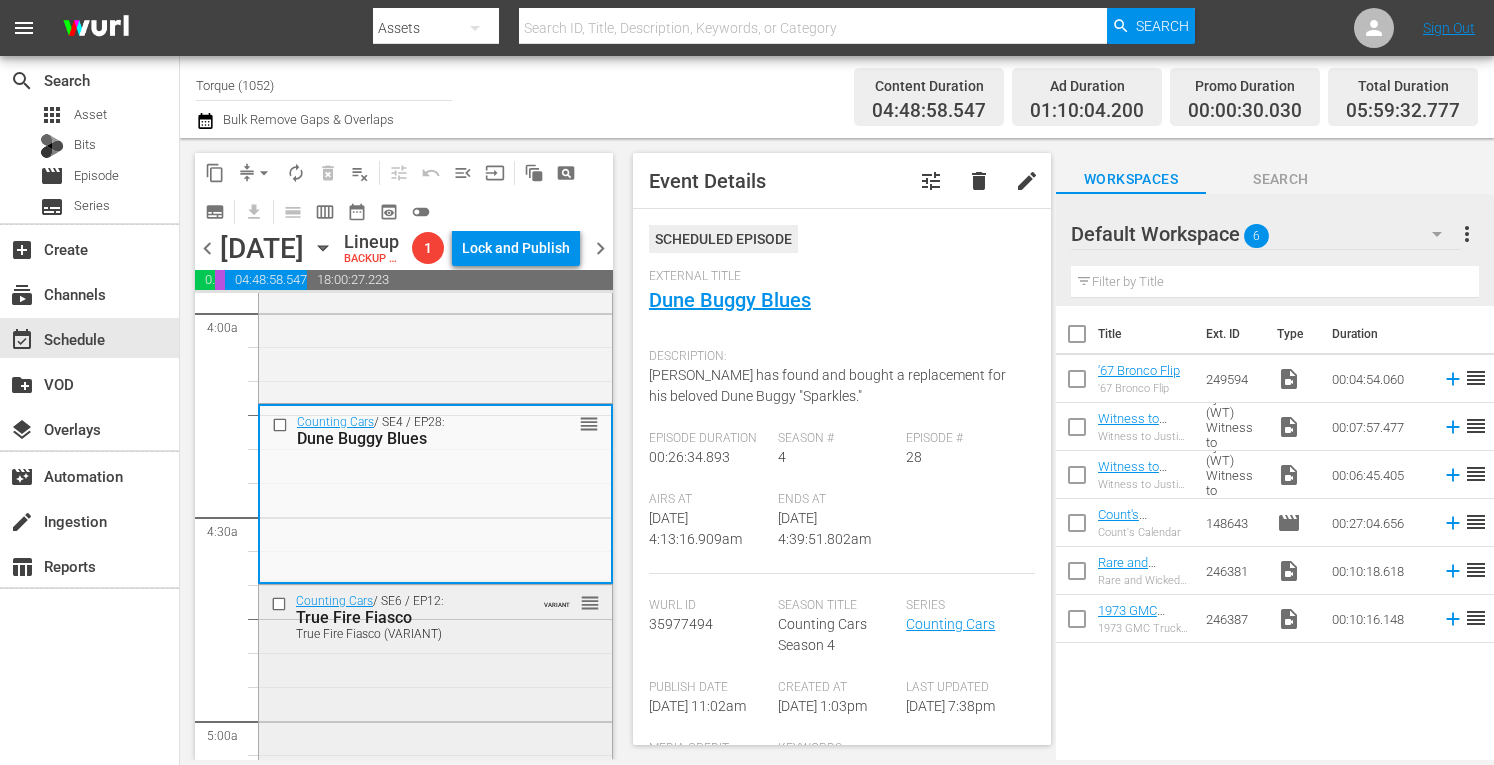 click on "Counting Cars  / SE6 / EP12:
True Fire Fiasco True Fire Fiasco (VARIANT) VARIANT reorder" at bounding box center (435, 672) 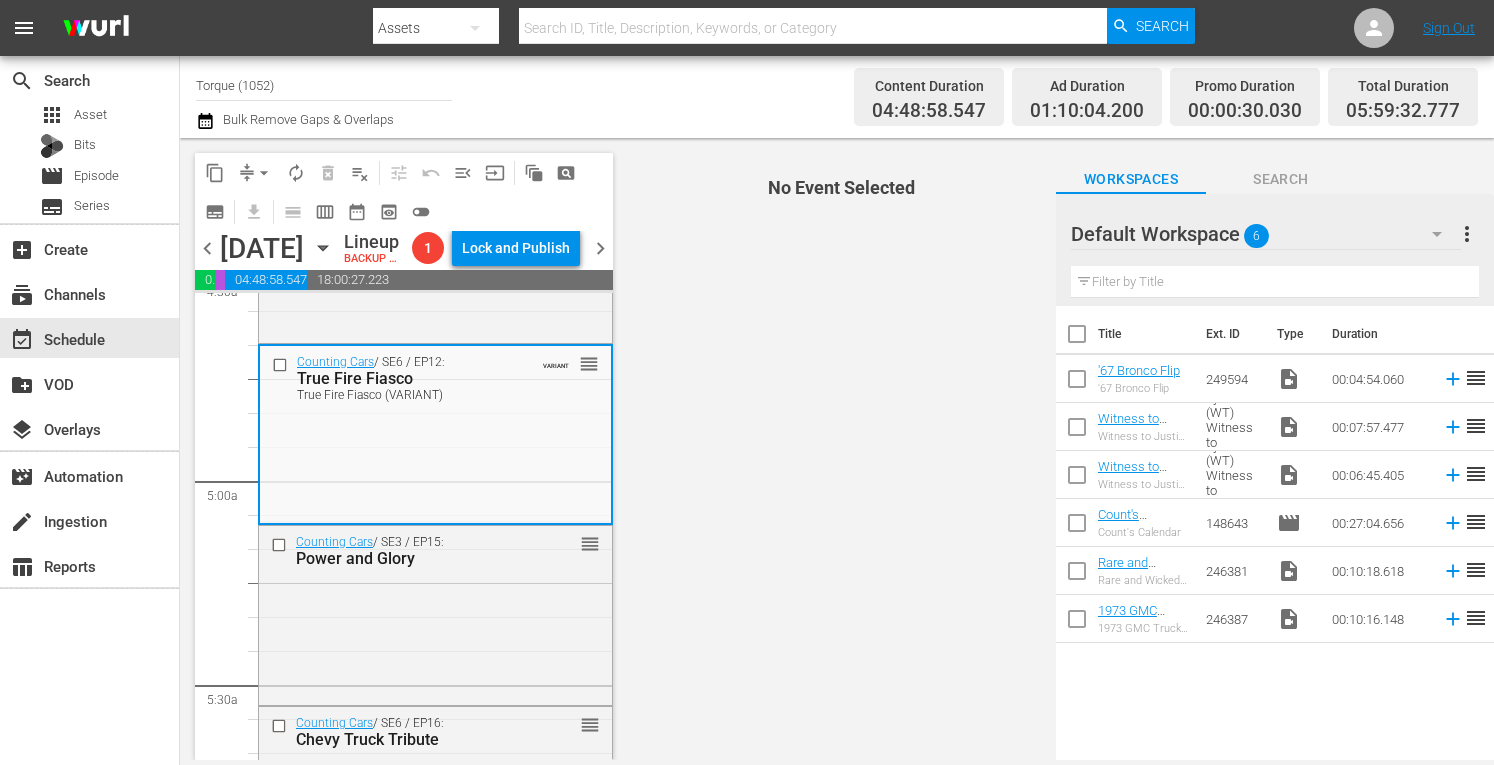 scroll, scrollTop: 1919, scrollLeft: 0, axis: vertical 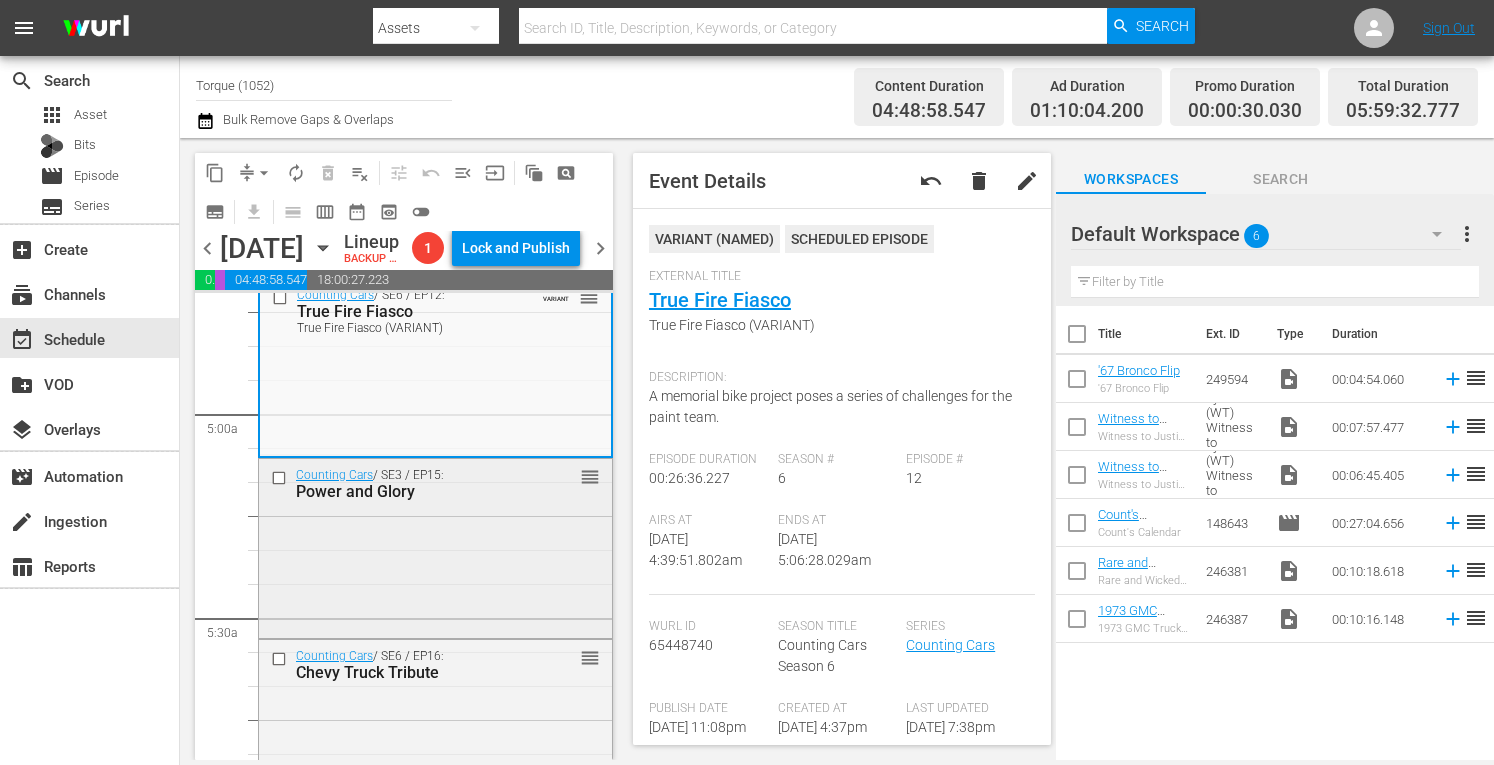 click on "Counting Cars  / SE3 / EP15:
Power and Glory reorder" at bounding box center [435, 546] 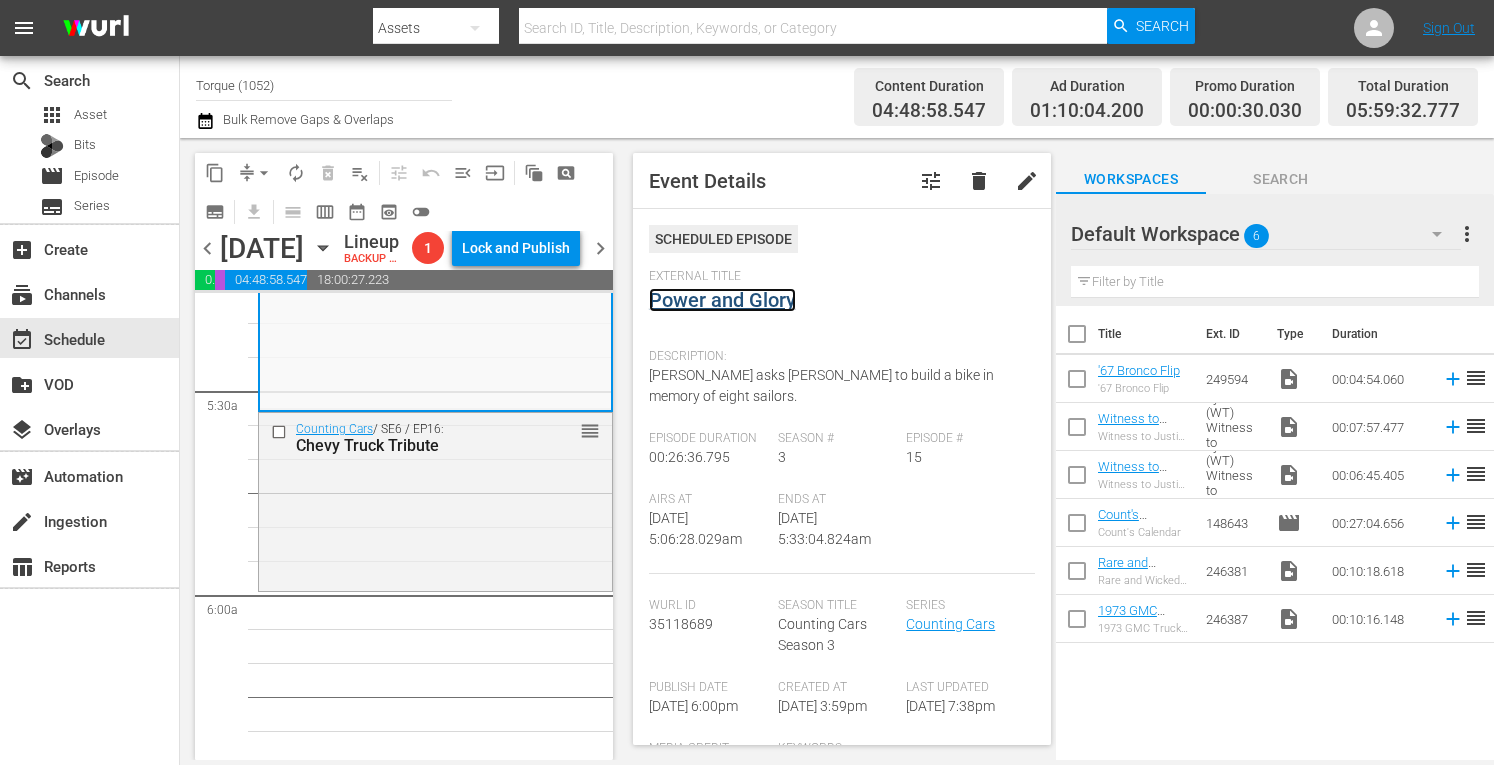 scroll, scrollTop: 2253, scrollLeft: 0, axis: vertical 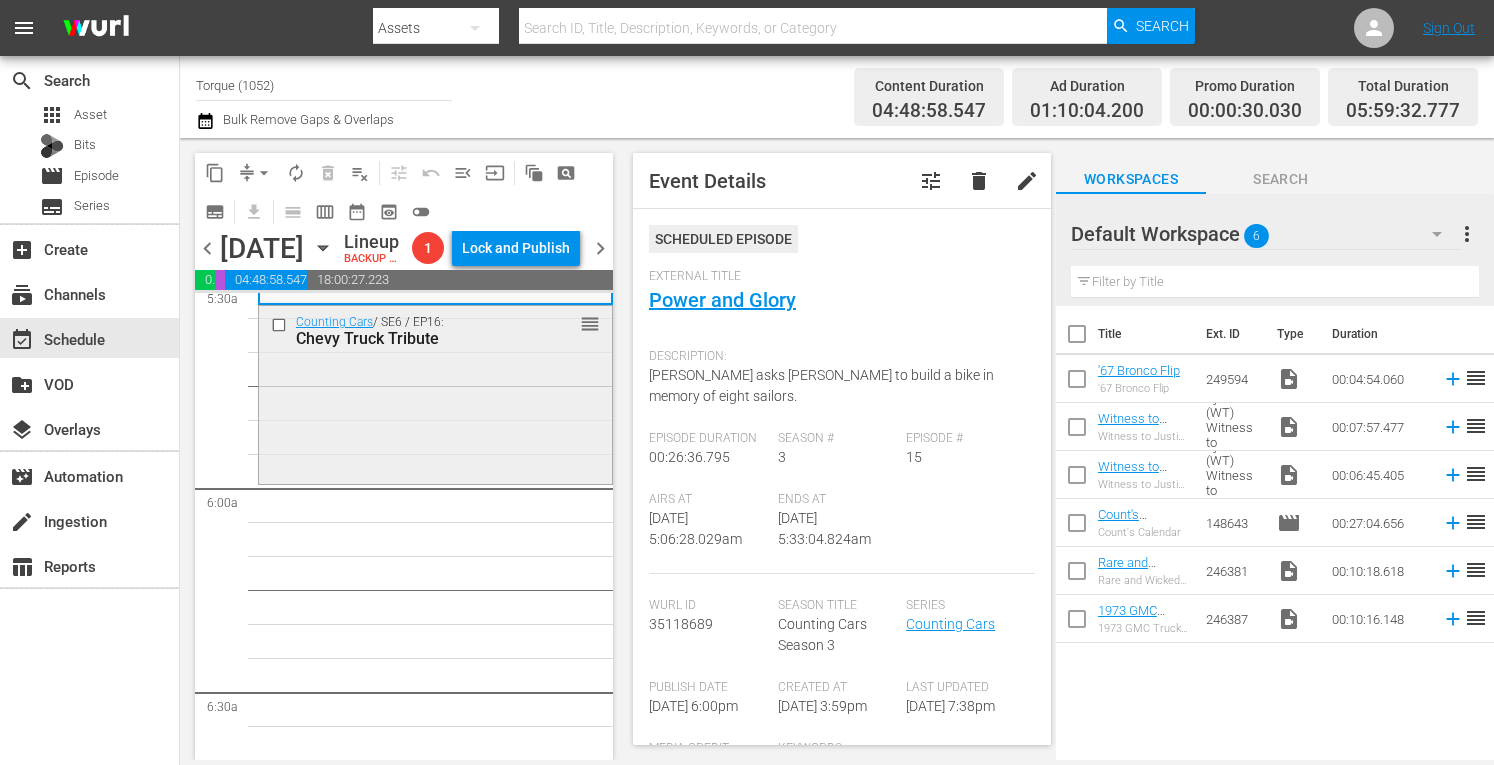 click on "Counting Cars  / SE6 / EP16:
Chevy Truck Tribute reorder" at bounding box center [435, 393] 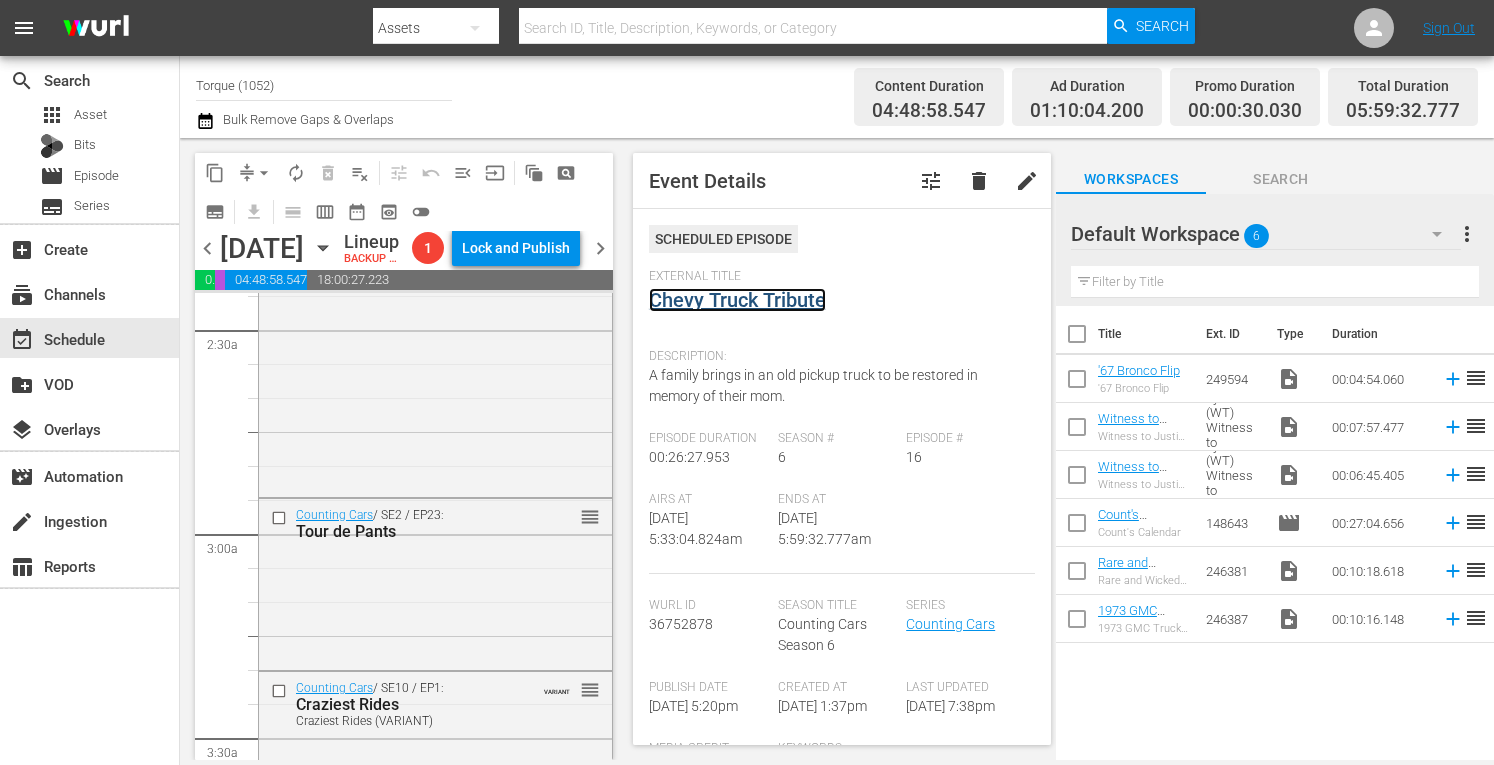 scroll, scrollTop: 0, scrollLeft: 0, axis: both 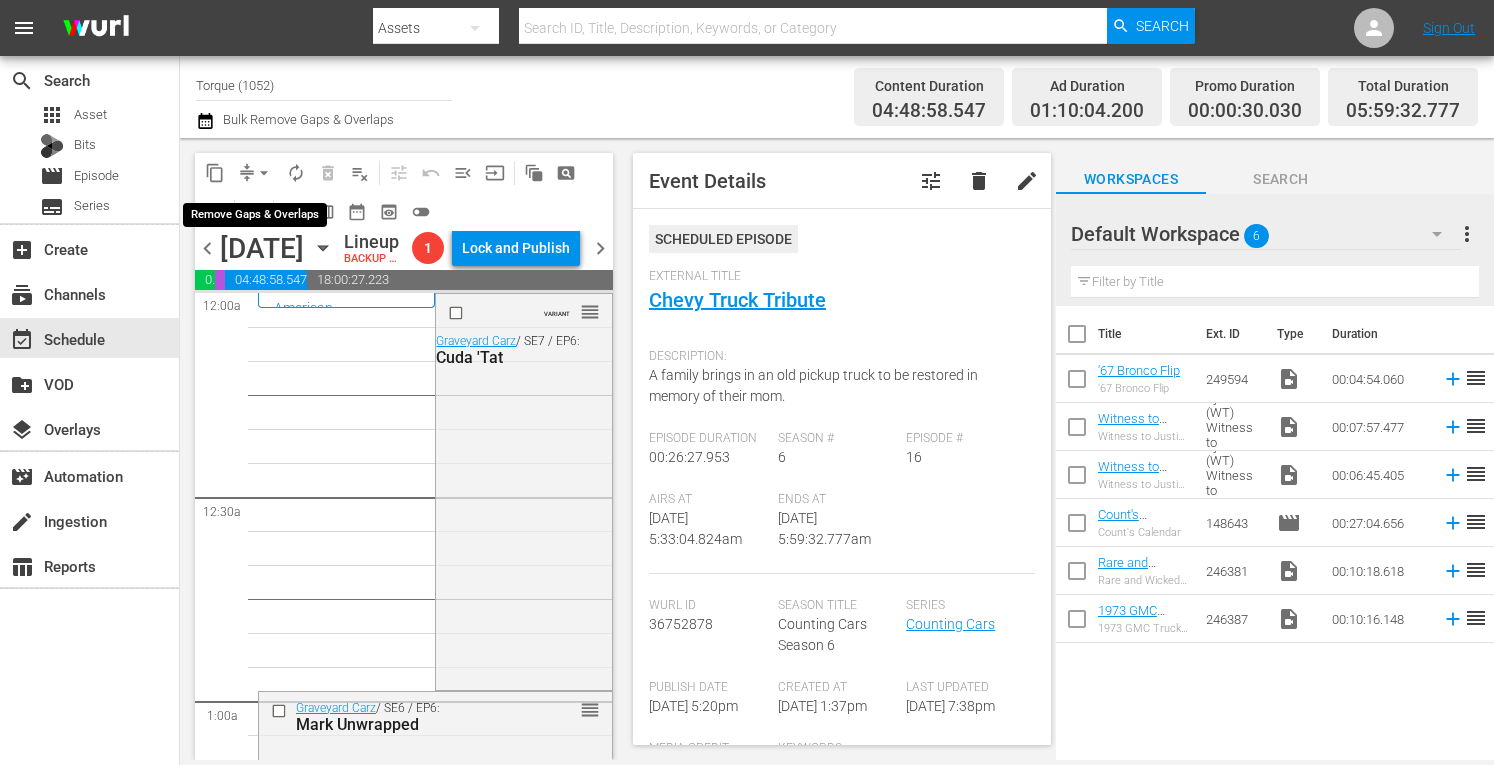 click on "arrow_drop_down" at bounding box center [264, 173] 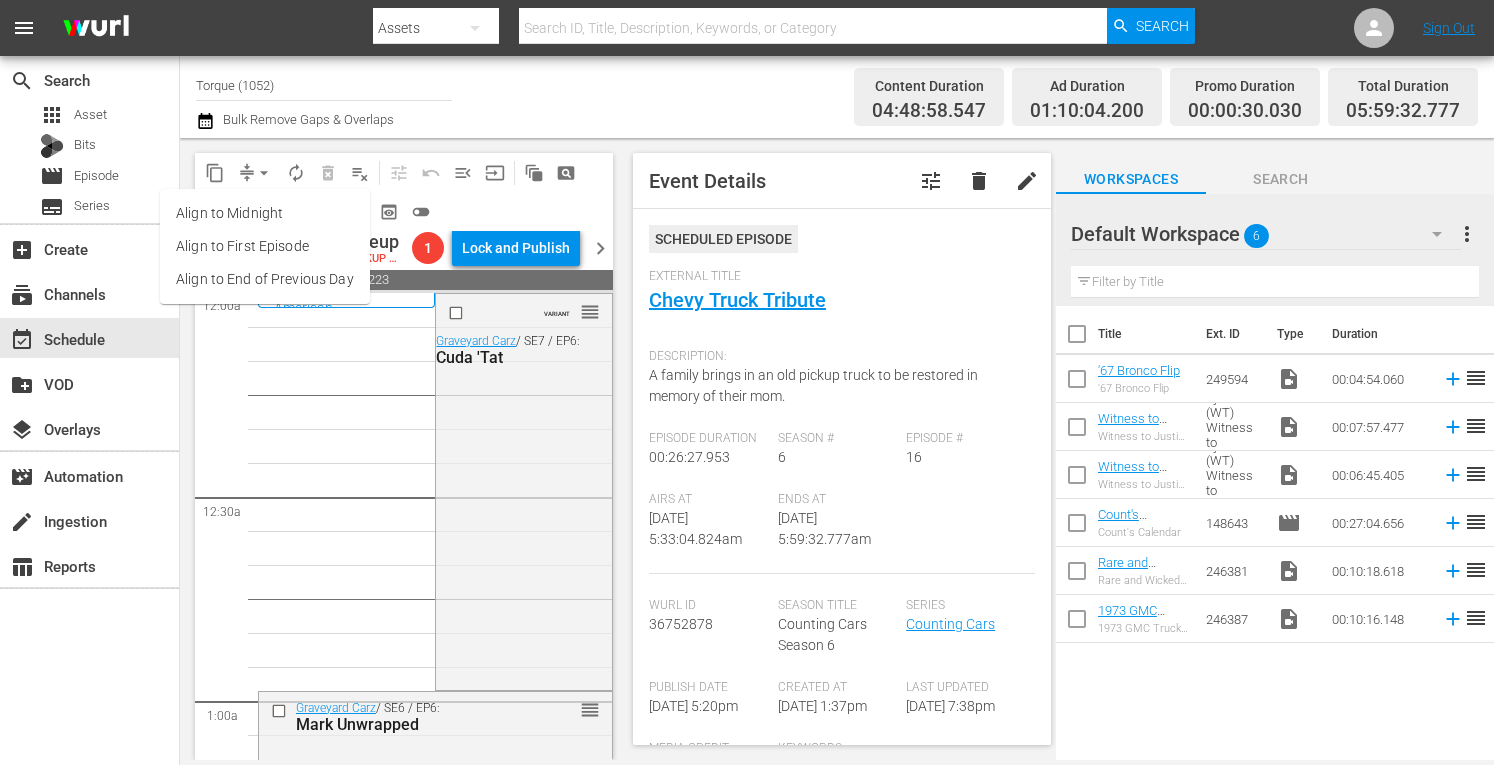 click on "Align to Midnight" at bounding box center (265, 213) 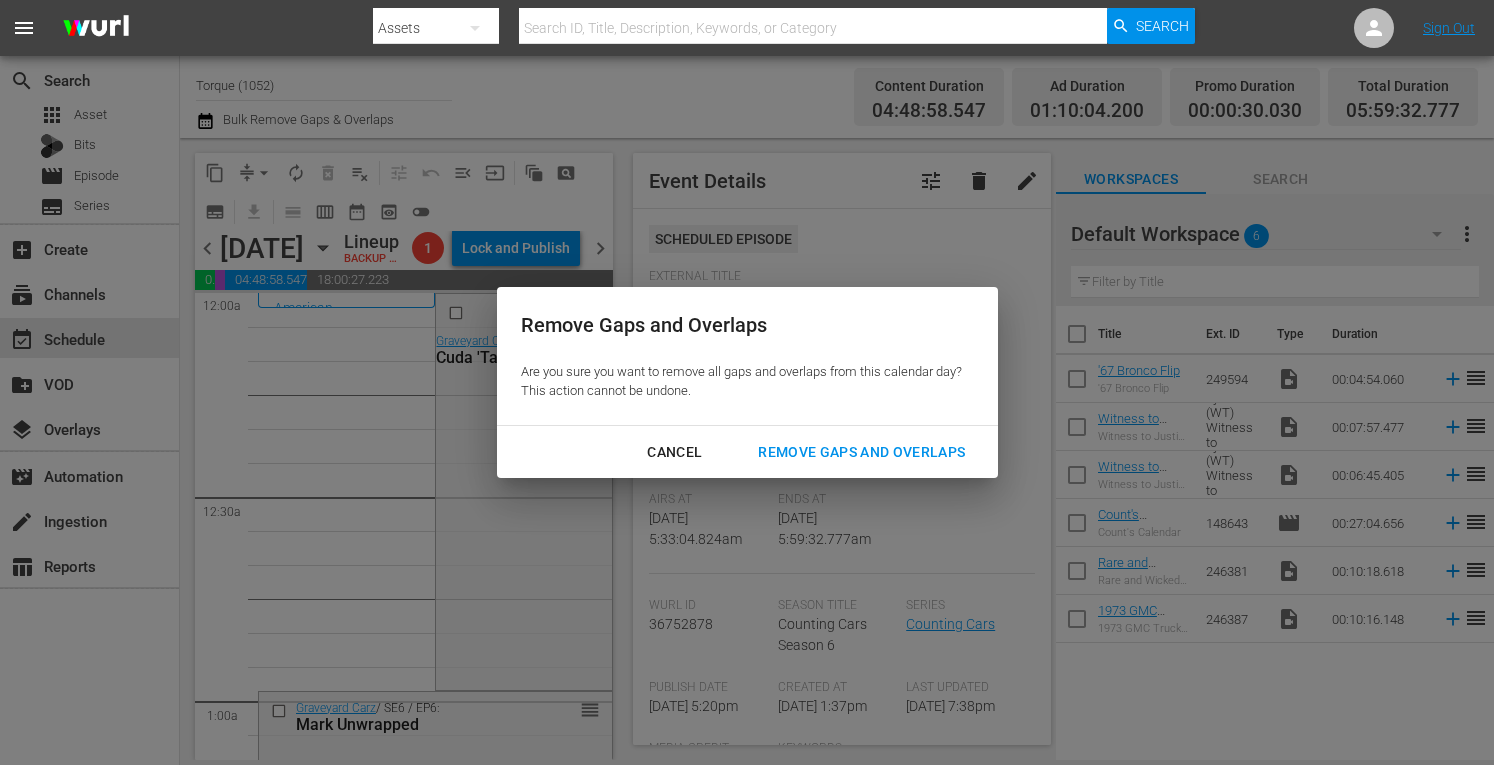 click on "Remove Gaps and Overlaps" at bounding box center (861, 452) 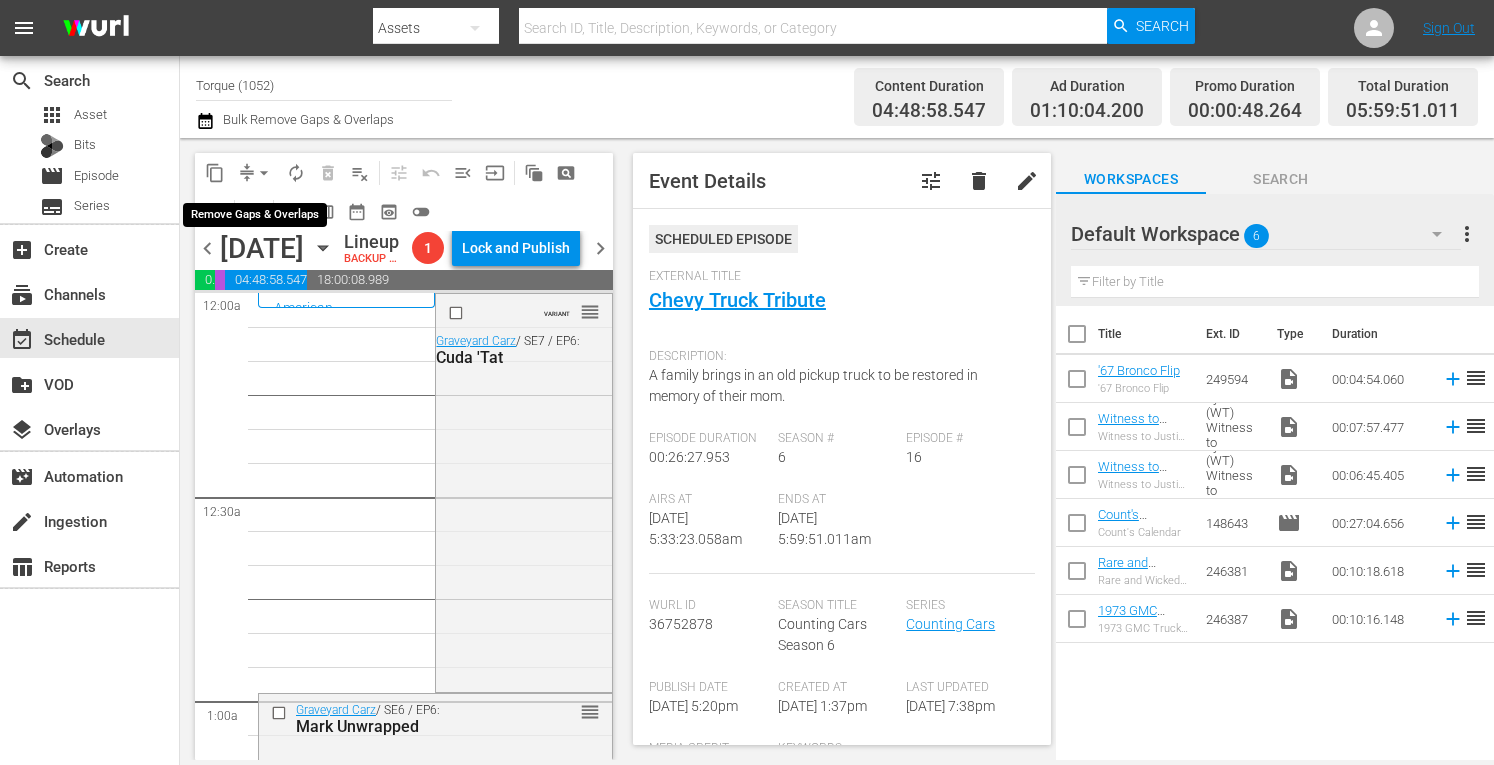 click on "arrow_drop_down" at bounding box center (264, 173) 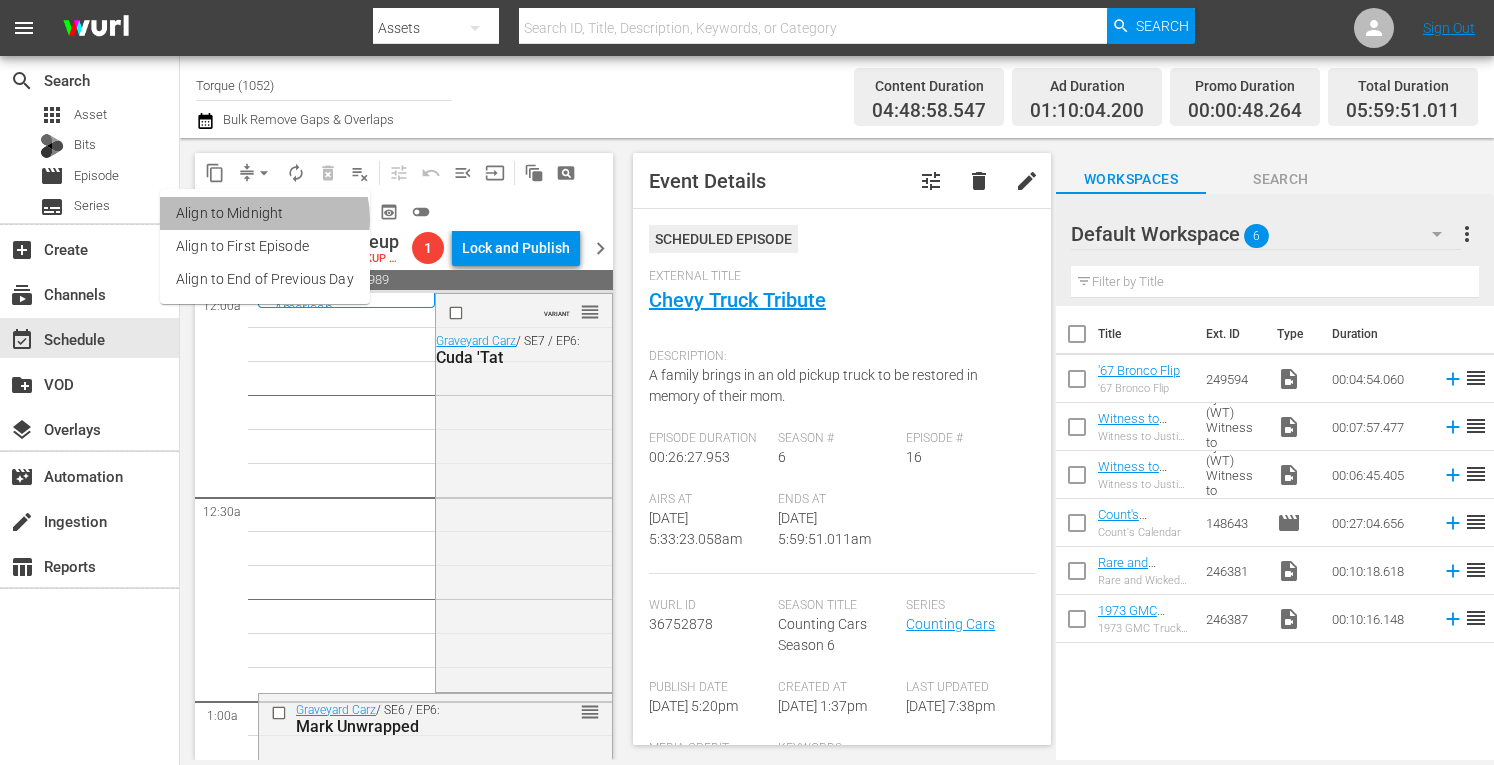 click on "Align to Midnight" at bounding box center [265, 213] 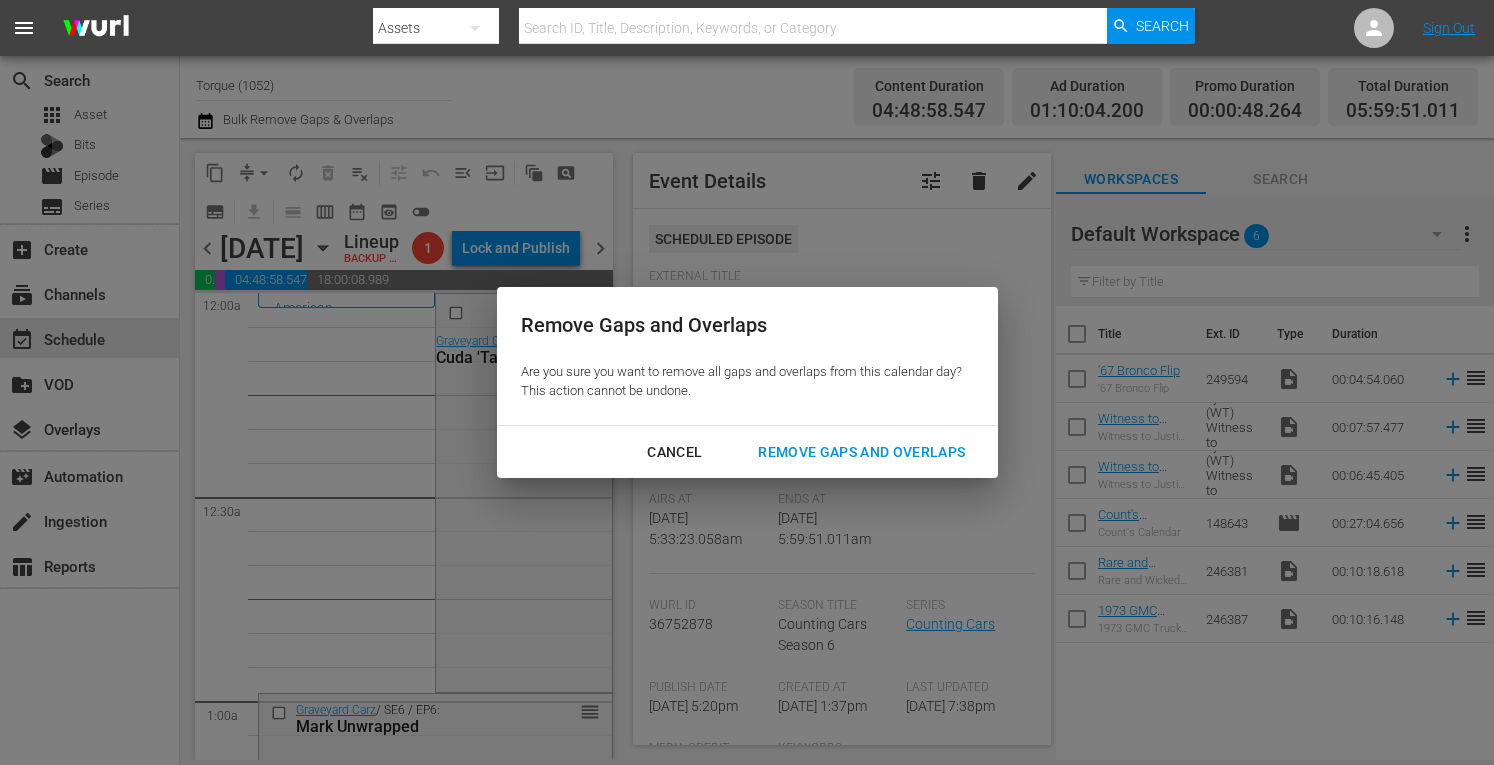 click on "Remove Gaps and Overlaps" at bounding box center [861, 452] 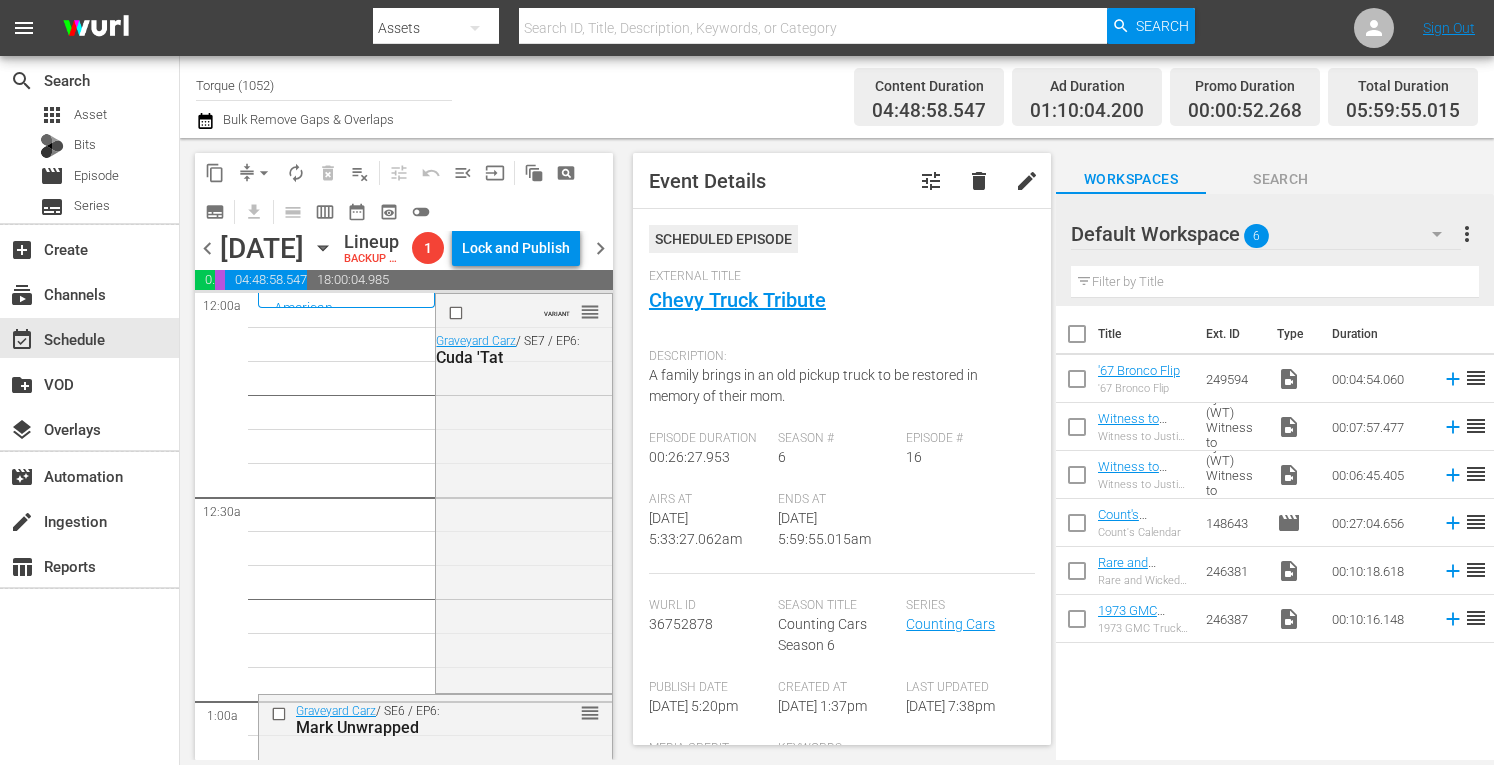 click on "arrow_drop_down" at bounding box center [264, 173] 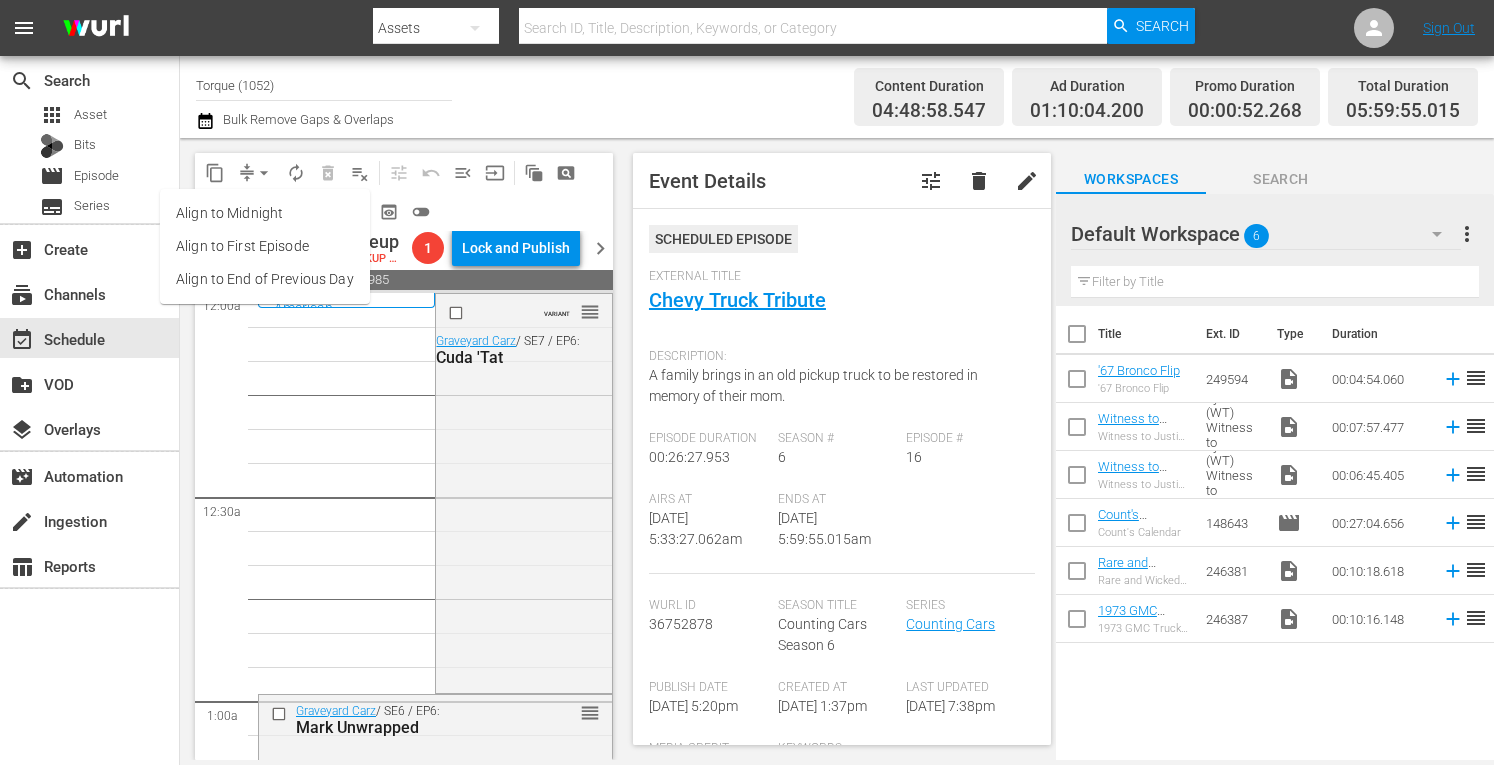 click on "Align to Midnight" at bounding box center [265, 213] 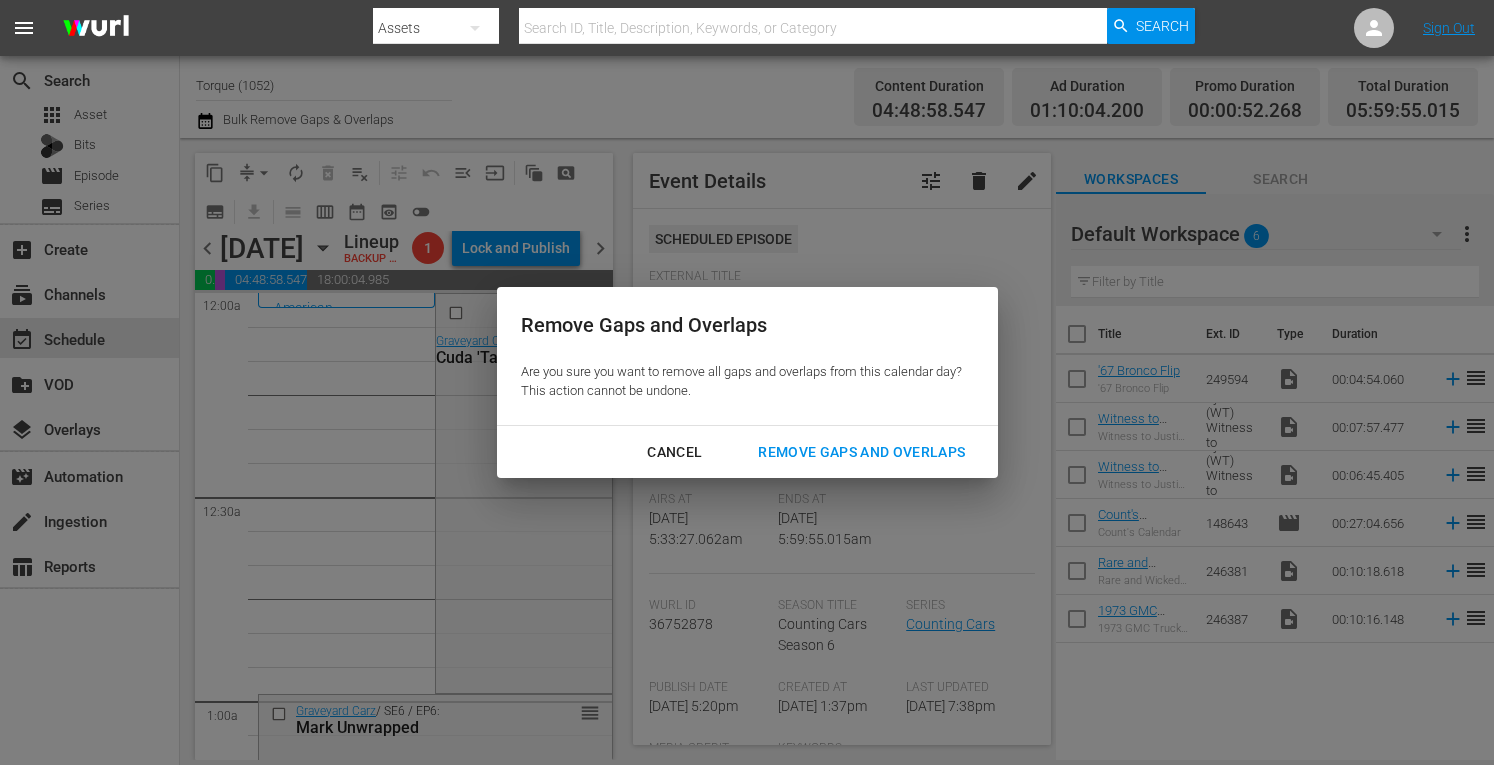 click on "Remove Gaps and Overlaps" at bounding box center [861, 452] 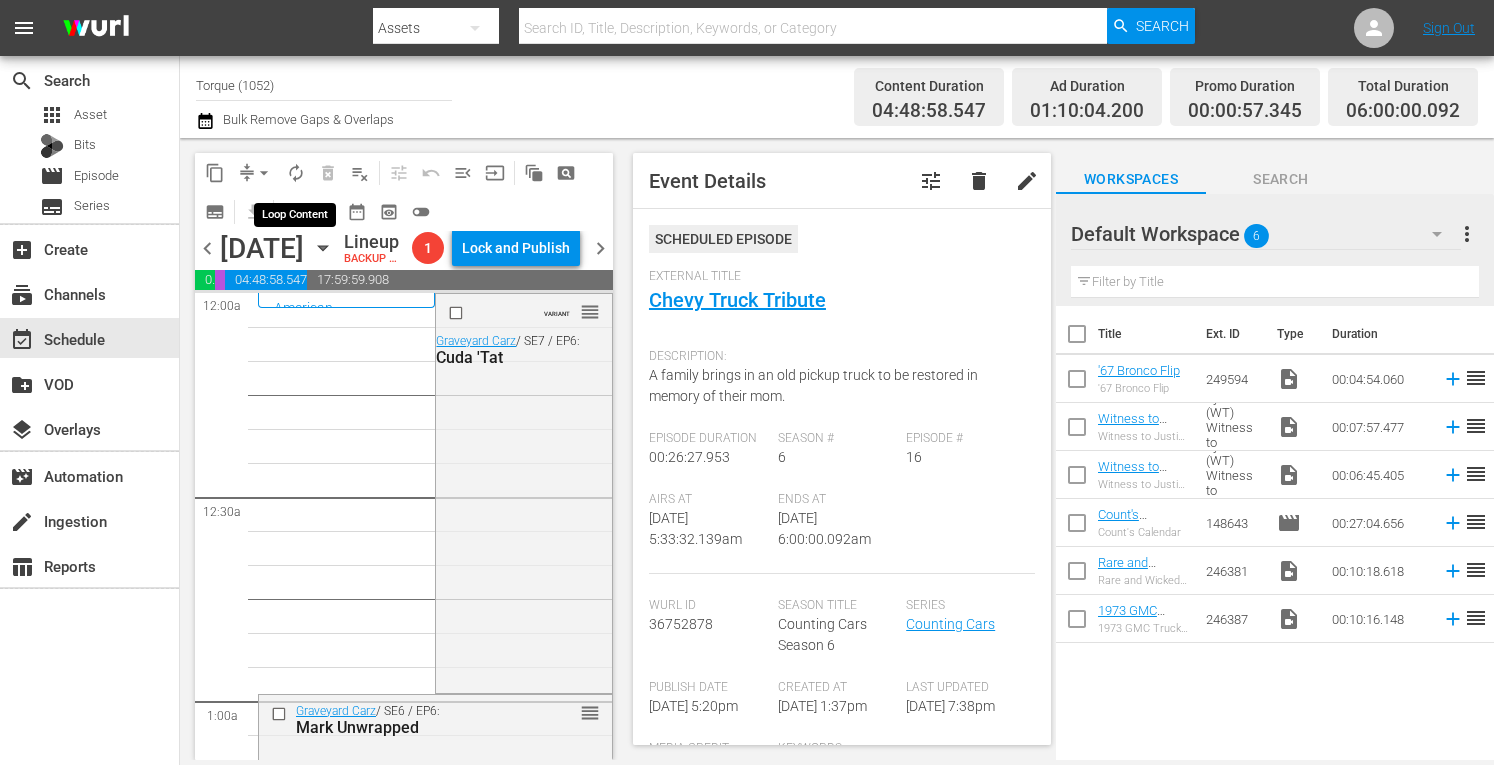 click on "autorenew_outlined" at bounding box center [296, 173] 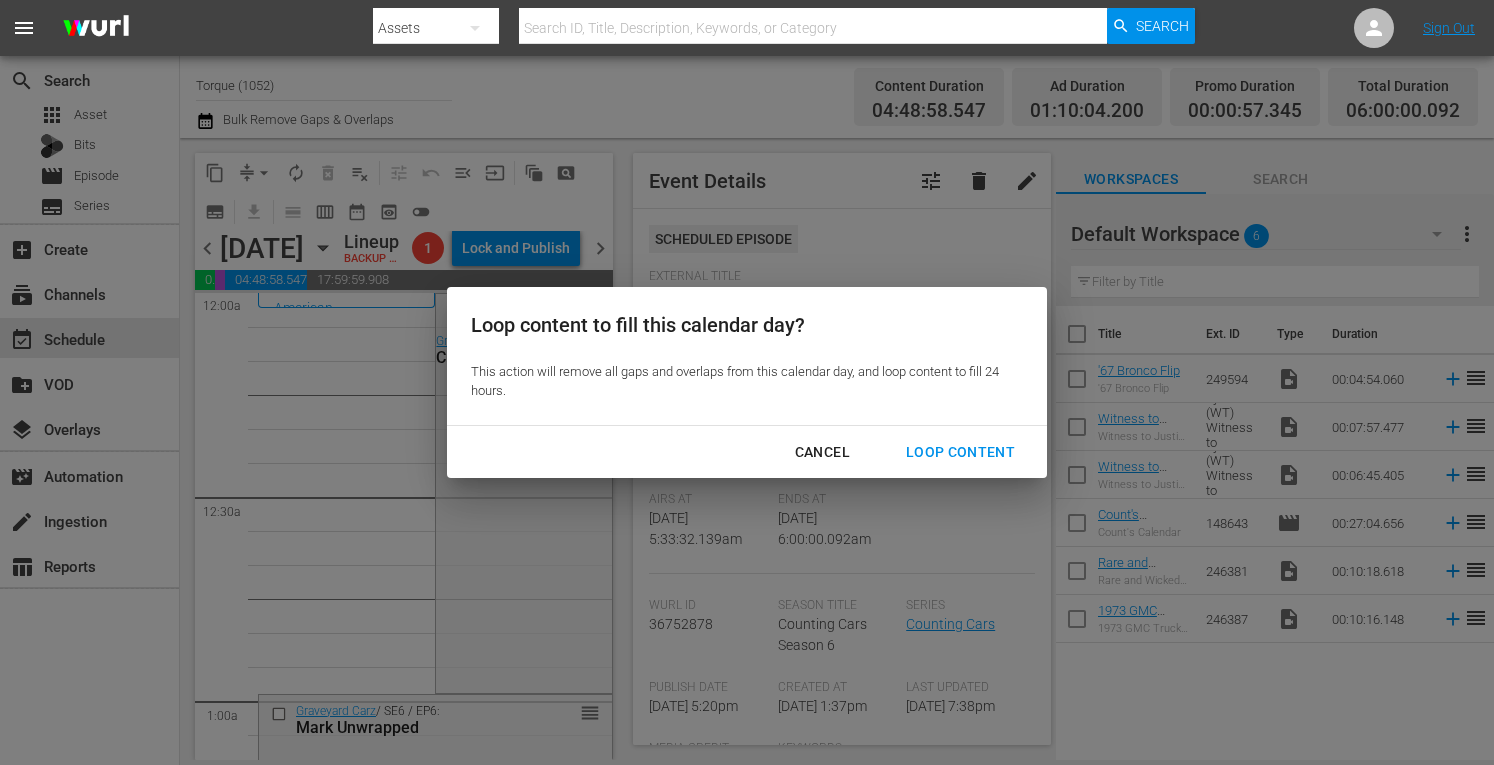 click on "Loop Content" at bounding box center [960, 452] 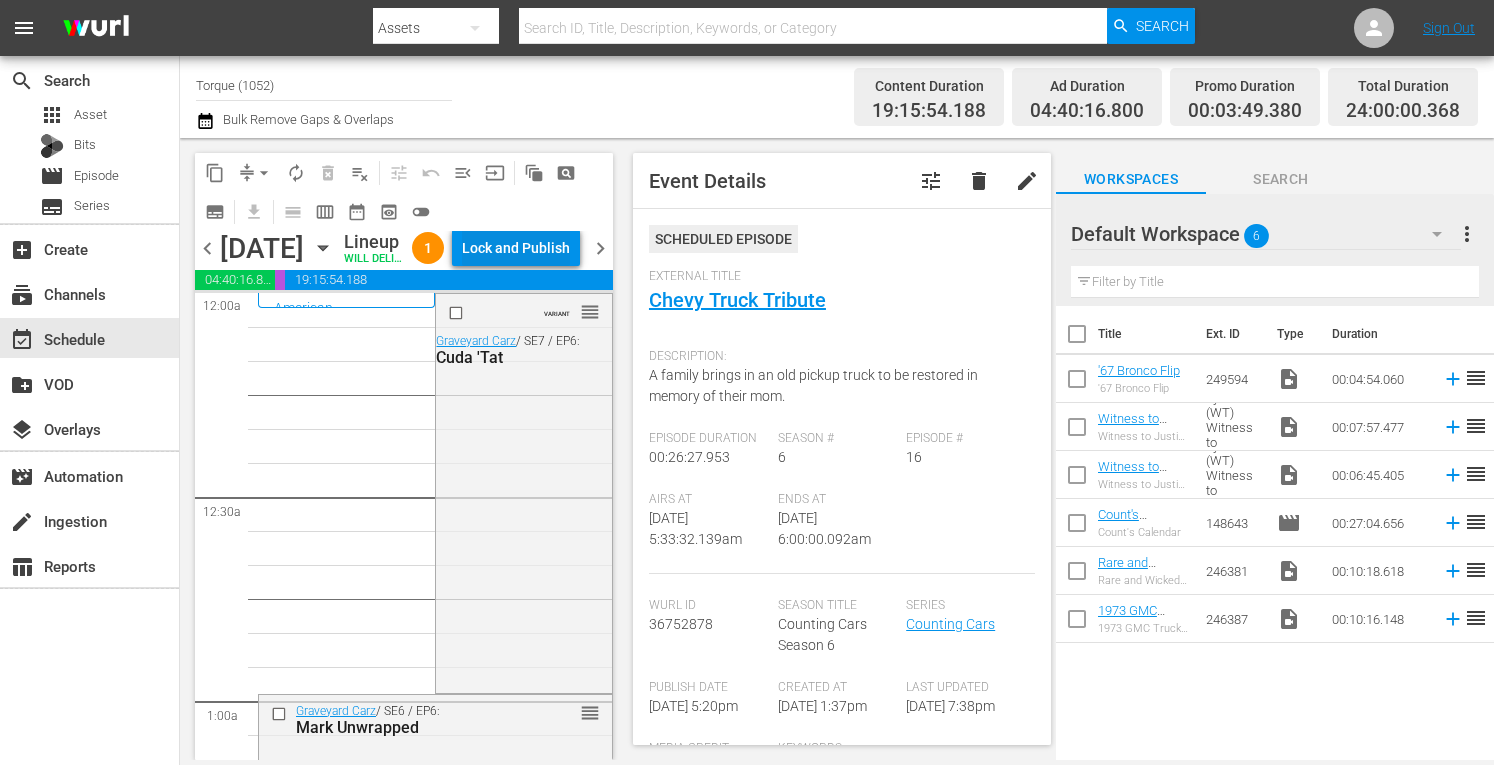 click on "Lock and Publish" at bounding box center (516, 248) 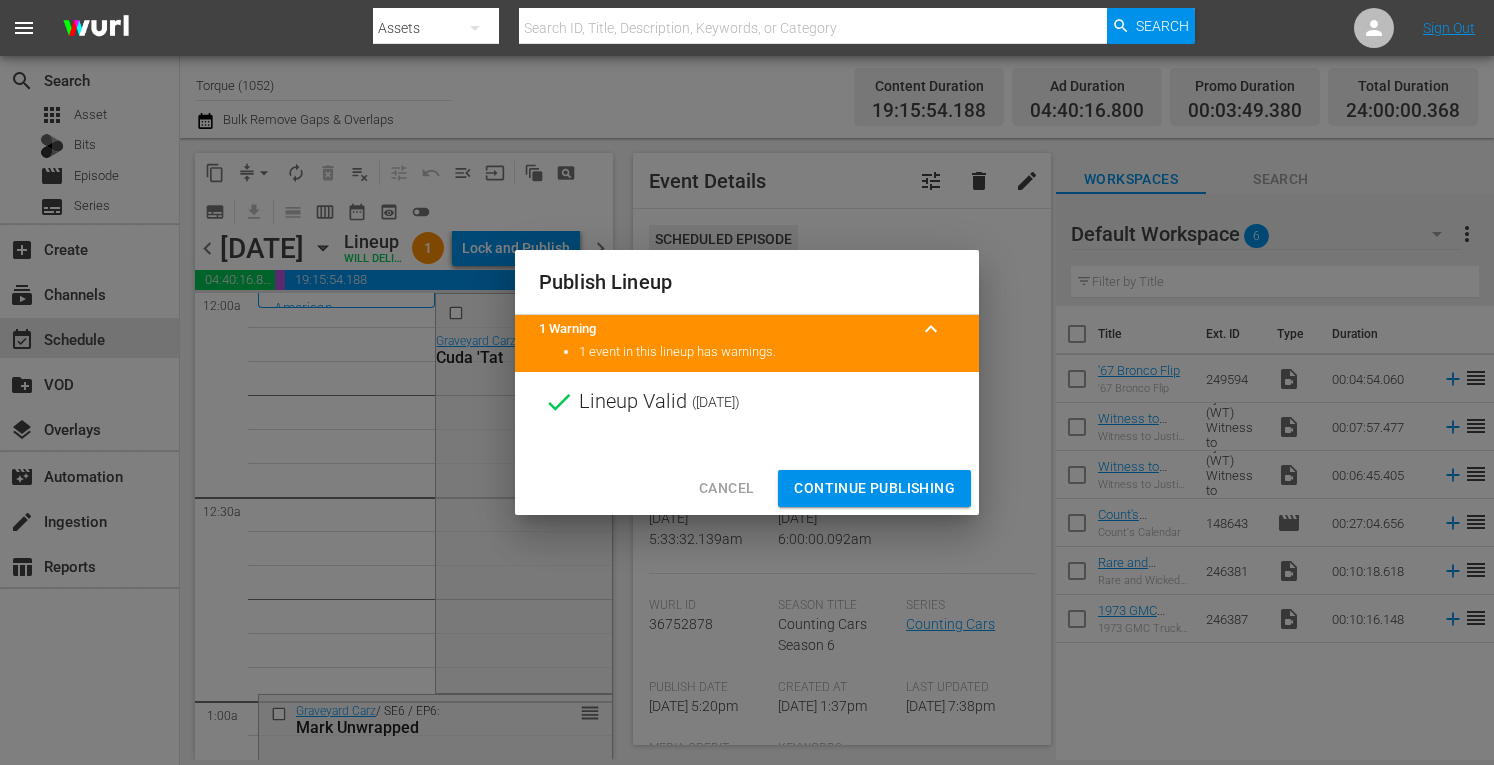 click on "Continue Publishing" at bounding box center [874, 488] 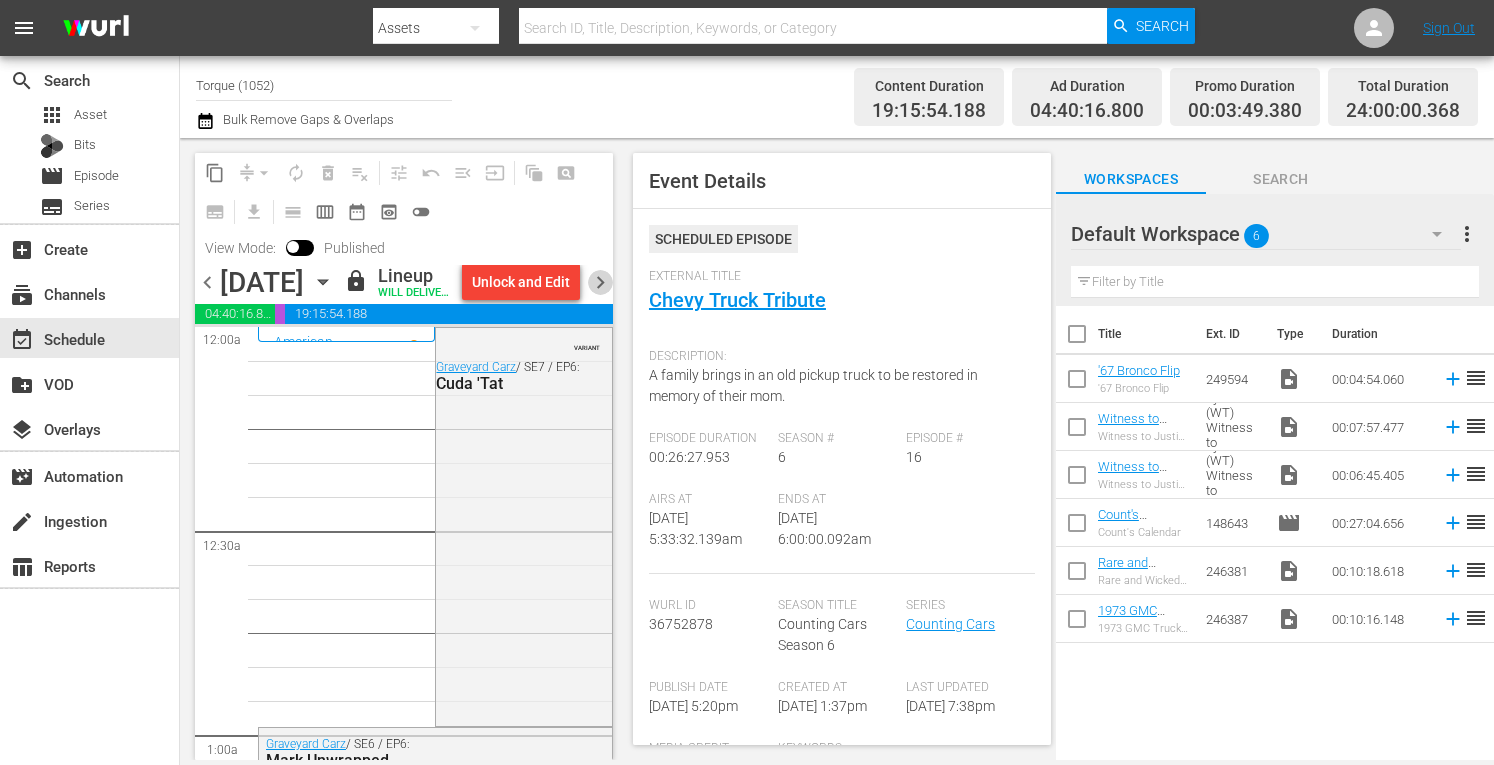 click on "chevron_right" at bounding box center (600, 282) 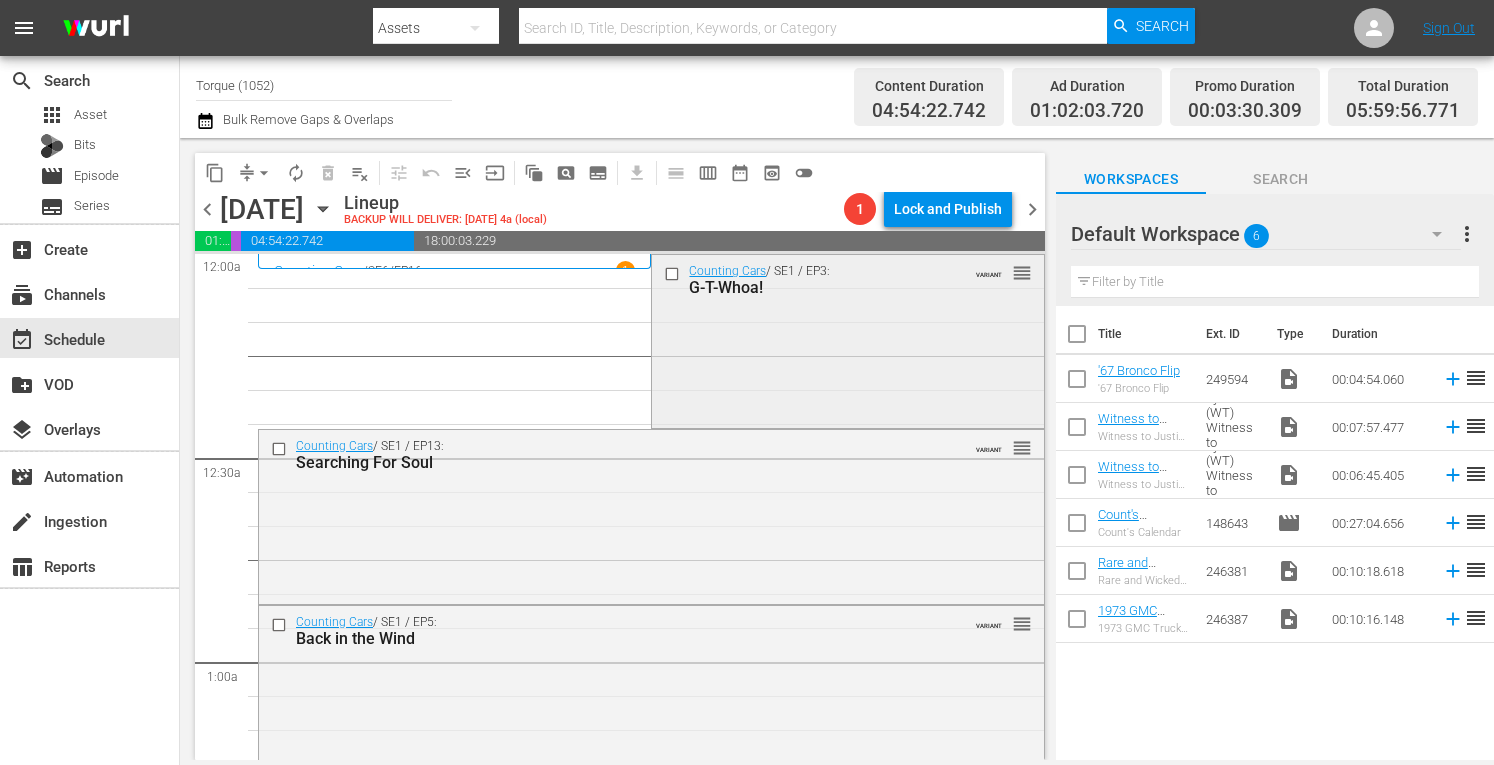 click on "Counting Cars  / SE1 / EP3:
G-T-Whoa! VARIANT reorder" at bounding box center [847, 339] 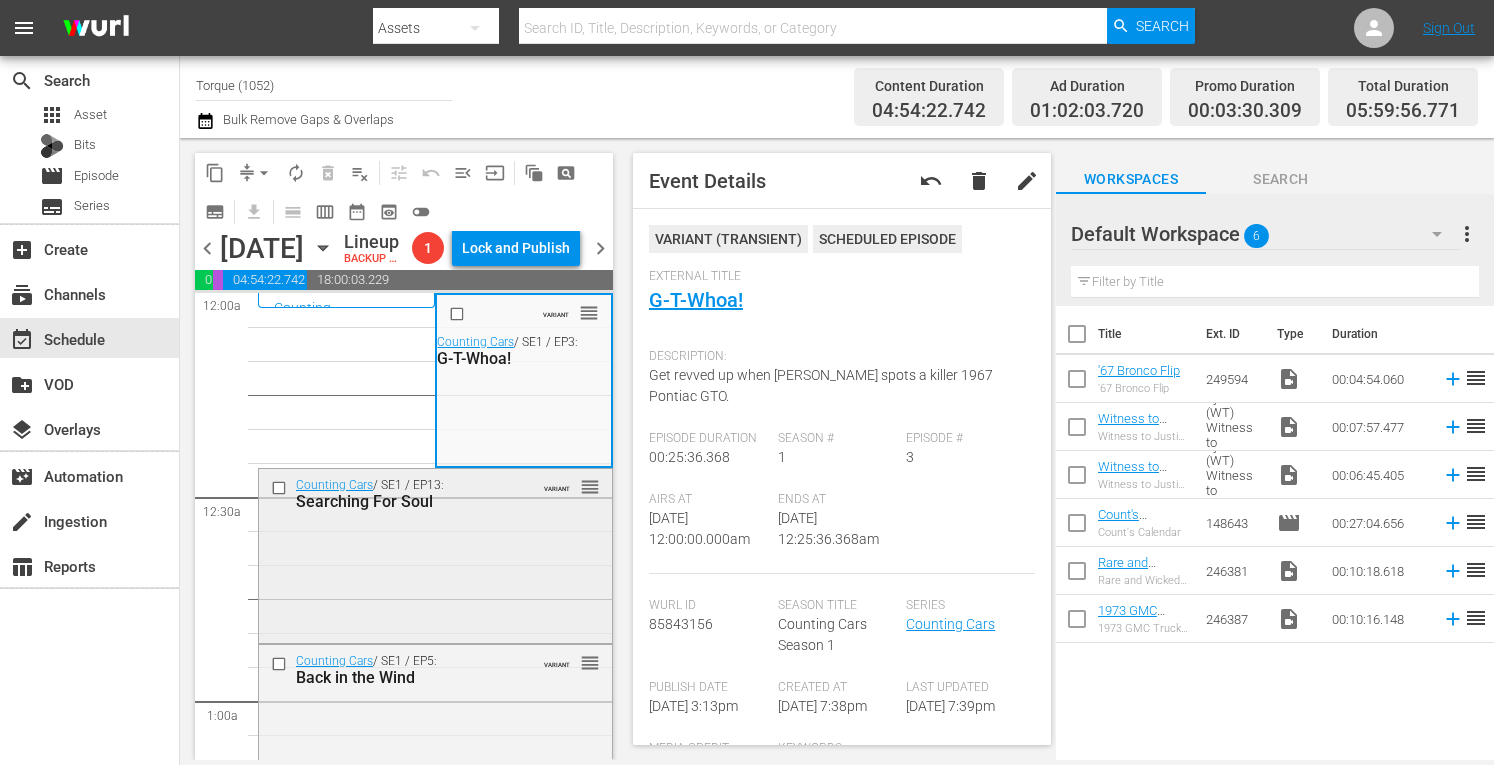 click on "Counting Cars  / SE1 / EP13:
Searching For Soul VARIANT reorder" at bounding box center [435, 554] 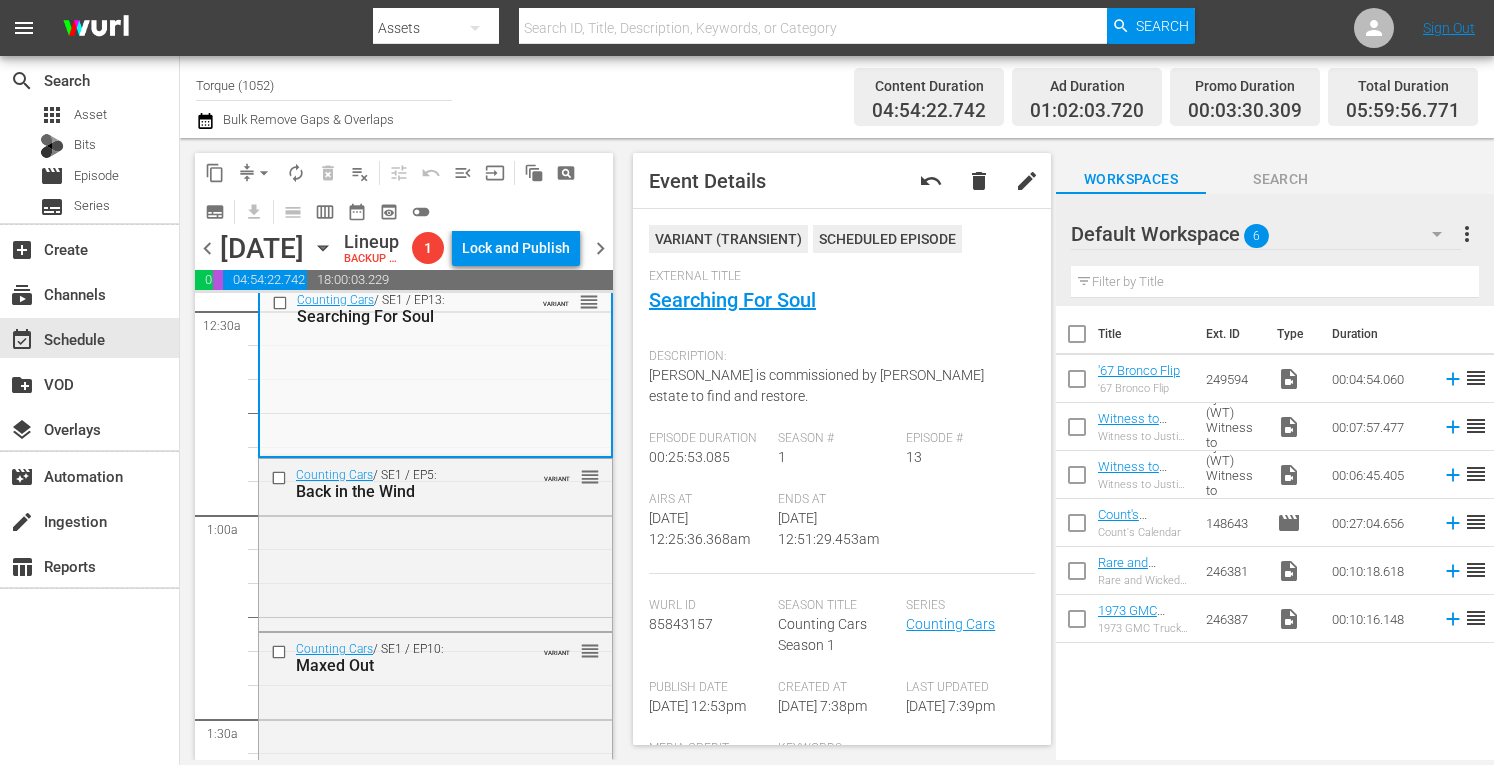 scroll, scrollTop: 280, scrollLeft: 0, axis: vertical 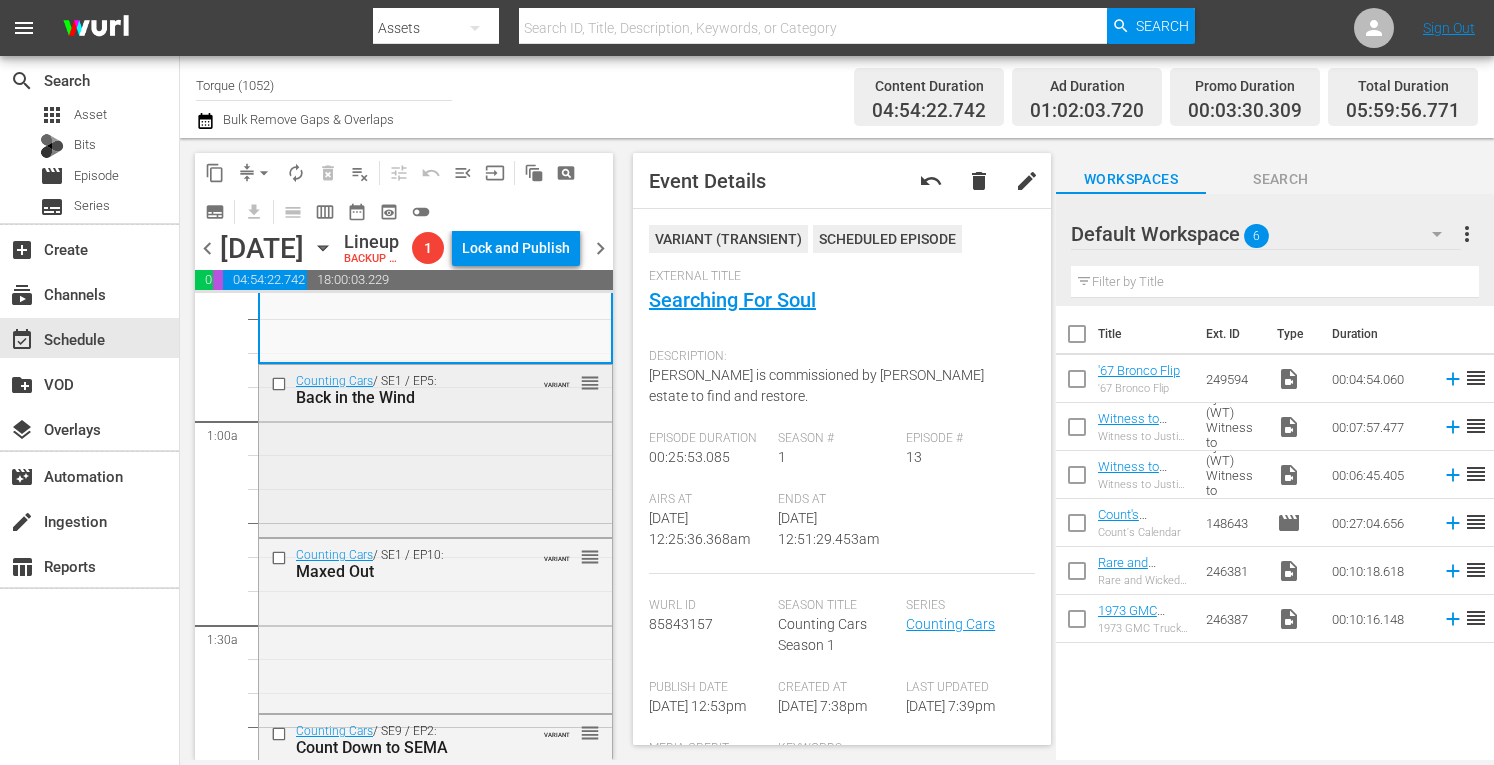 click on "Counting Cars  / SE1 / EP5:
Back in the Wind VARIANT reorder" at bounding box center [435, 449] 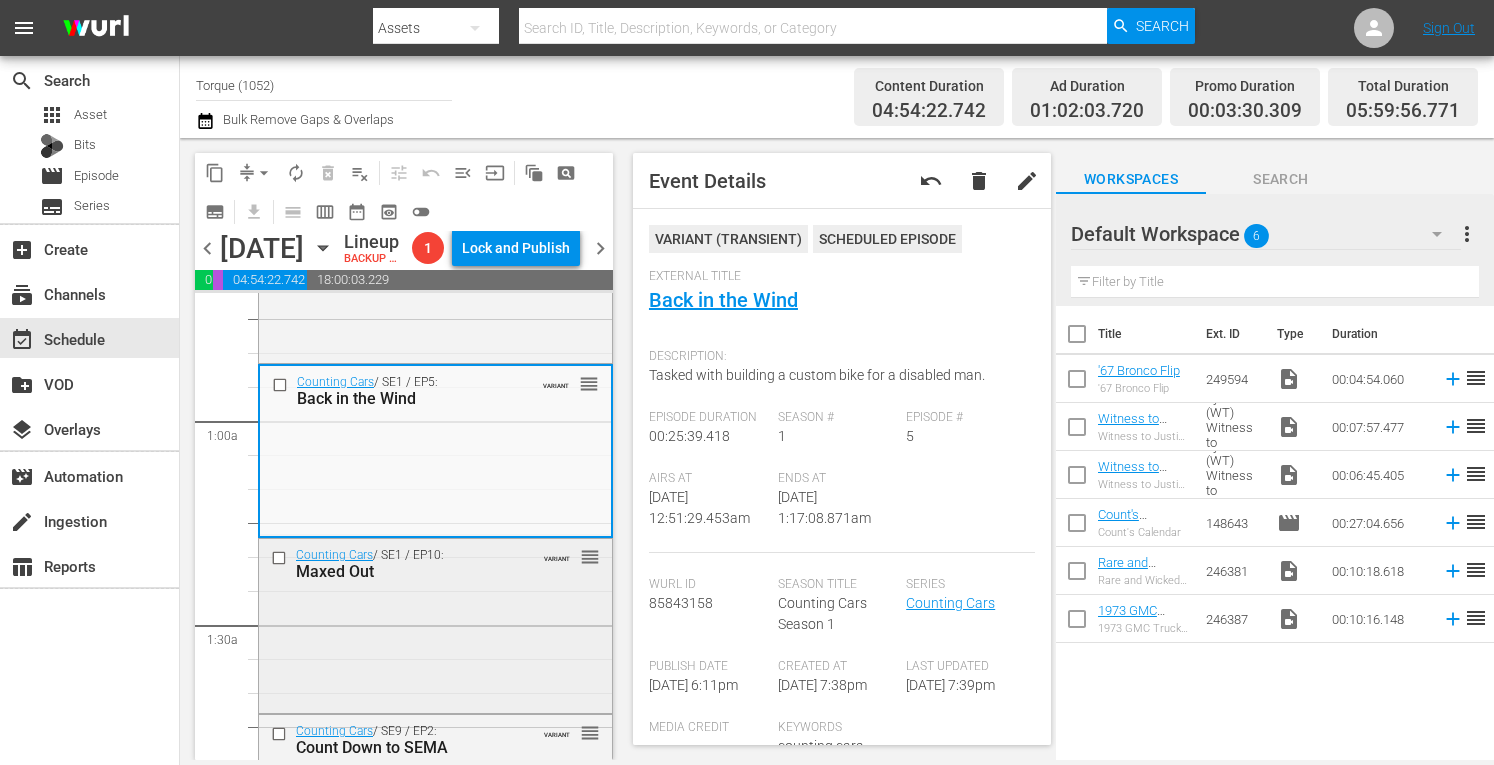 click on "Counting Cars  / SE1 / EP10:
Maxed Out VARIANT reorder" at bounding box center (435, 563) 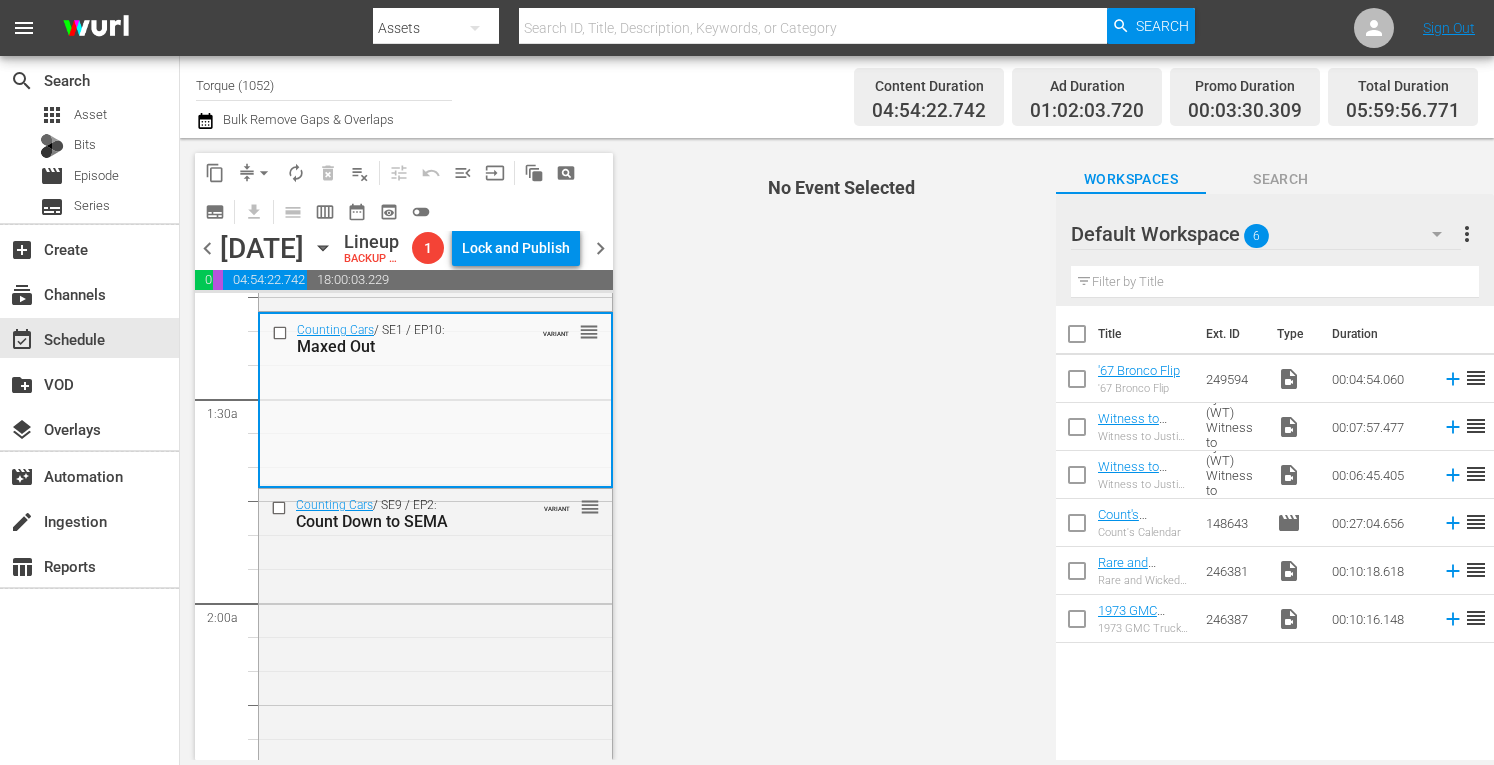 scroll, scrollTop: 546, scrollLeft: 0, axis: vertical 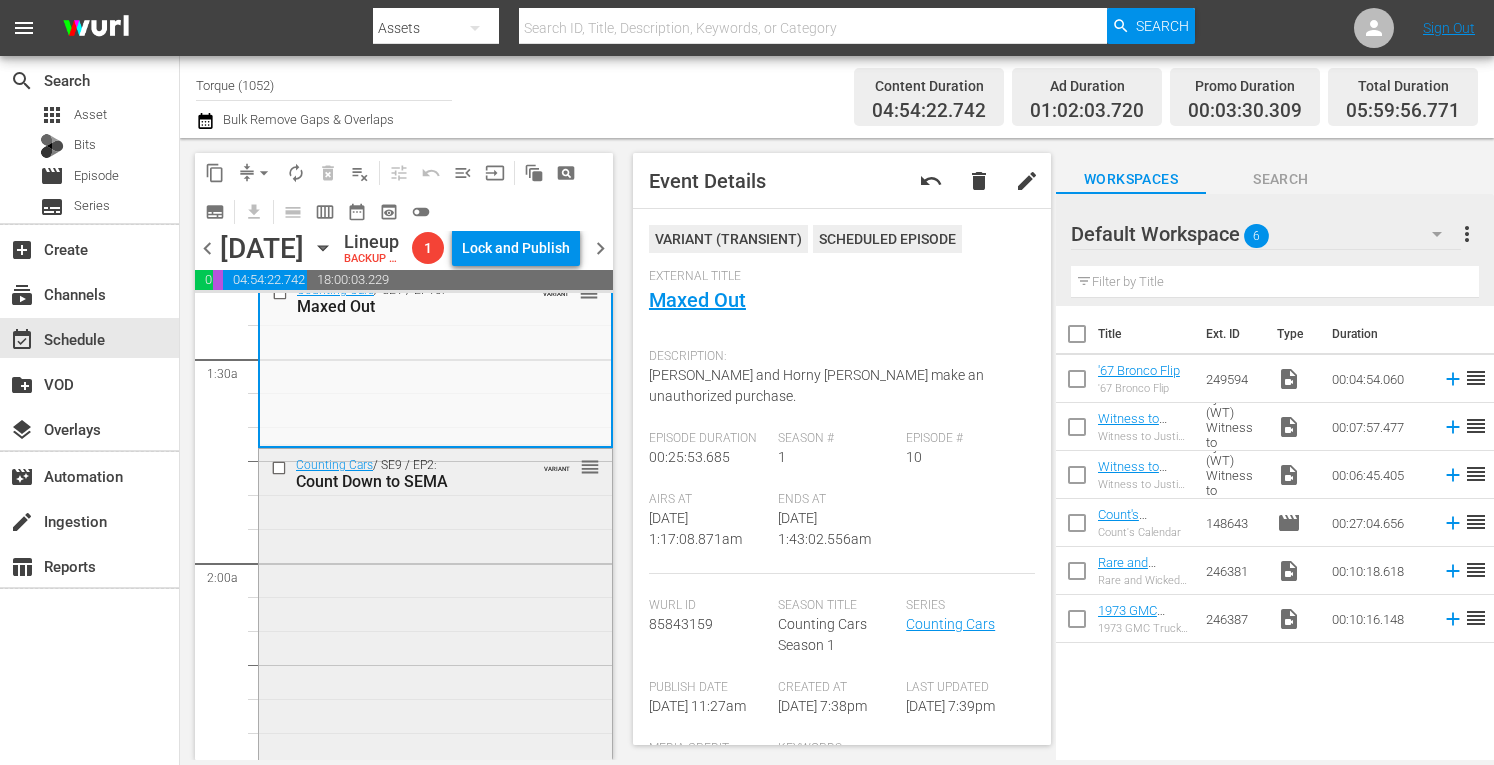 click on "Counting Cars  / SE9 / EP2:
Count Down to SEMA VARIANT reorder" at bounding box center [435, 622] 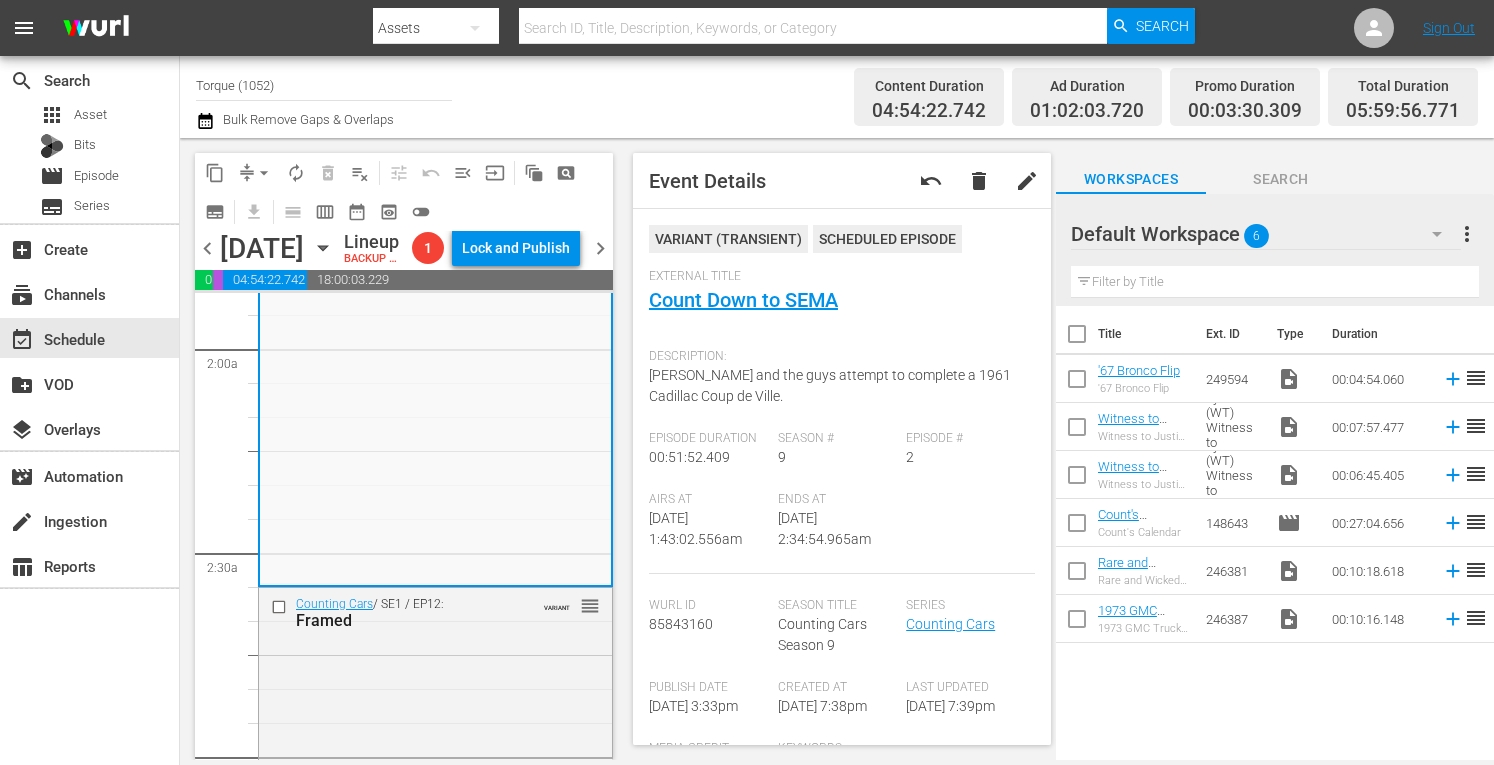 scroll, scrollTop: 866, scrollLeft: 0, axis: vertical 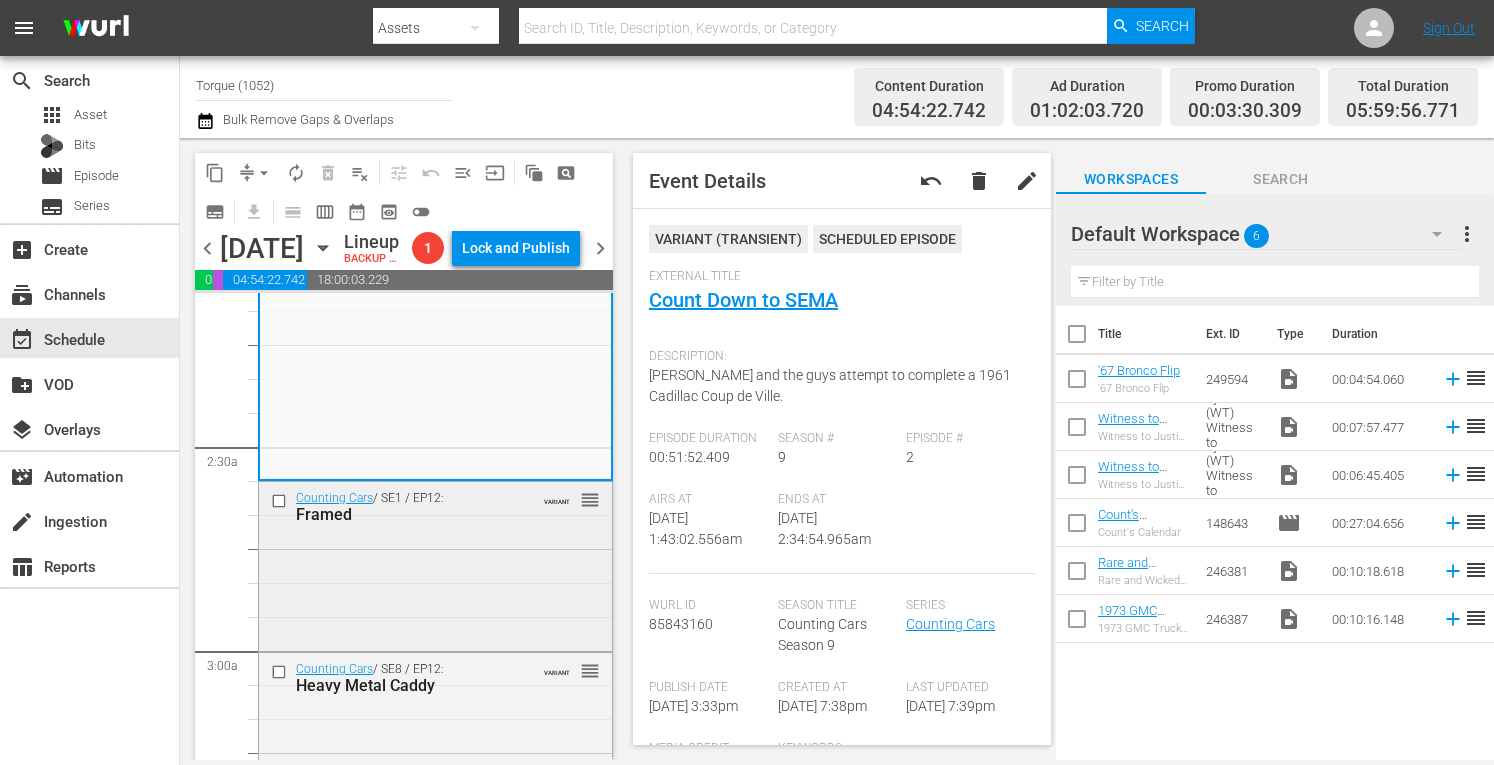 click on "Counting Cars  / SE1 / EP12:
Framed VARIANT reorder" at bounding box center (435, 565) 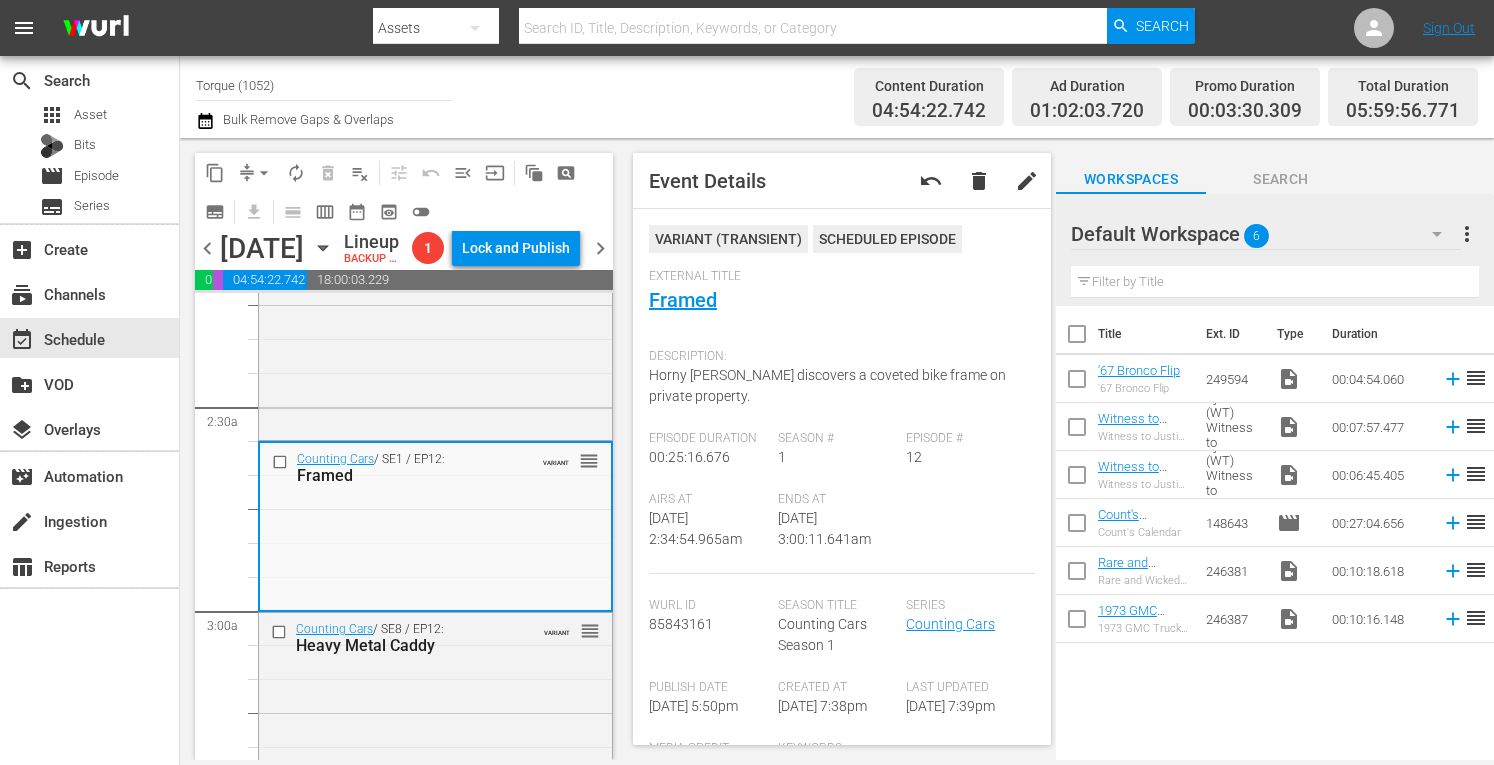 scroll, scrollTop: 1000, scrollLeft: 0, axis: vertical 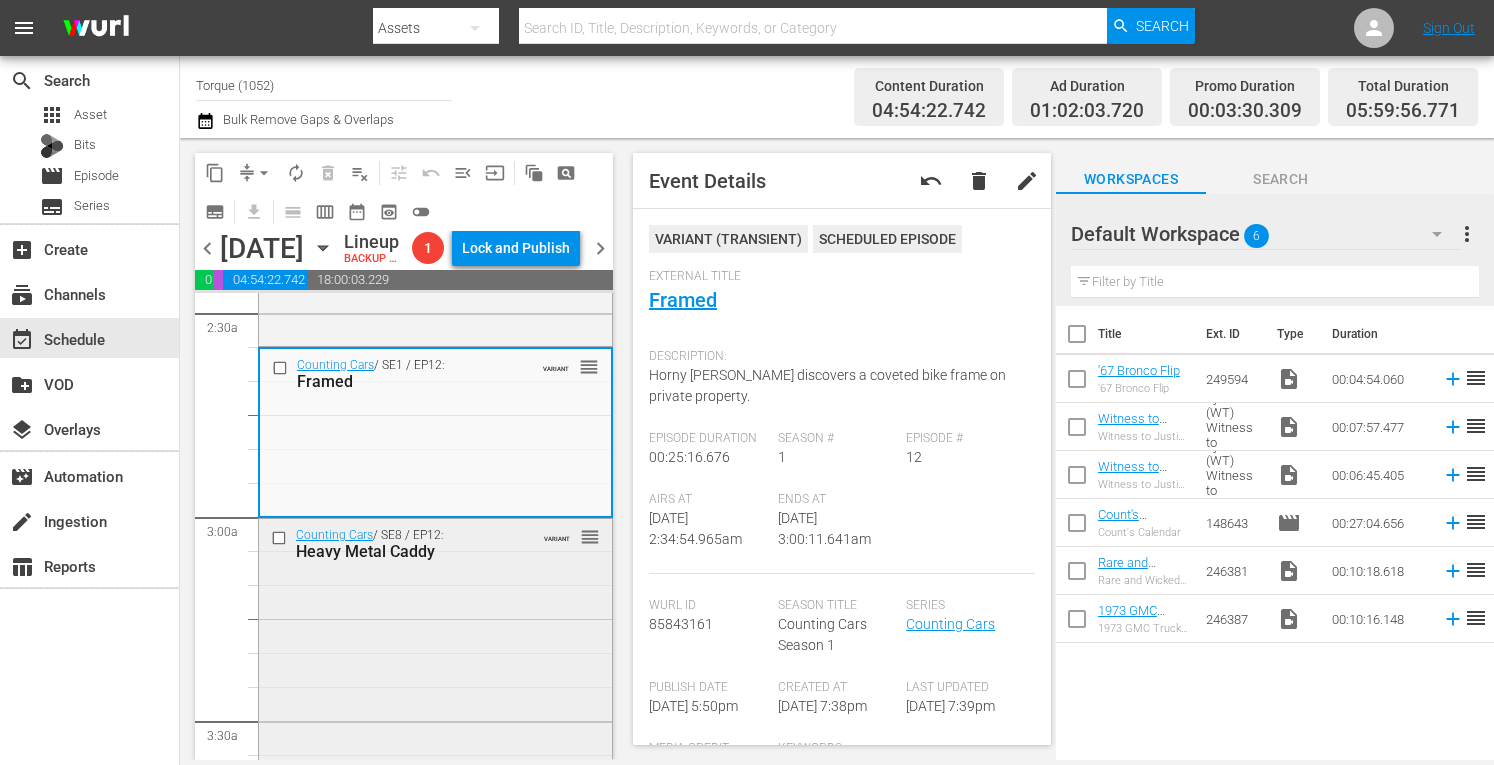 click on "Counting Cars  / SE8 / EP12:
Heavy Metal Caddy VARIANT reorder" at bounding box center [435, 694] 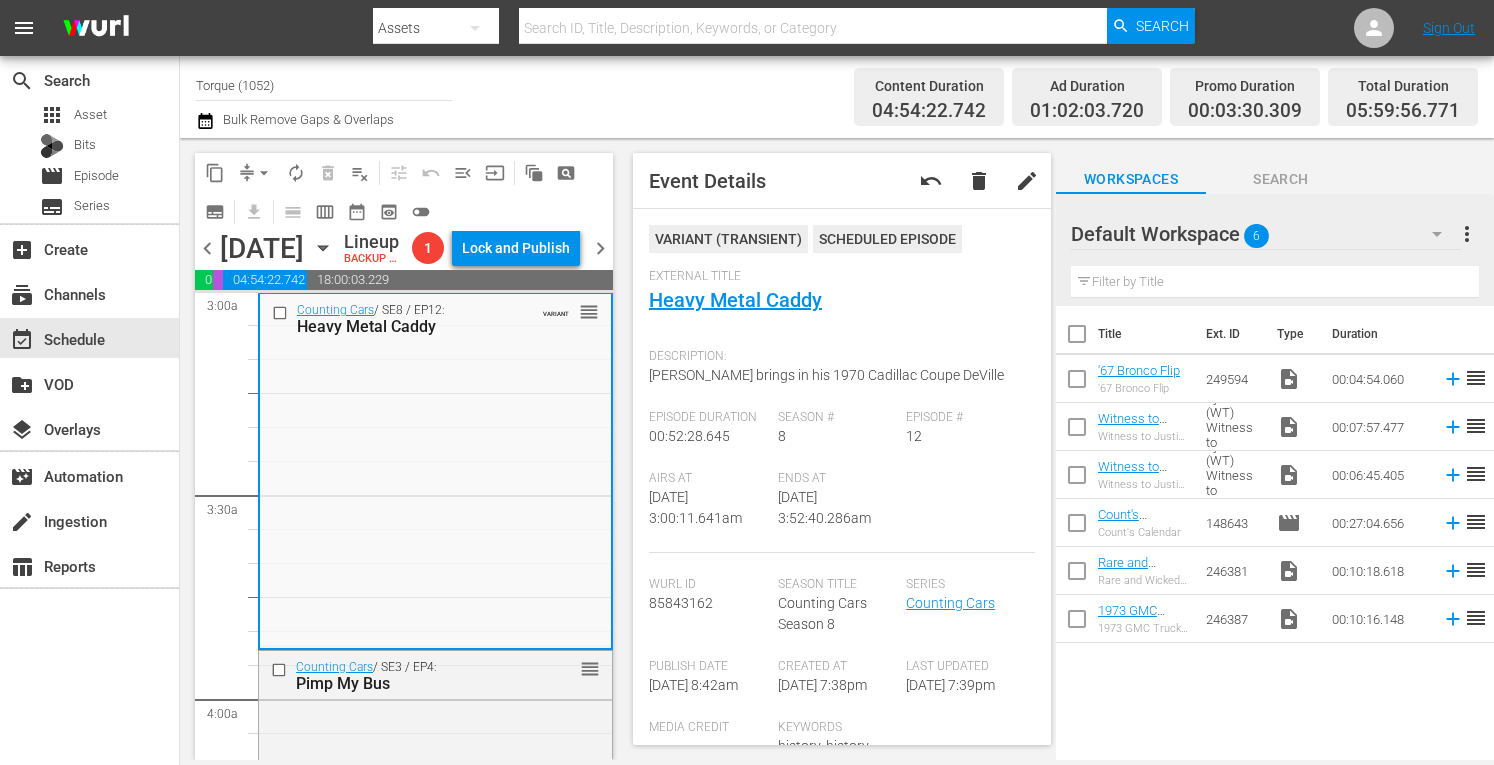 scroll, scrollTop: 1266, scrollLeft: 0, axis: vertical 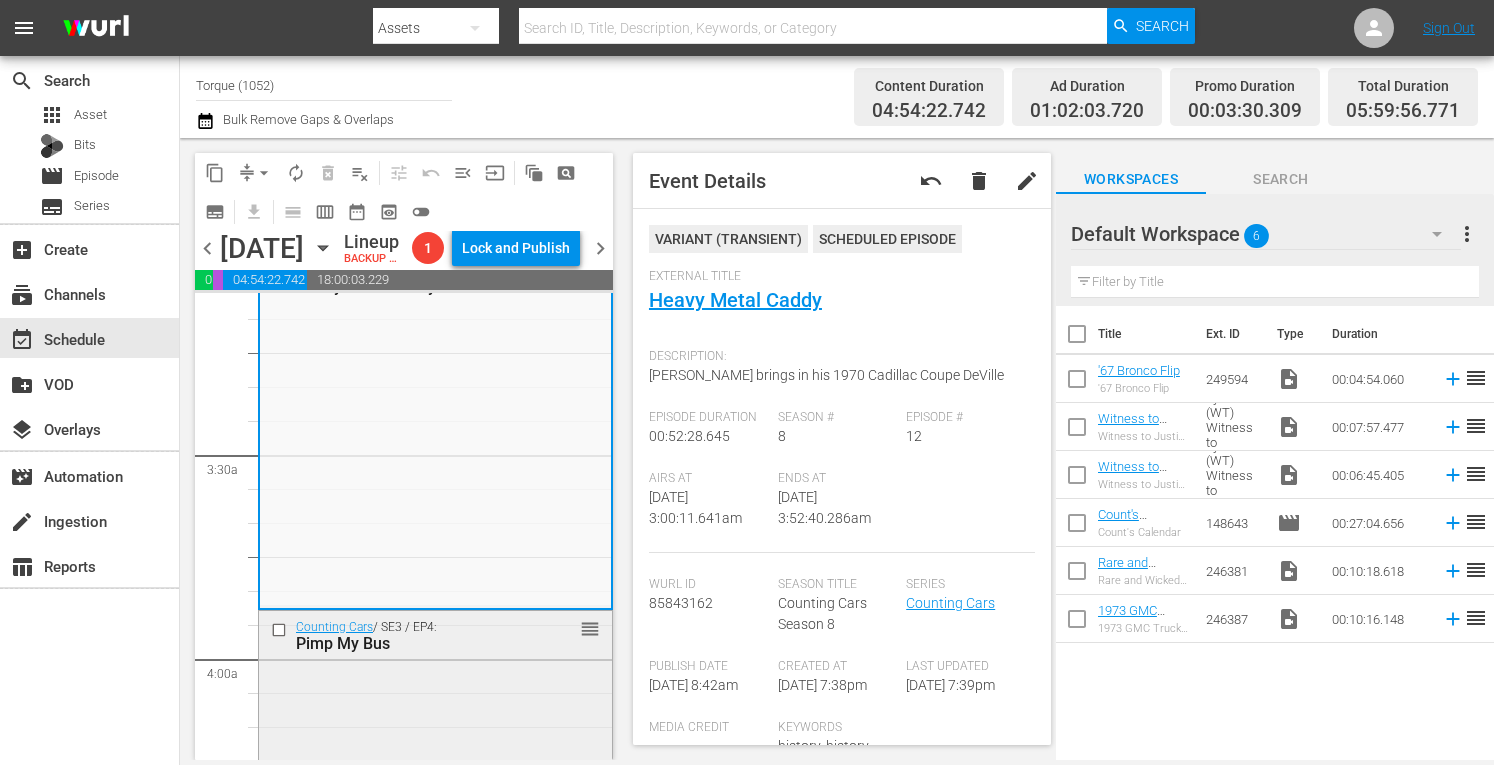 click on "Counting Cars  / SE3 / EP4:
Pimp My Bus reorder" at bounding box center [435, 635] 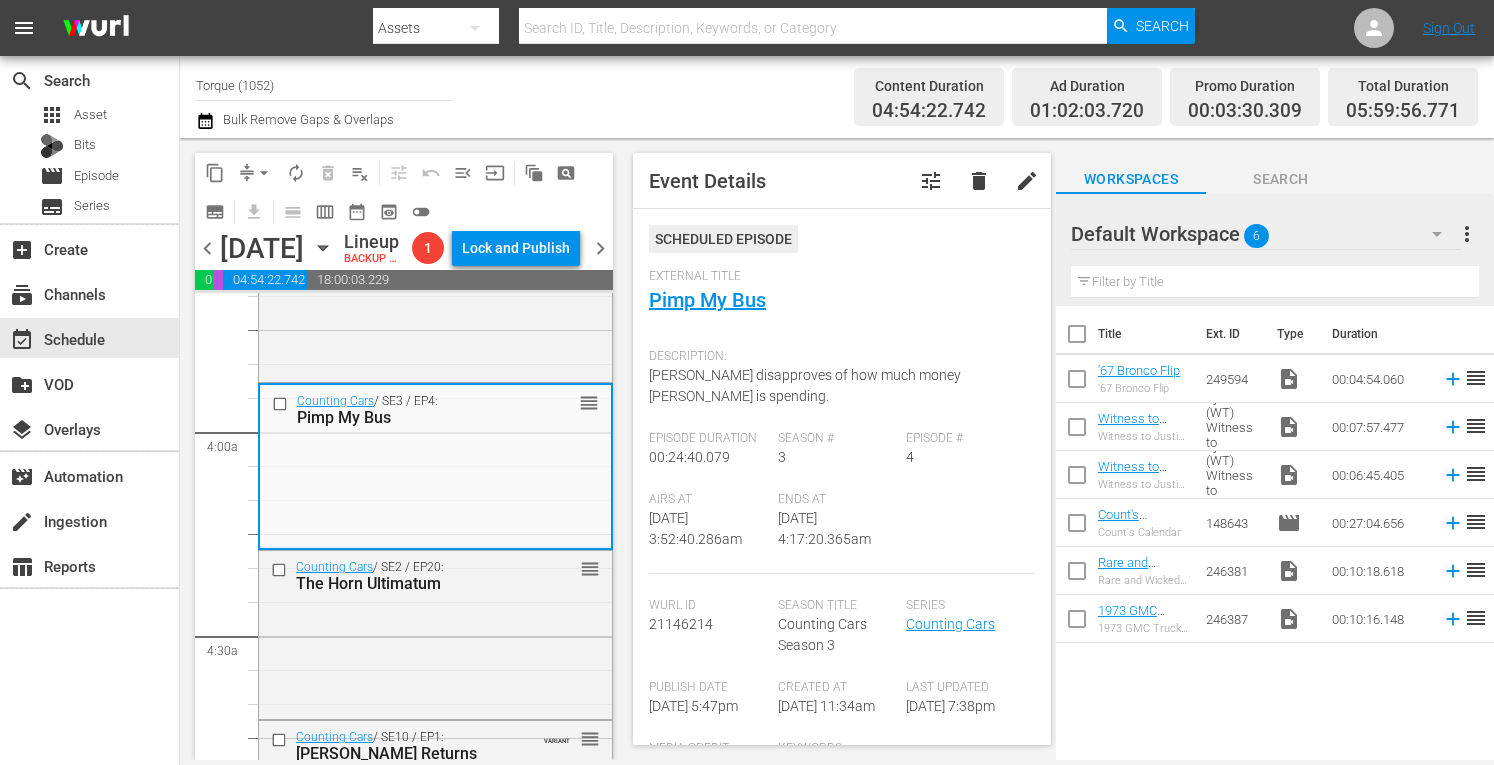 scroll, scrollTop: 1599, scrollLeft: 0, axis: vertical 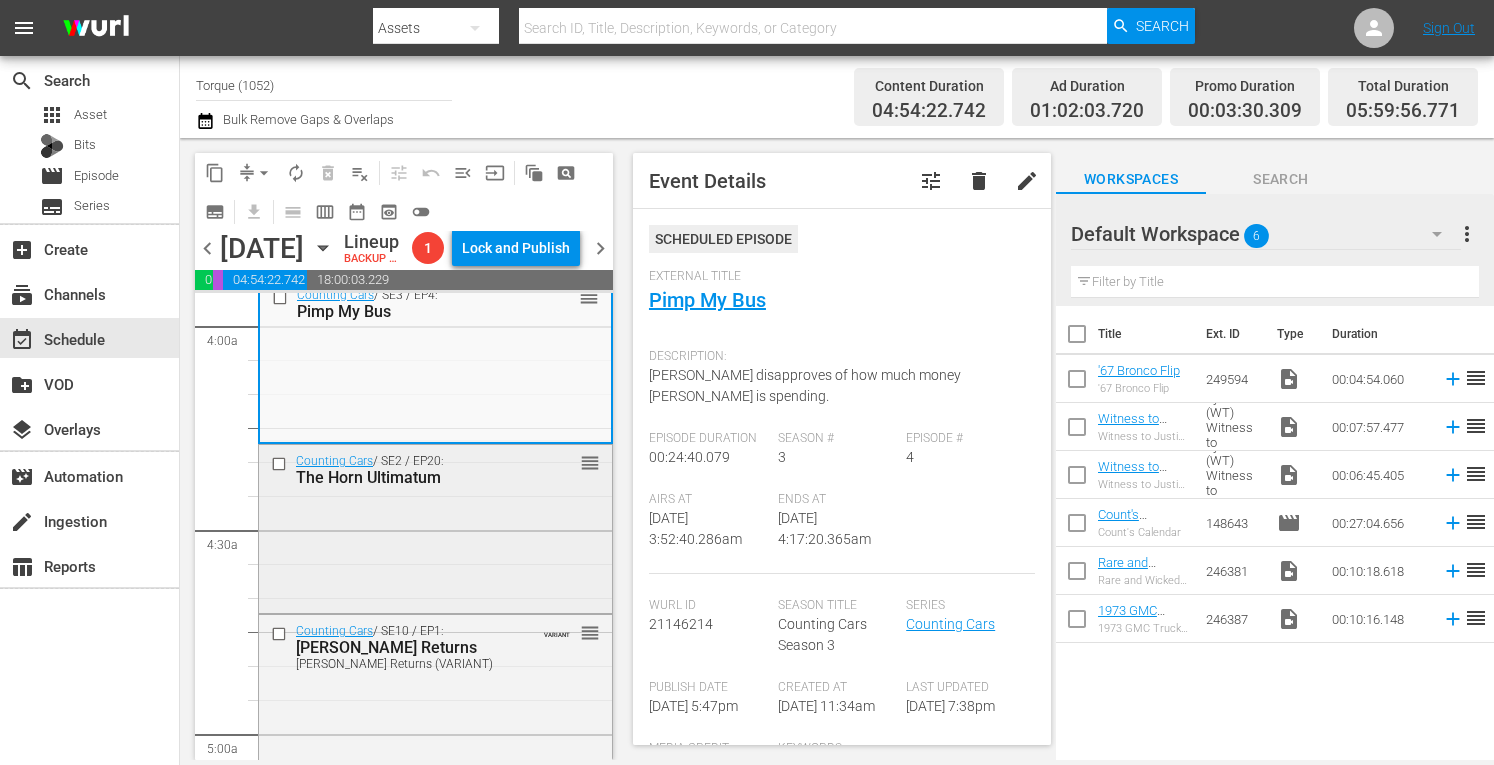 click on "Counting Cars  / SE2 / EP20:
The Horn Ultimatum reorder" at bounding box center [435, 527] 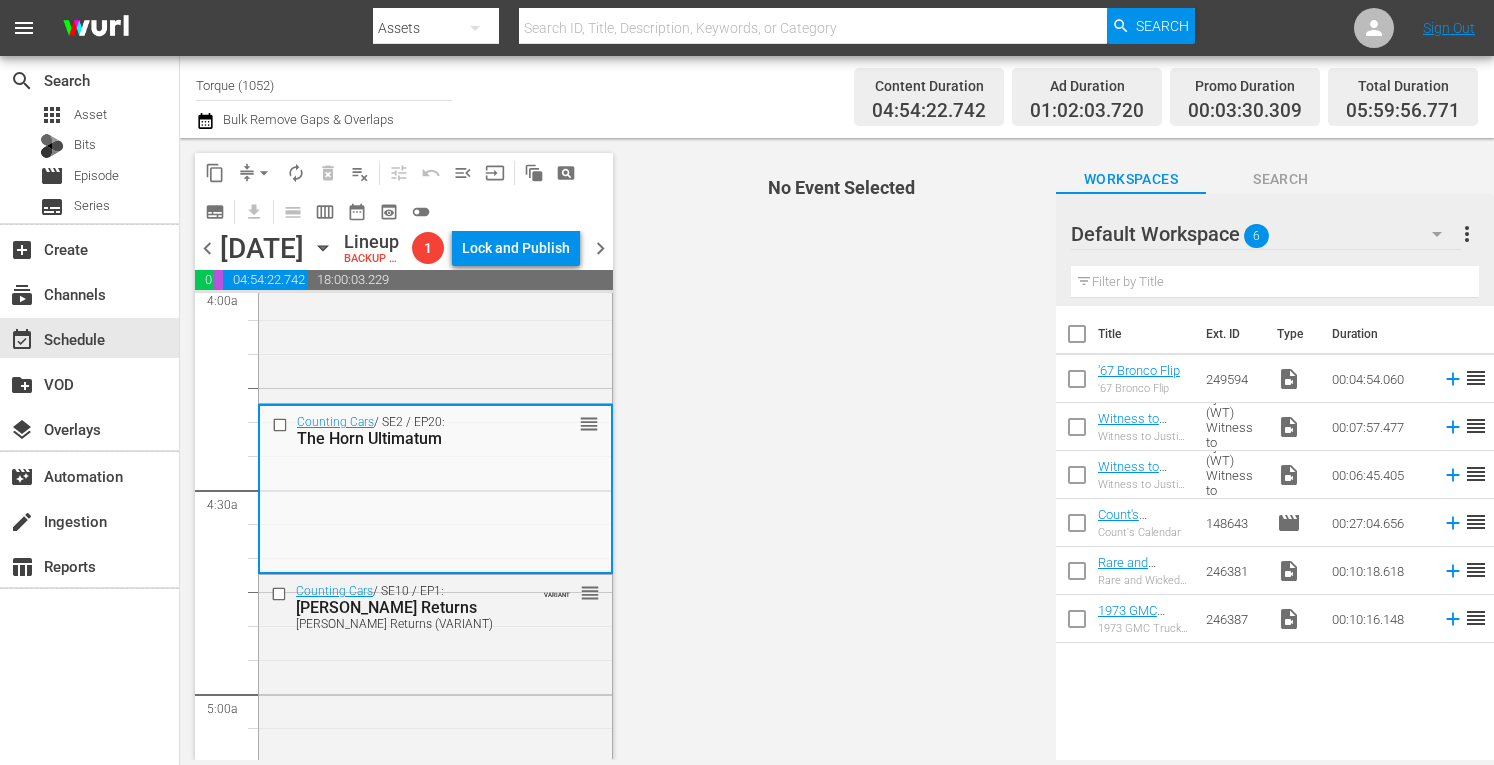 scroll, scrollTop: 1759, scrollLeft: 0, axis: vertical 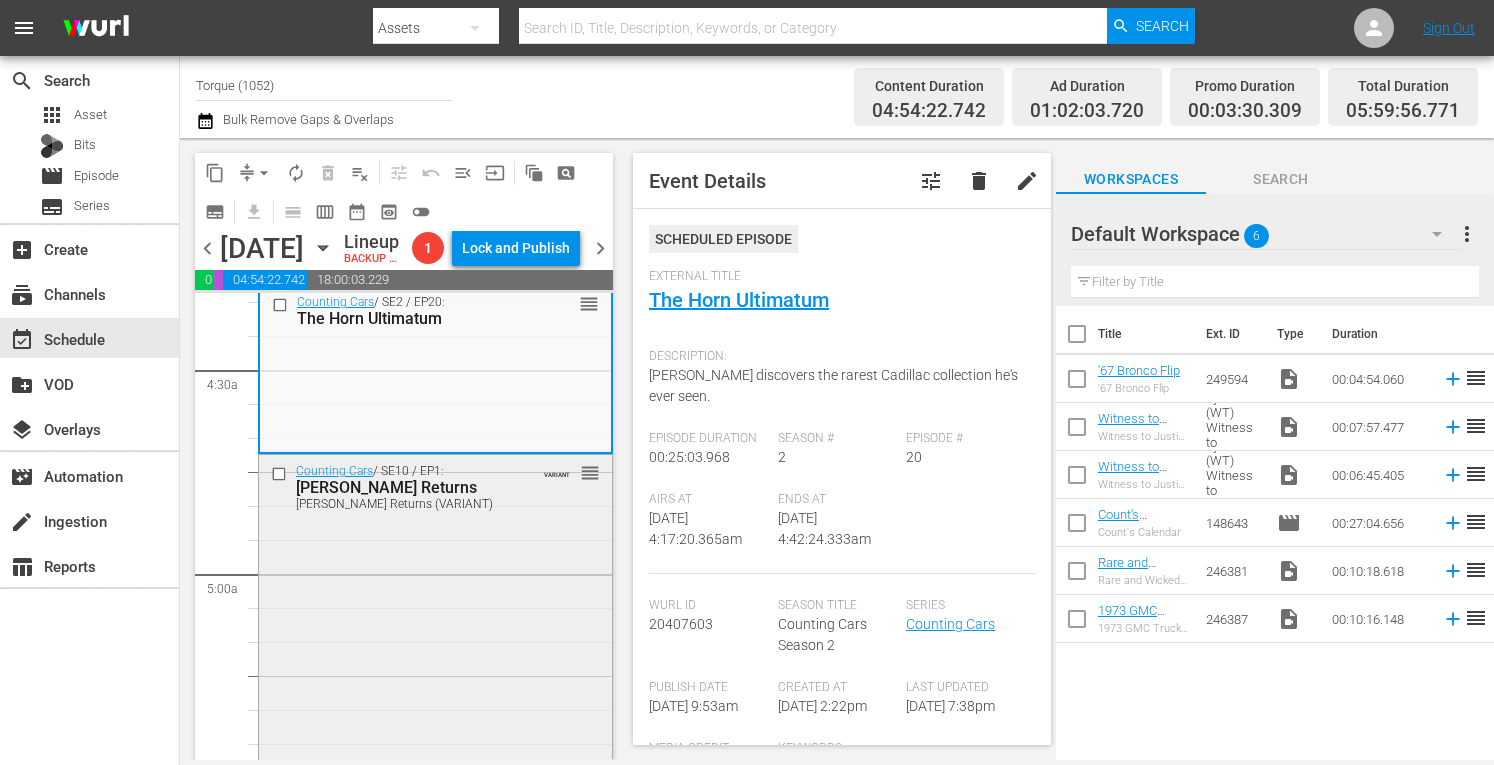 click on "Counting Cars  / SE10 / EP1:
Alice Cooper Returns Alice Cooper Returns (VARIANT) VARIANT reorder" at bounding box center (435, 629) 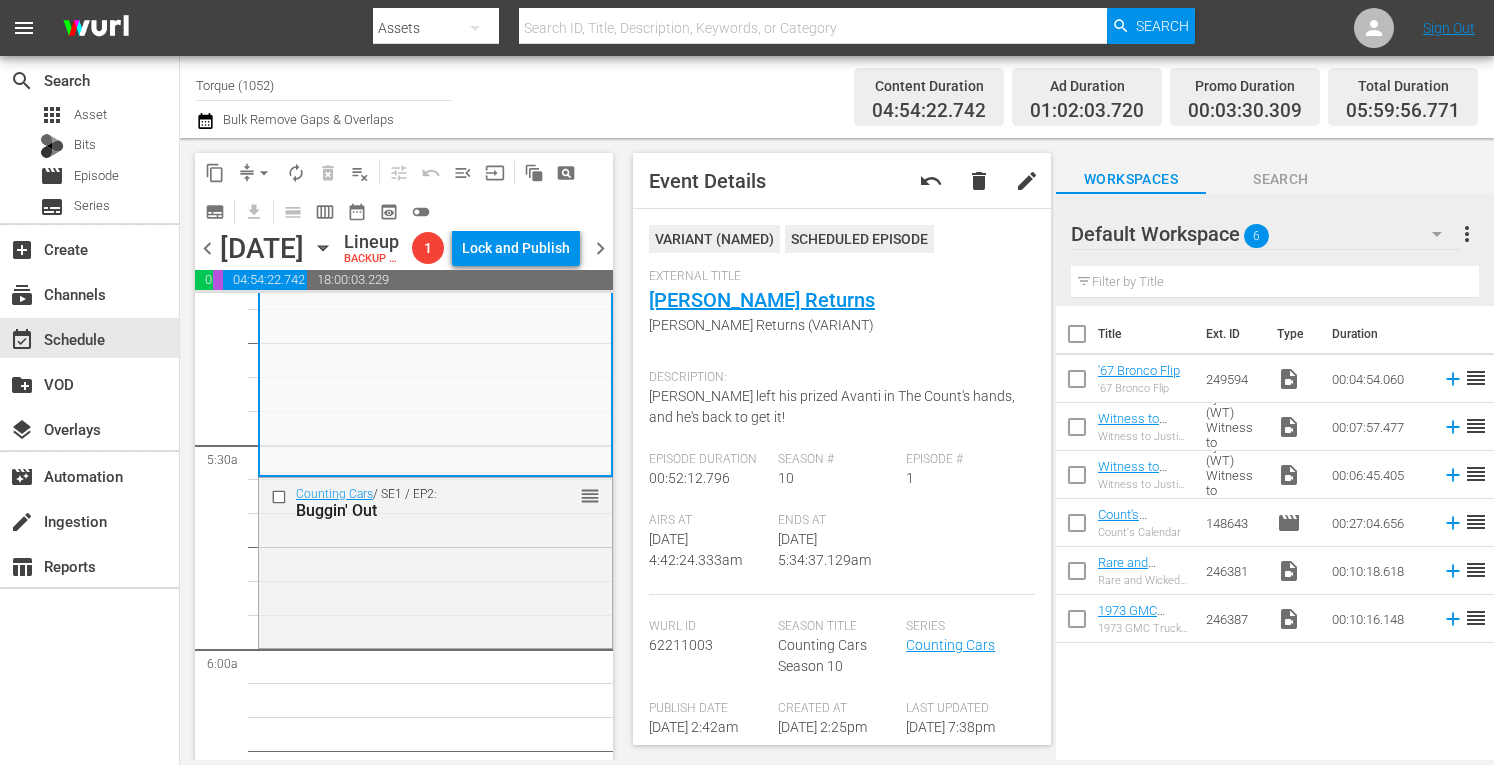 scroll, scrollTop: 2119, scrollLeft: 0, axis: vertical 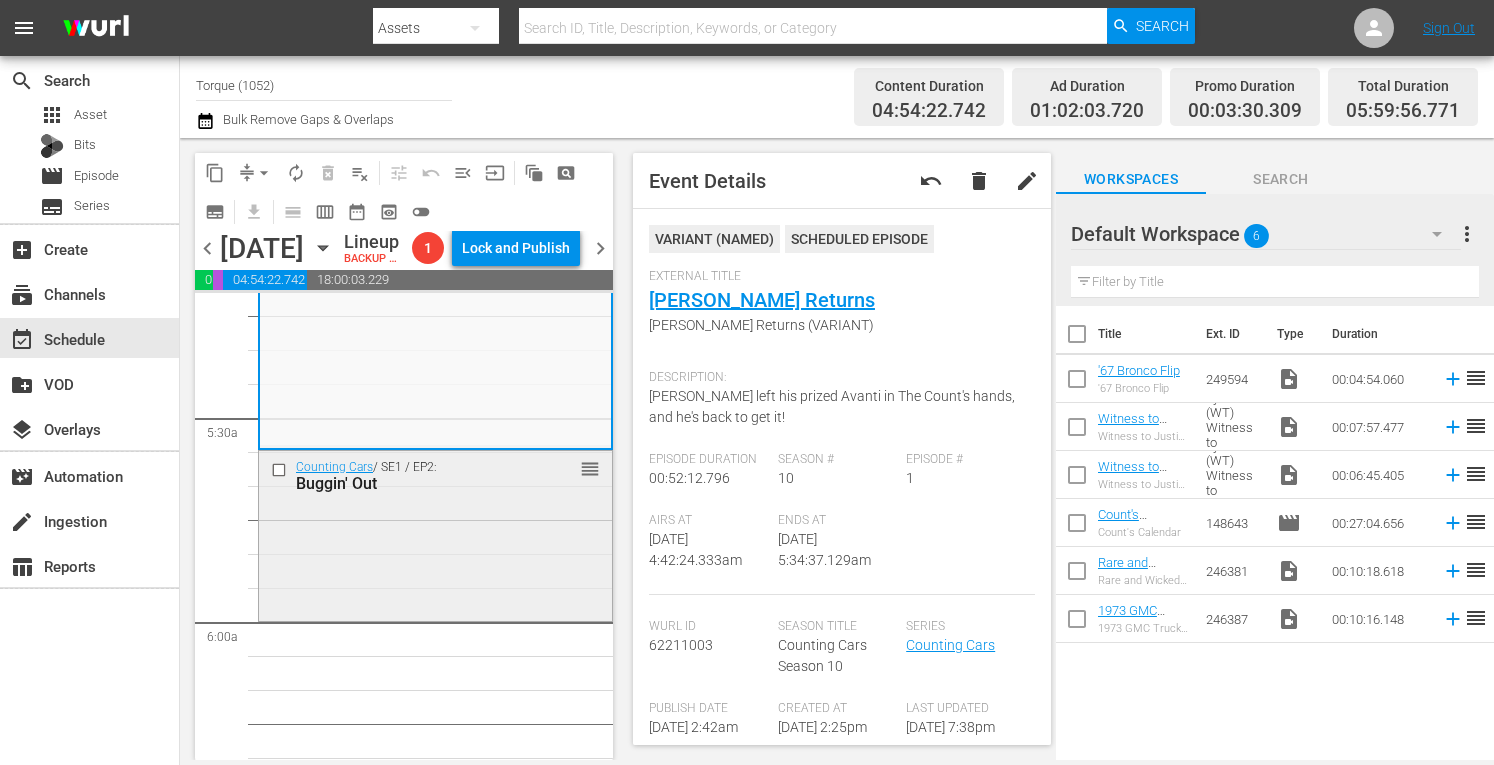 click on "Counting Cars  / SE1 / EP2:
Buggin' Out reorder" at bounding box center (435, 534) 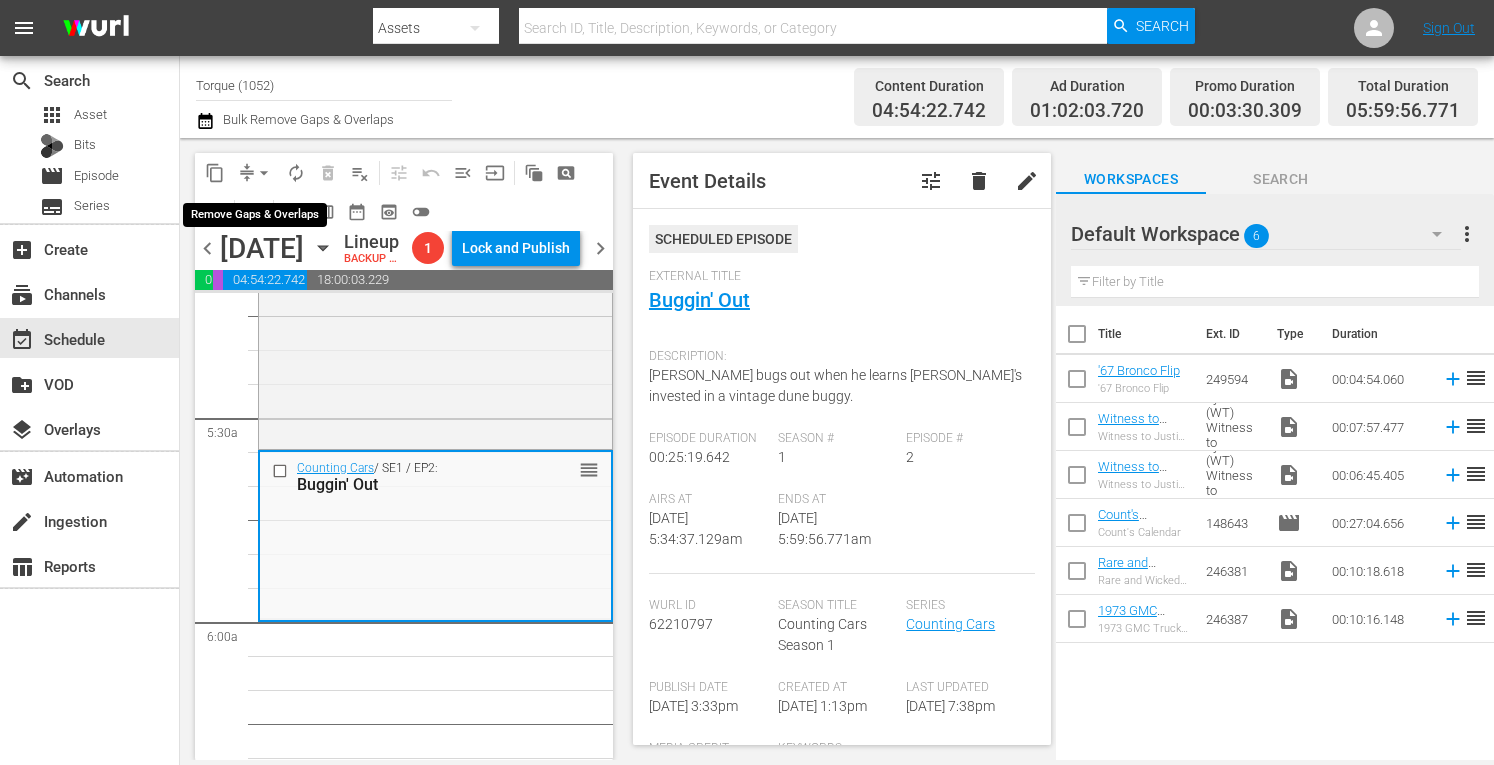 click on "arrow_drop_down" at bounding box center (264, 173) 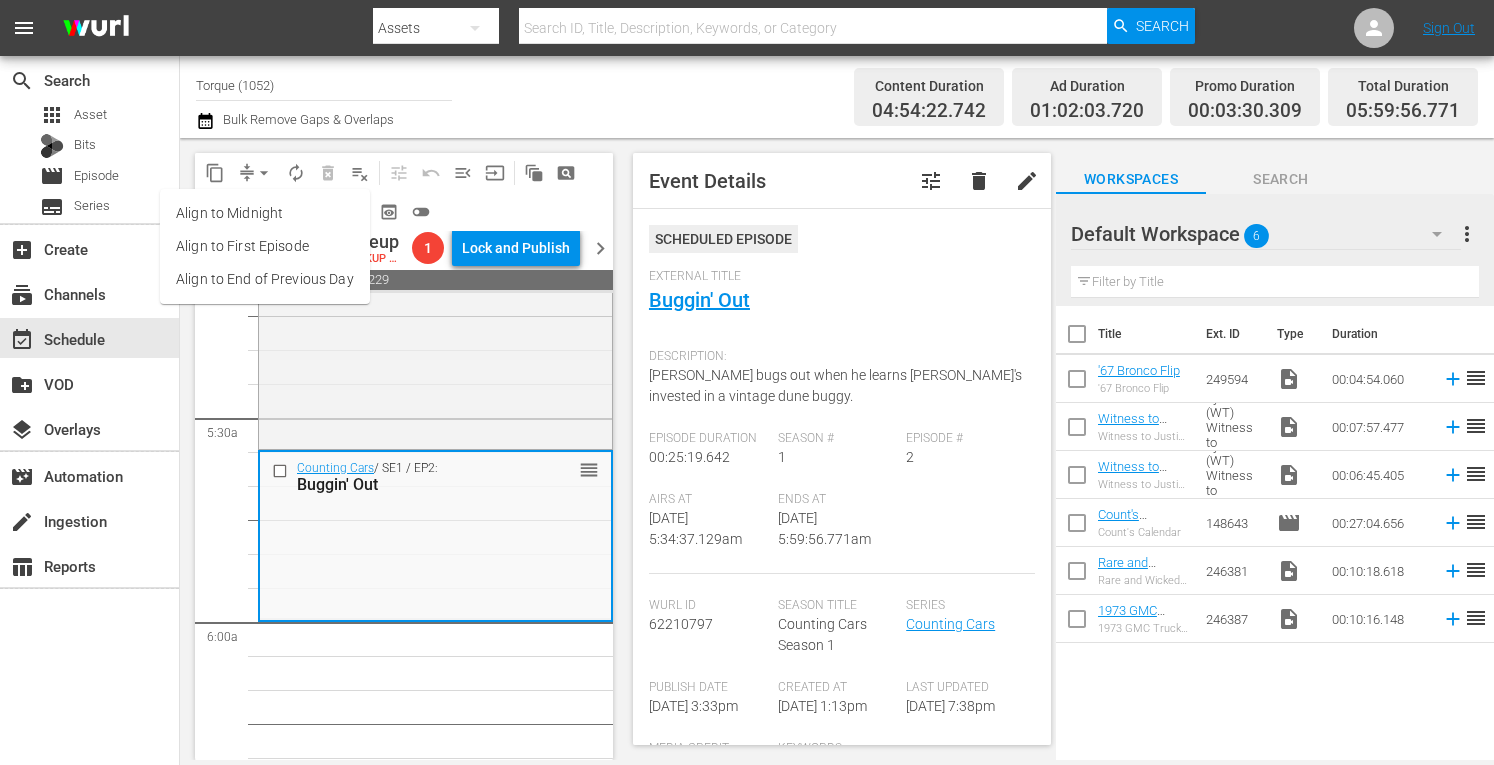 click on "Align to Midnight" at bounding box center [265, 213] 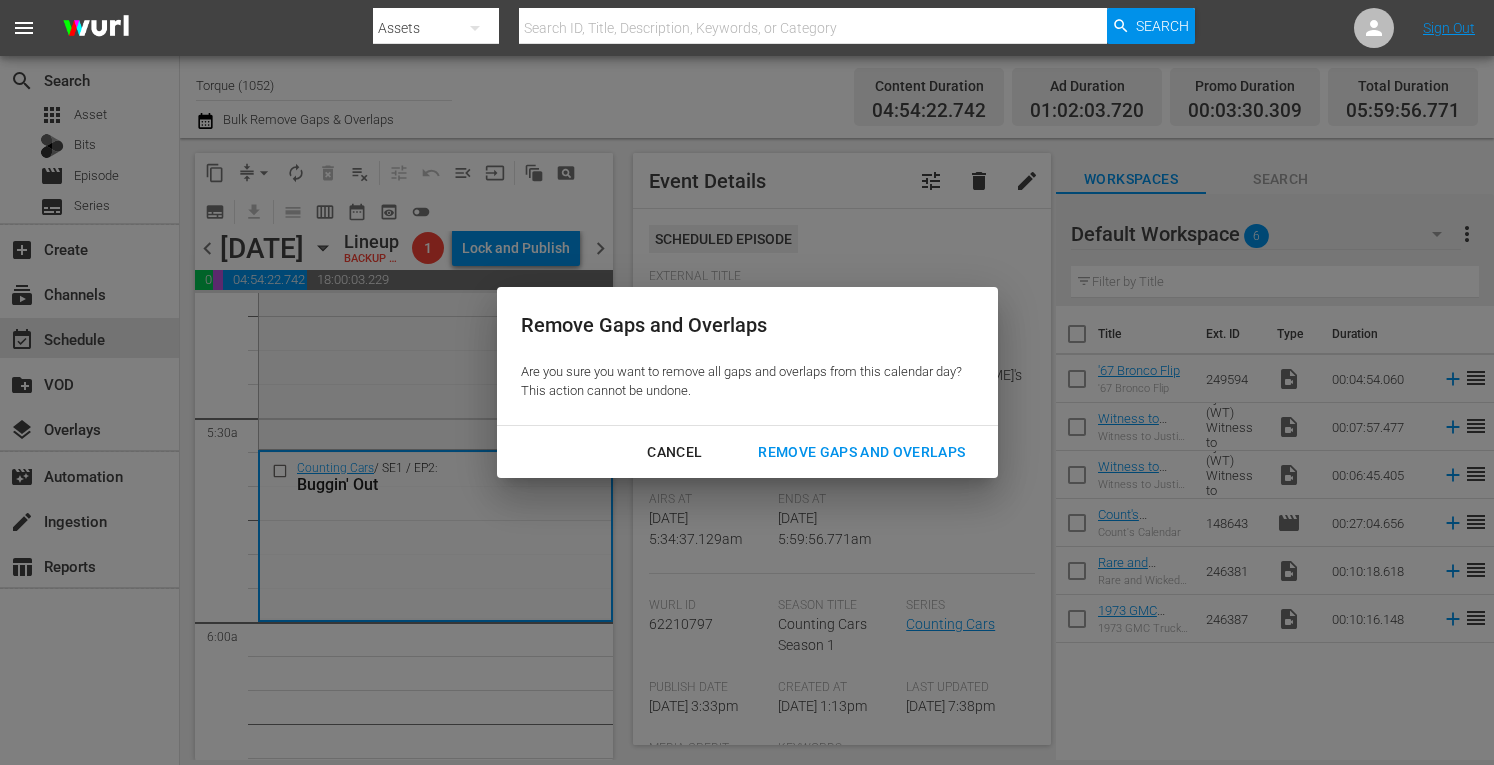 click on "Remove Gaps and Overlaps" at bounding box center (861, 452) 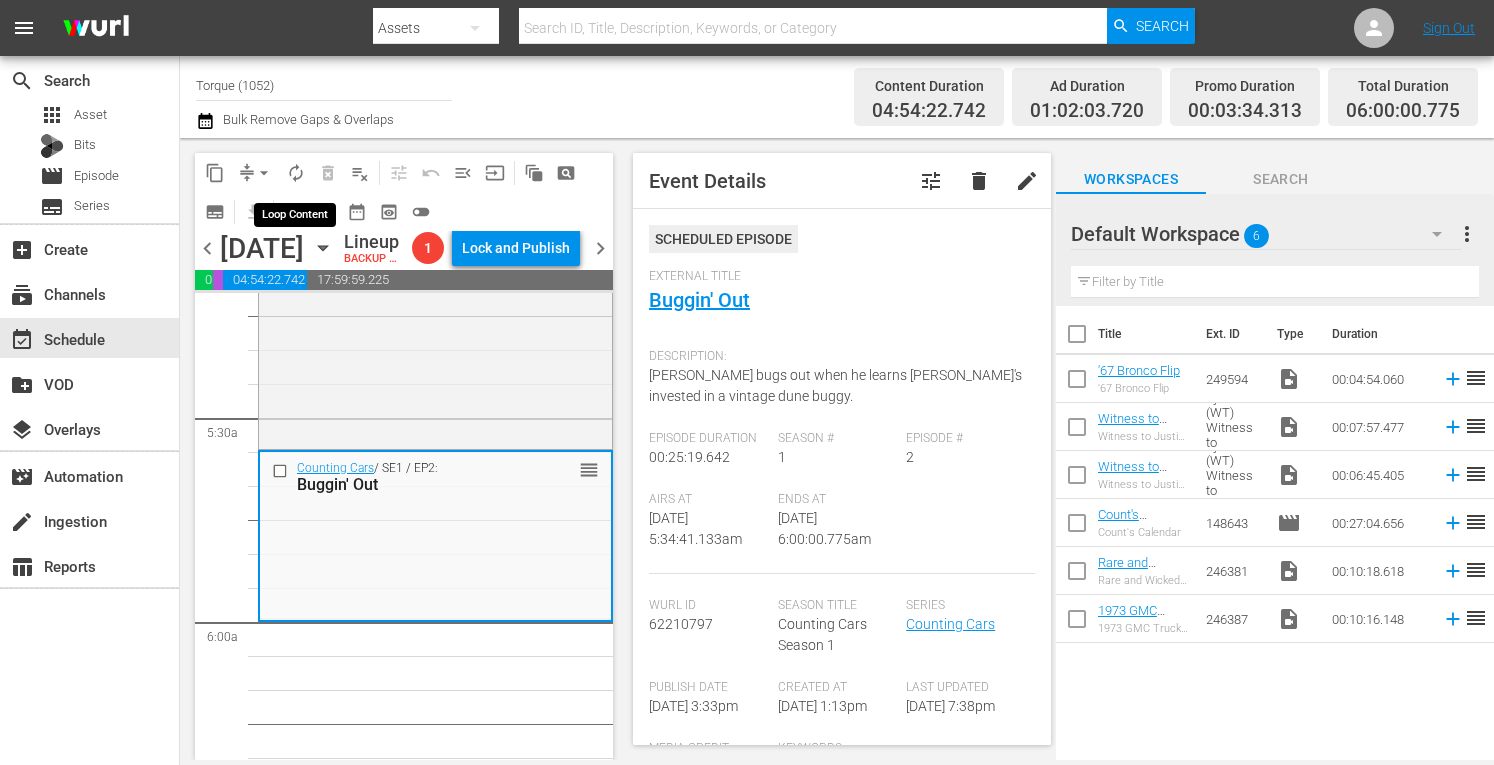 click on "autorenew_outlined" at bounding box center [296, 173] 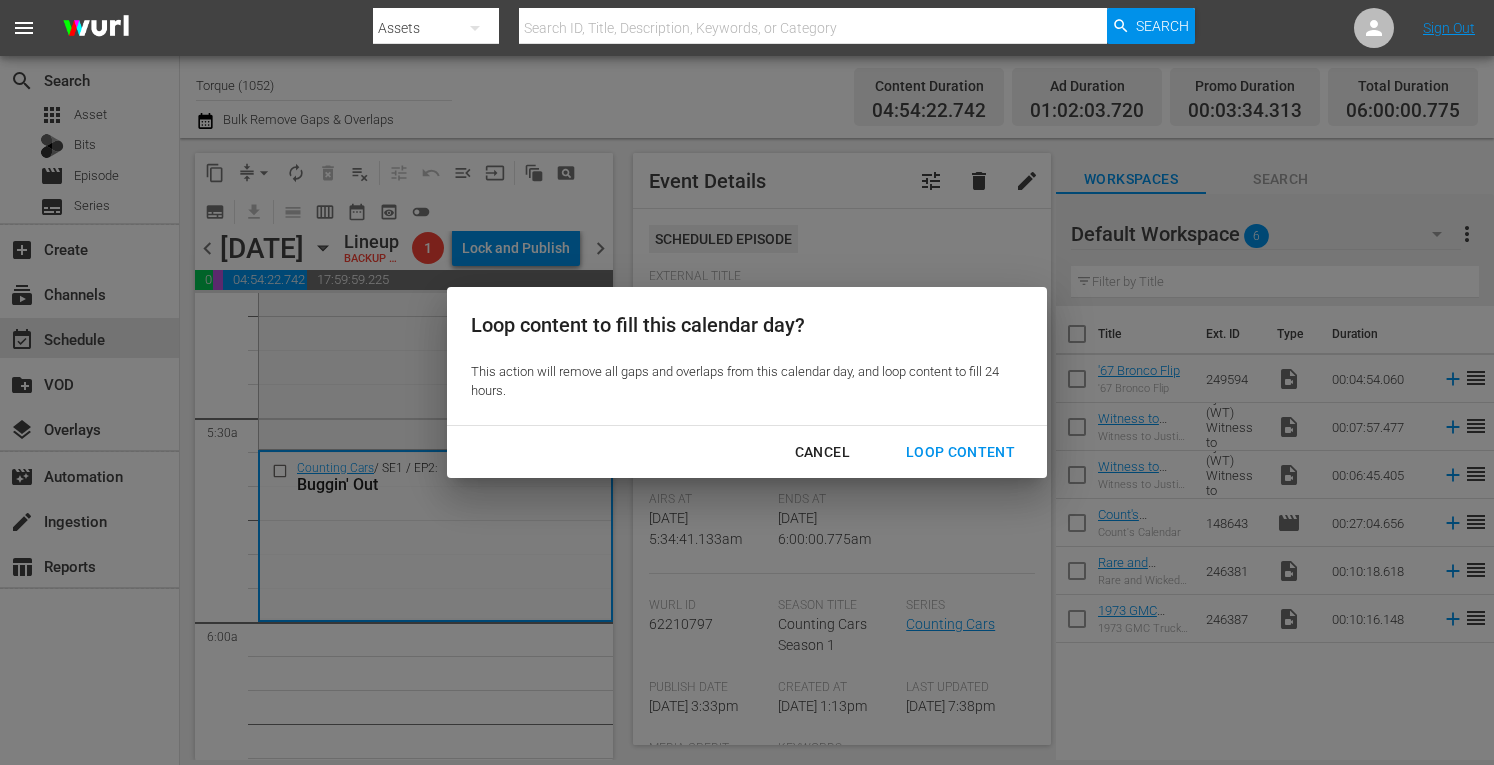 click on "Loop Content" at bounding box center [960, 452] 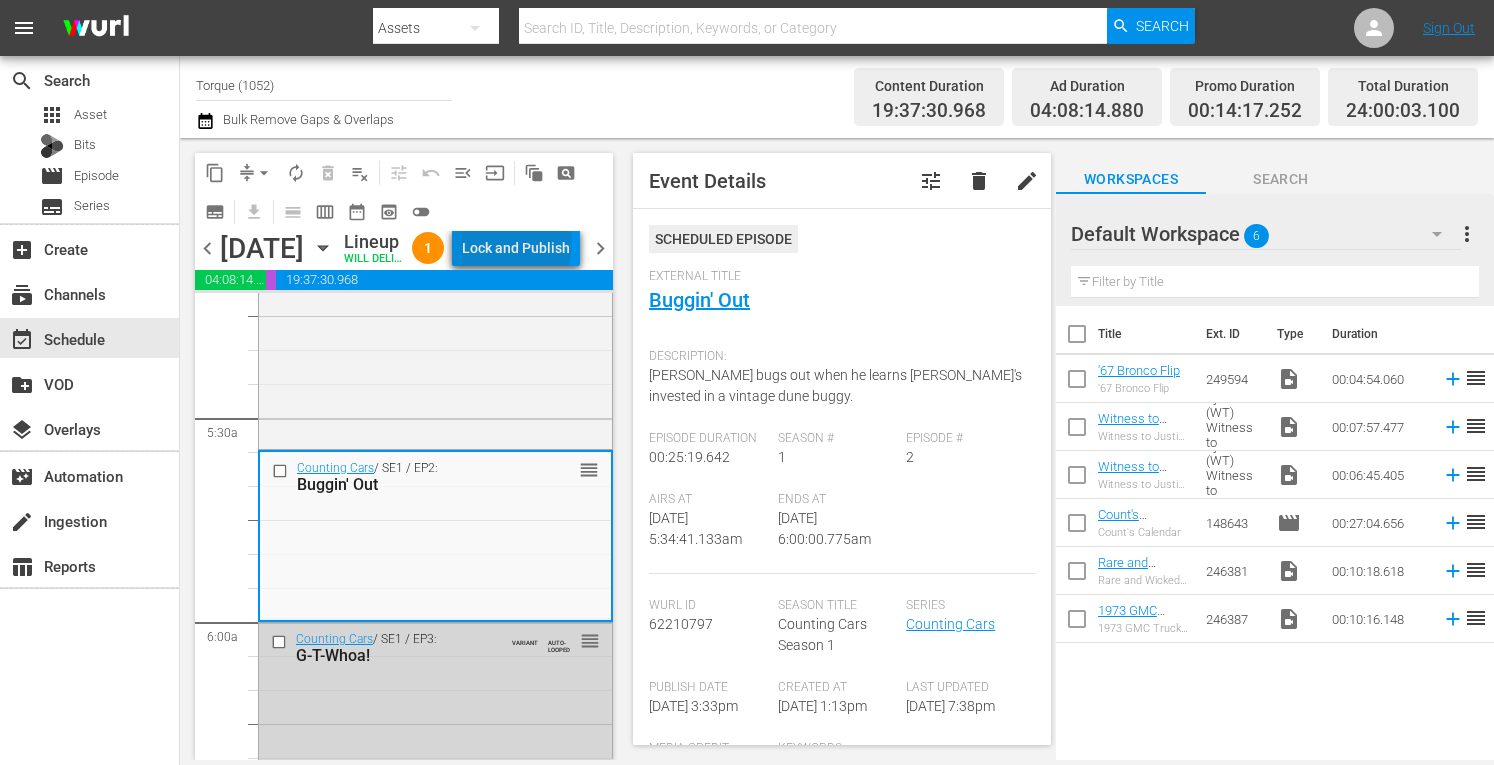 click on "Lock and Publish" at bounding box center (516, 248) 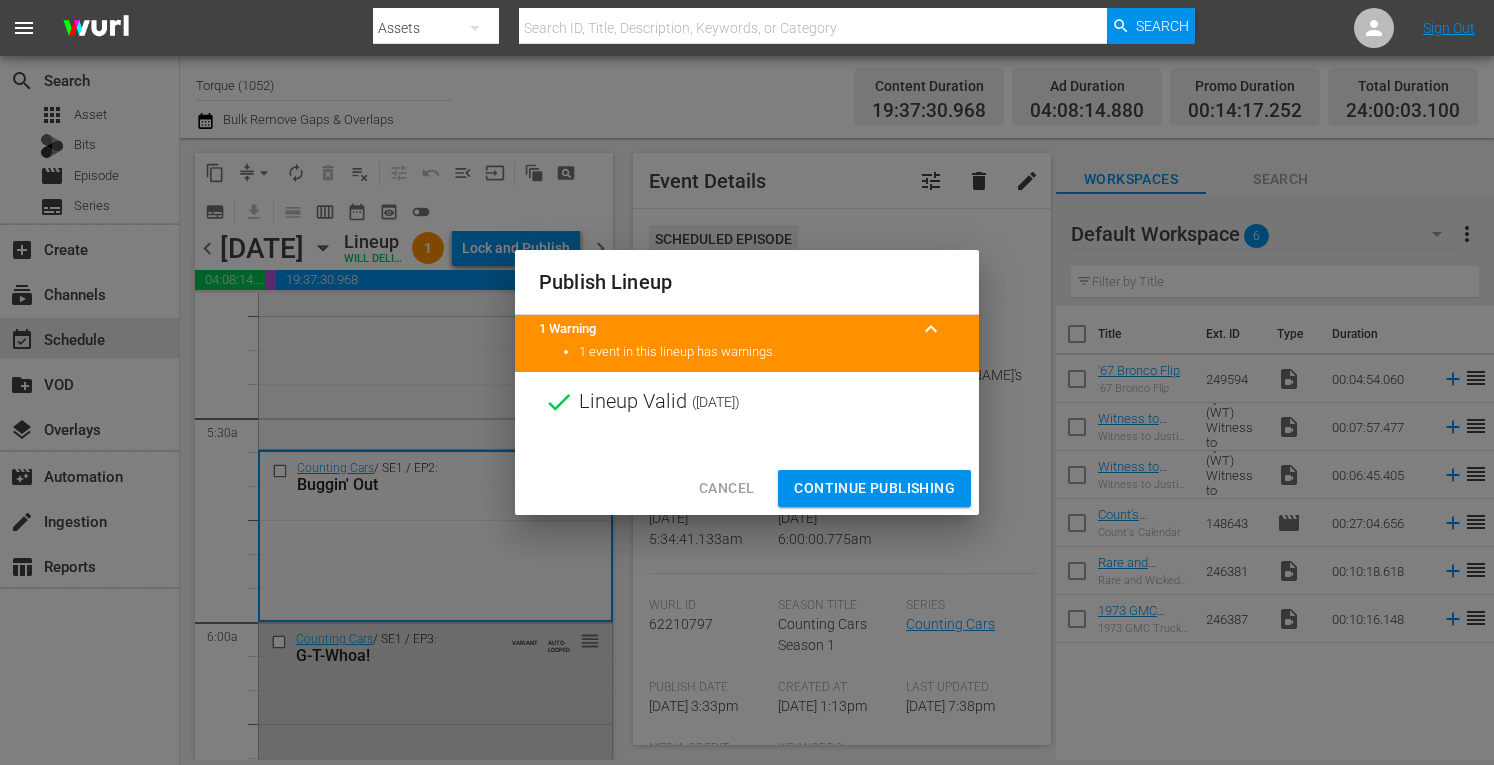 click on "Continue Publishing" at bounding box center [874, 488] 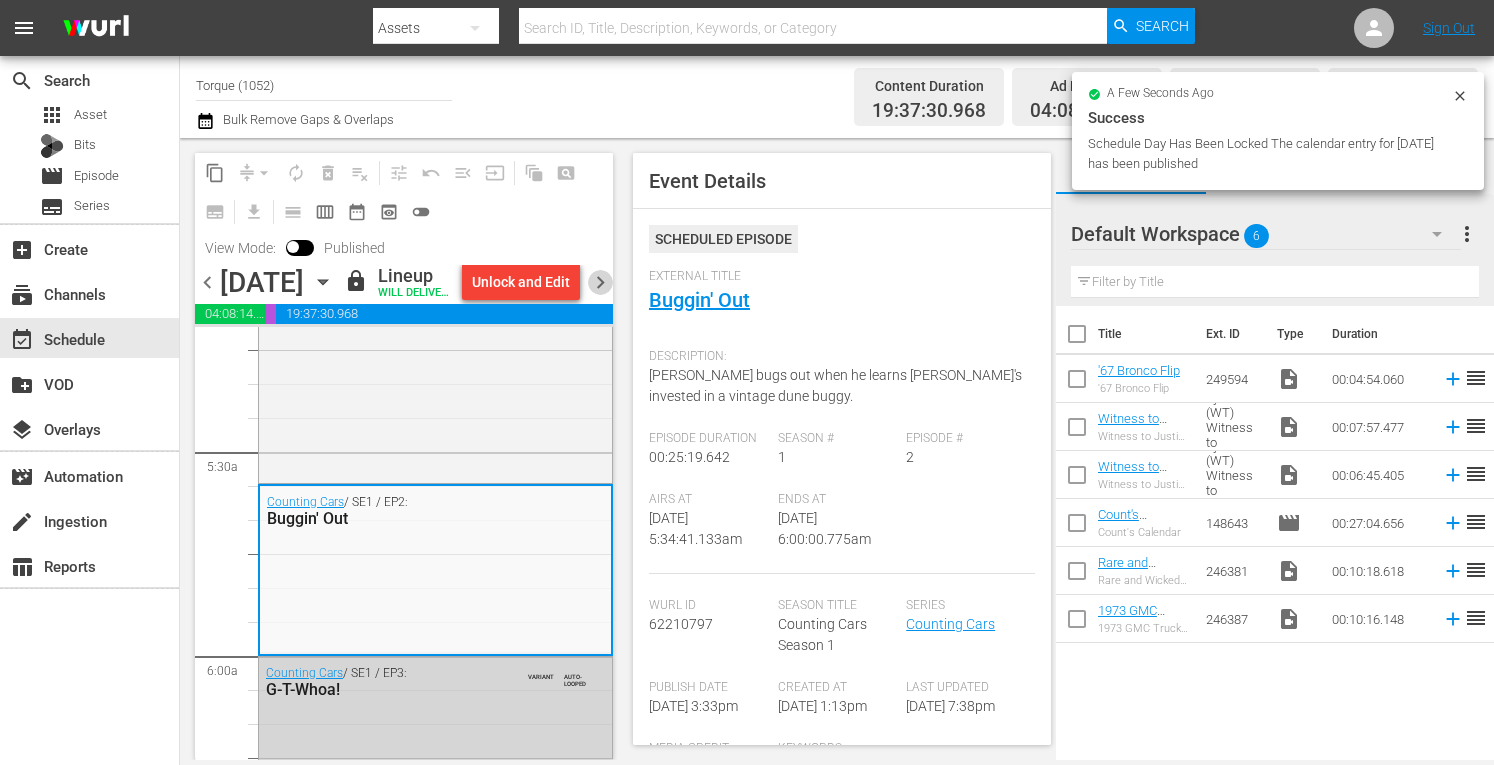 click on "chevron_right" at bounding box center (600, 282) 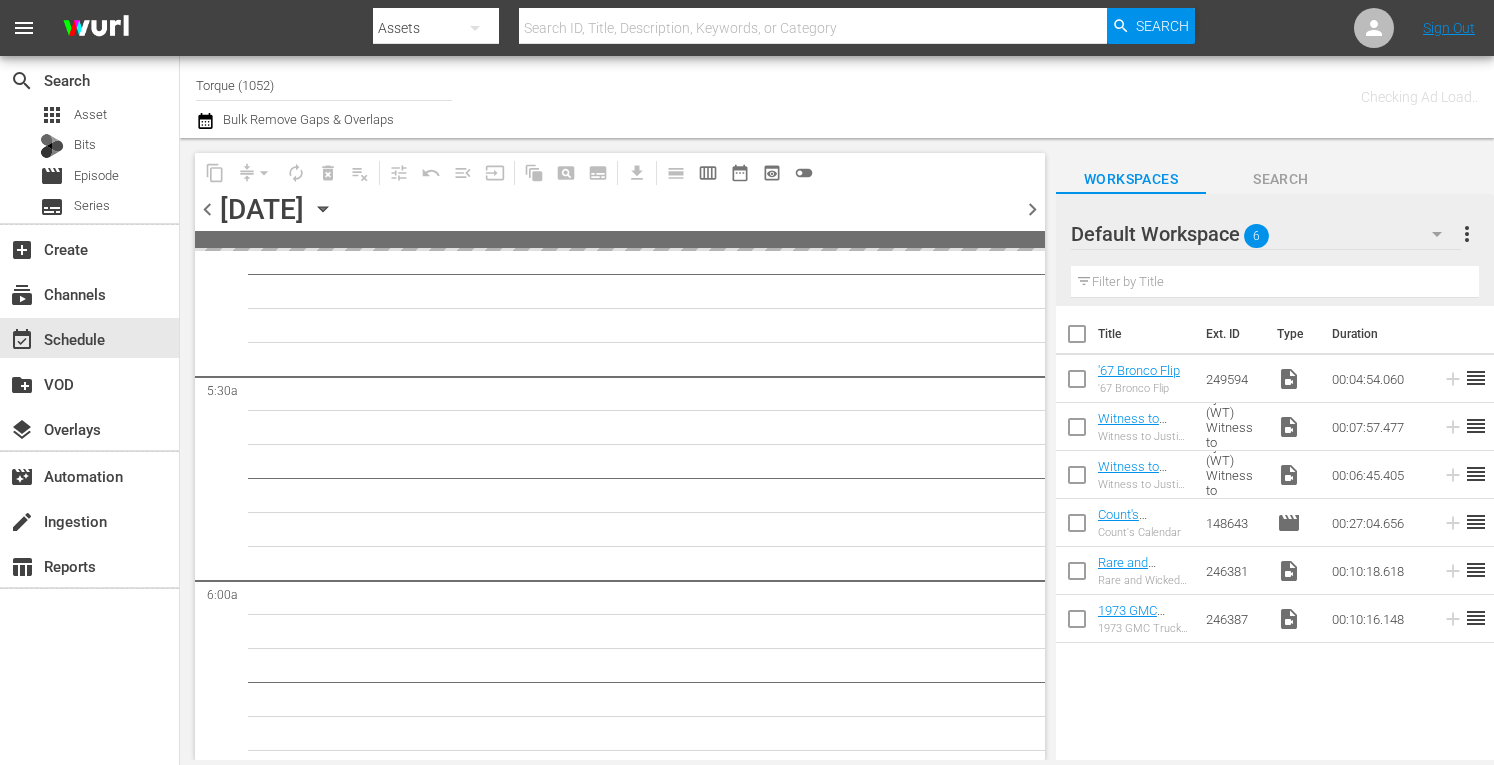 scroll, scrollTop: 2357, scrollLeft: 0, axis: vertical 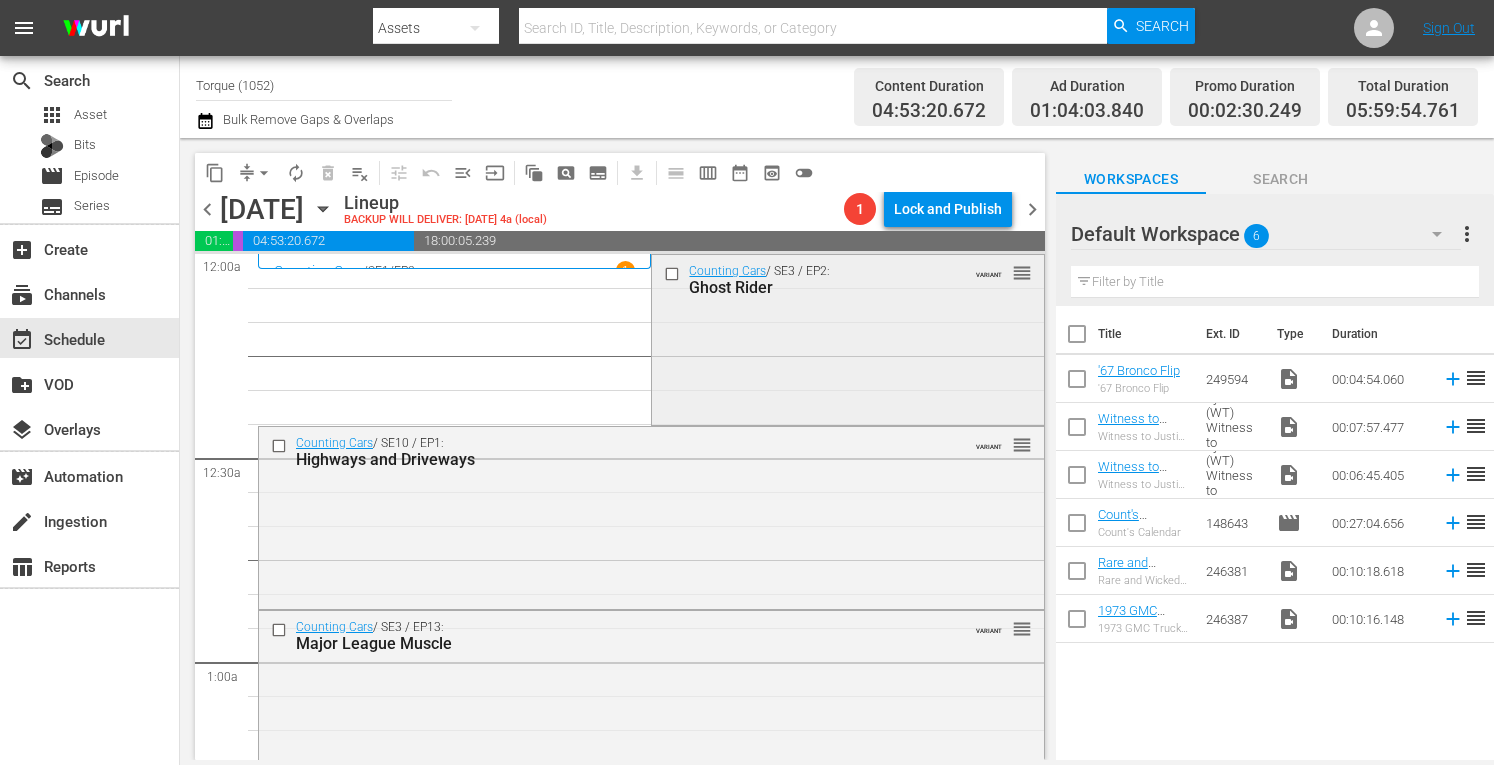 click on "Counting Cars  / SE3 / EP2:
Ghost Rider VARIANT reorder" at bounding box center [847, 338] 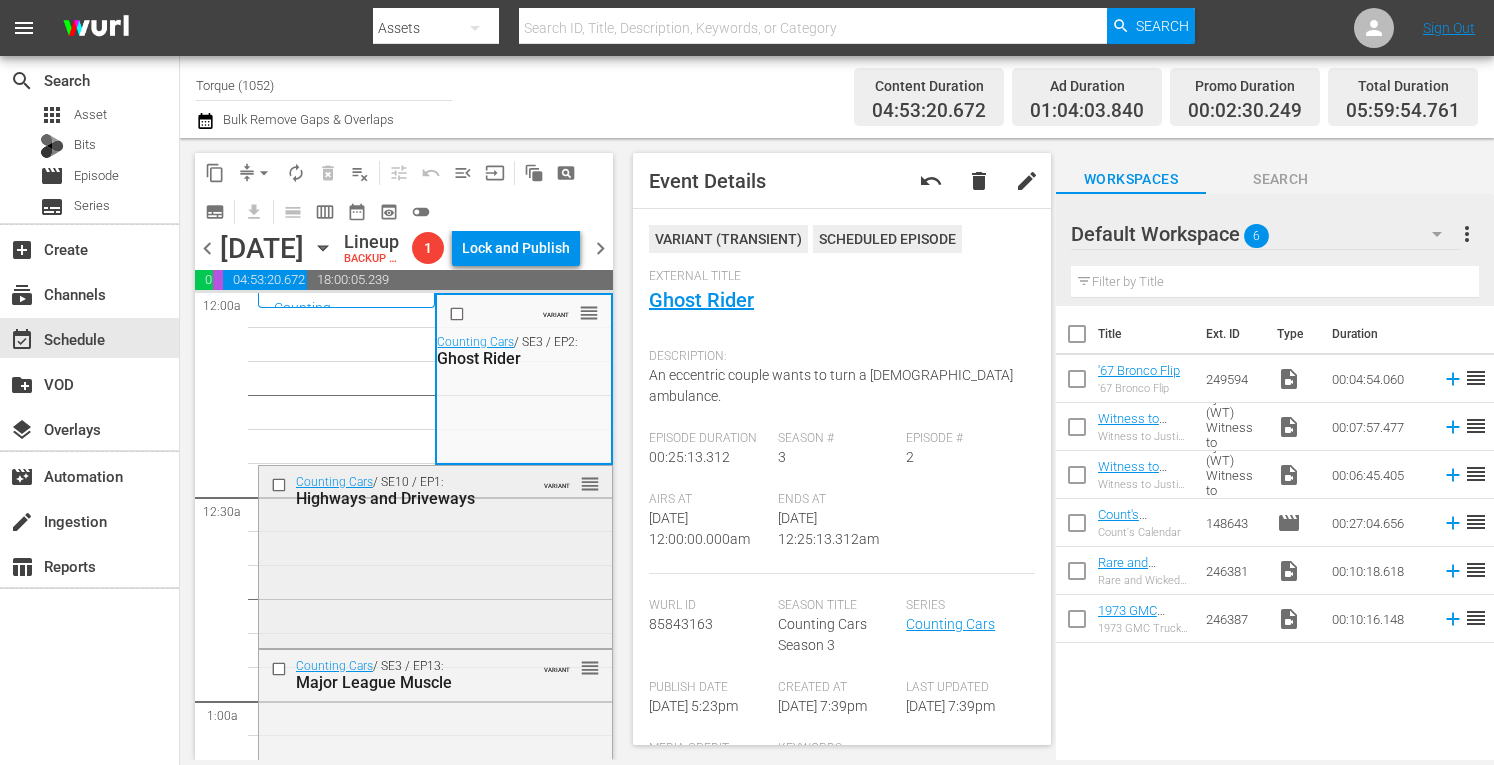click on "Counting Cars  / SE10 / EP1:
Highways and Driveways VARIANT reorder" at bounding box center [435, 555] 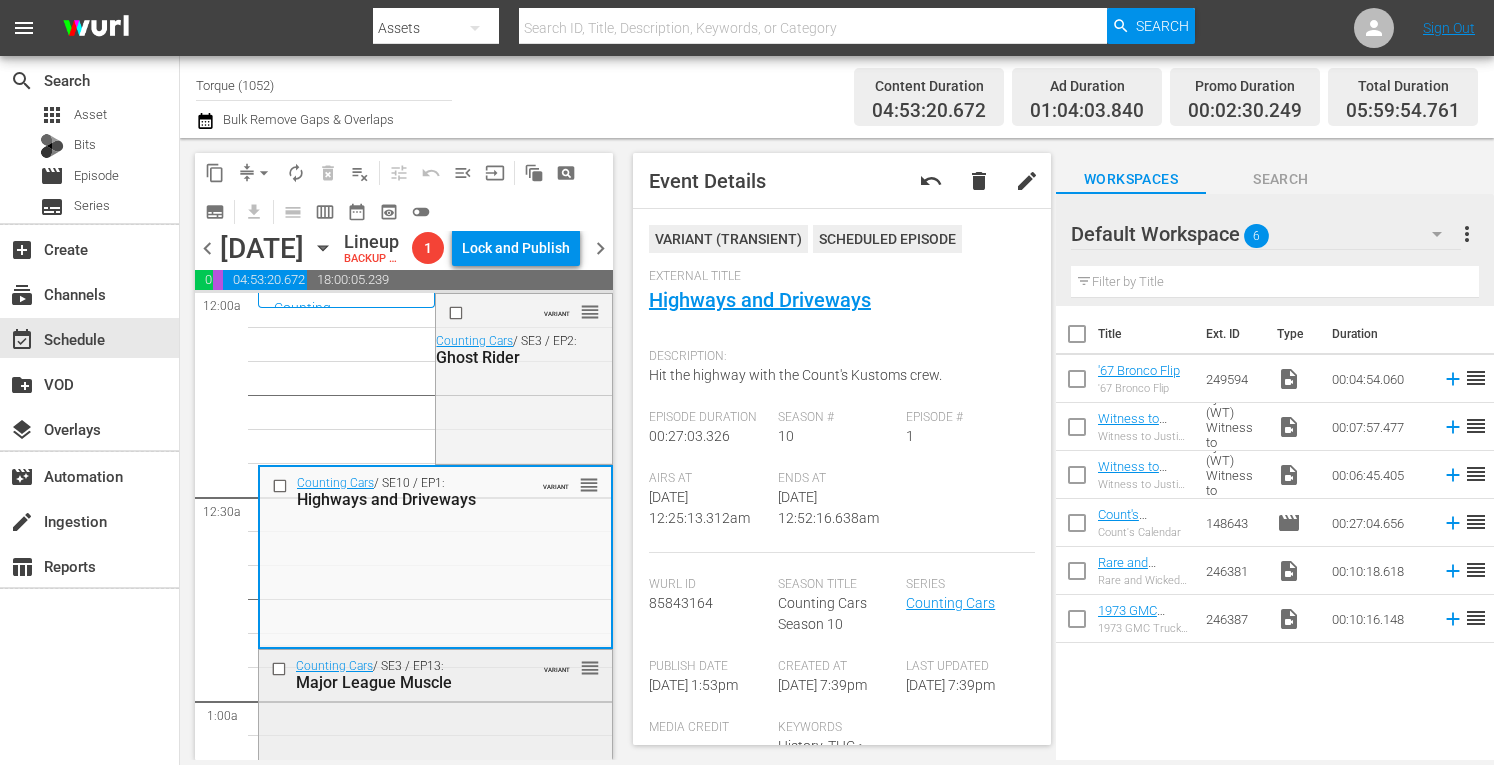click on "Counting Cars  / SE3 / EP13:
Major League Muscle VARIANT reorder" at bounding box center [435, 733] 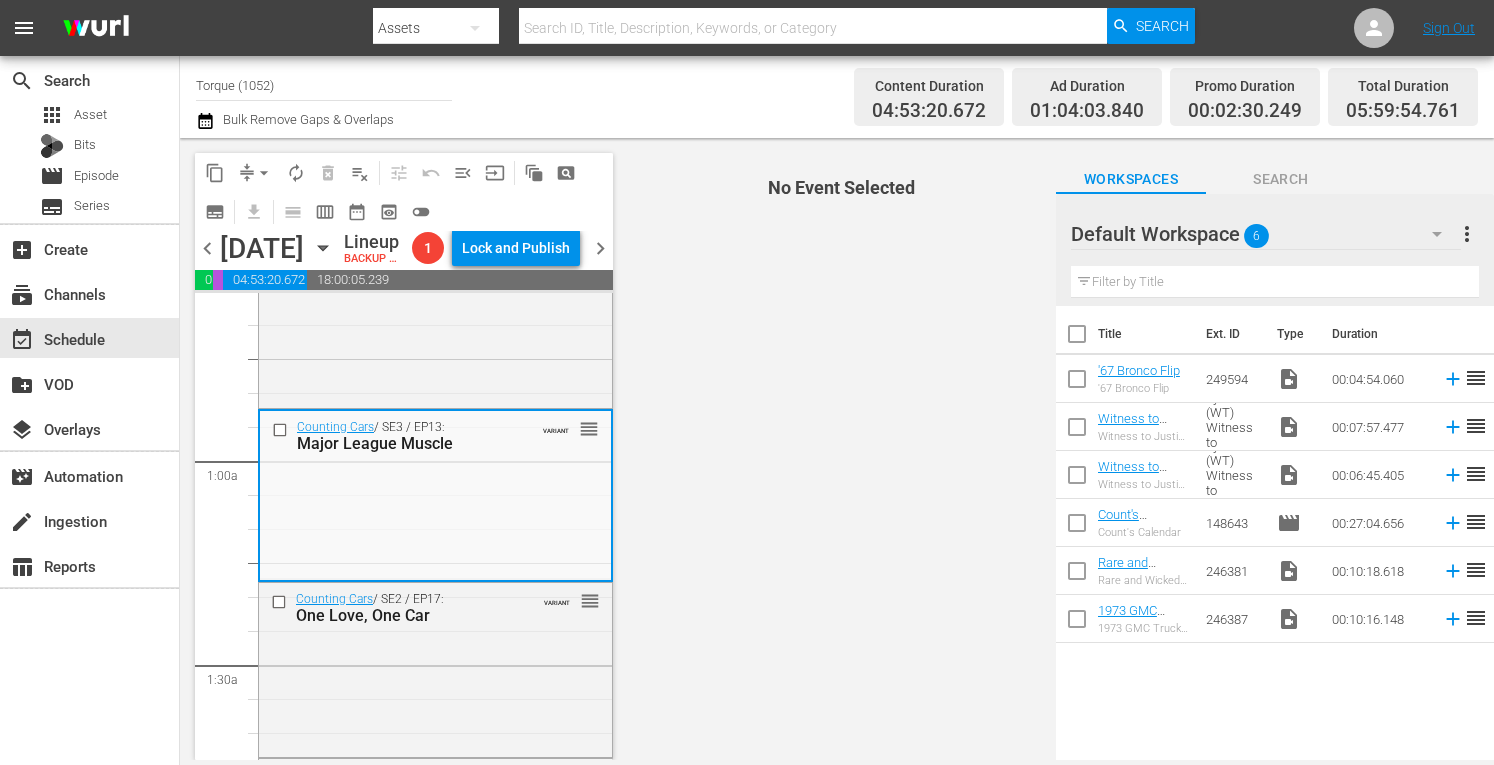 scroll, scrollTop: 306, scrollLeft: 0, axis: vertical 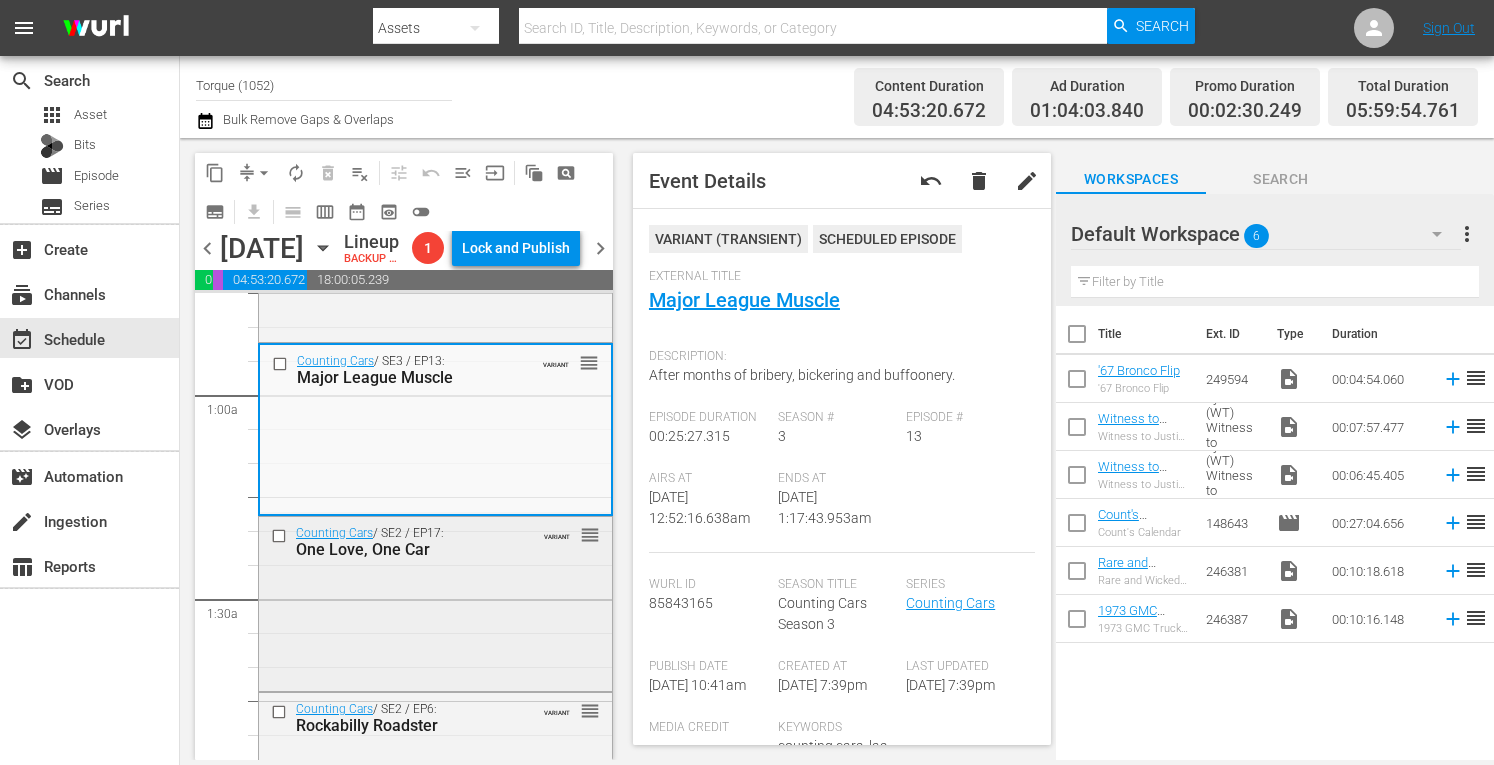 click on "Counting Cars  / SE2 / EP17:
One Love, One Car VARIANT reorder" at bounding box center (435, 602) 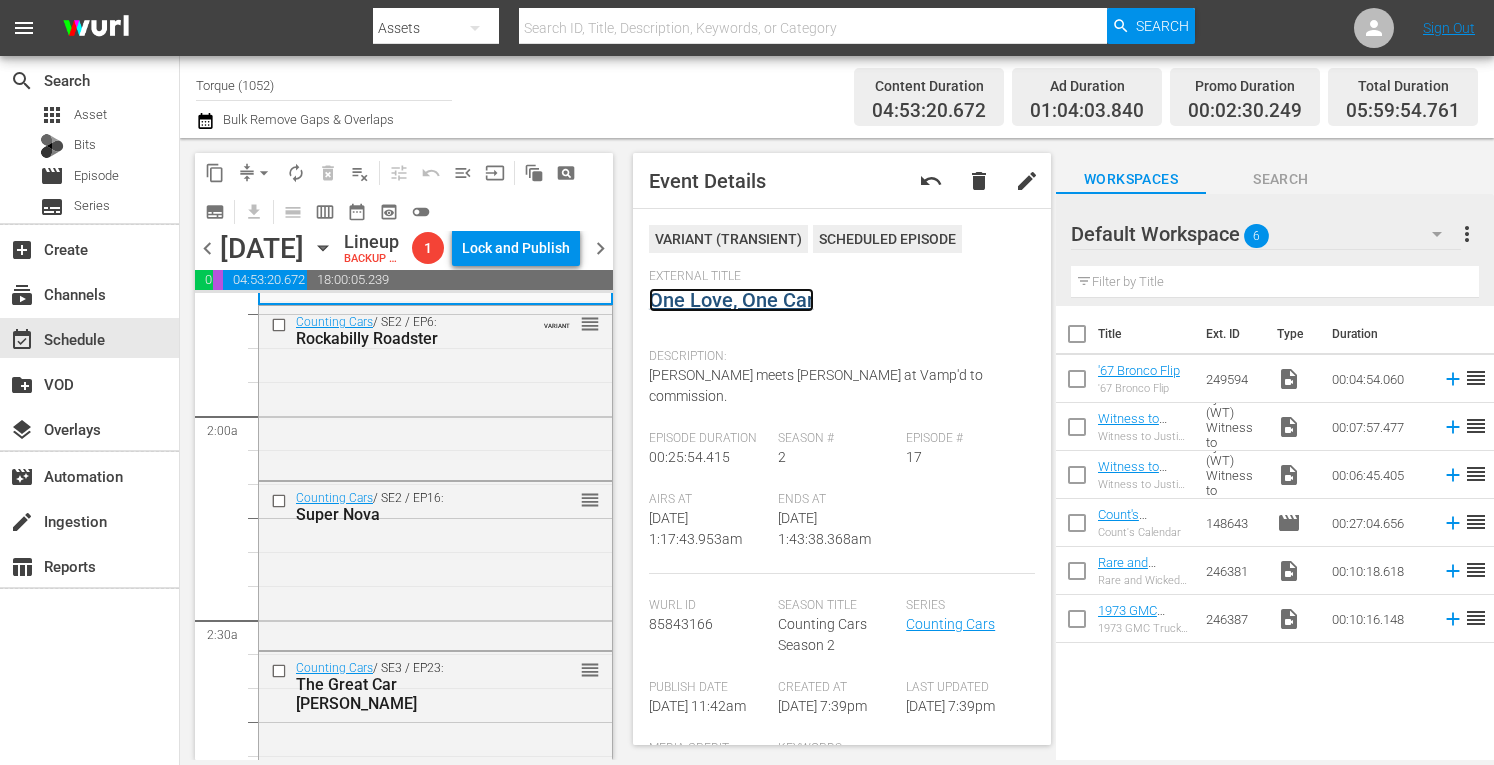 scroll, scrollTop: 733, scrollLeft: 0, axis: vertical 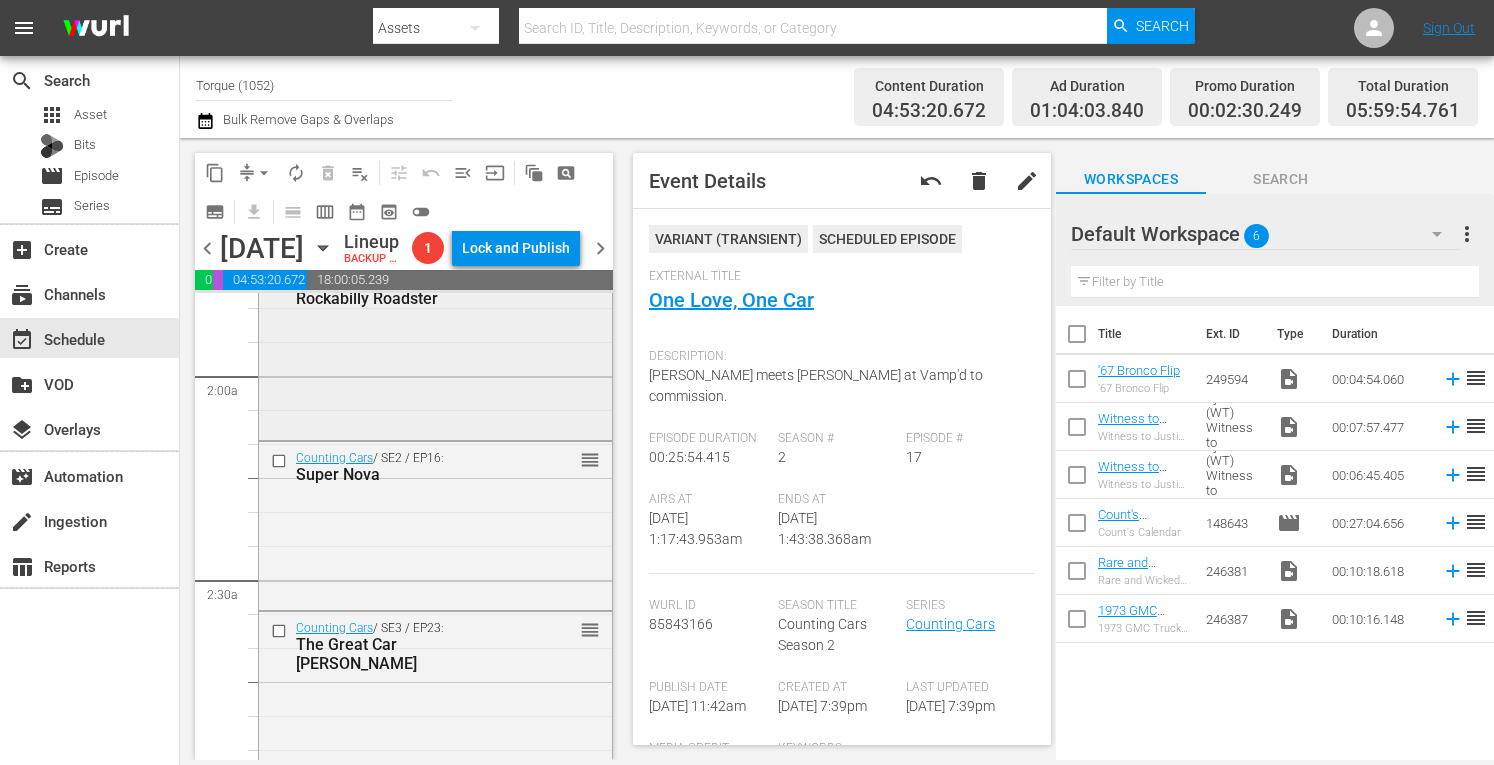 click on "Counting Cars  / SE2 / EP6:
Rockabilly Roadster VARIANT reorder" at bounding box center [435, 351] 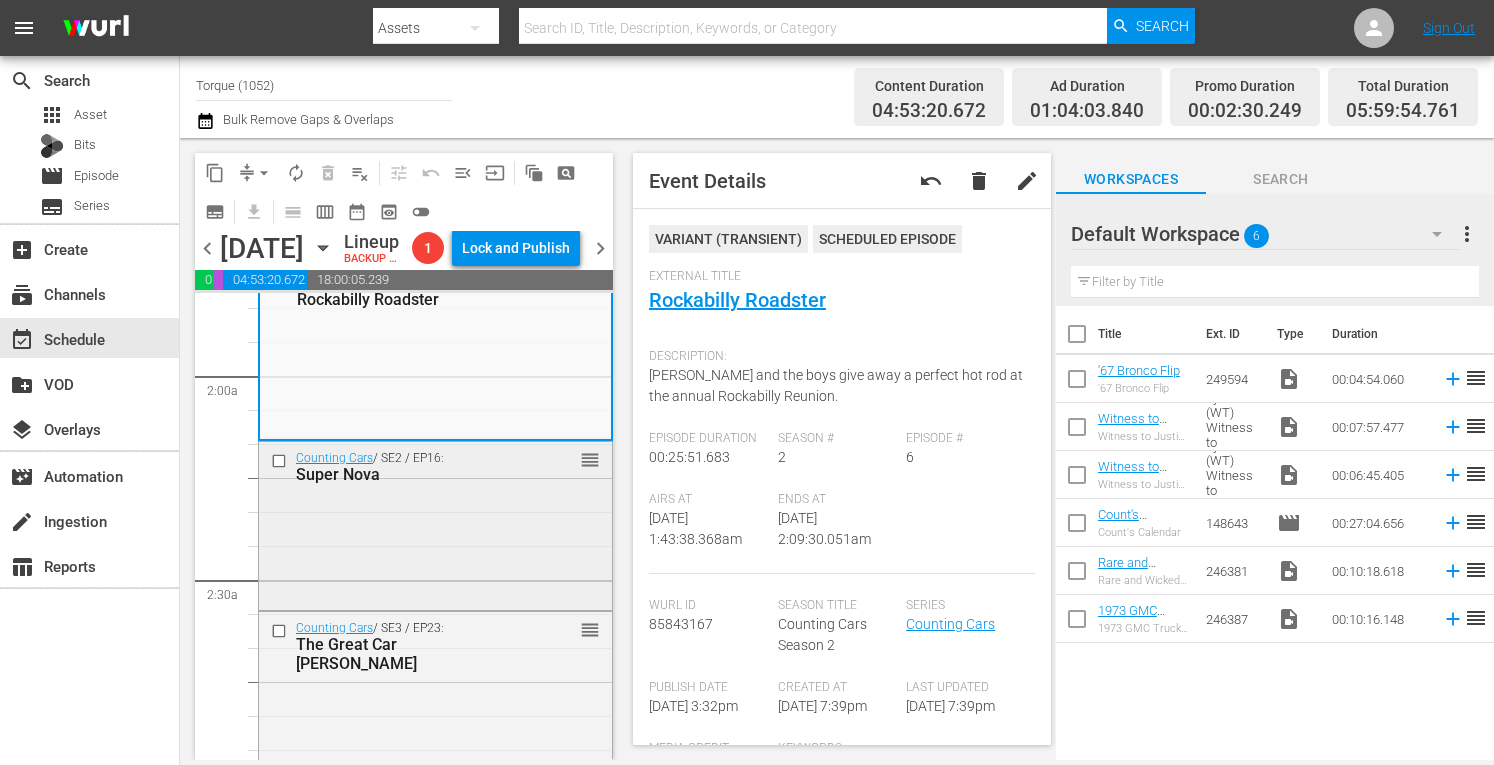 click on "Counting Cars  / SE2 / EP16:
Super Nova reorder" at bounding box center [435, 524] 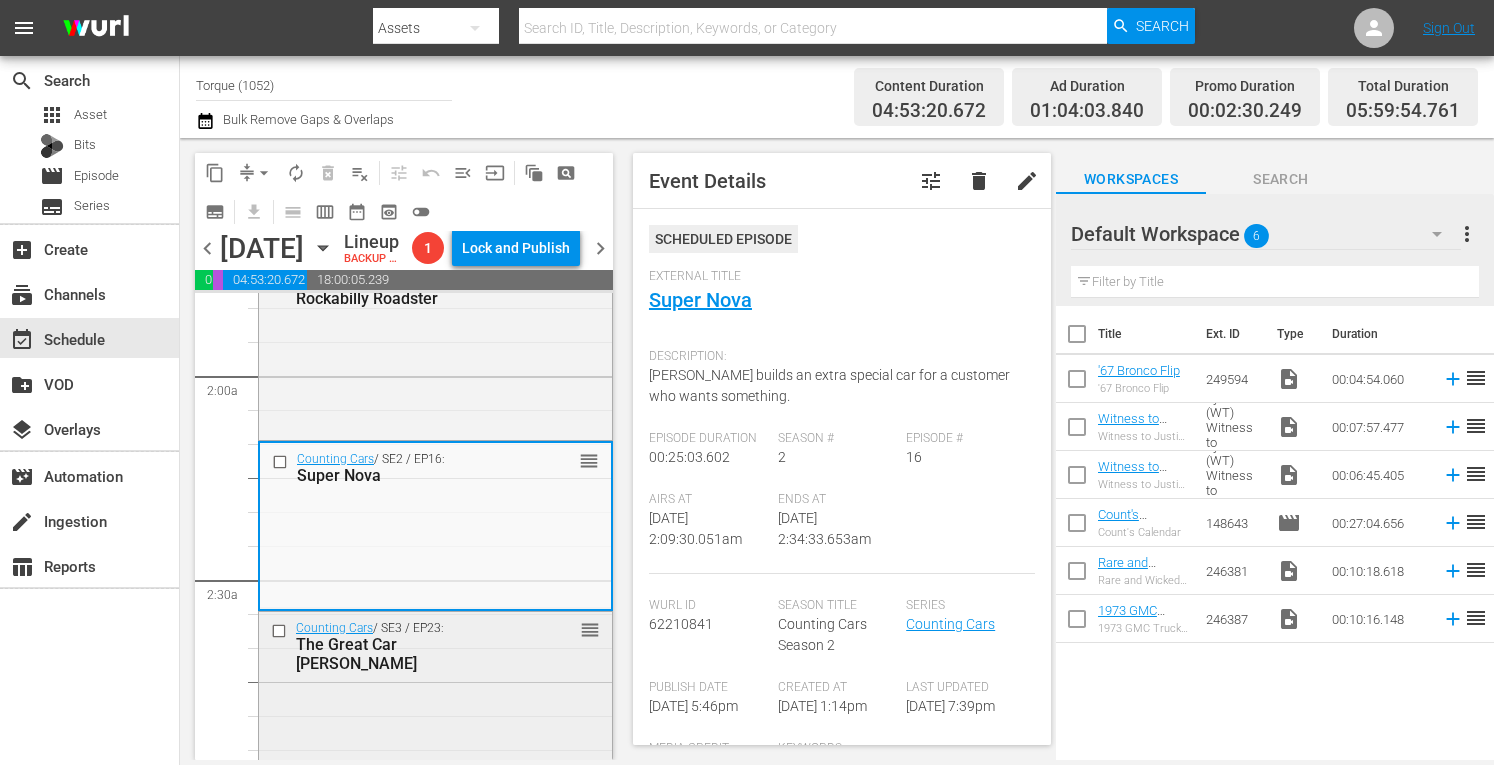 click on "Counting Cars  / SE3 / EP23:
The Great Car Hunt reorder" at bounding box center [435, 646] 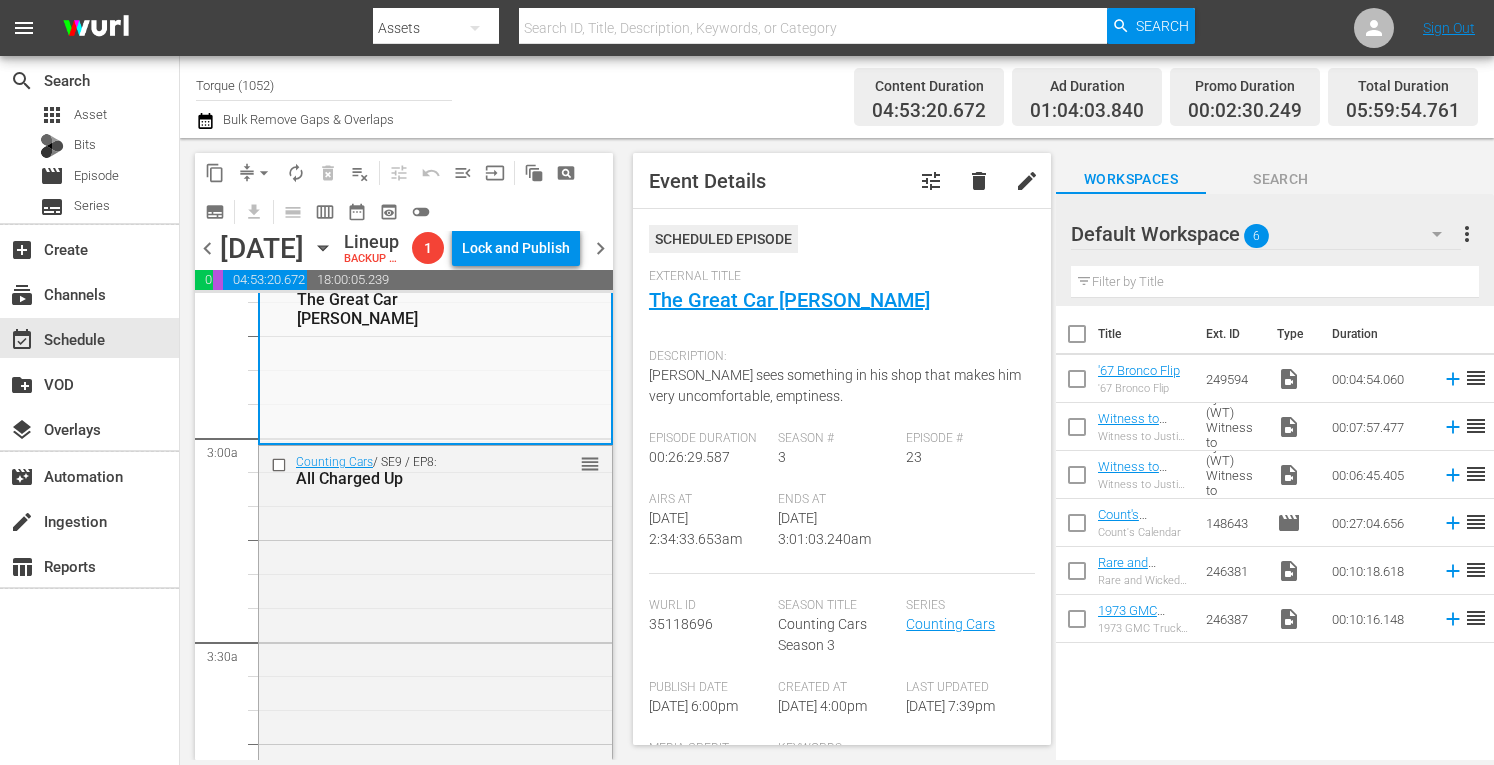 scroll, scrollTop: 1132, scrollLeft: 0, axis: vertical 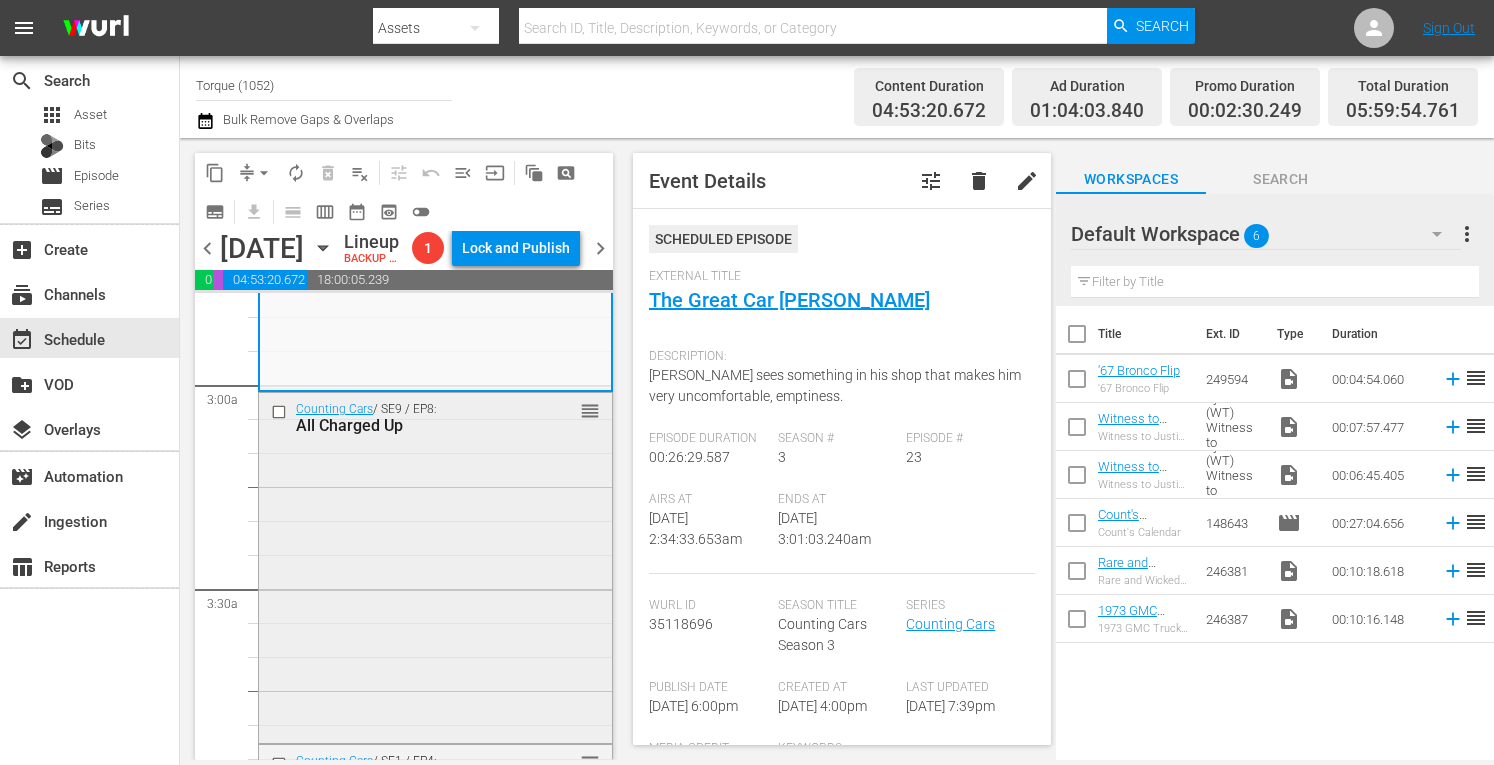 click on "Counting Cars  / SE9 / EP8:
All Charged Up reorder" at bounding box center [435, 565] 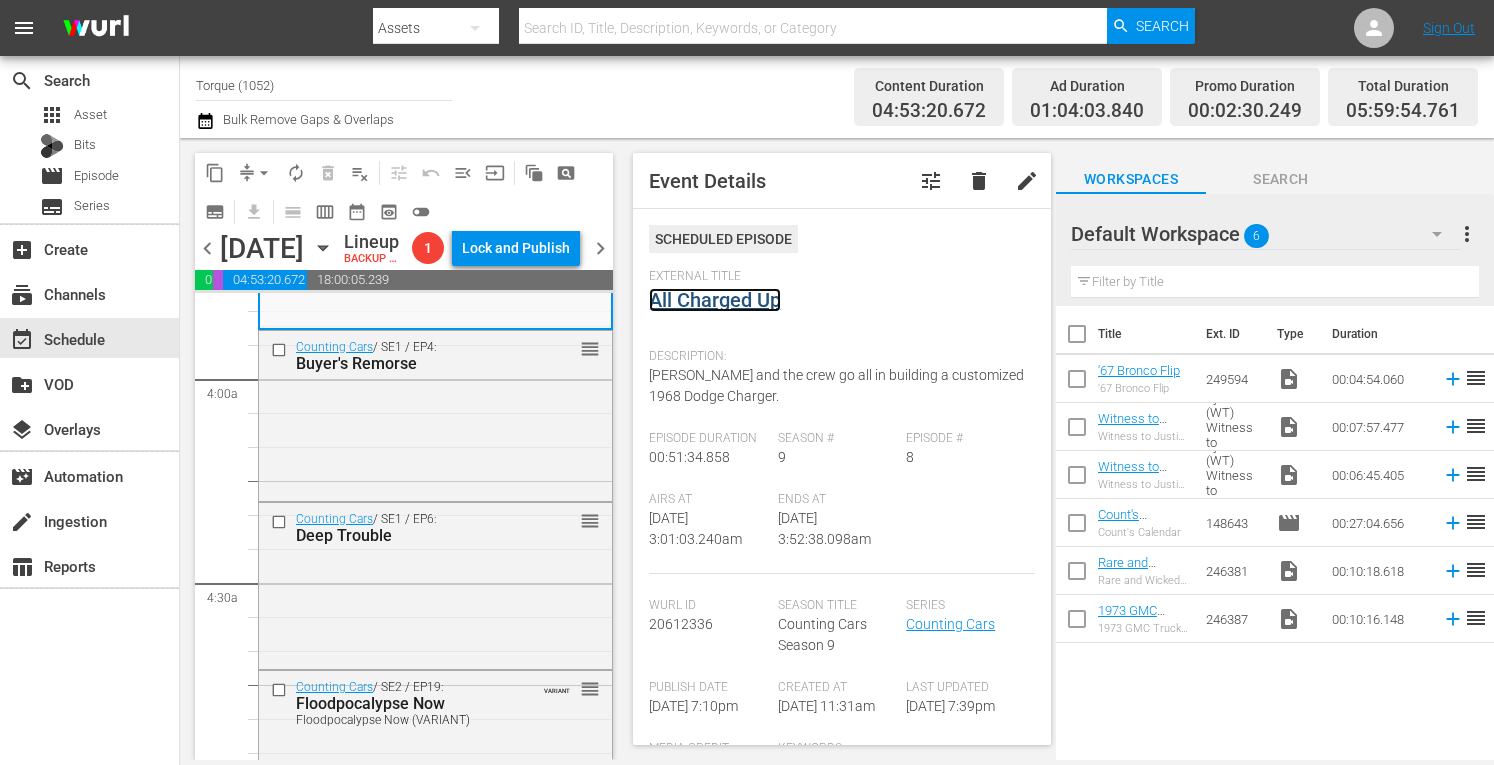 scroll, scrollTop: 1559, scrollLeft: 0, axis: vertical 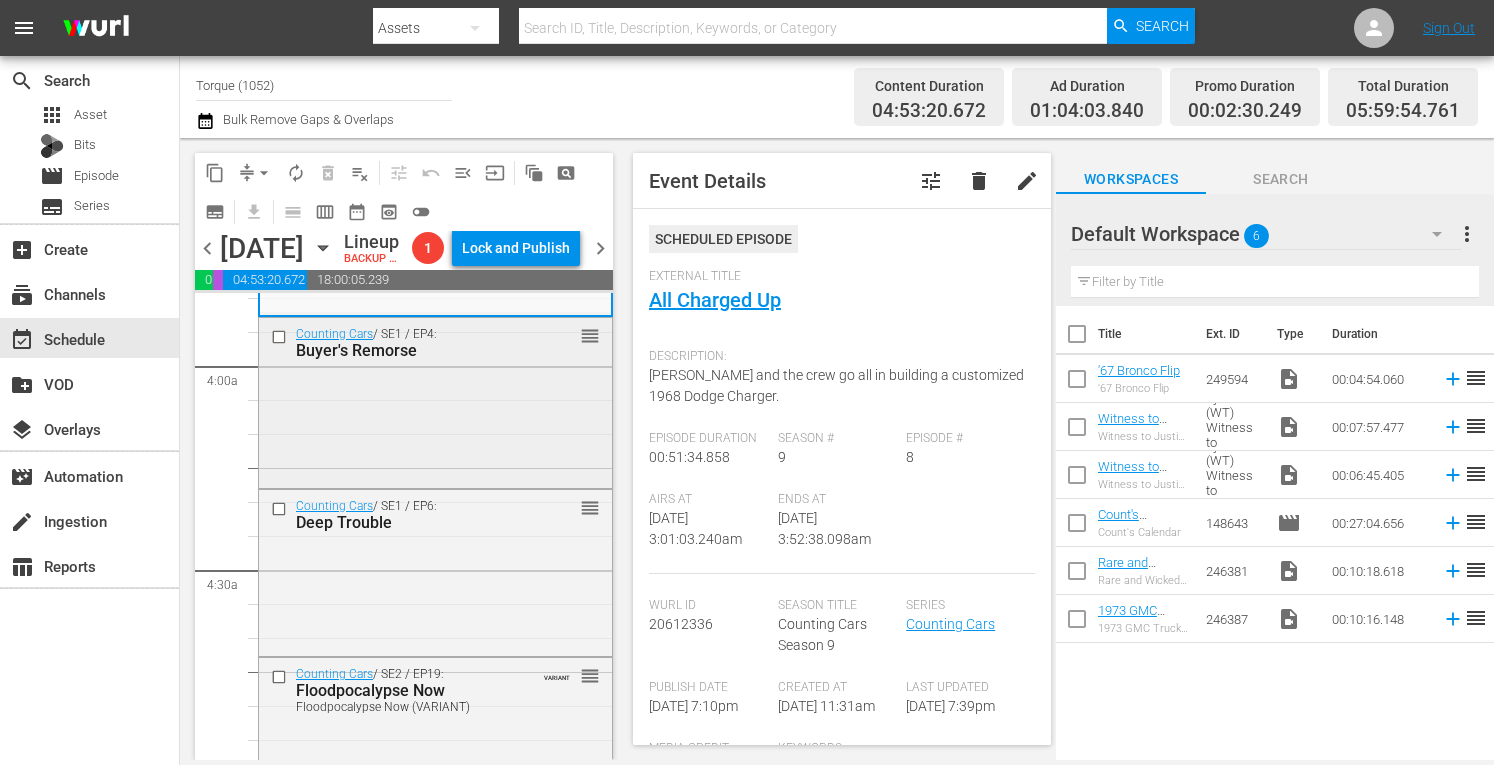 click on "Counting Cars  / SE1 / EP4:
Buyer's Remorse reorder" at bounding box center (435, 401) 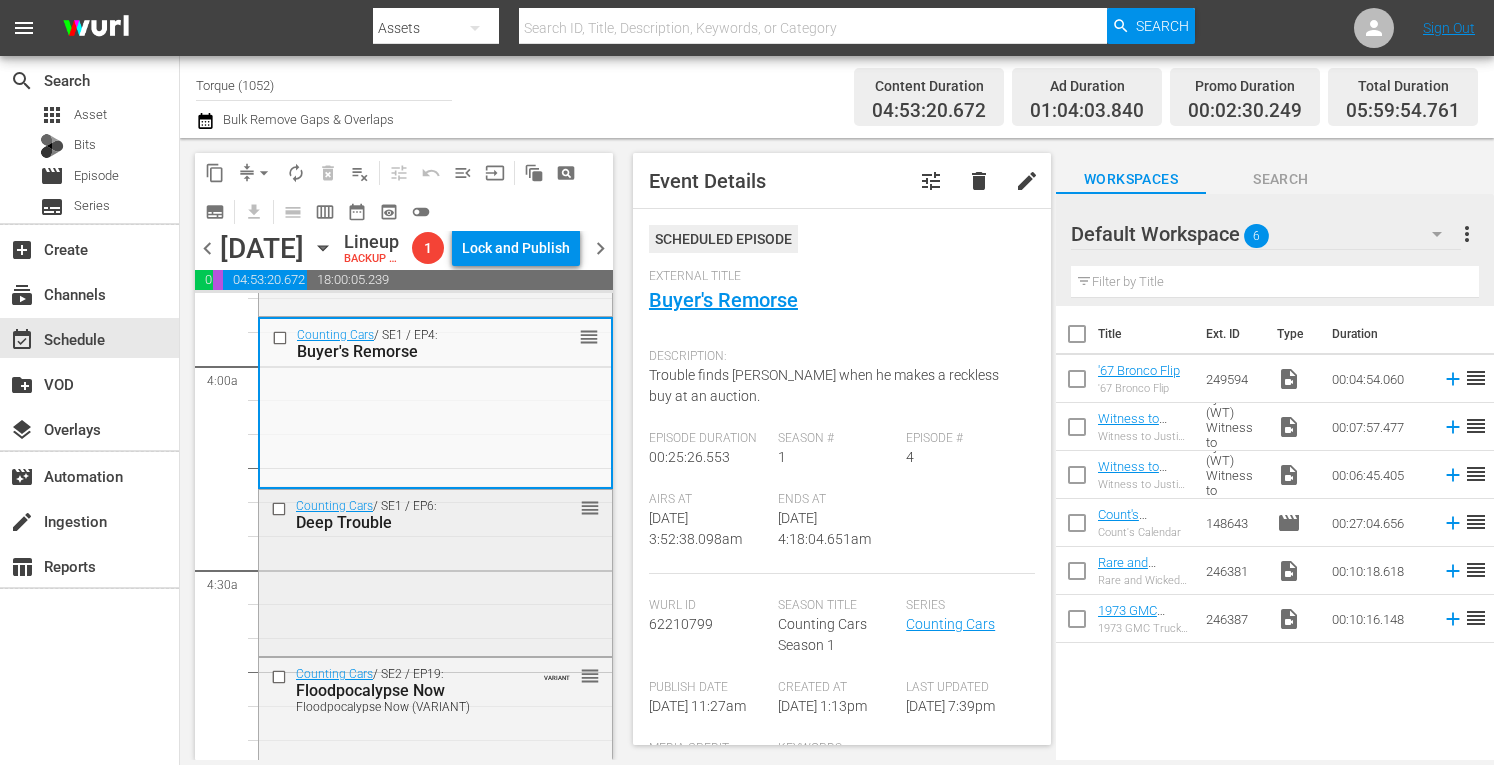 click on "Counting Cars  / SE1 / EP6:
Deep Trouble reorder" at bounding box center [435, 571] 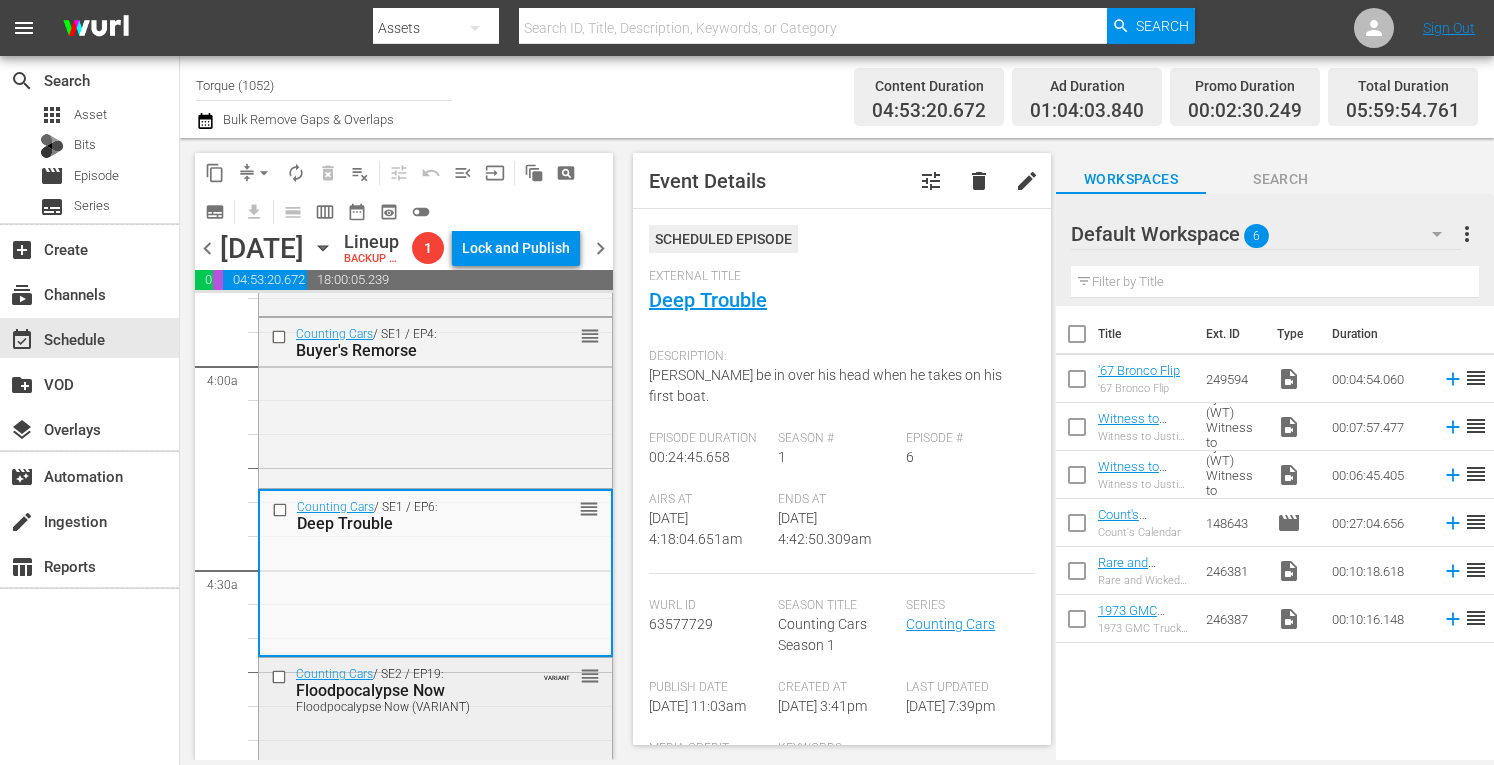 click on "Counting Cars  / SE2 / EP19:
Floodpocalypse Now Floodpocalypse Now (VARIANT) VARIANT reorder" at bounding box center (435, 689) 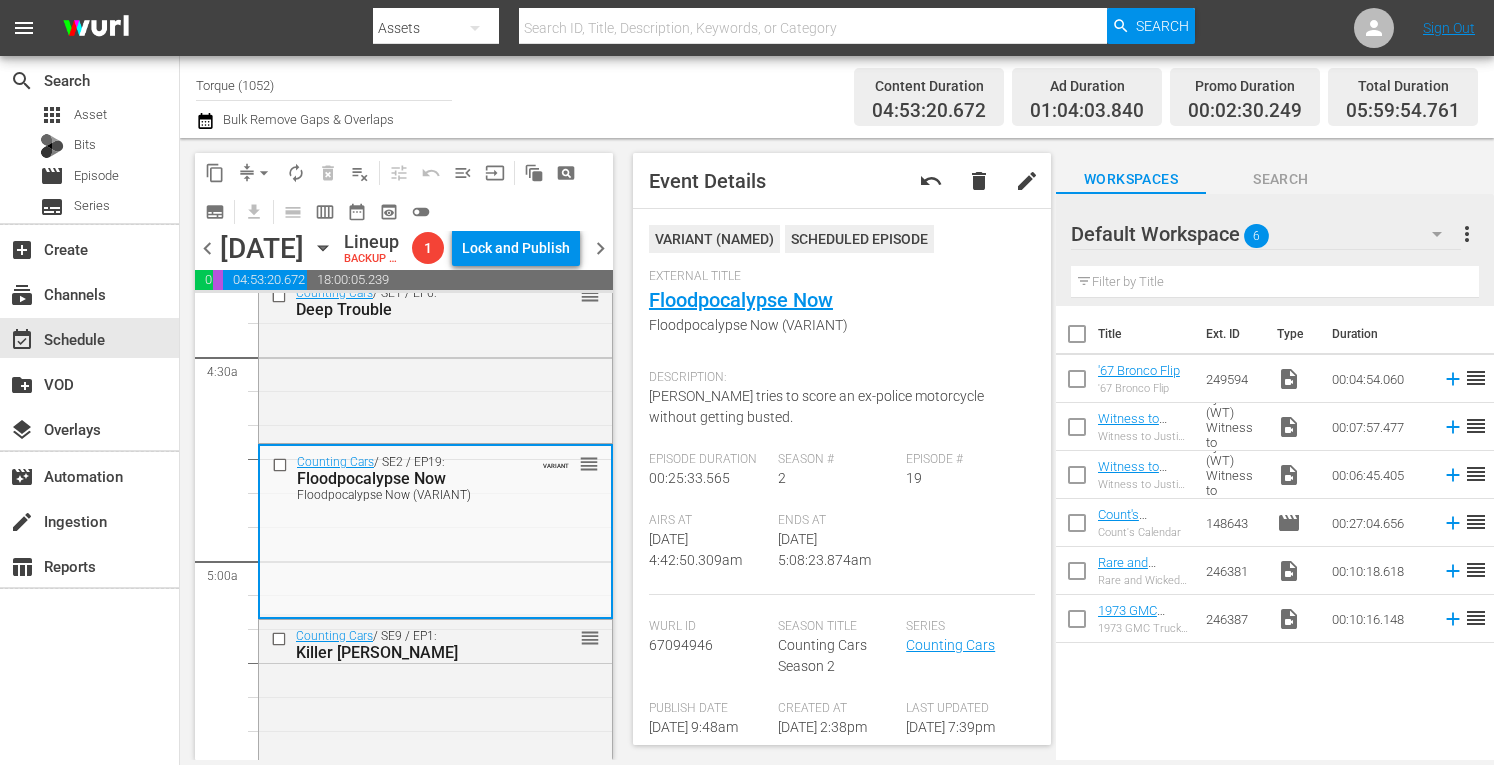 scroll, scrollTop: 1959, scrollLeft: 0, axis: vertical 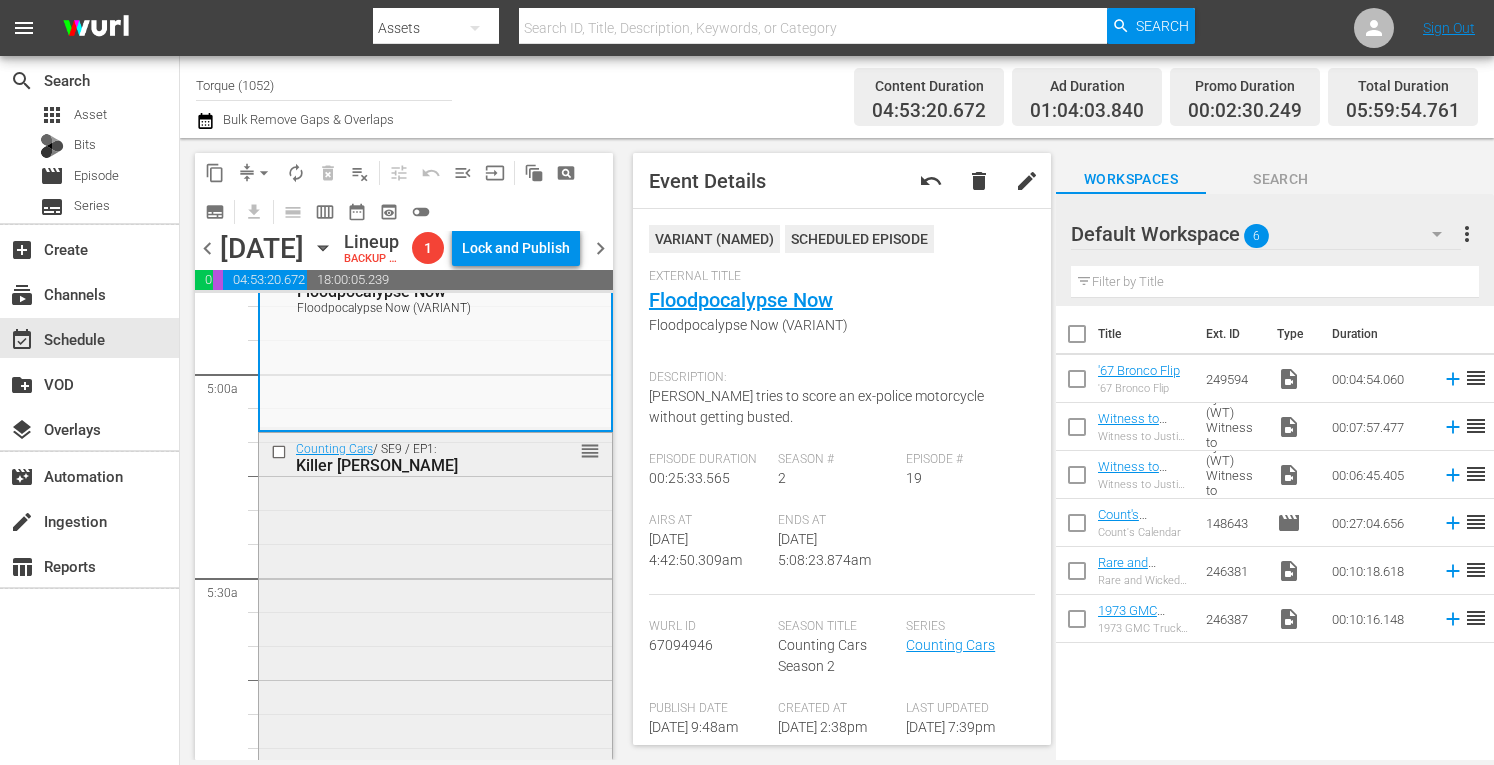 click on "Counting Cars  / SE9 / EP1:
Killer Kellison reorder" at bounding box center [435, 605] 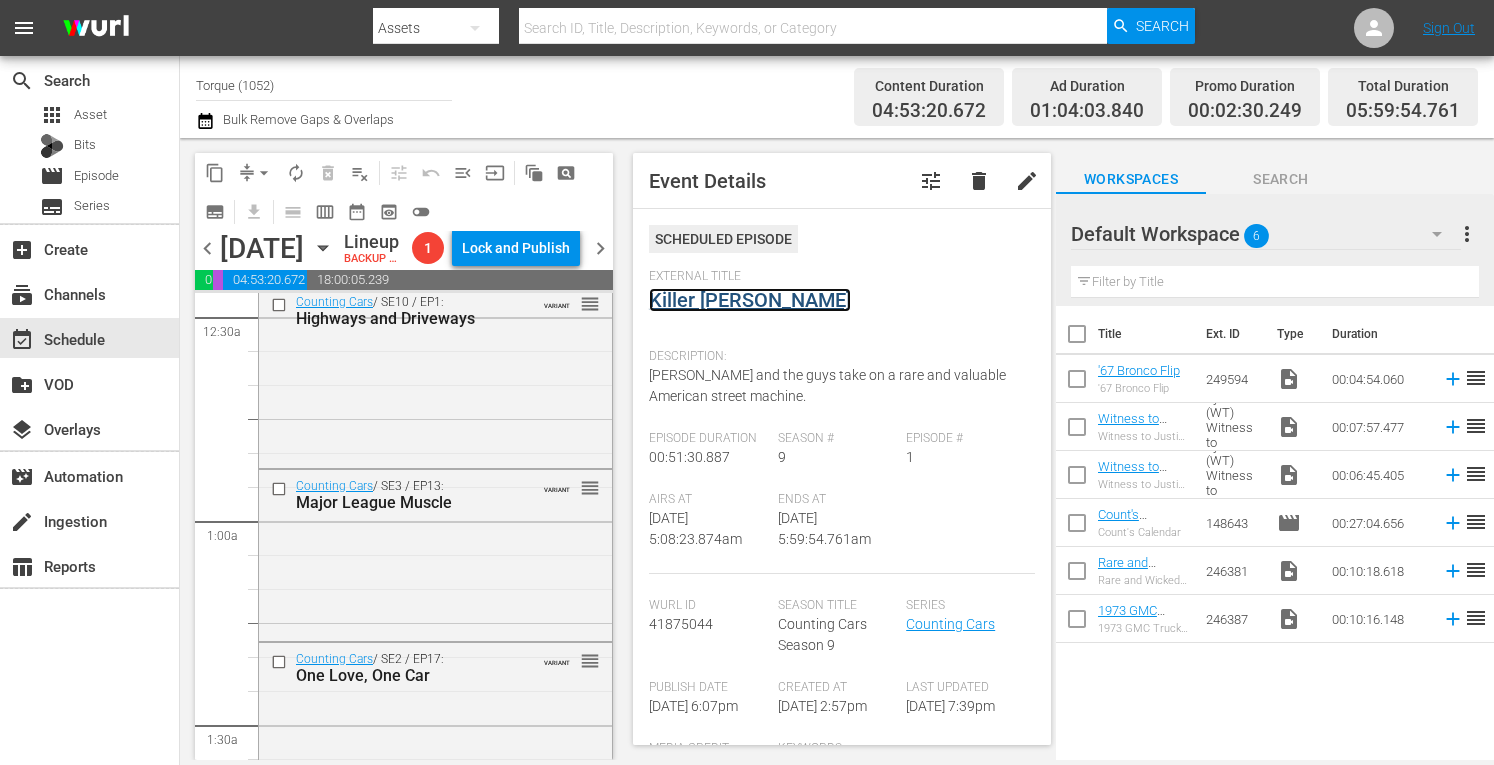 scroll, scrollTop: 0, scrollLeft: 0, axis: both 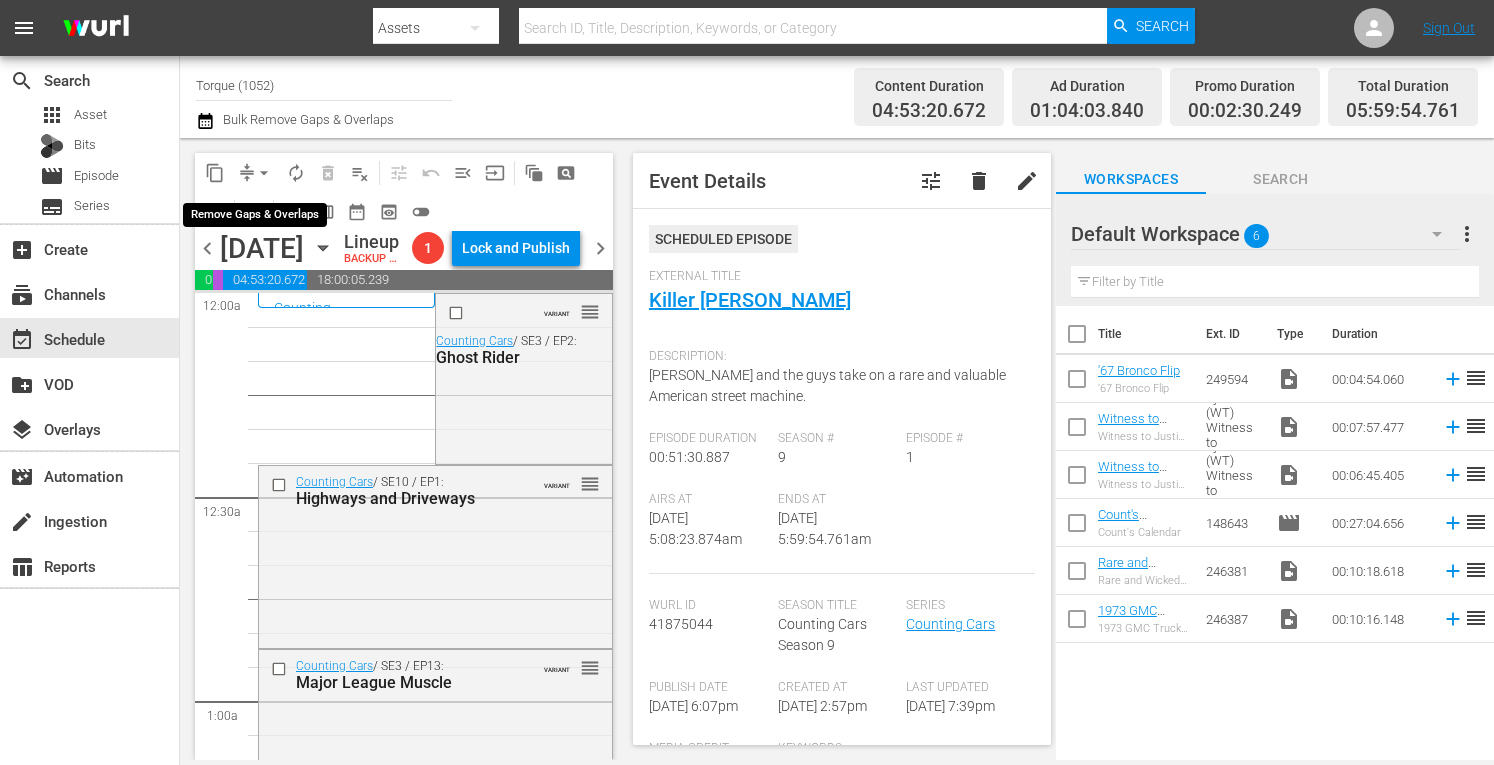 click on "arrow_drop_down" at bounding box center [264, 173] 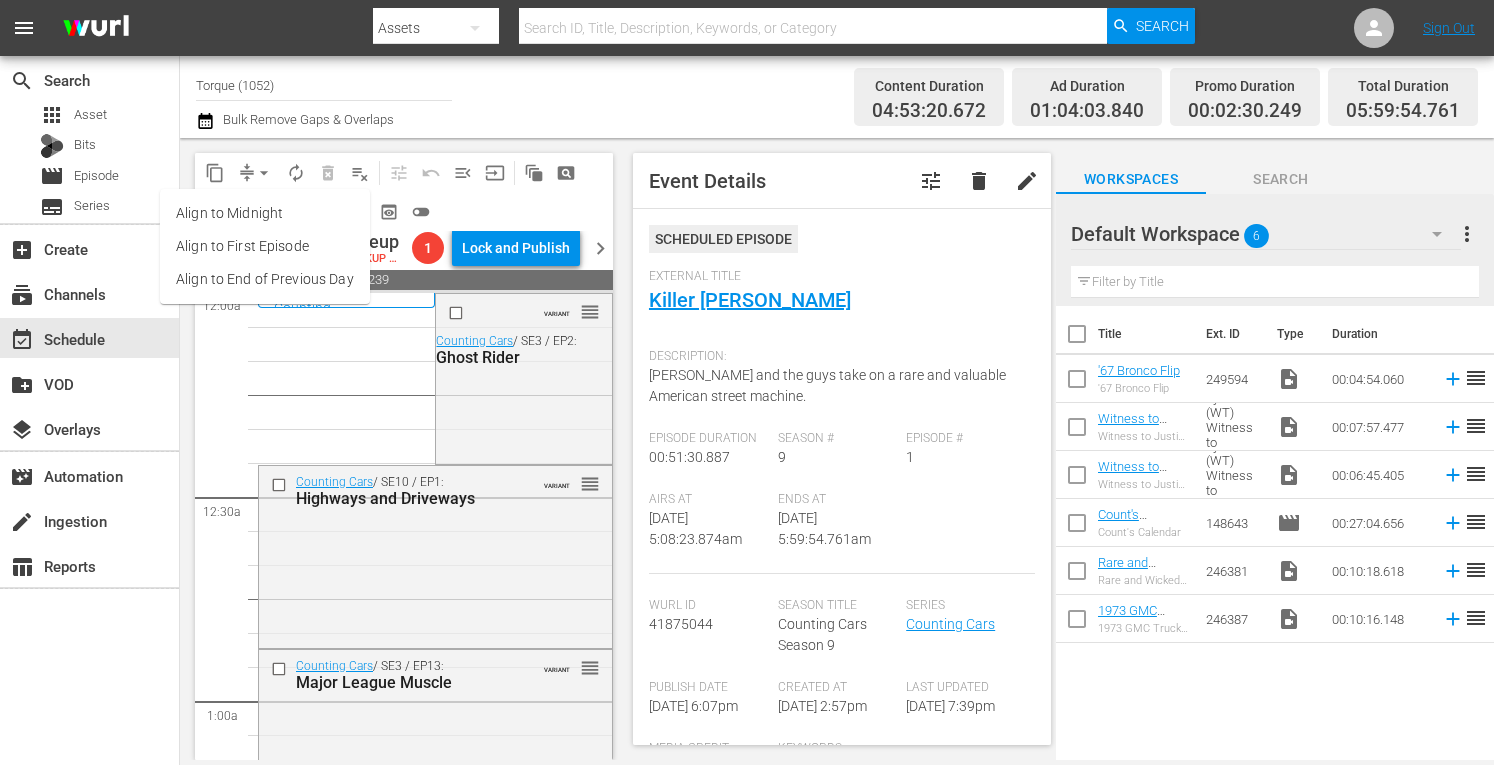 click on "Align to Midnight" at bounding box center (265, 213) 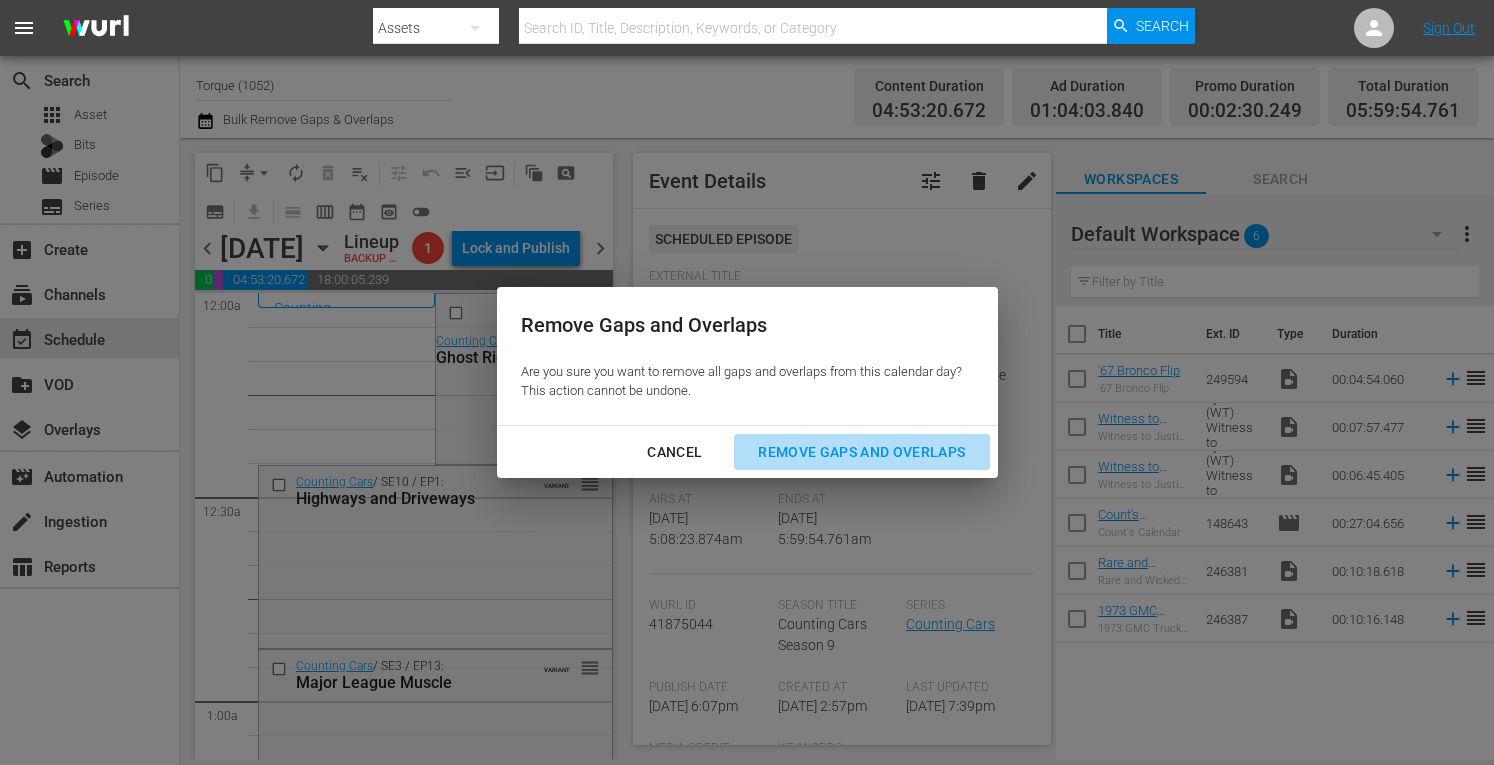 click on "Remove Gaps and Overlaps" at bounding box center [861, 452] 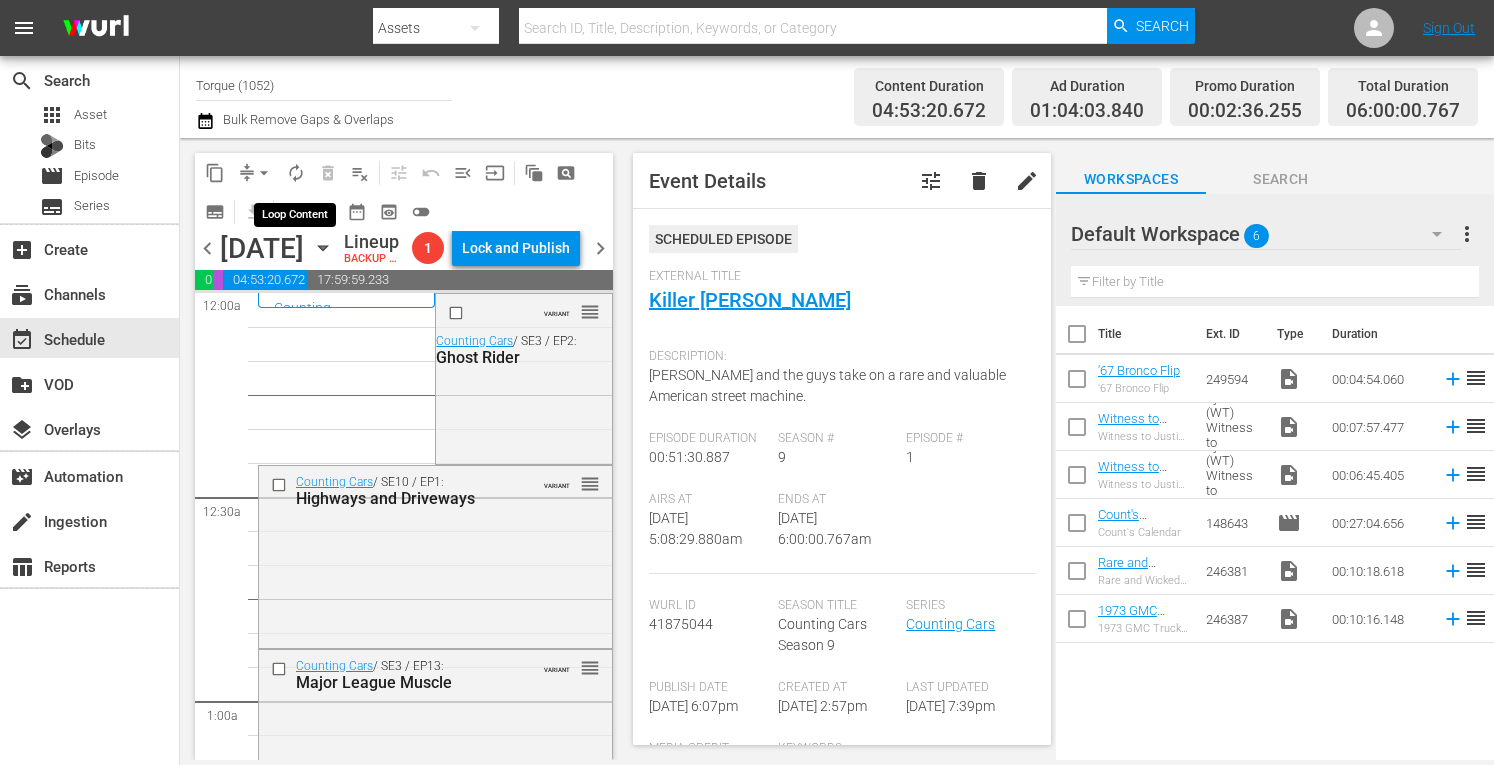 click on "autorenew_outlined" at bounding box center [296, 173] 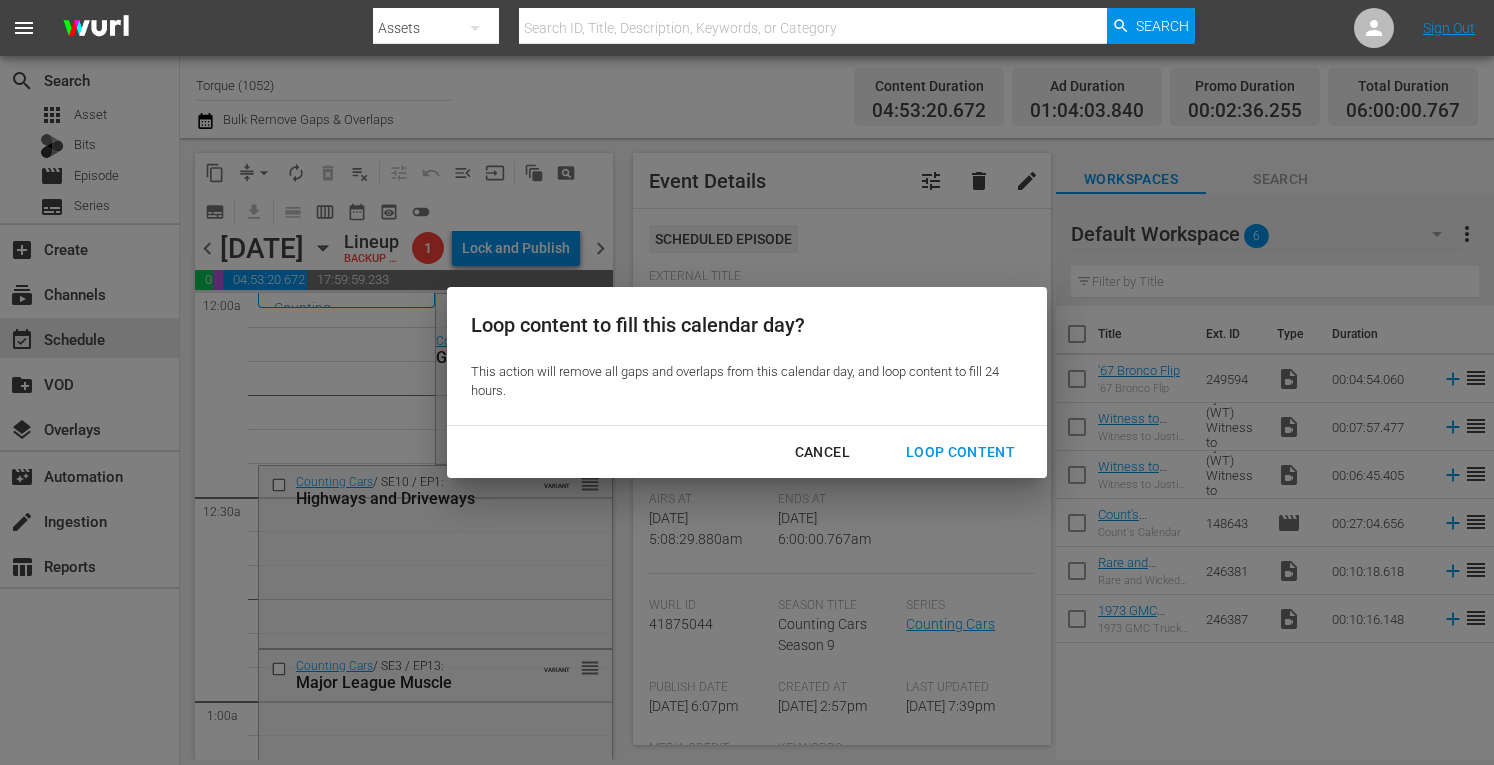 click on "Loop Content" at bounding box center (960, 452) 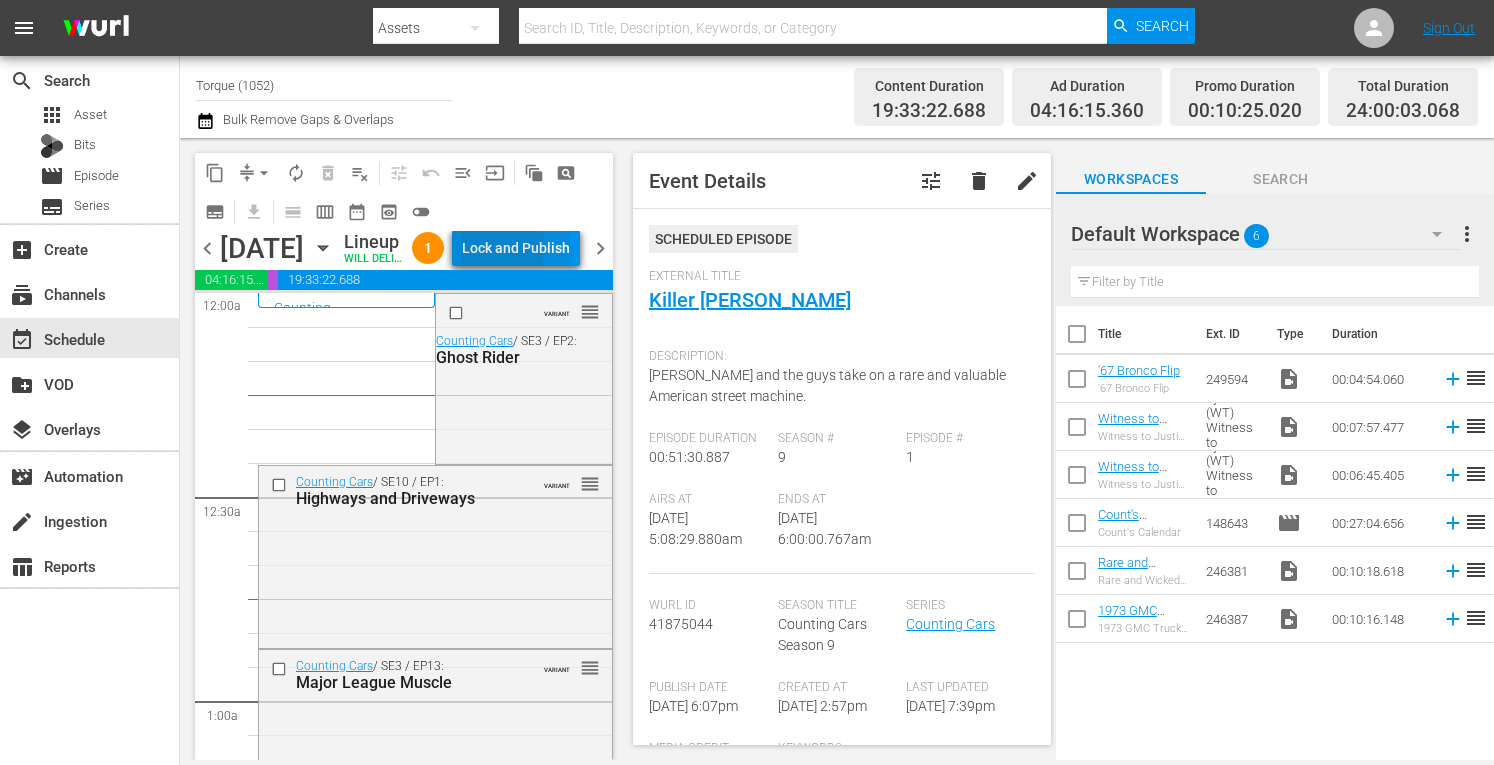 click on "Lock and Publish" at bounding box center [516, 248] 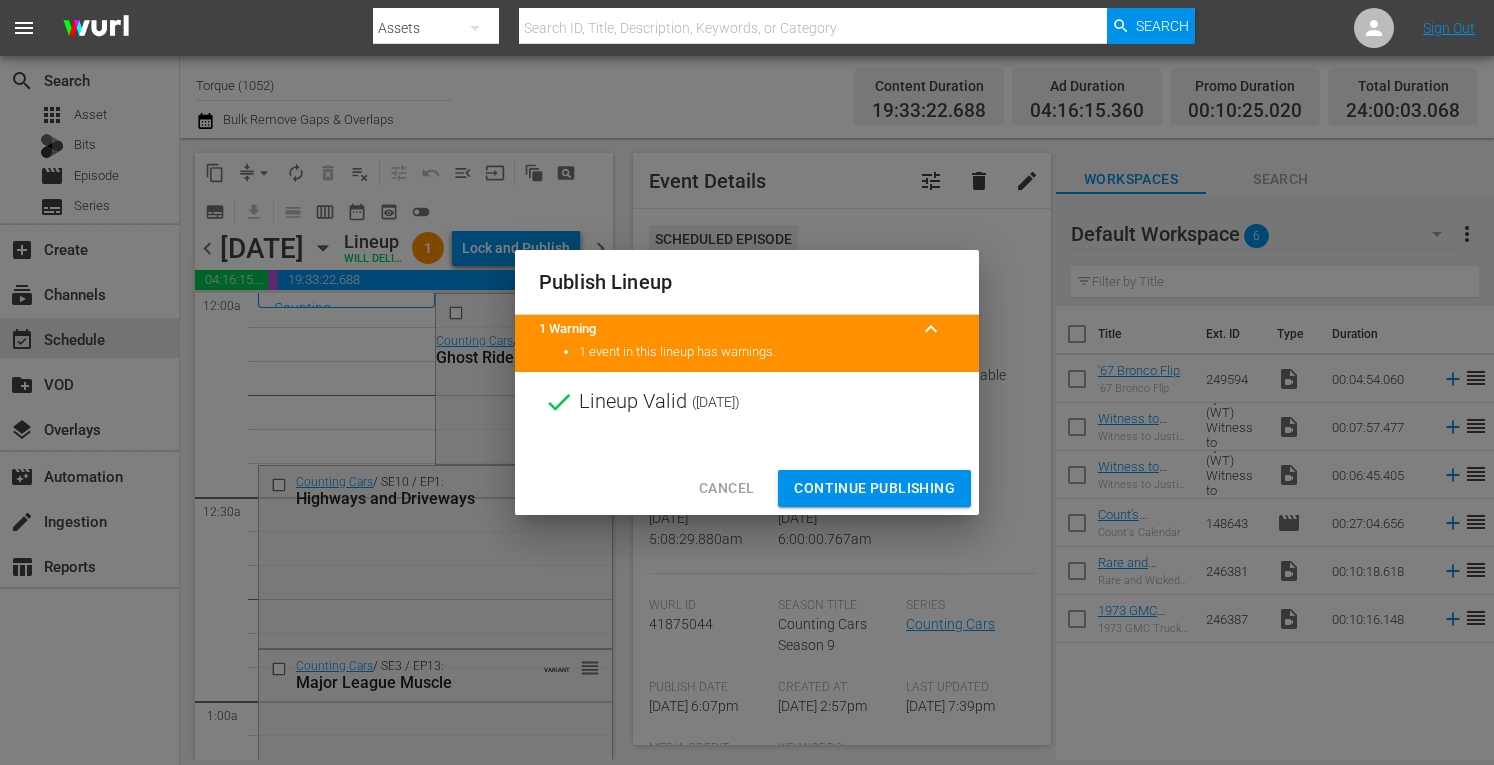 click on "Continue Publishing" at bounding box center [874, 488] 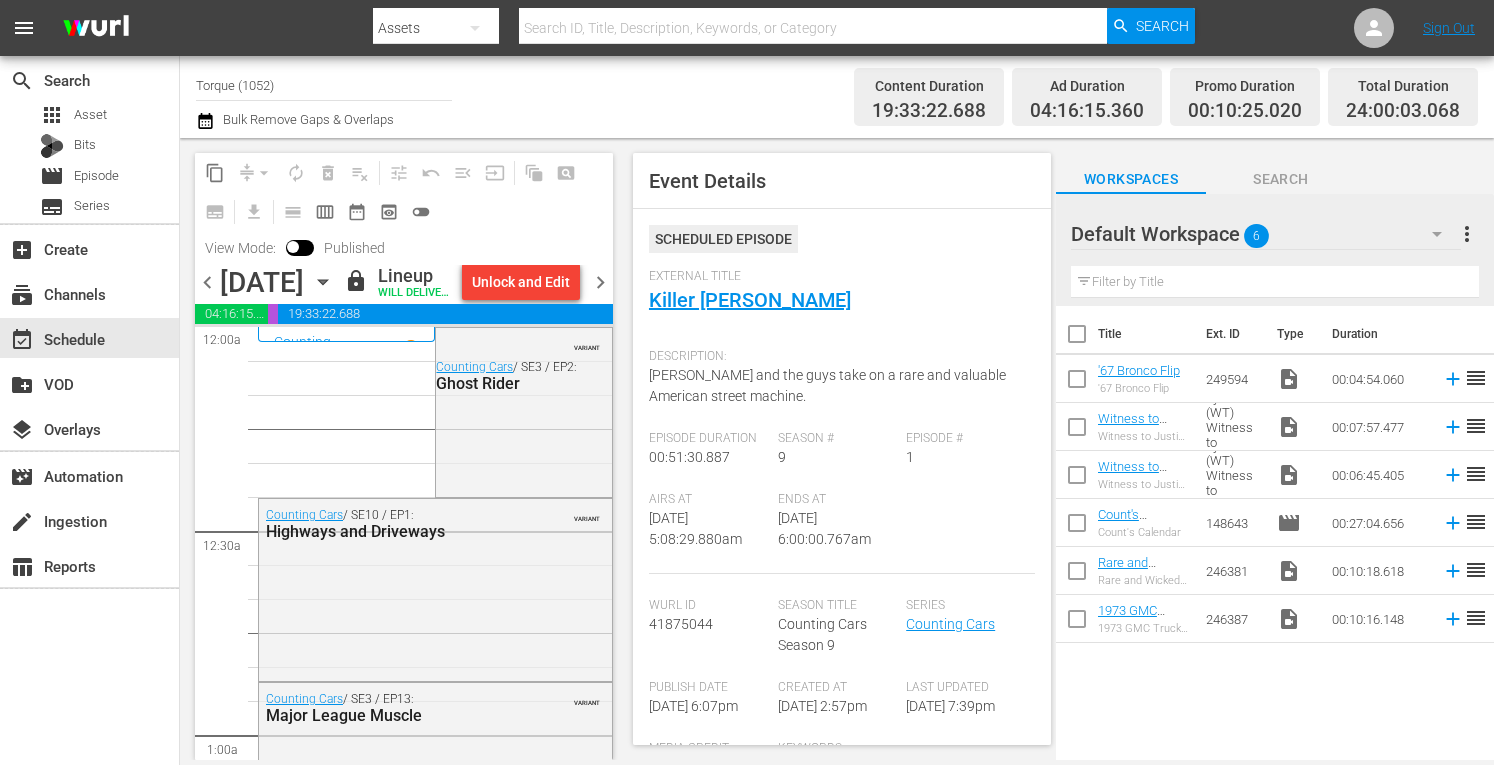 click on "chevron_right" at bounding box center [600, 282] 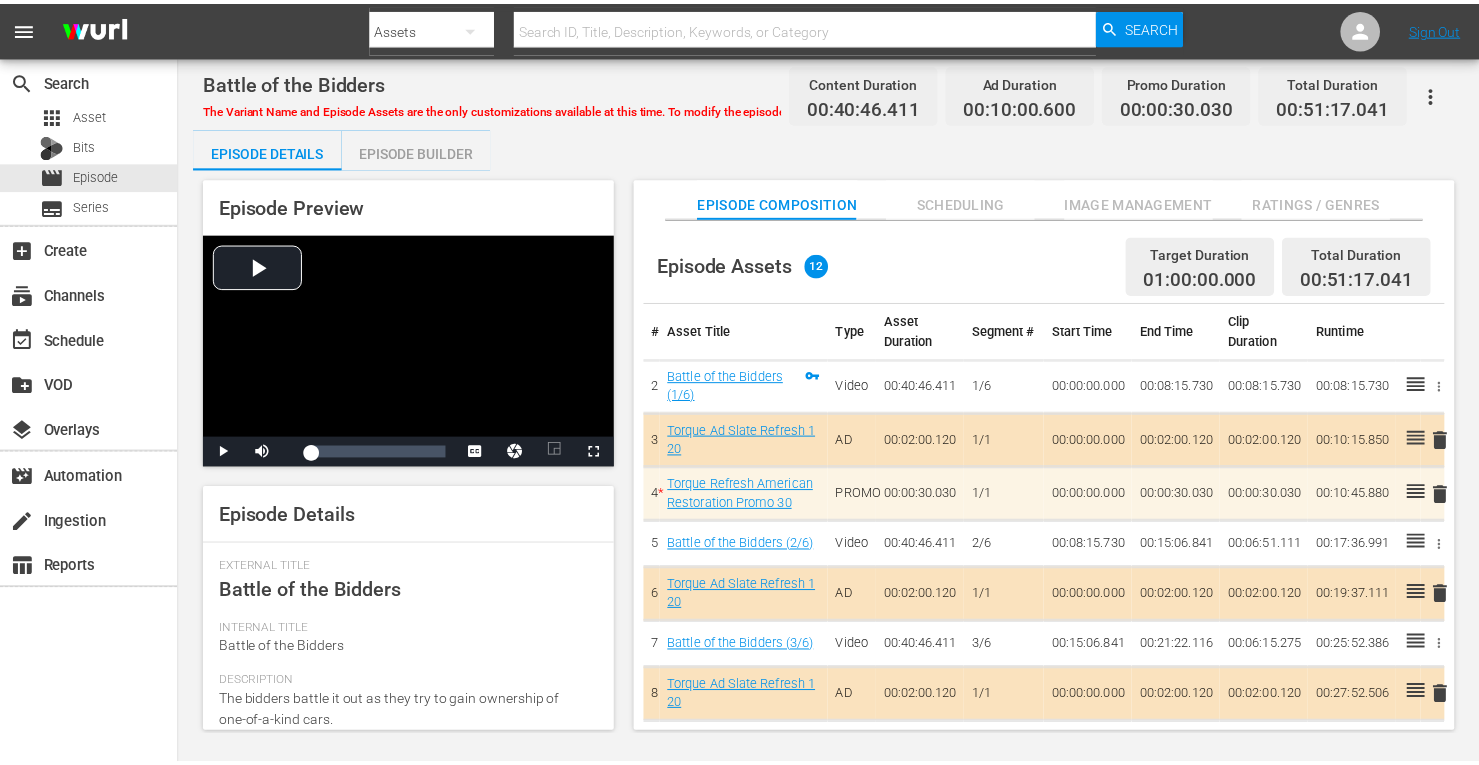 scroll, scrollTop: 0, scrollLeft: 0, axis: both 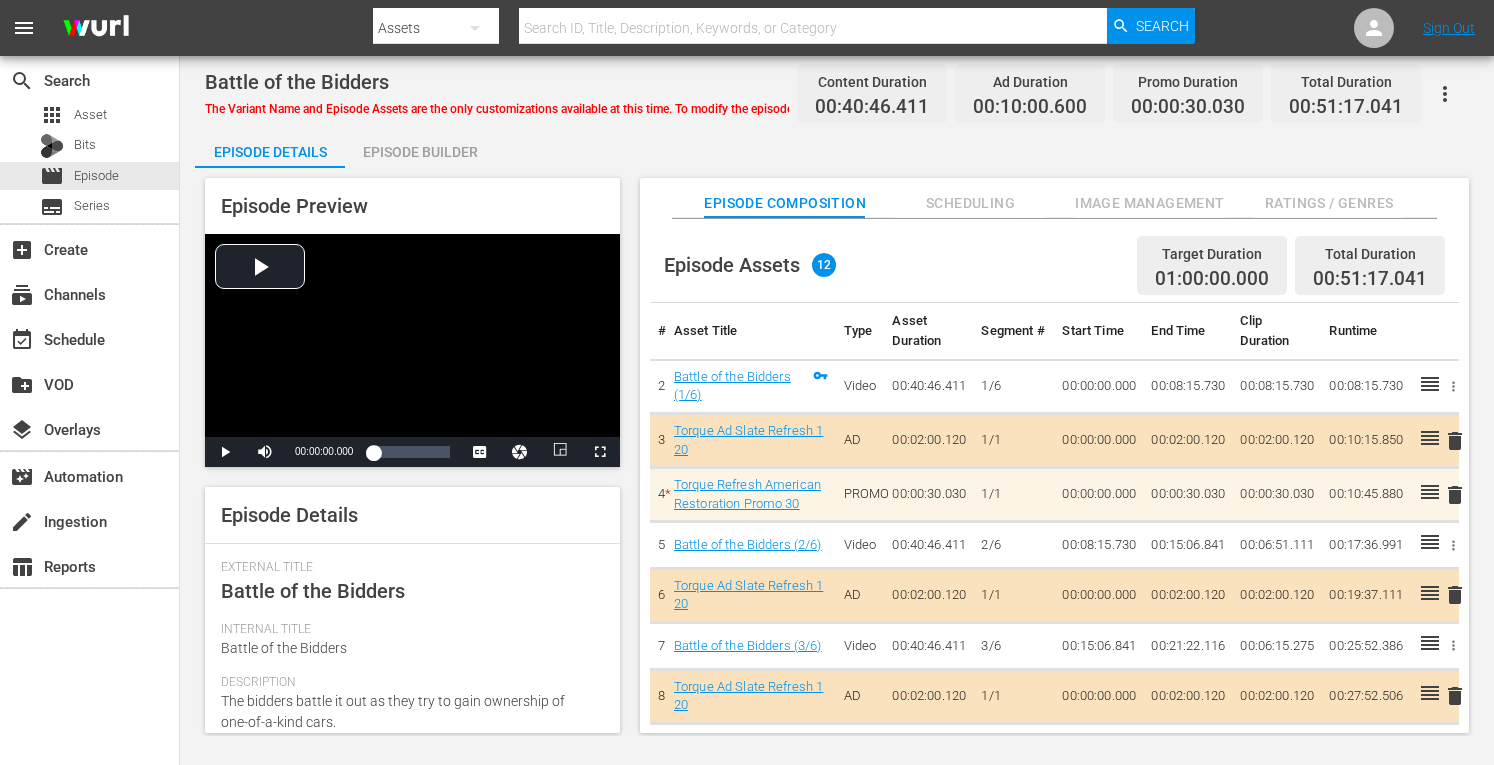 click on "Episode Builder" at bounding box center (420, 152) 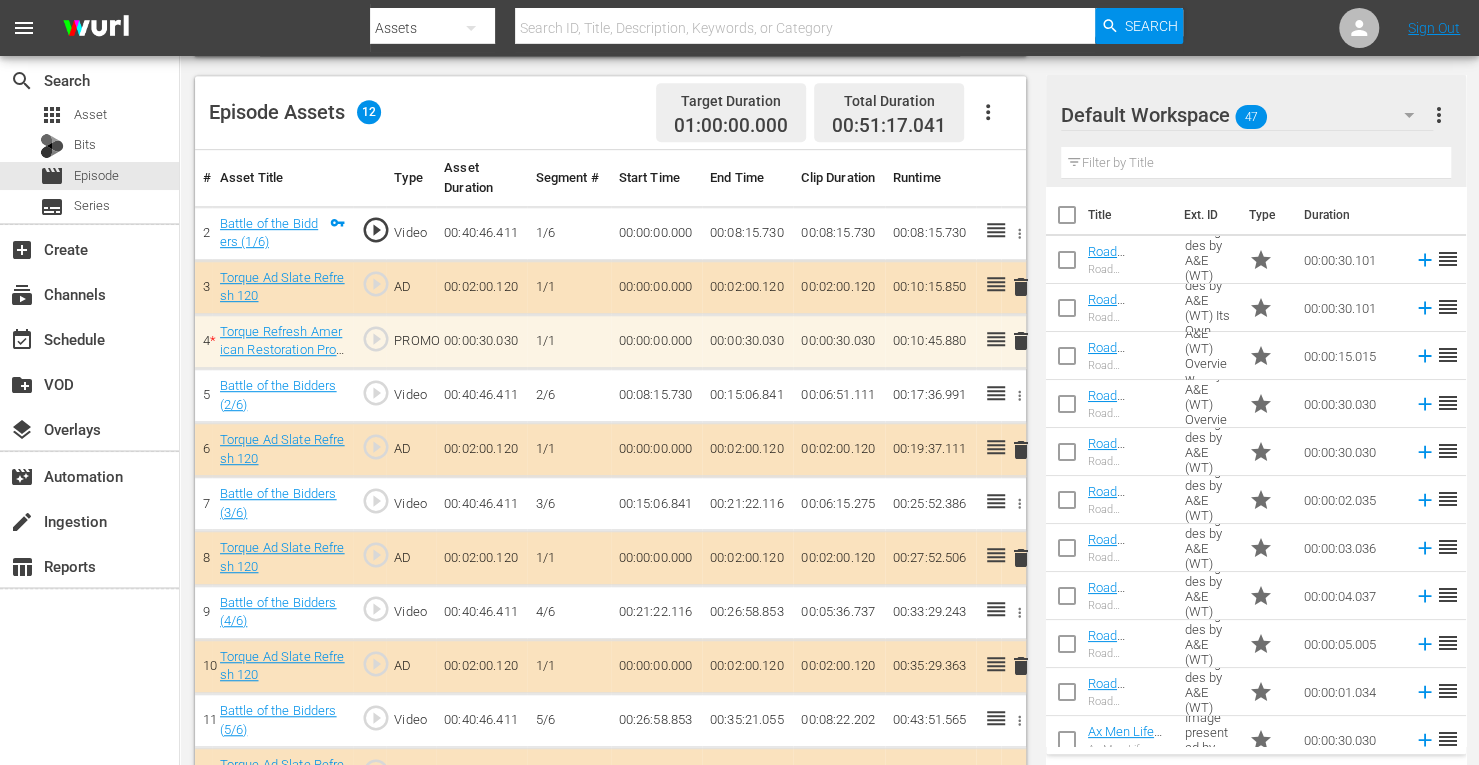 scroll, scrollTop: 565, scrollLeft: 0, axis: vertical 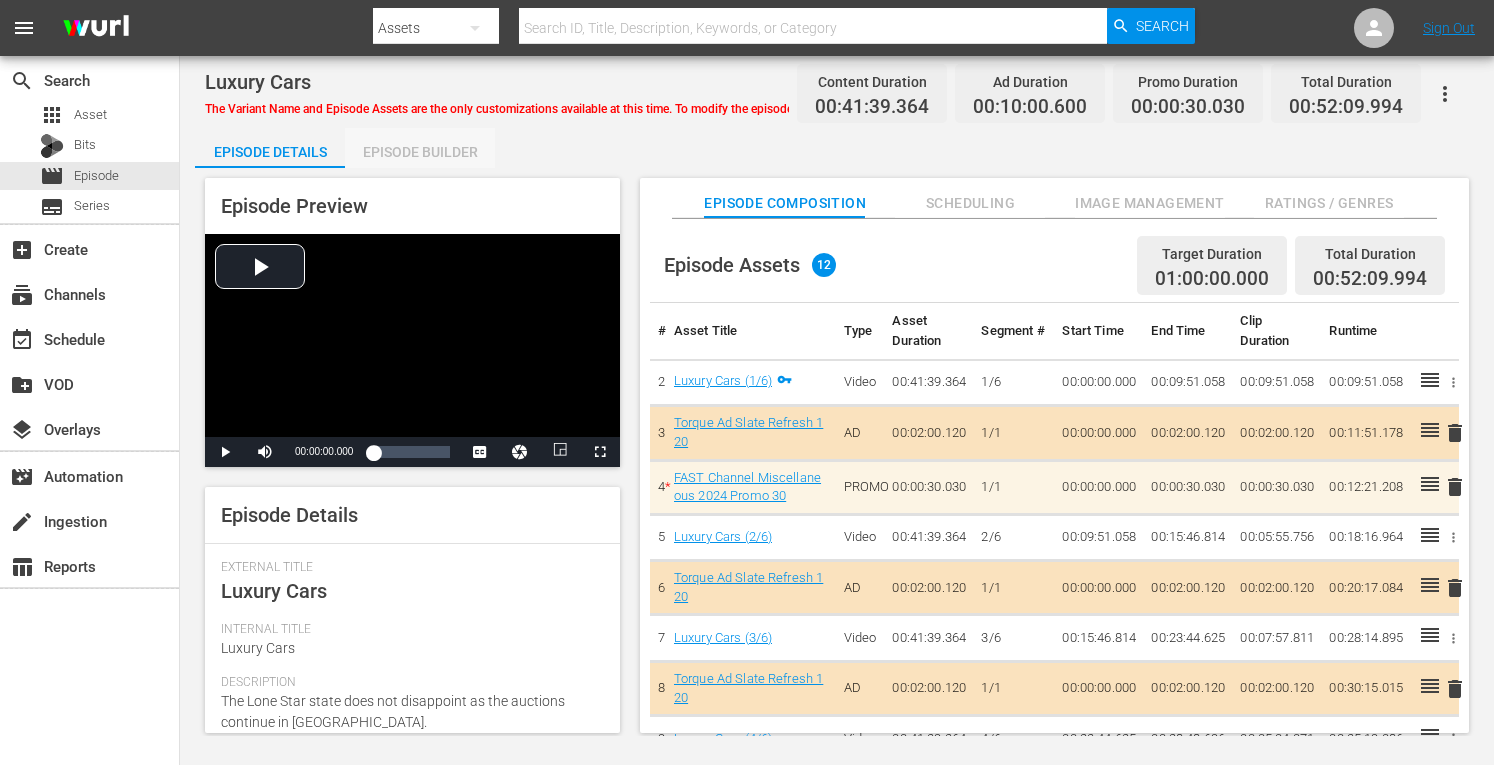 click on "Episode Builder" at bounding box center [420, 152] 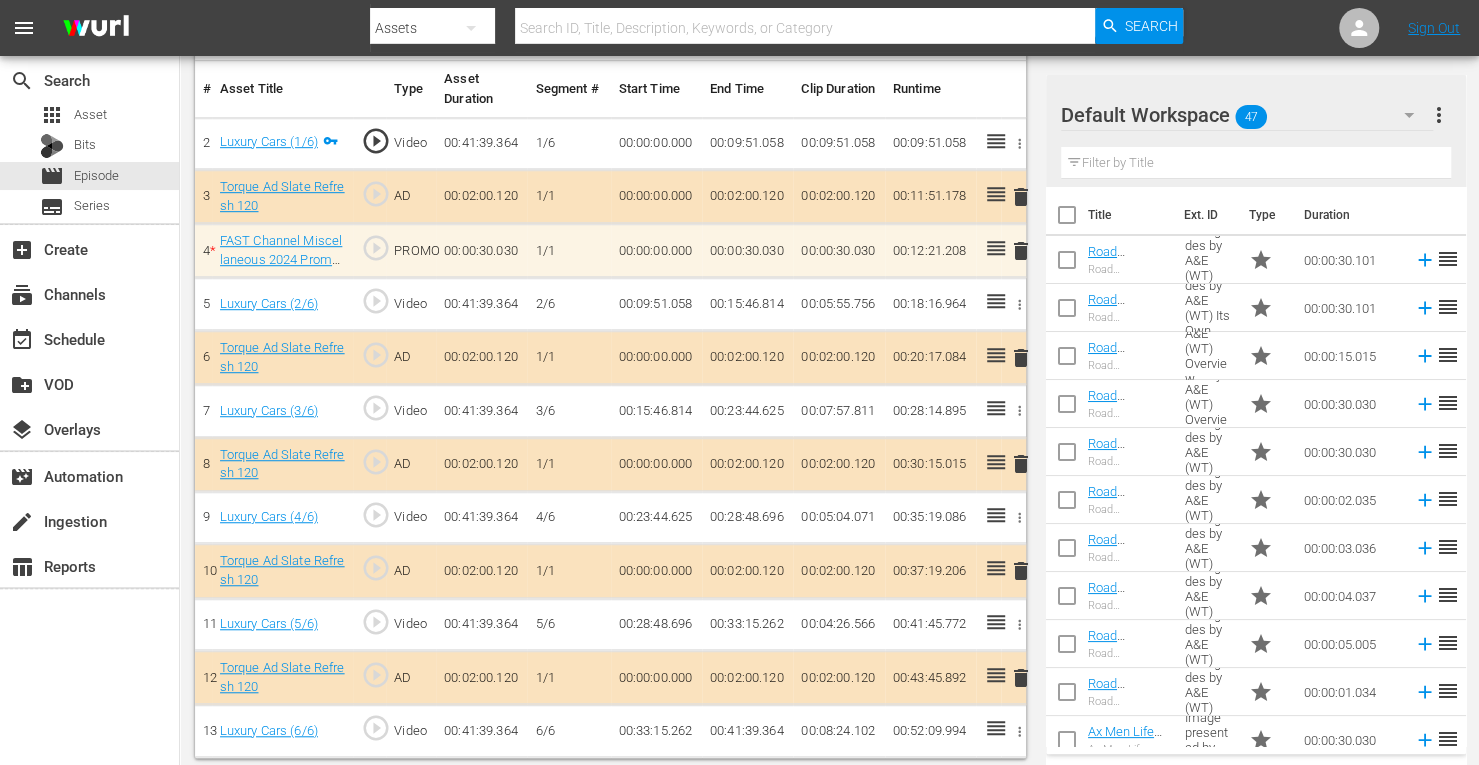 scroll, scrollTop: 596, scrollLeft: 0, axis: vertical 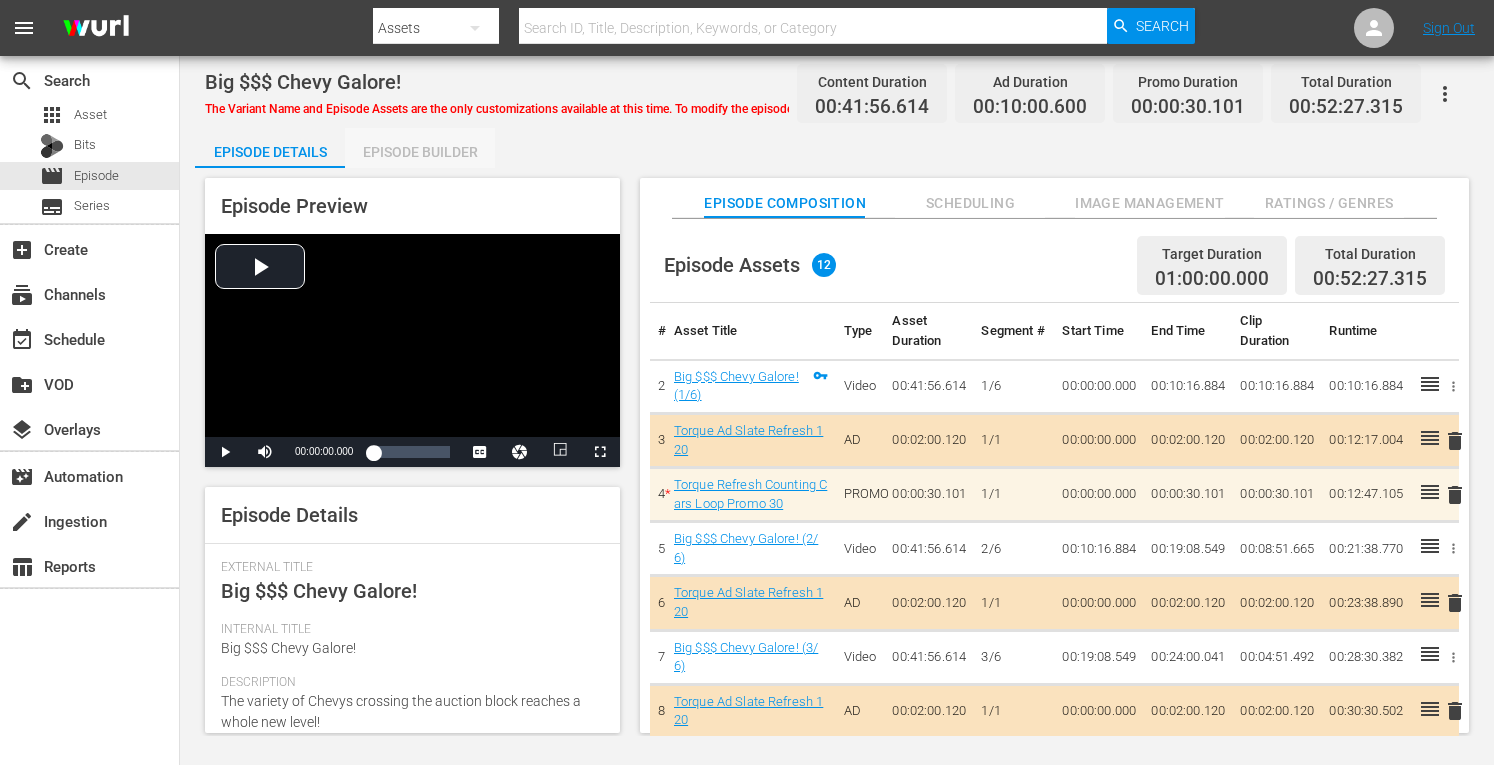click on "Episode Builder" at bounding box center [420, 152] 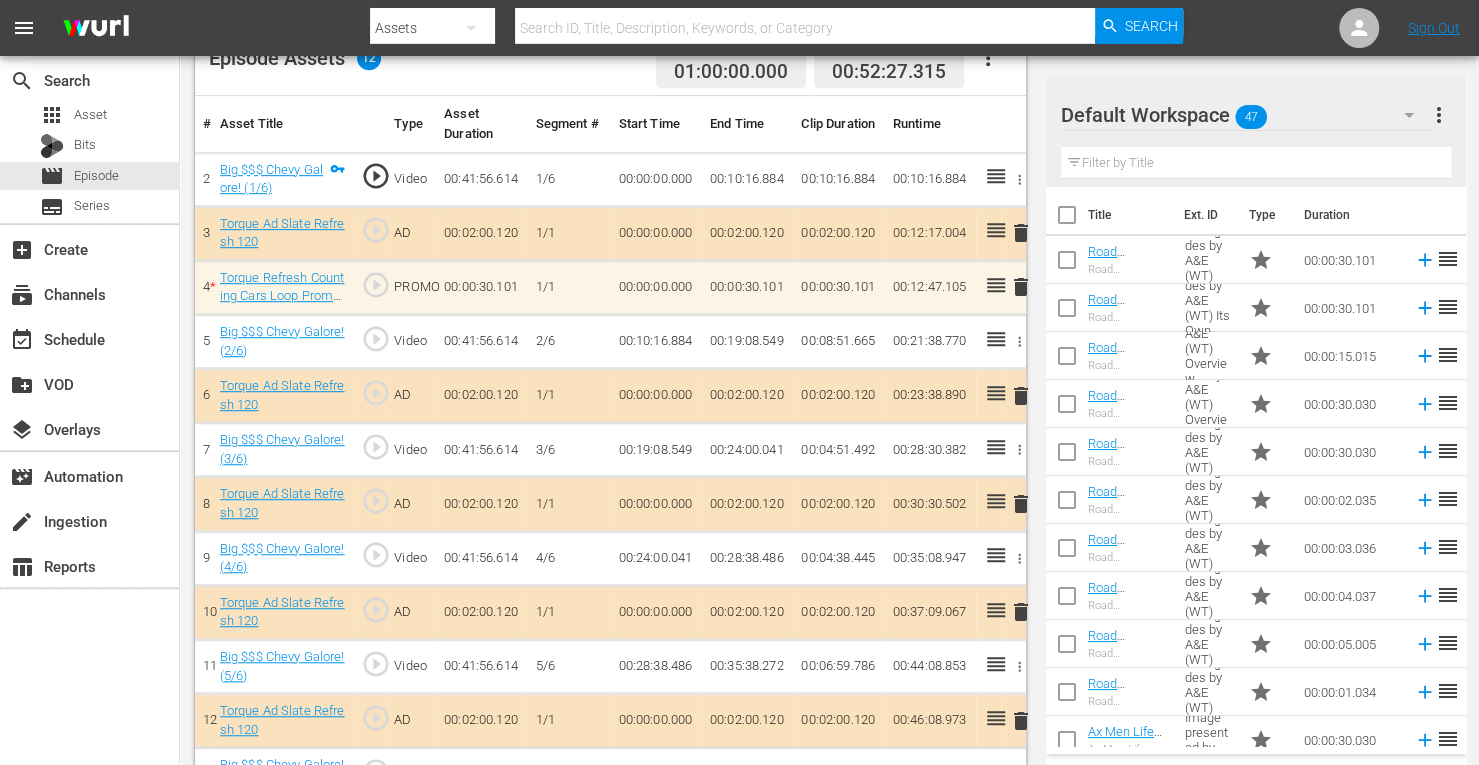 scroll, scrollTop: 566, scrollLeft: 0, axis: vertical 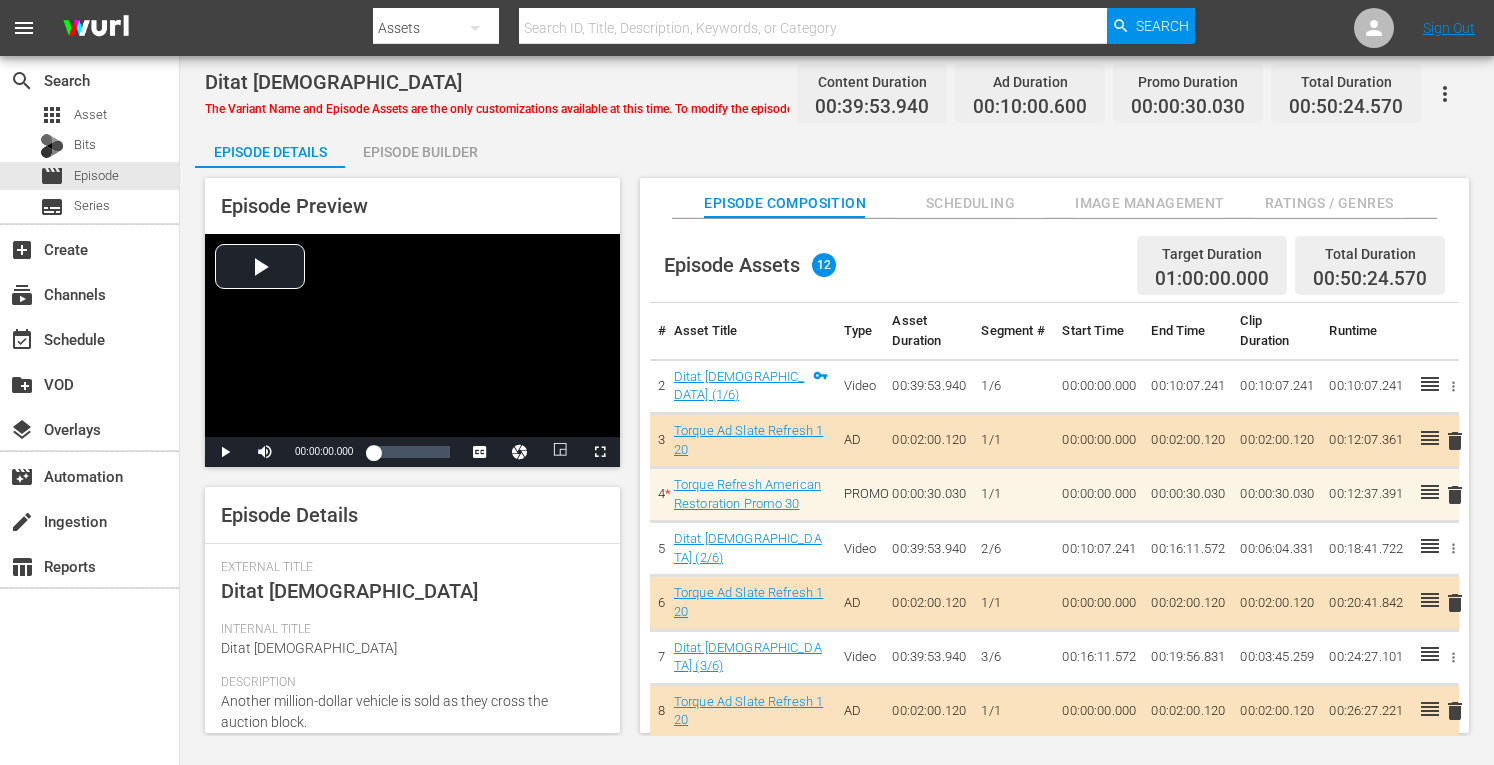 click on "Episode Builder" at bounding box center (420, 152) 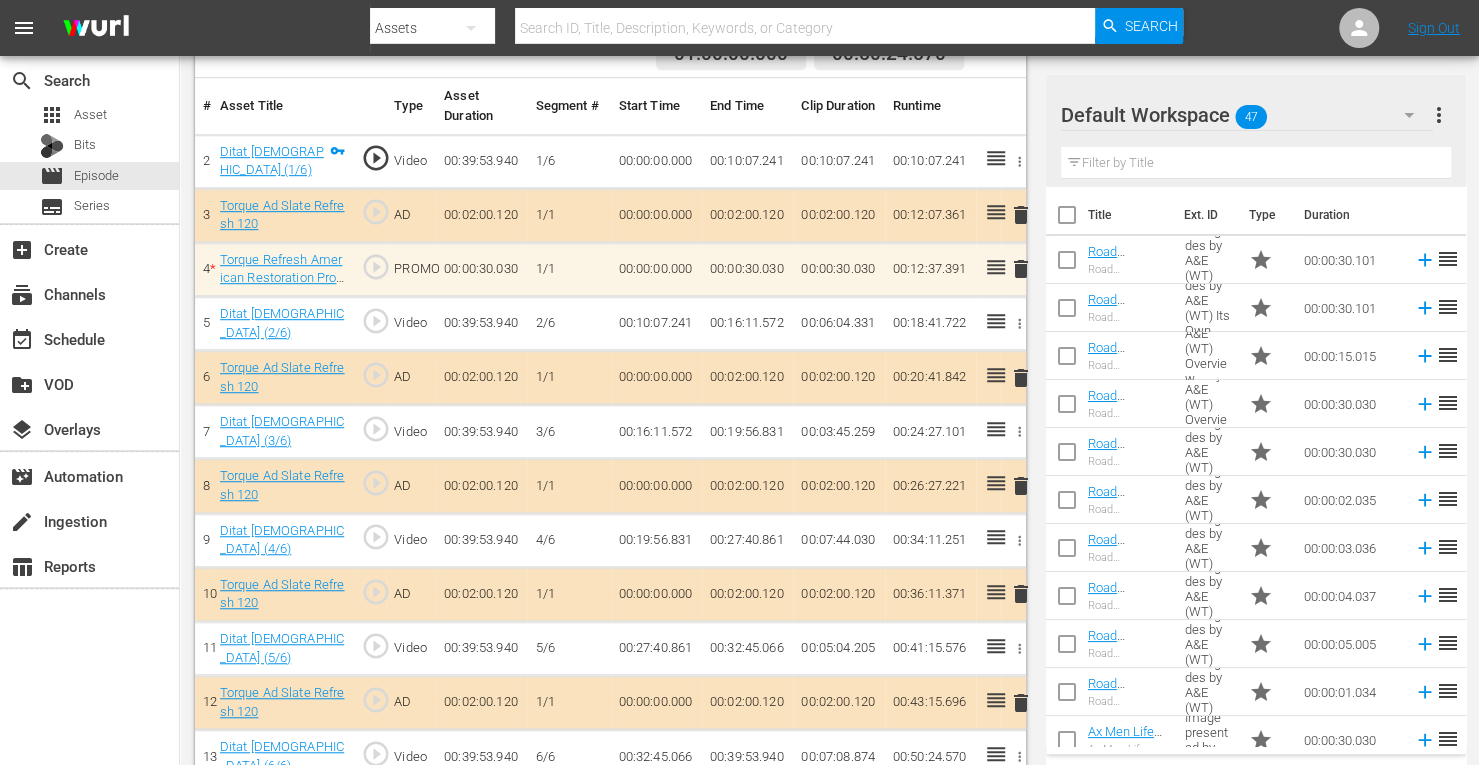 scroll, scrollTop: 596, scrollLeft: 0, axis: vertical 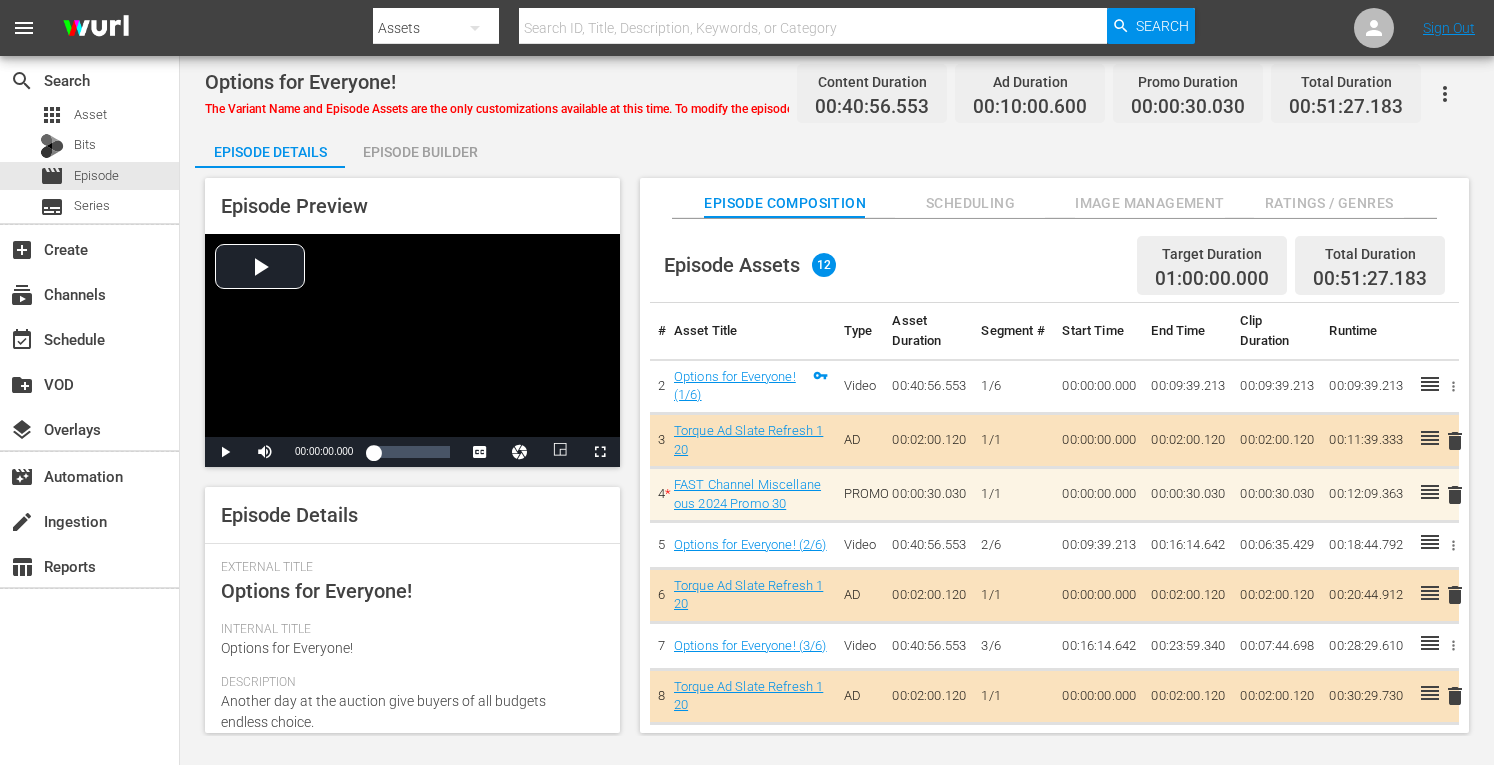 click on "Episode Builder" at bounding box center (420, 152) 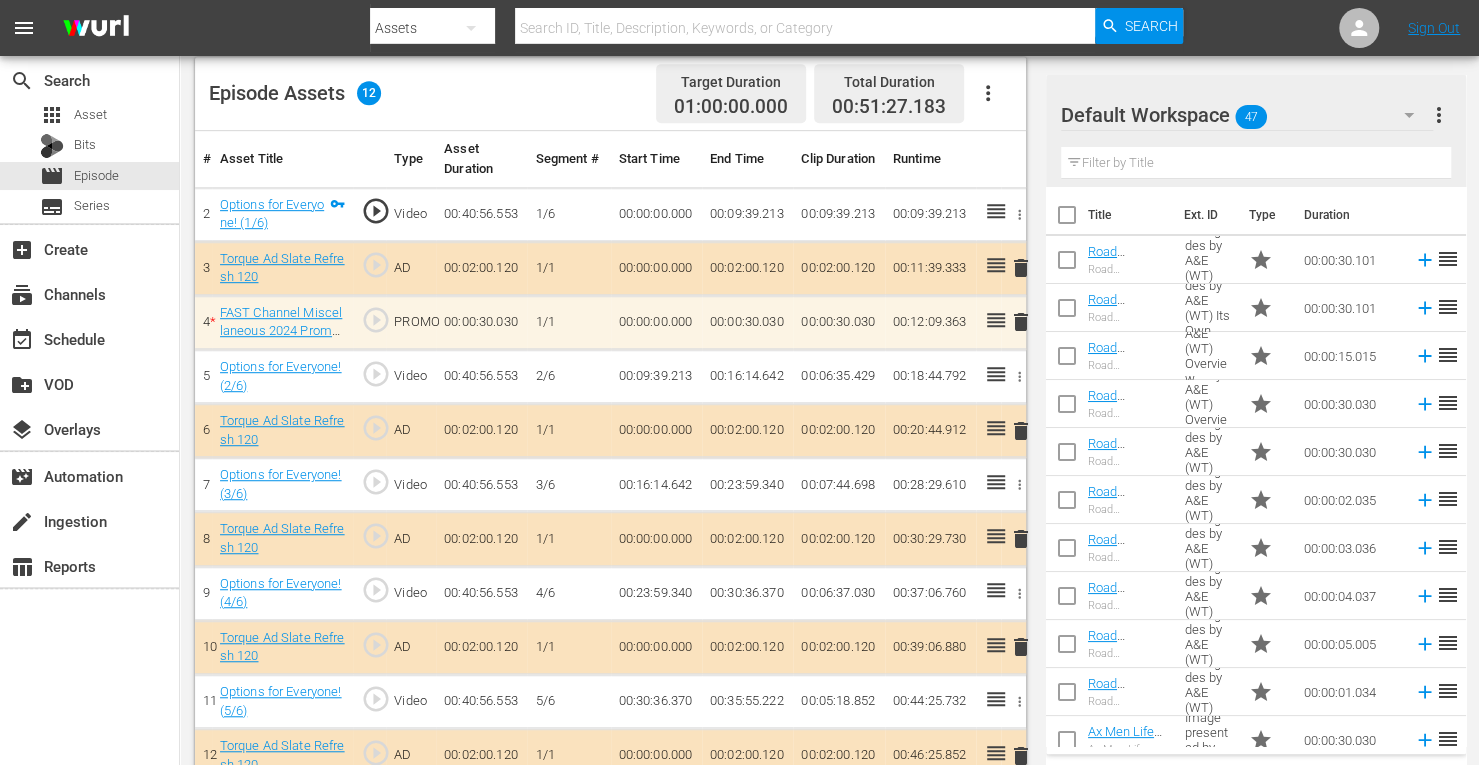 scroll, scrollTop: 526, scrollLeft: 0, axis: vertical 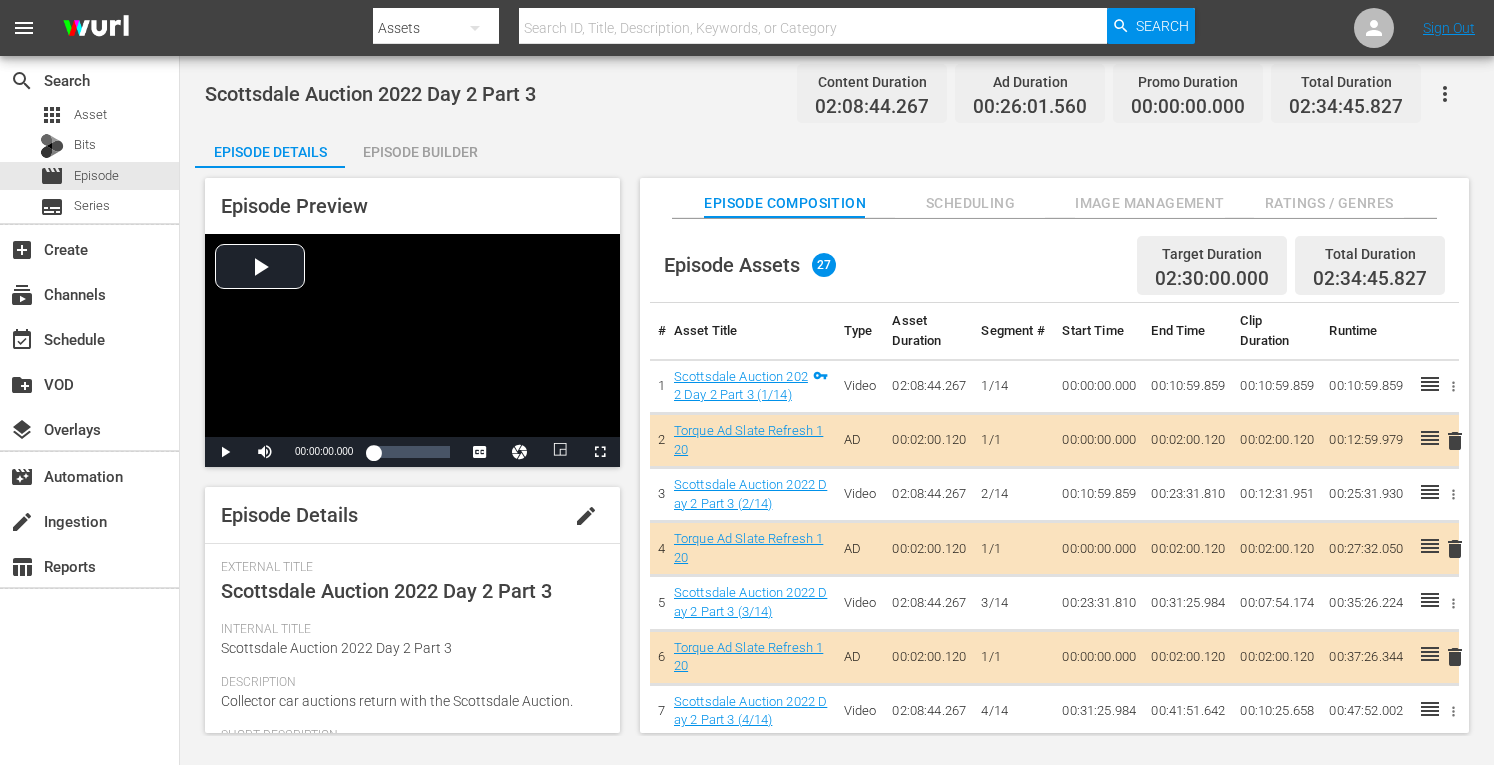 click on "Episode Builder" at bounding box center (420, 152) 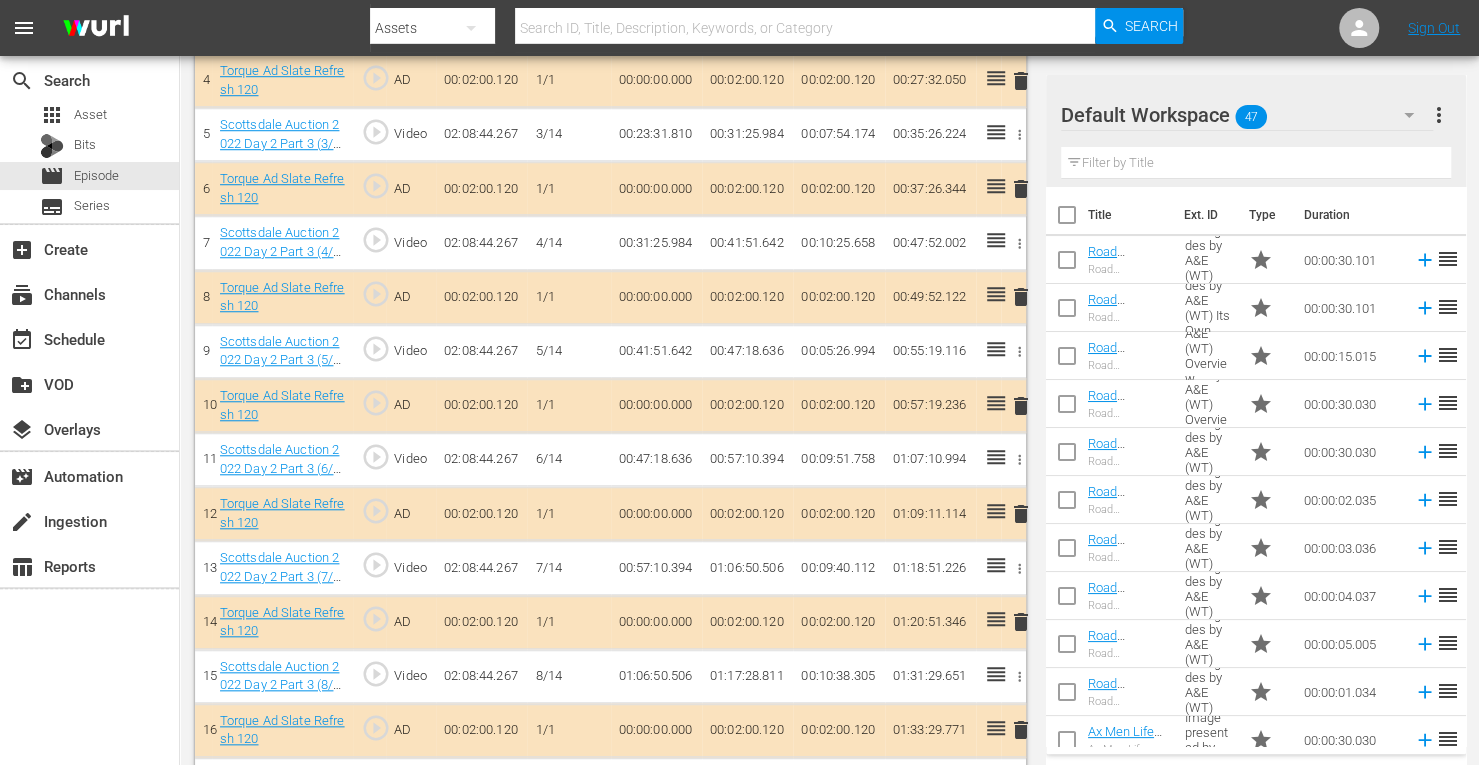 scroll, scrollTop: 823, scrollLeft: 0, axis: vertical 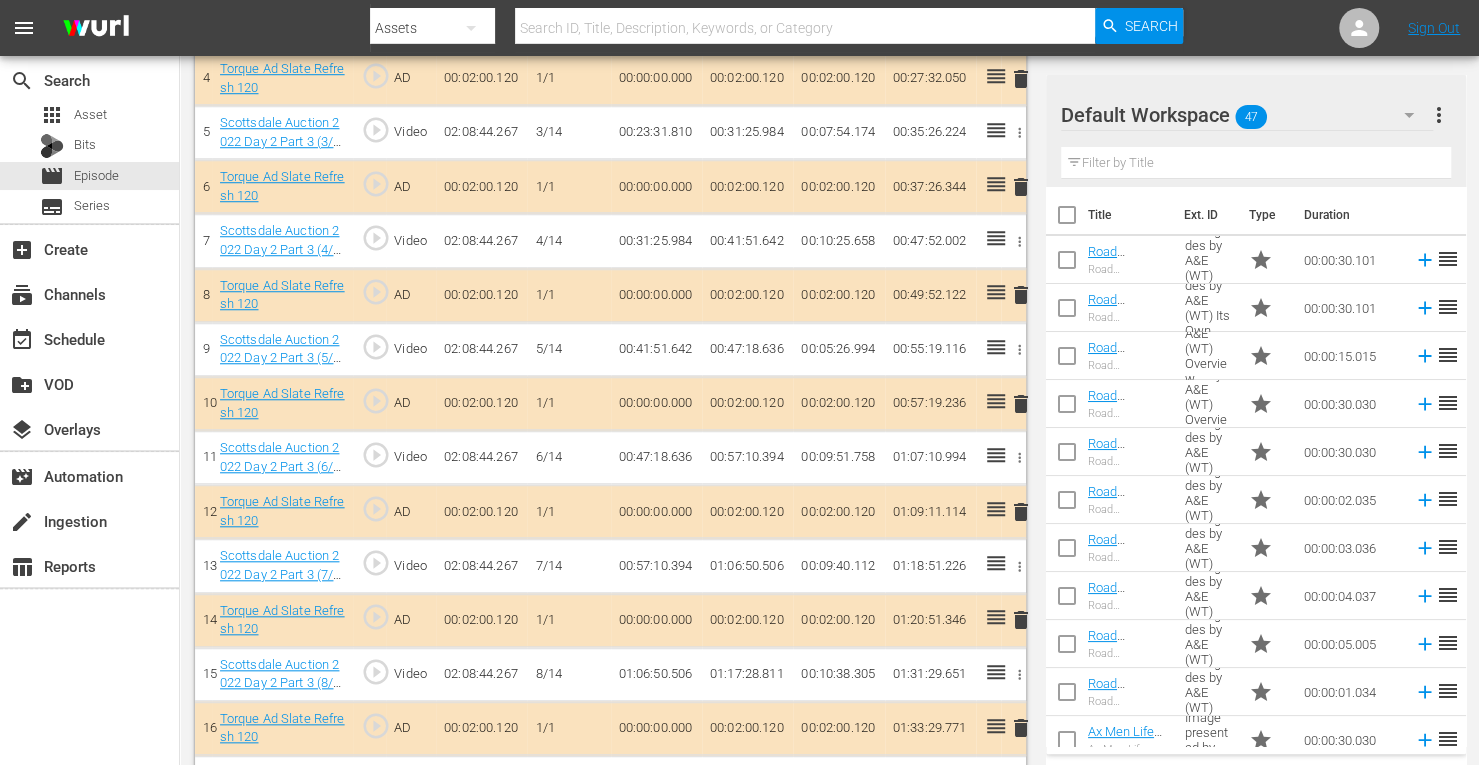 click on "delete" at bounding box center (1021, 404) 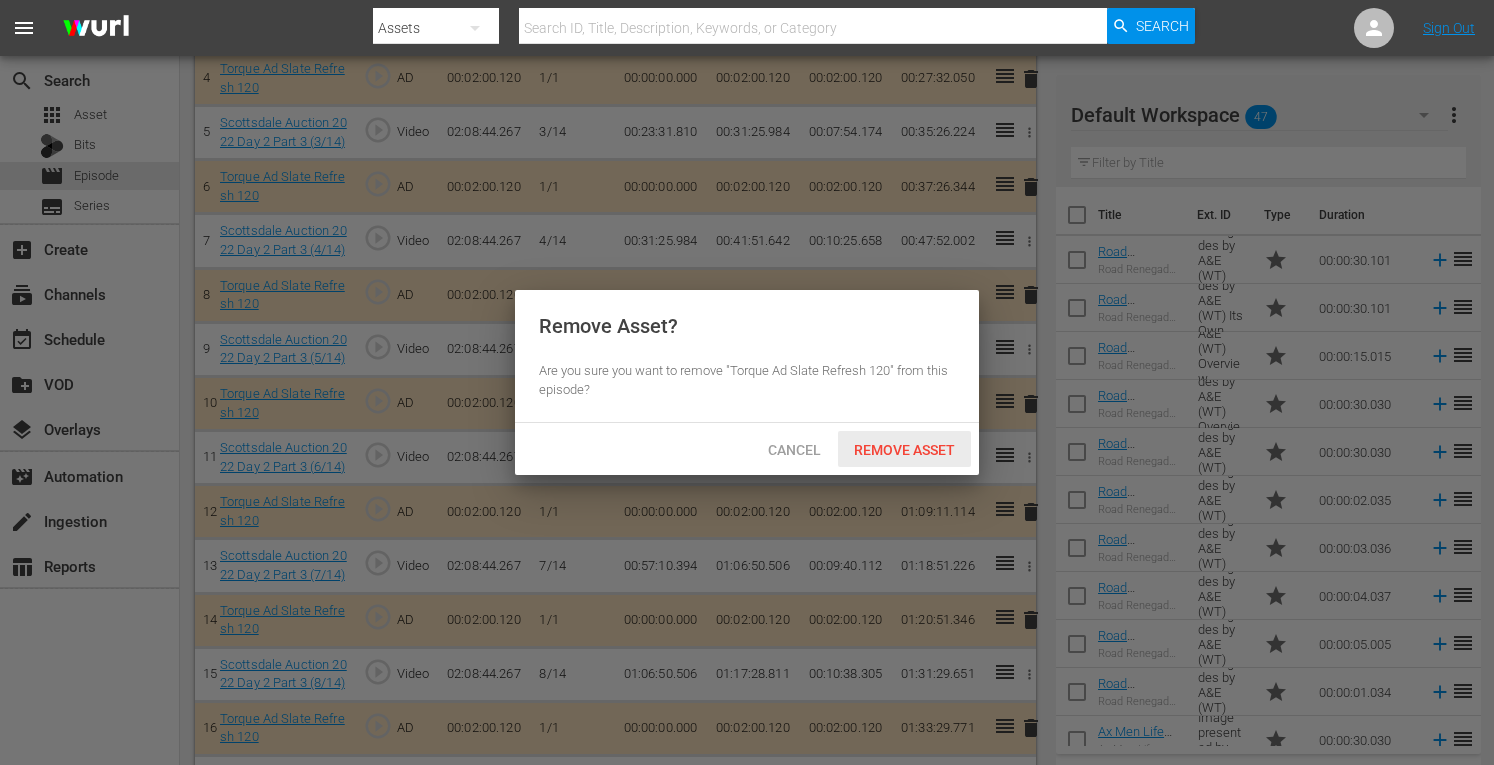 click on "Remove Asset" at bounding box center (904, 449) 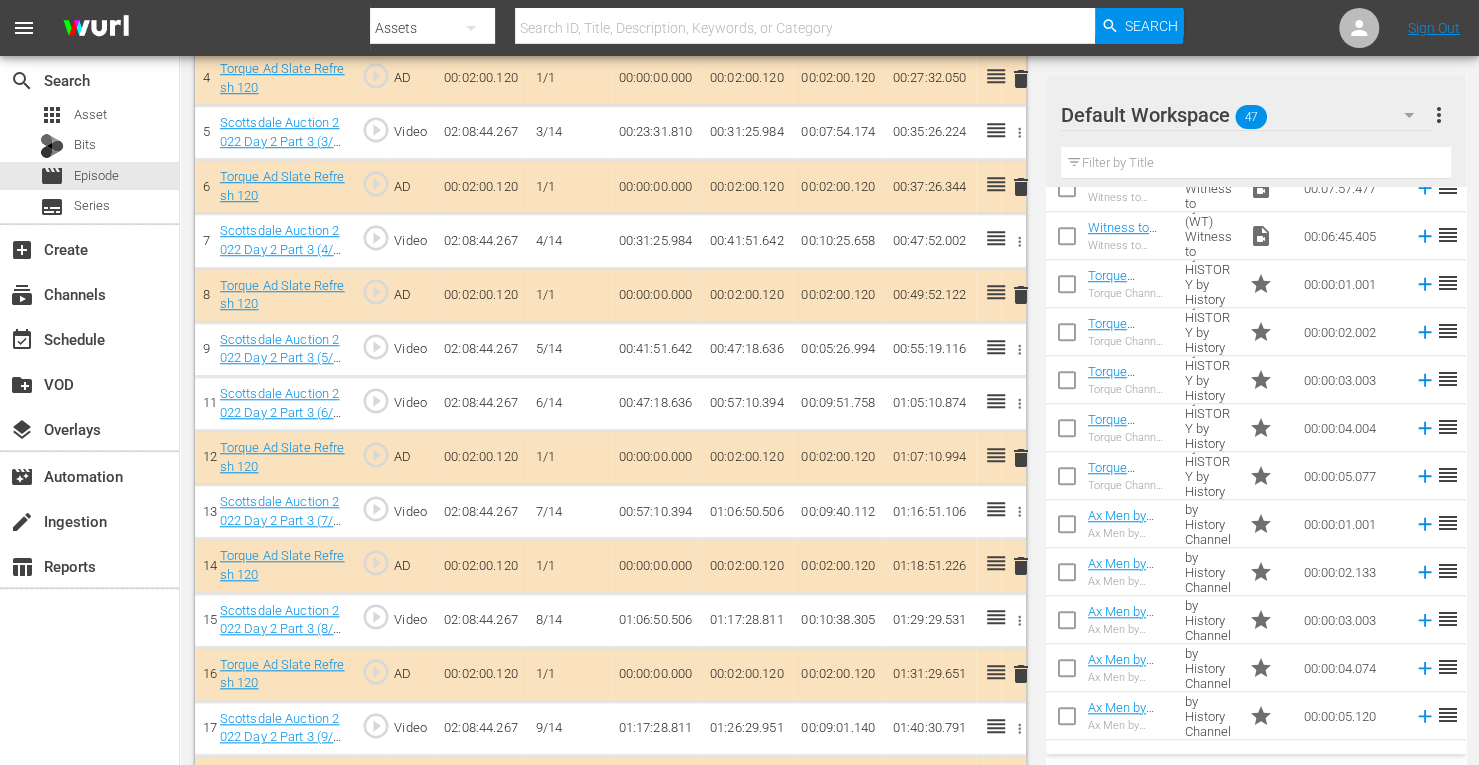 scroll, scrollTop: 977, scrollLeft: 0, axis: vertical 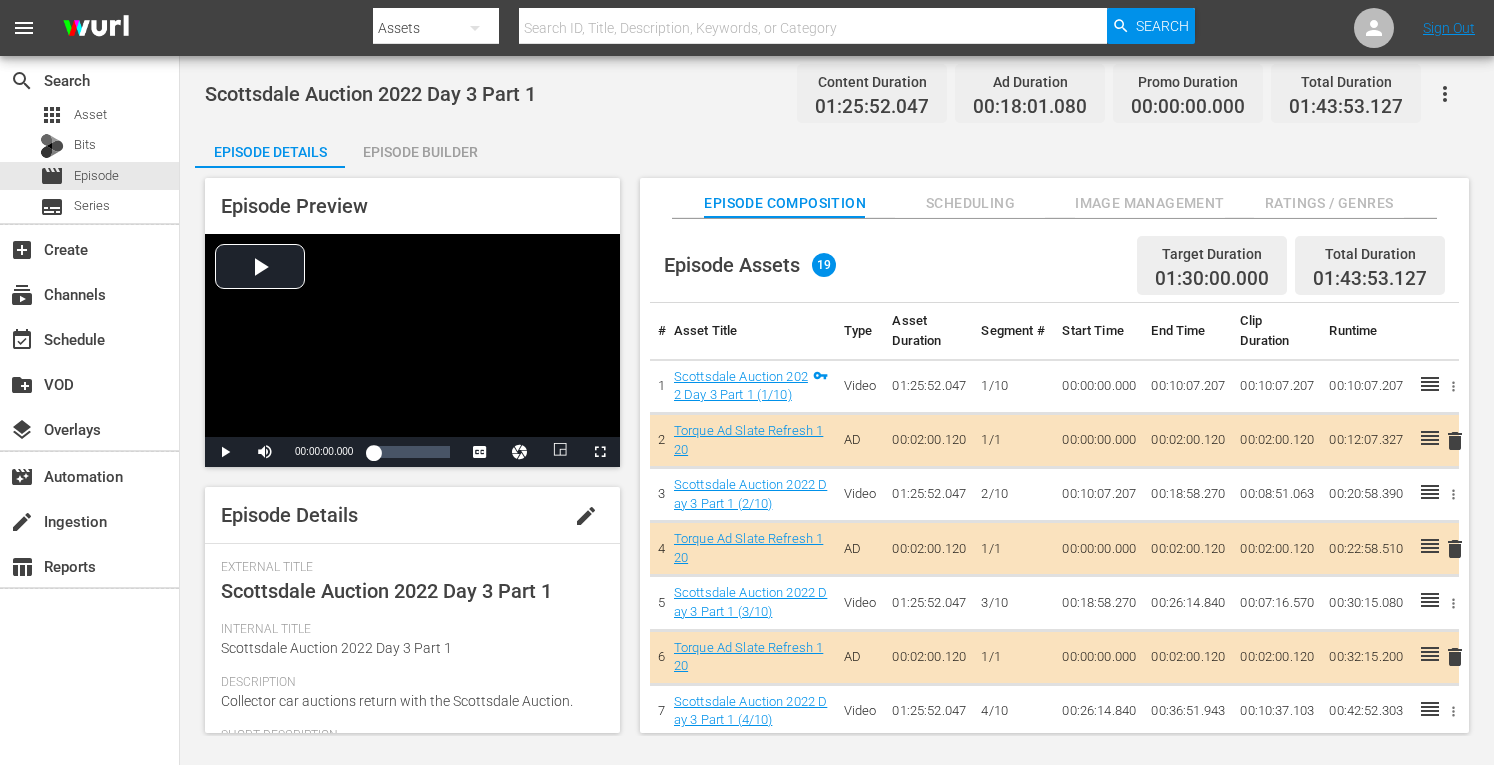 click on "Episode Builder" at bounding box center (420, 152) 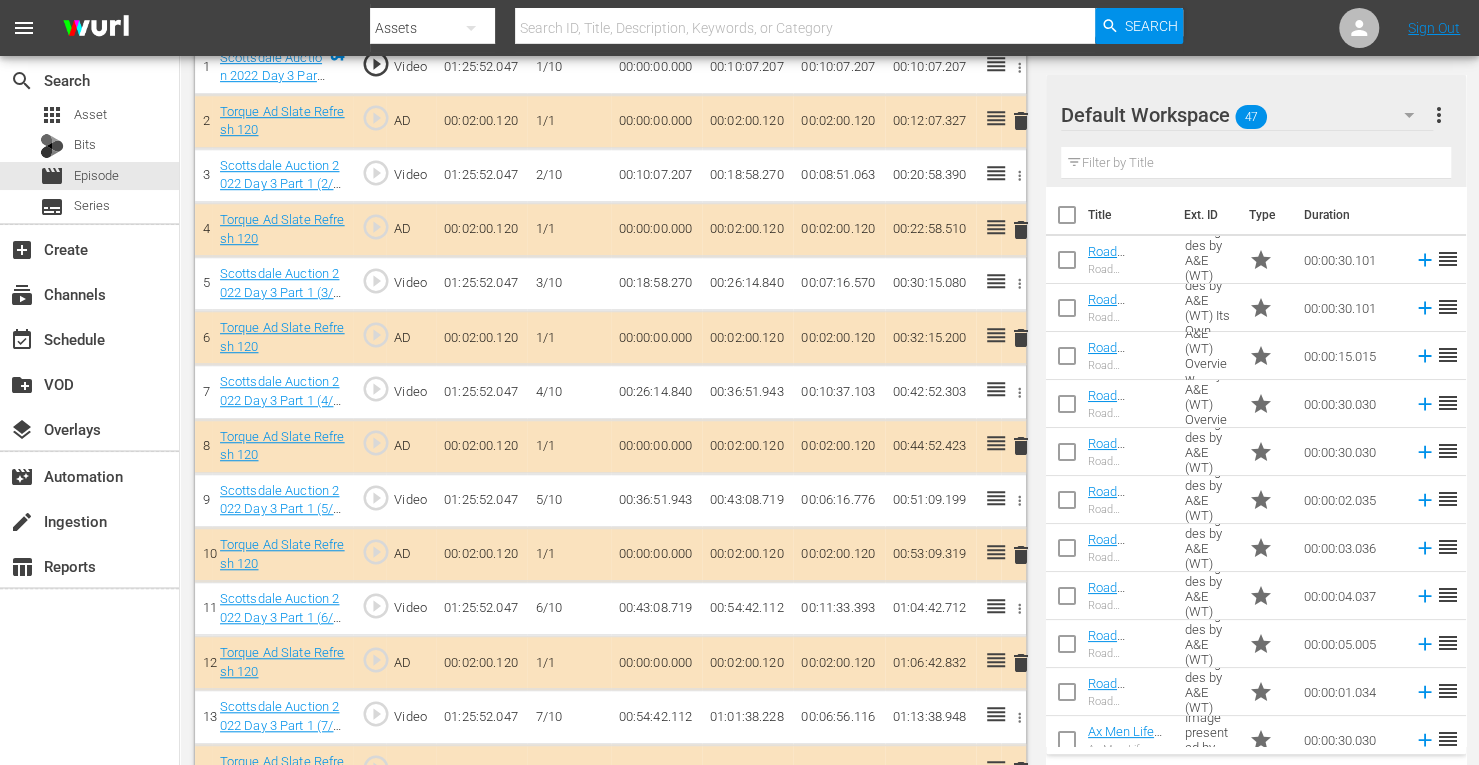 scroll, scrollTop: 674, scrollLeft: 0, axis: vertical 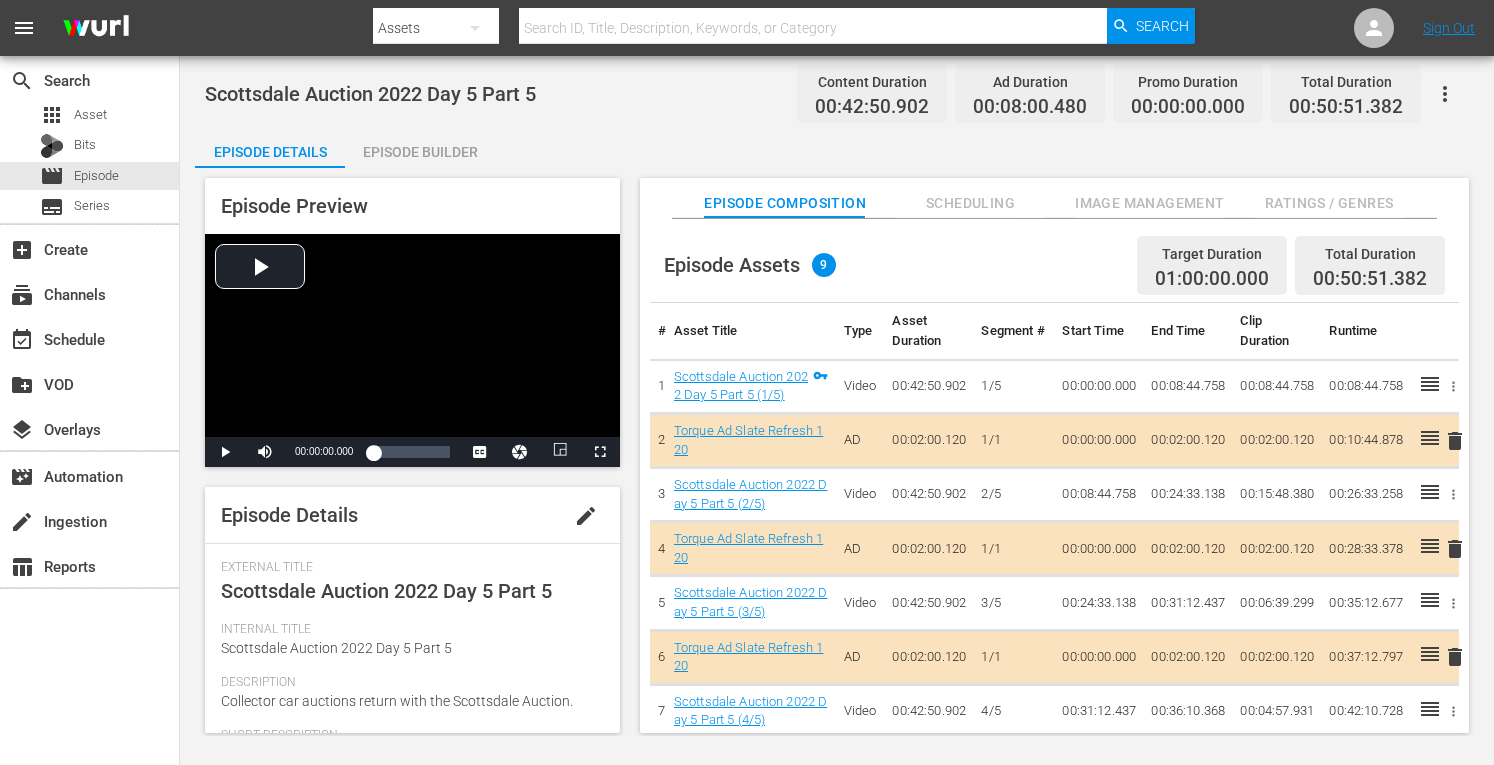 click on "Episode Builder" at bounding box center [420, 152] 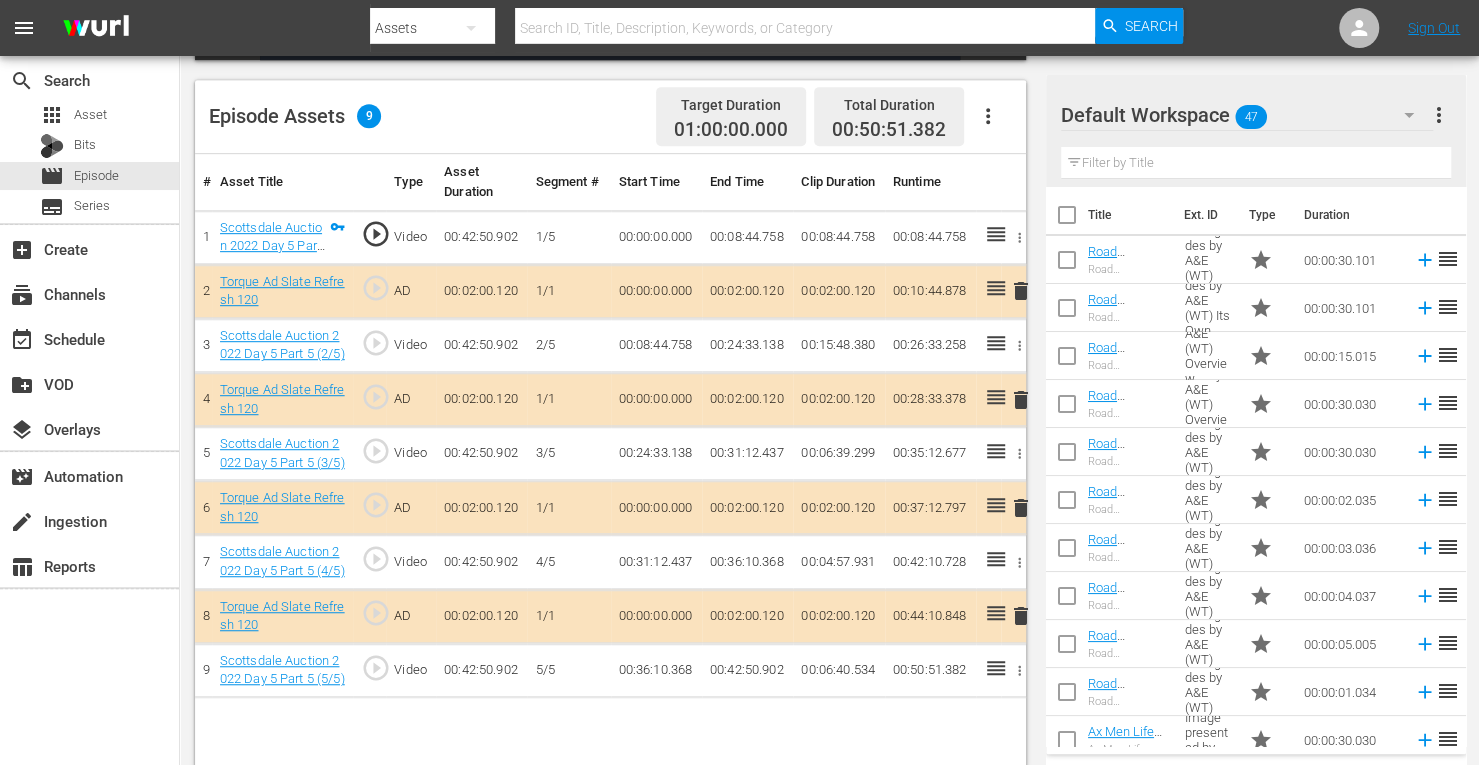 scroll, scrollTop: 497, scrollLeft: 0, axis: vertical 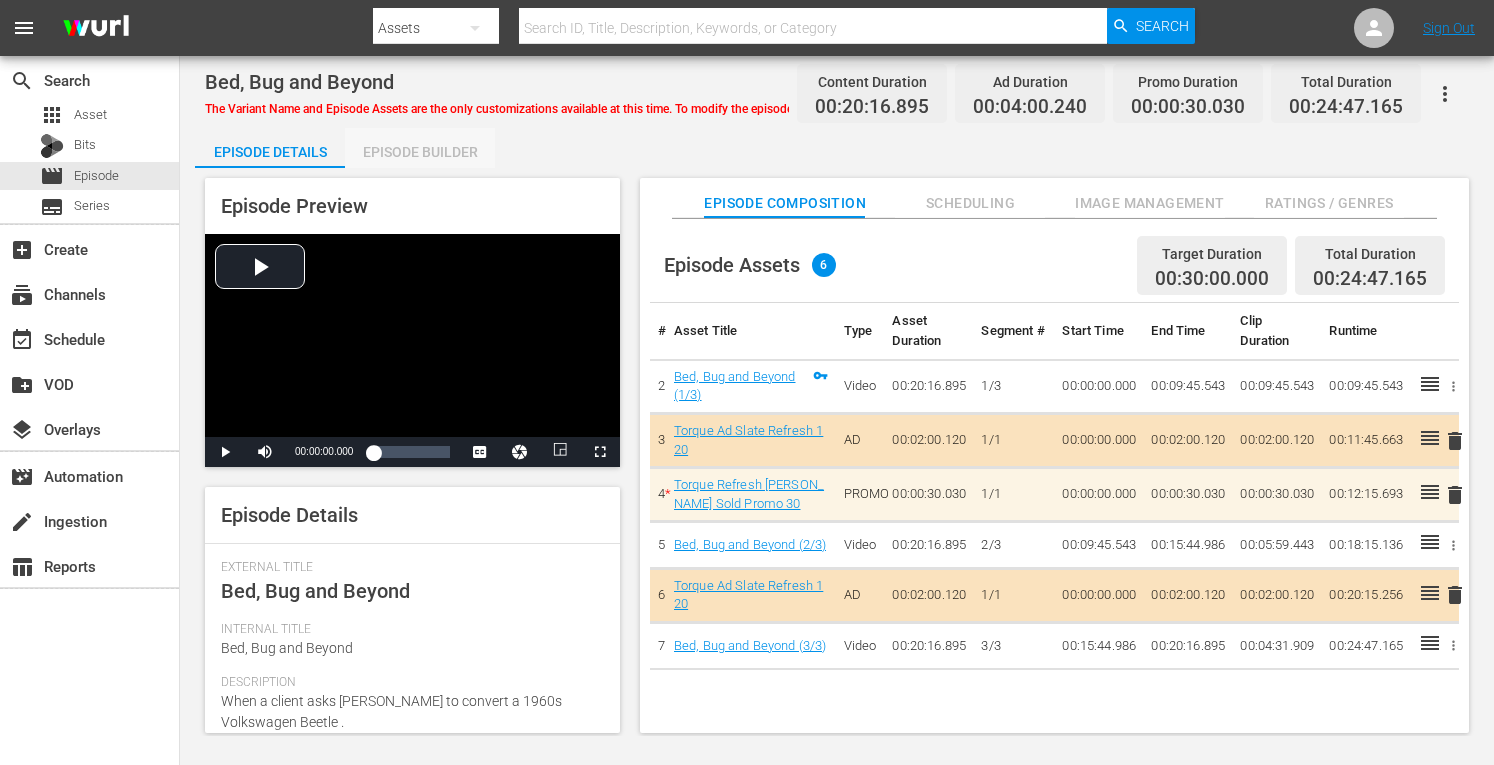 click on "Episode Builder" at bounding box center (420, 152) 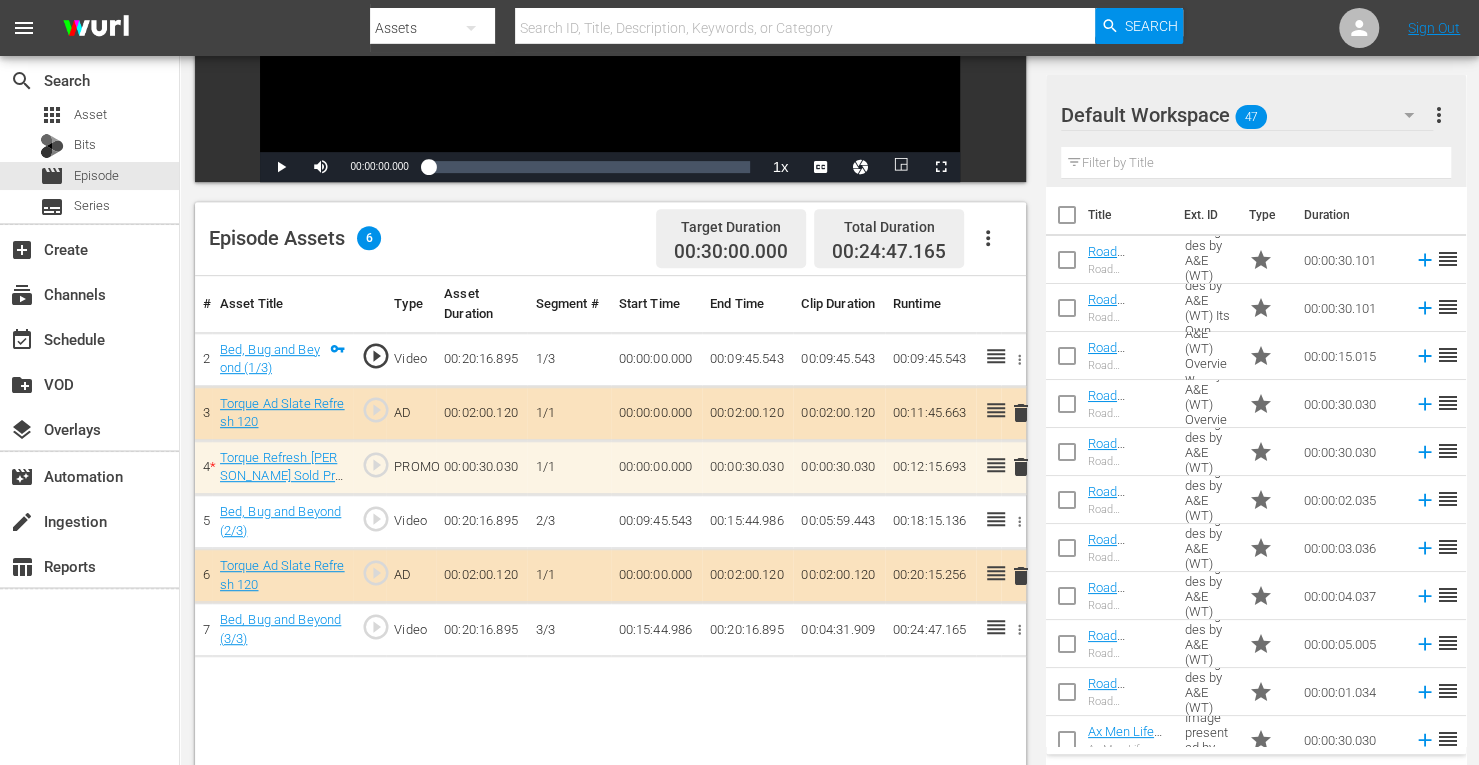 scroll, scrollTop: 520, scrollLeft: 0, axis: vertical 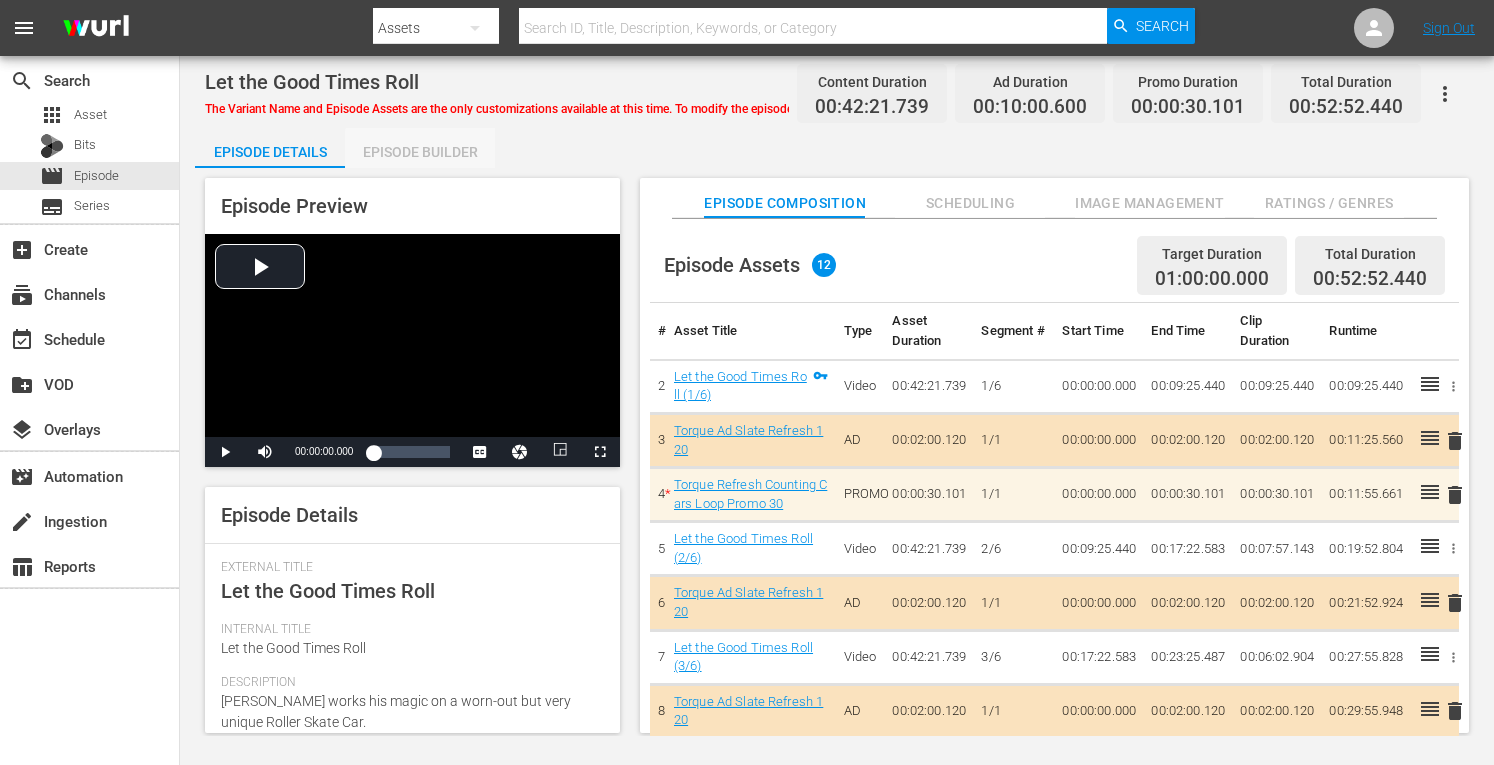 click on "Episode Builder" at bounding box center (420, 152) 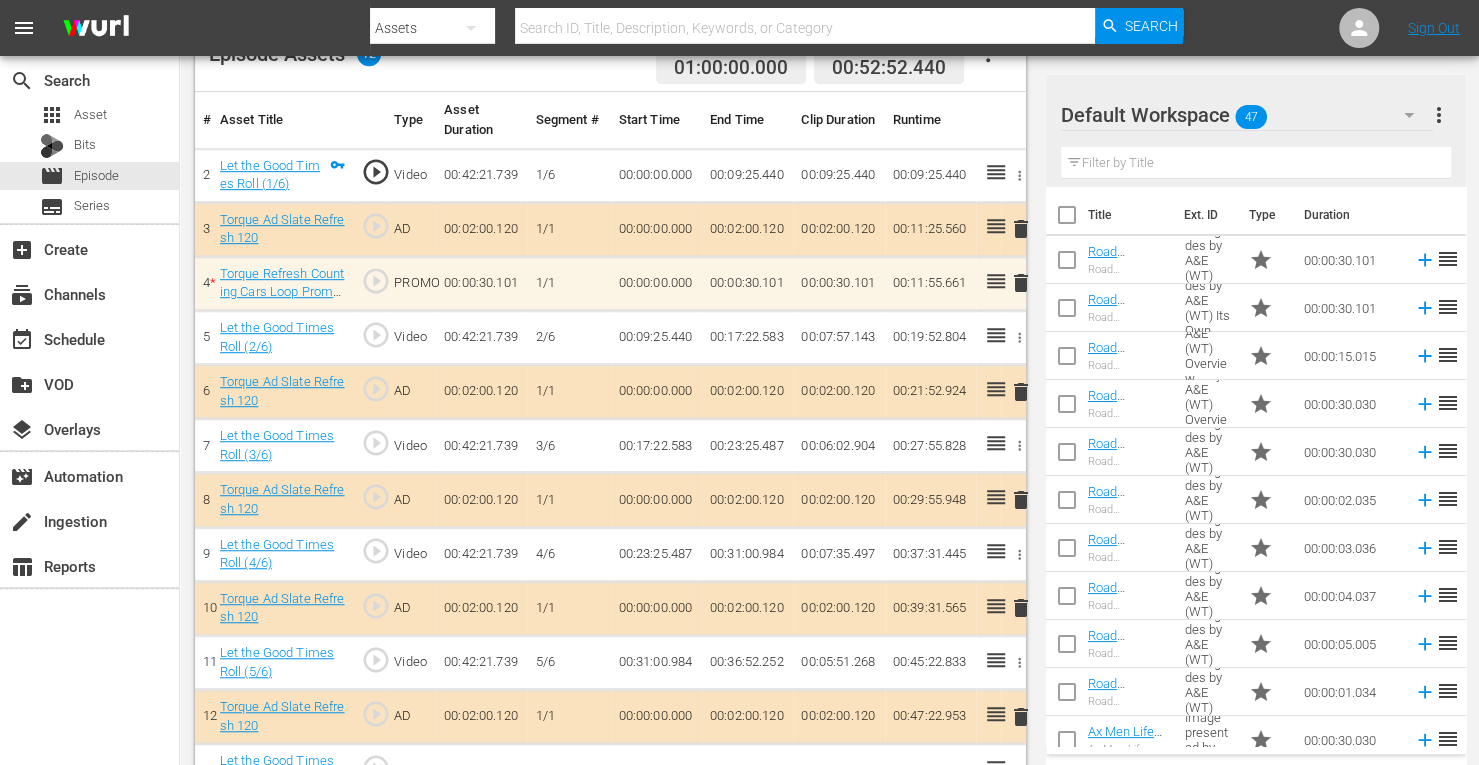 scroll, scrollTop: 607, scrollLeft: 0, axis: vertical 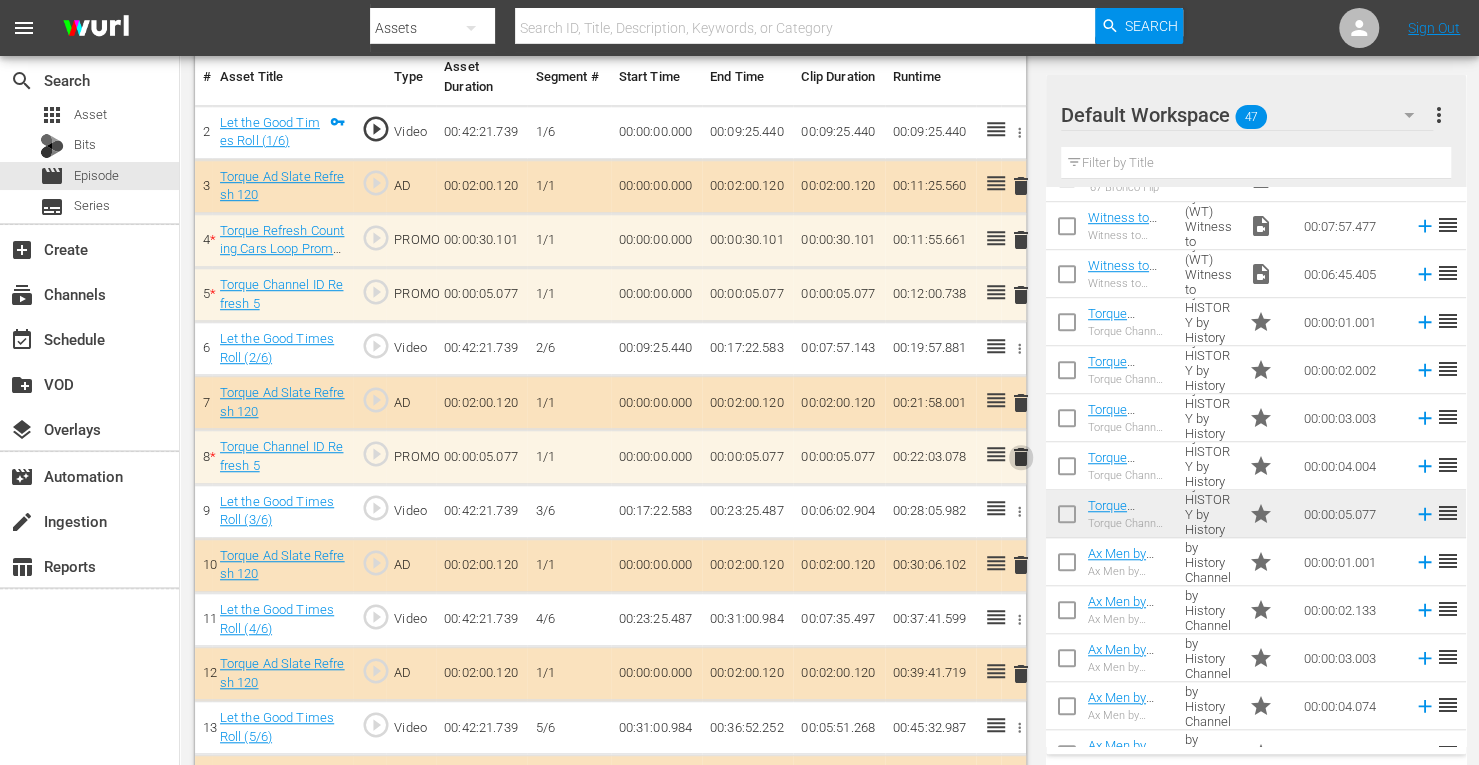 click on "delete" at bounding box center (1021, 457) 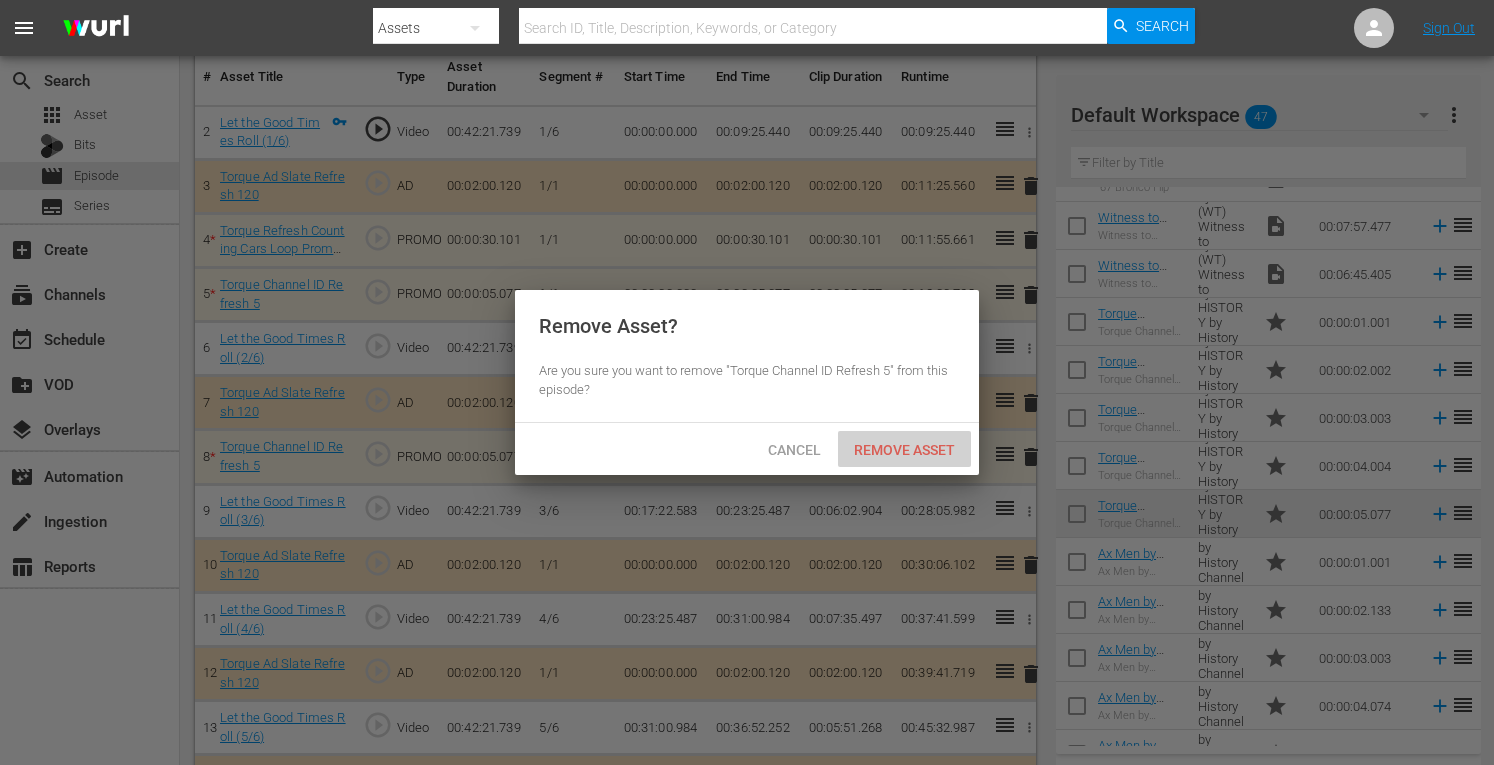 click on "Remove Asset" at bounding box center (904, 450) 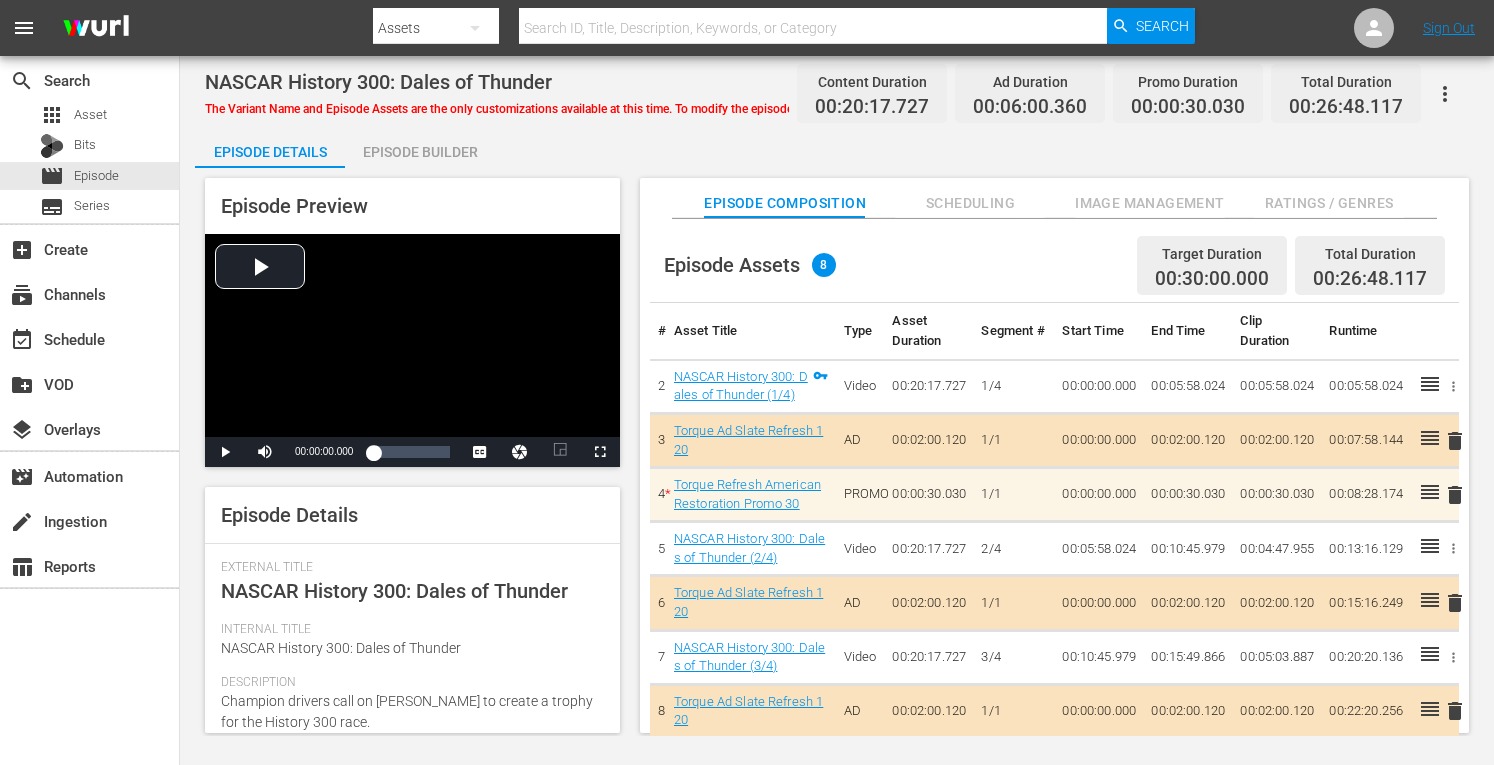 scroll, scrollTop: 0, scrollLeft: 0, axis: both 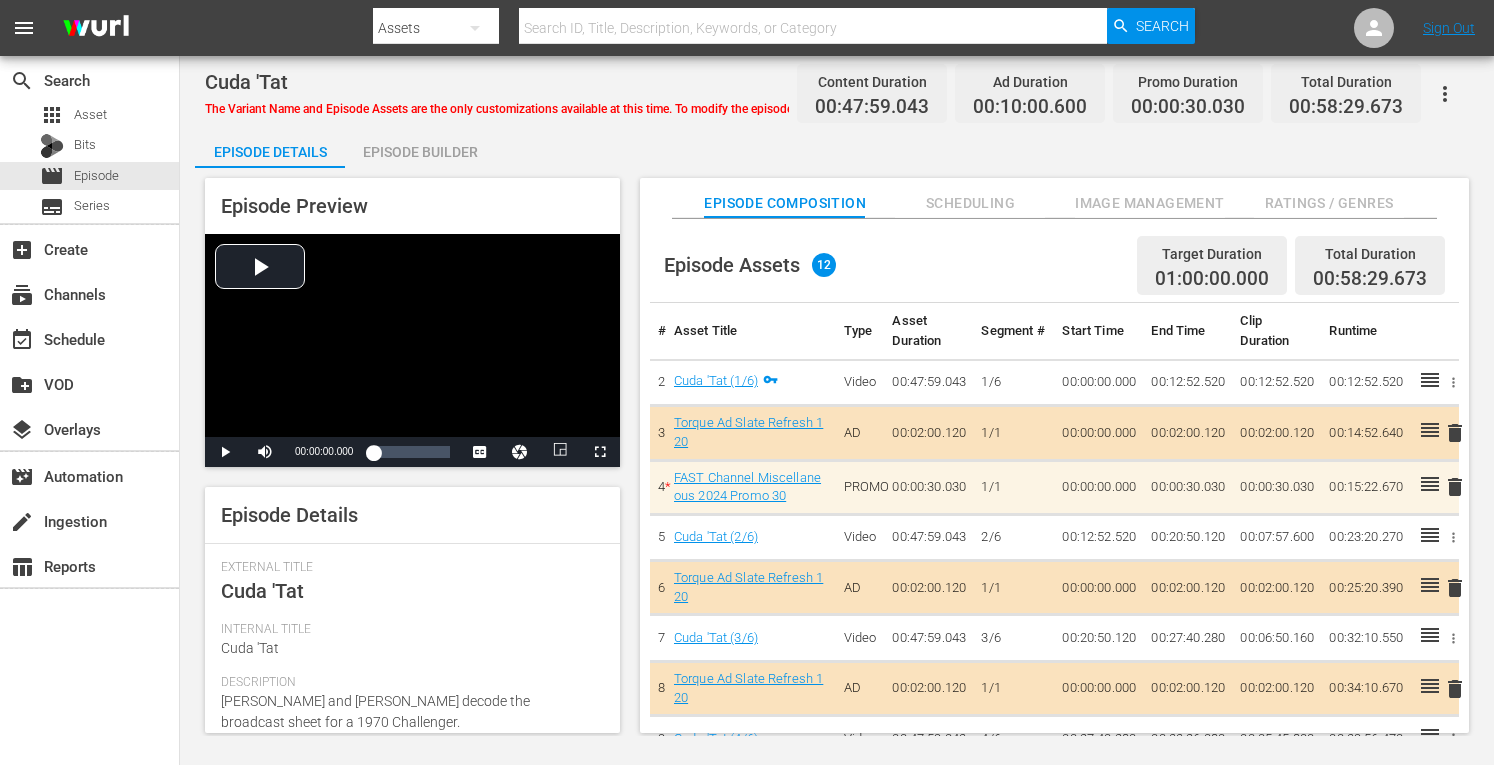 click on "Episode Builder" at bounding box center (420, 152) 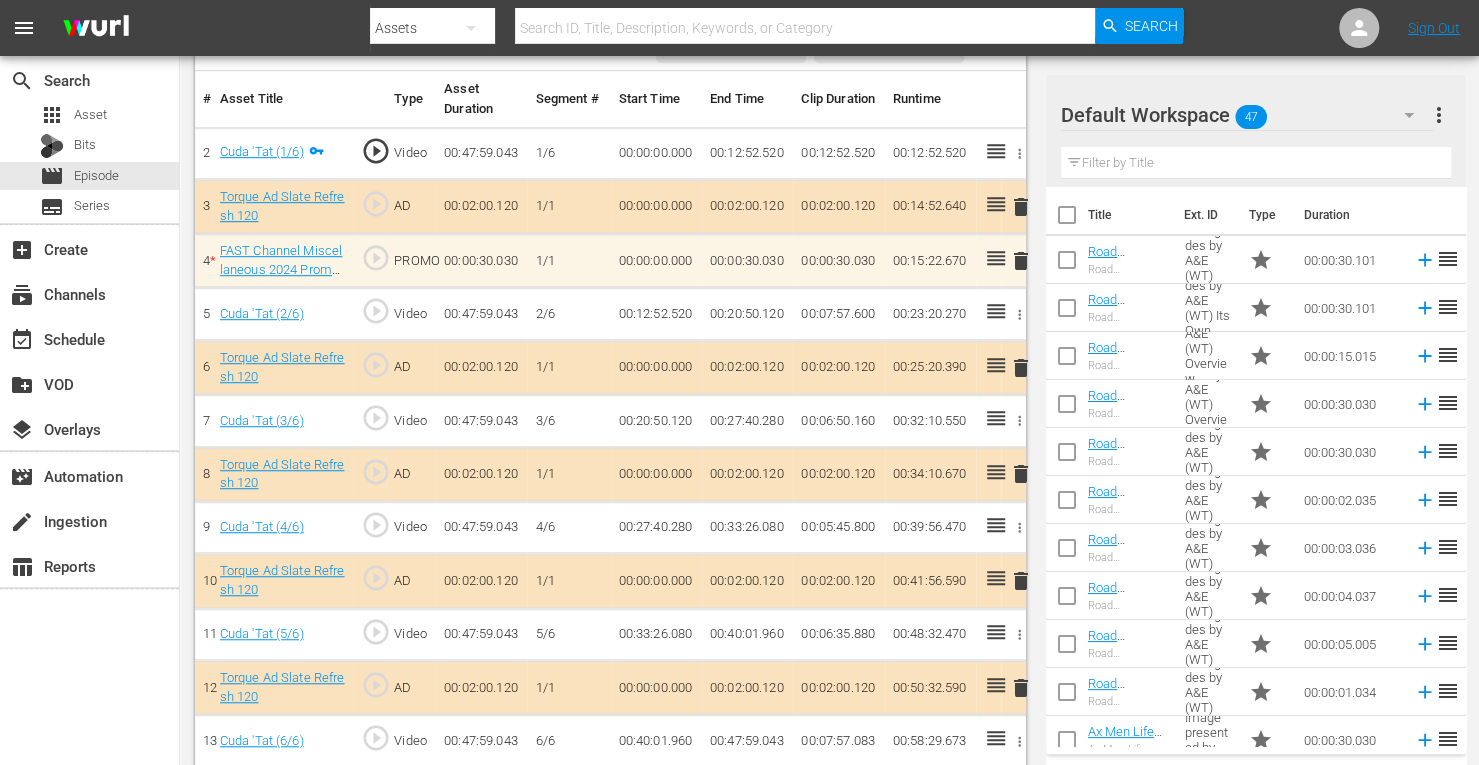 scroll, scrollTop: 596, scrollLeft: 0, axis: vertical 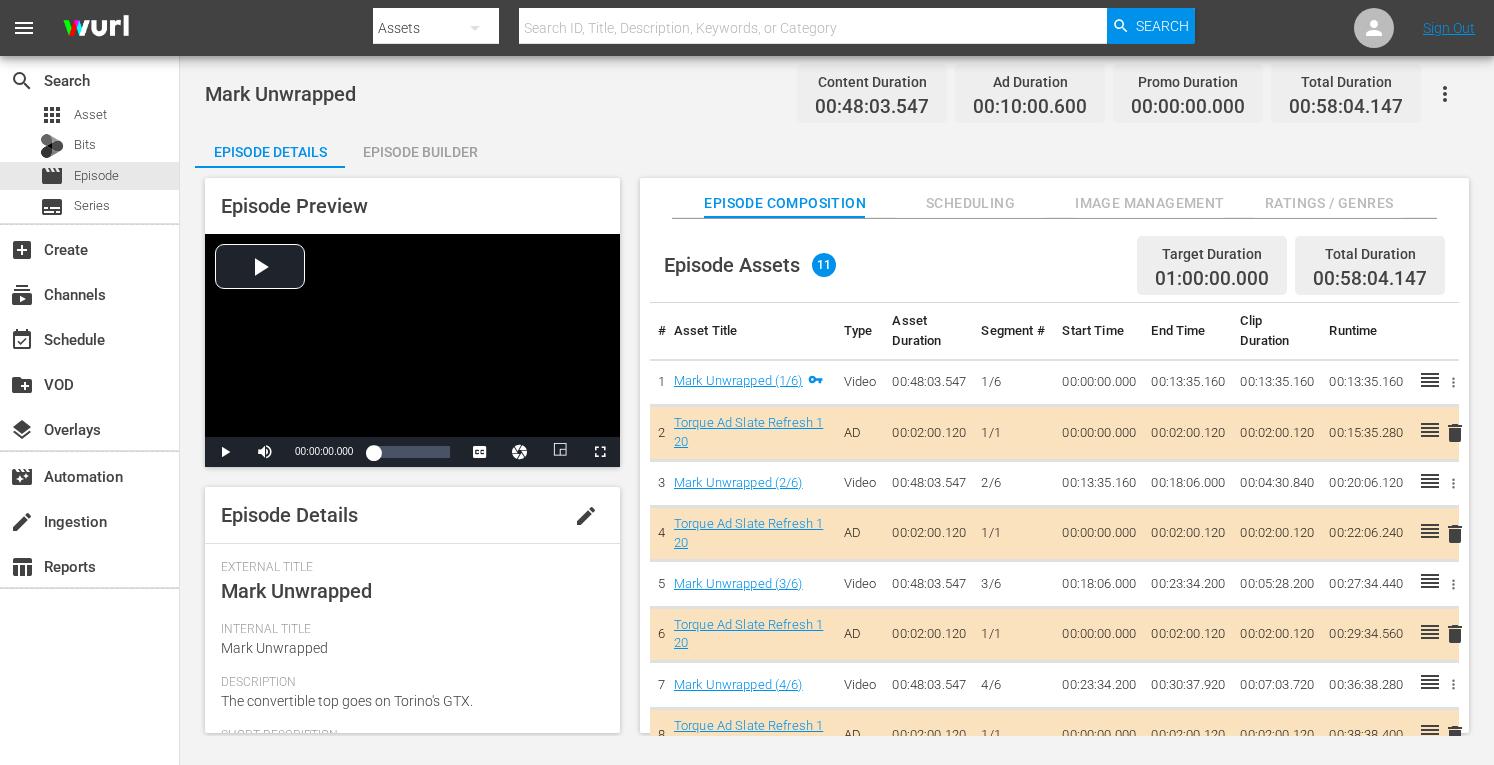 click on "Episode Builder" at bounding box center [420, 152] 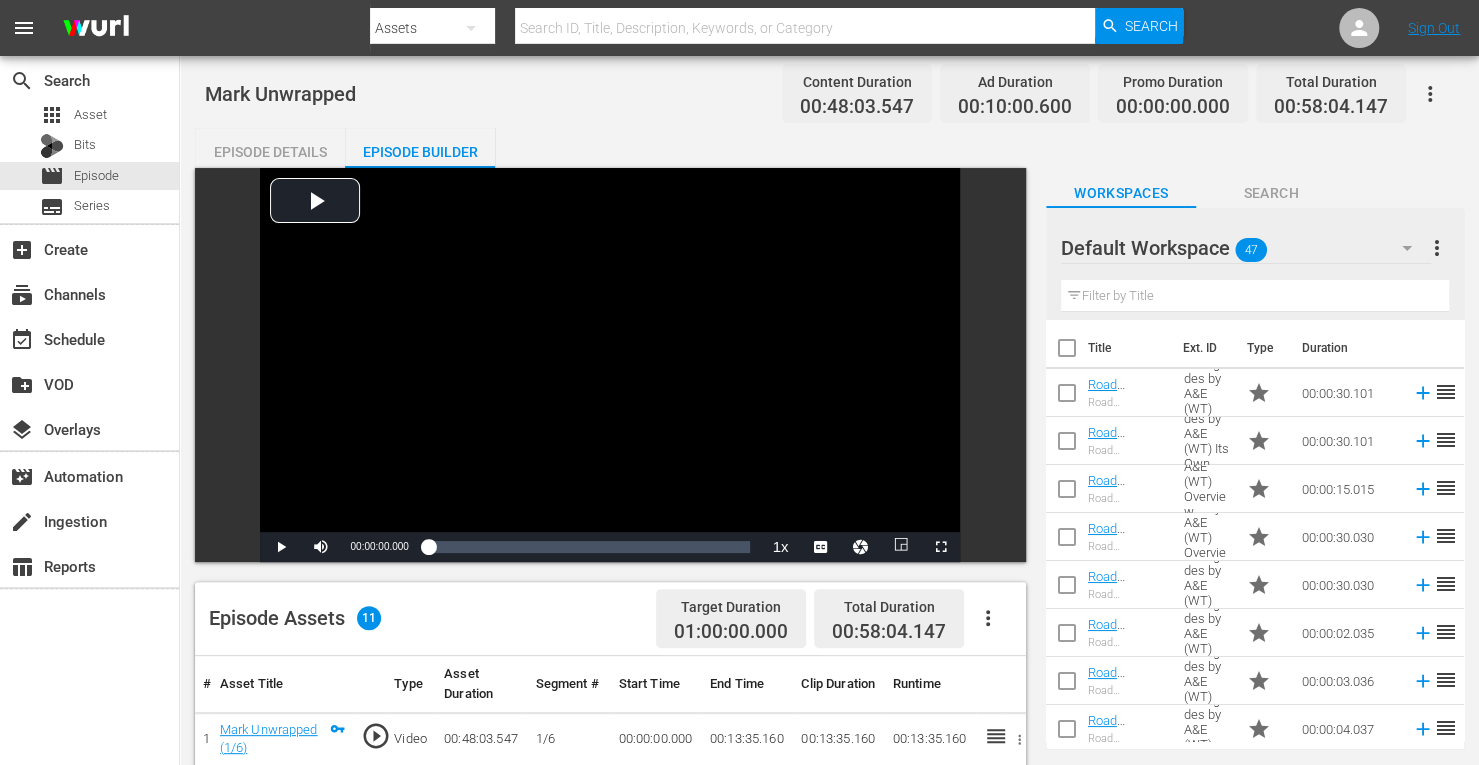click on "menu Search By Assets Search ID, Title, Description, Keywords, or Category Search Sign Out" at bounding box center (739, 28) 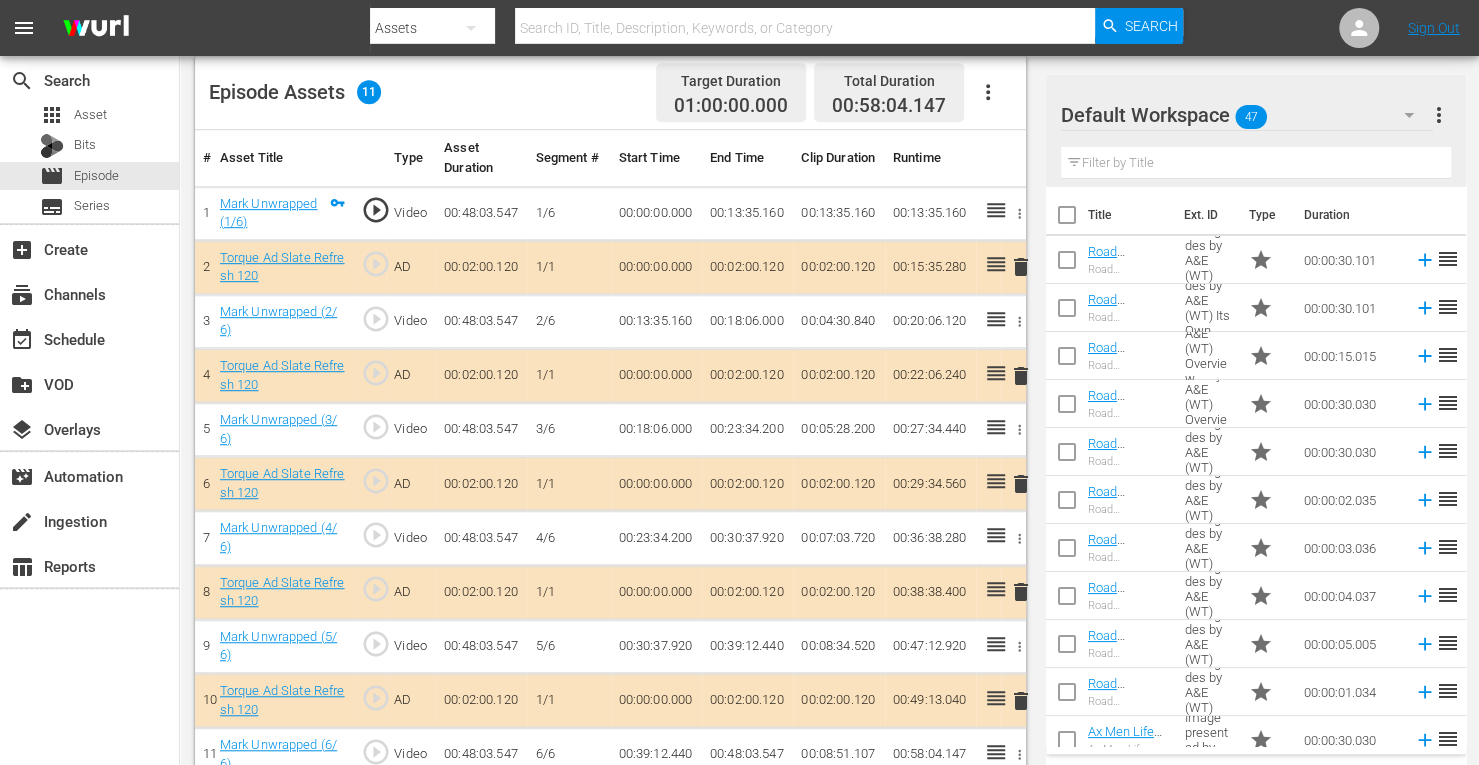 scroll, scrollTop: 554, scrollLeft: 0, axis: vertical 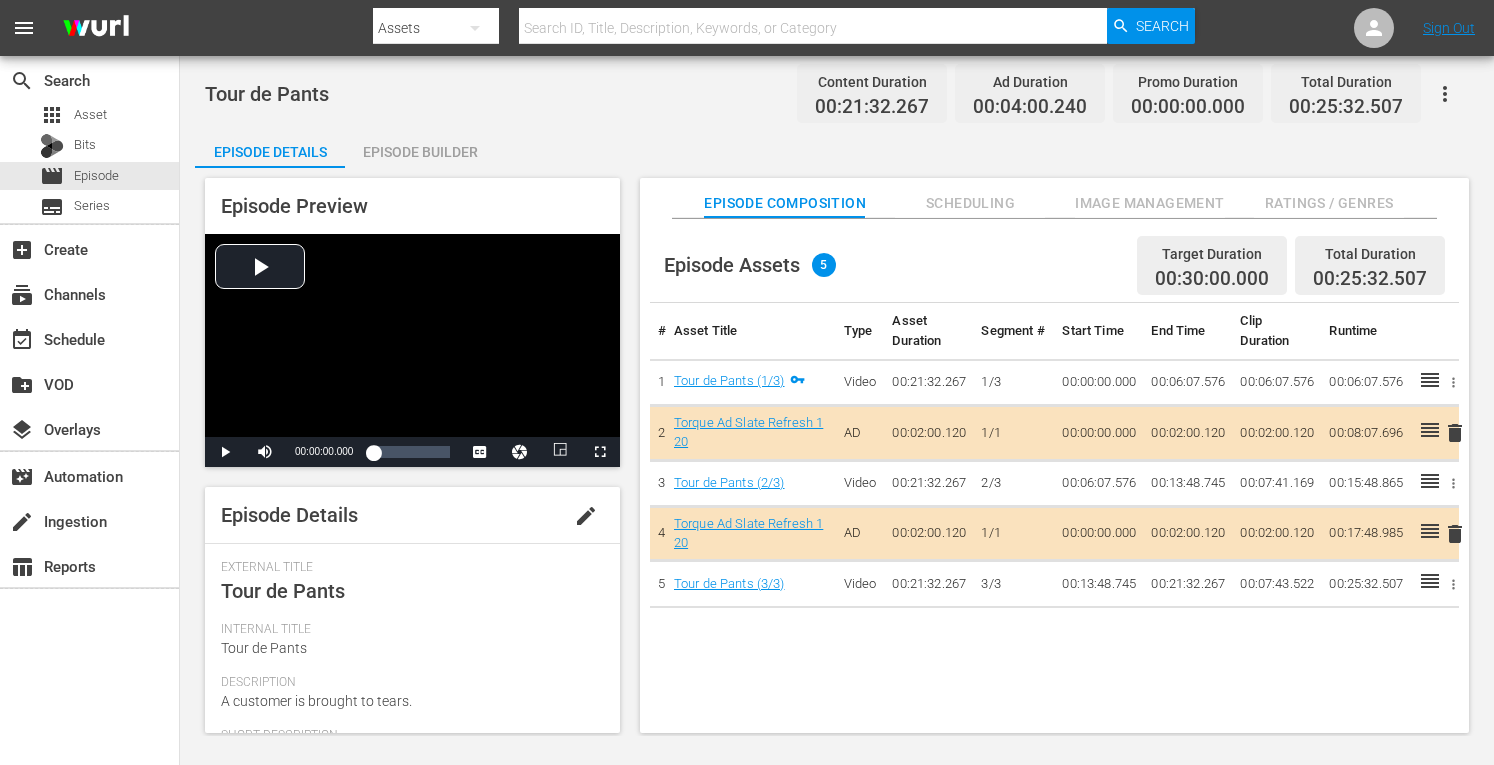 click on "Episode Builder" at bounding box center (420, 152) 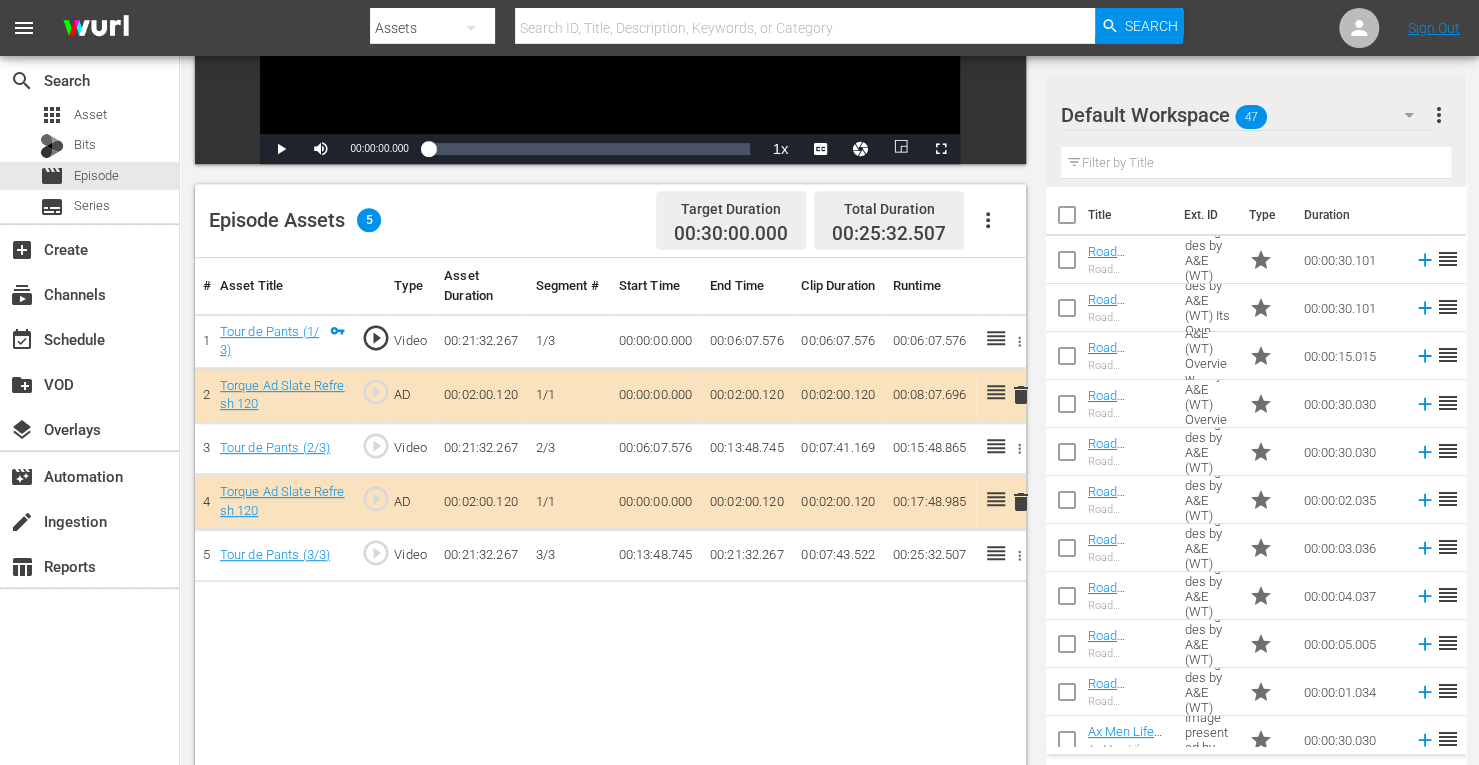 scroll, scrollTop: 410, scrollLeft: 0, axis: vertical 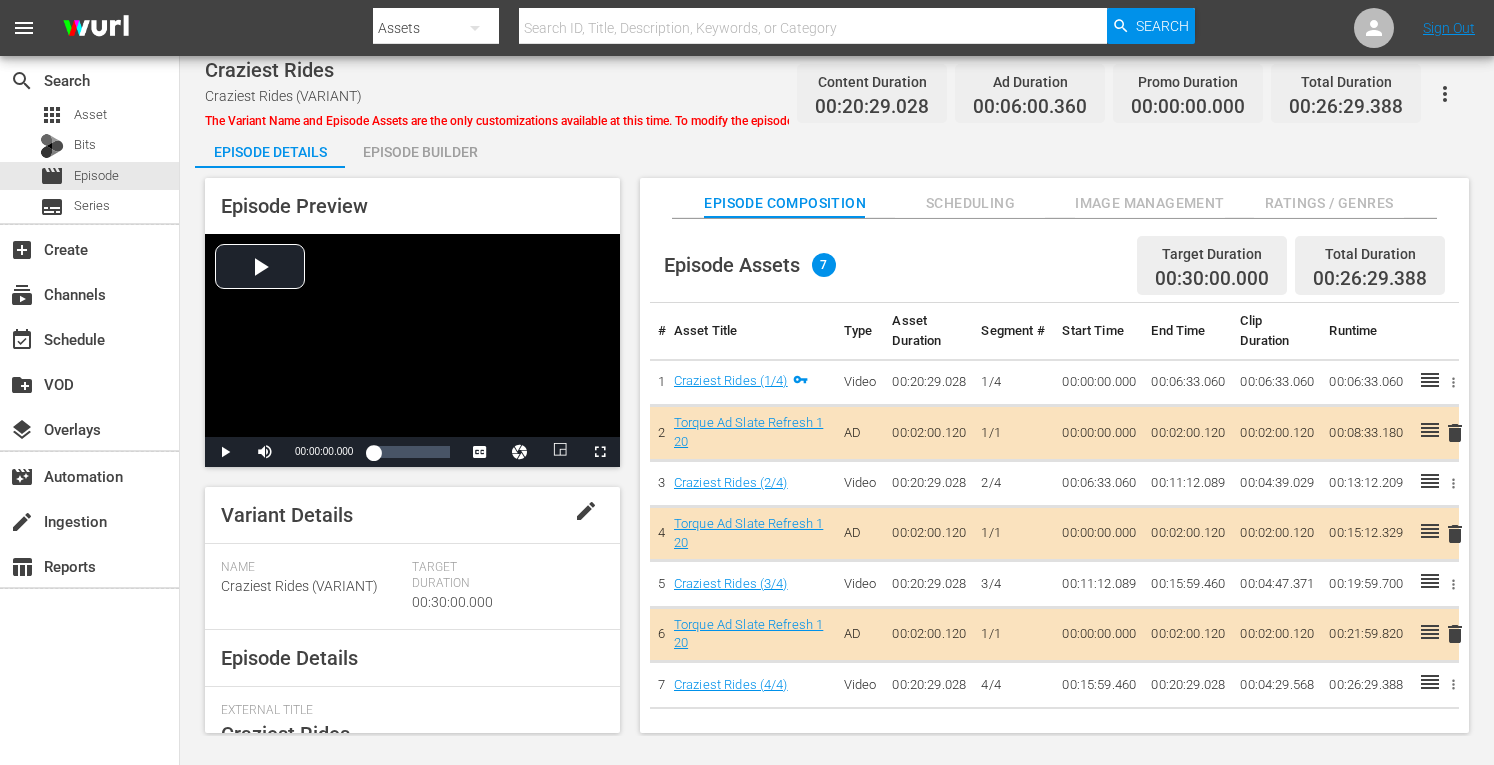 click on "Episode Builder" at bounding box center (420, 152) 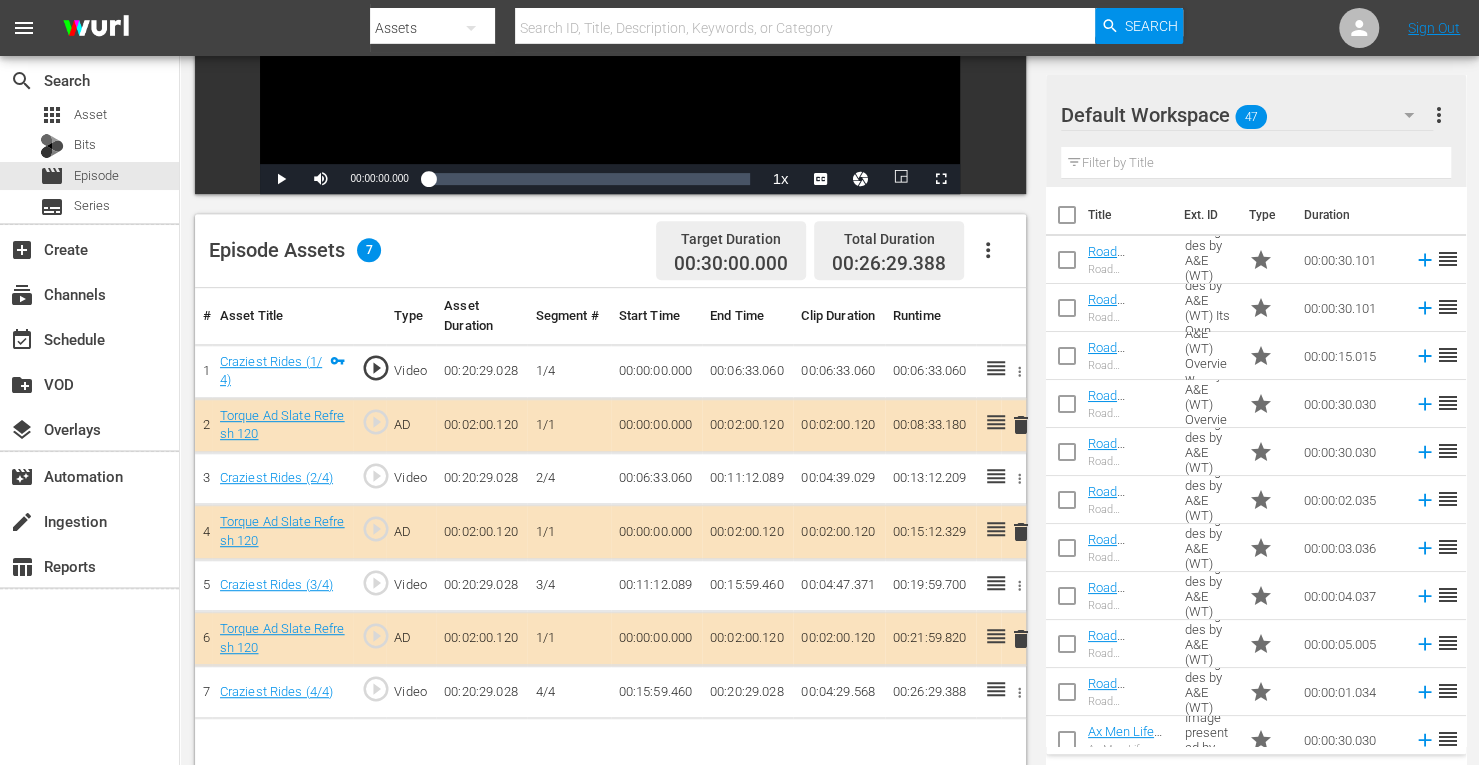 scroll, scrollTop: 520, scrollLeft: 0, axis: vertical 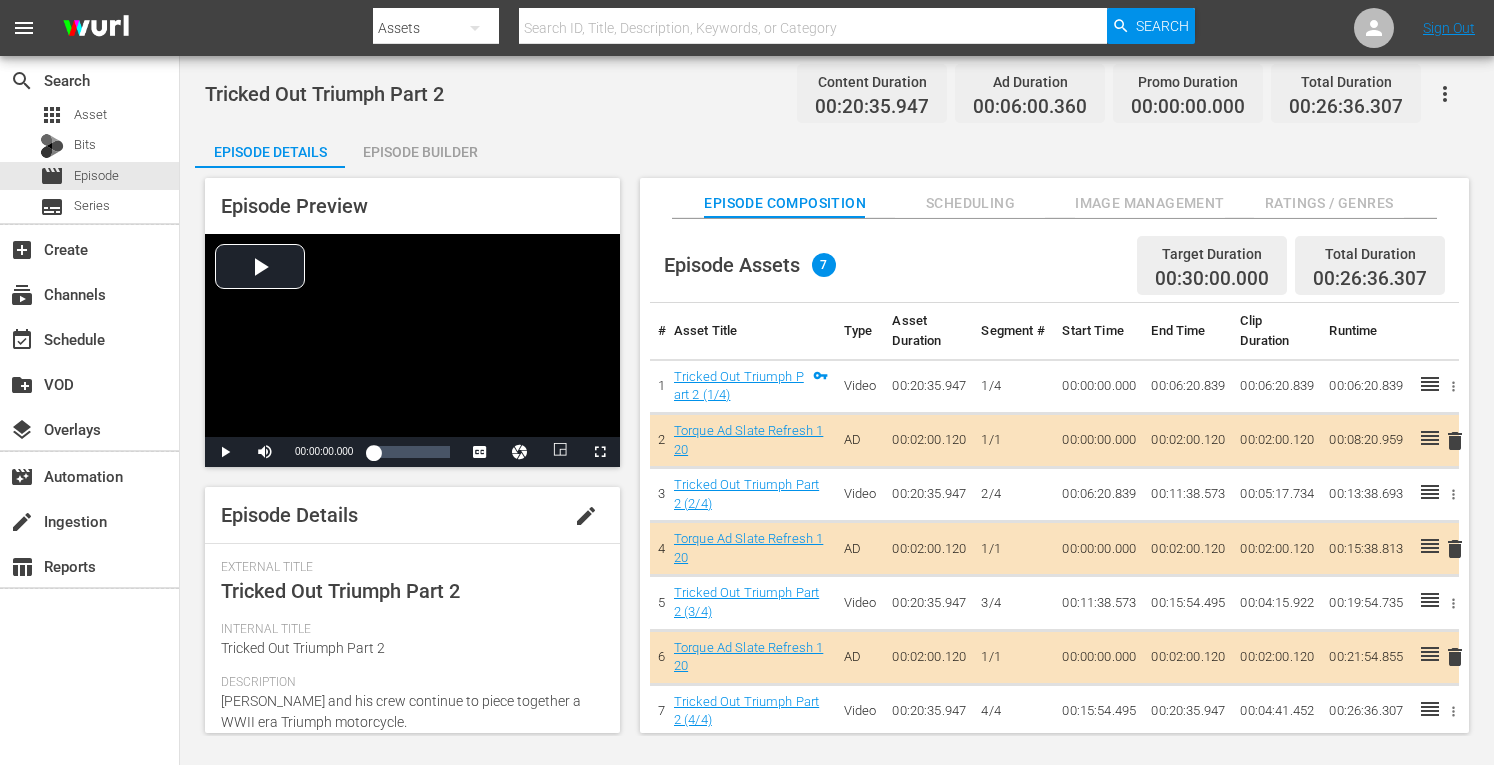 click on "Episode Builder" at bounding box center [420, 152] 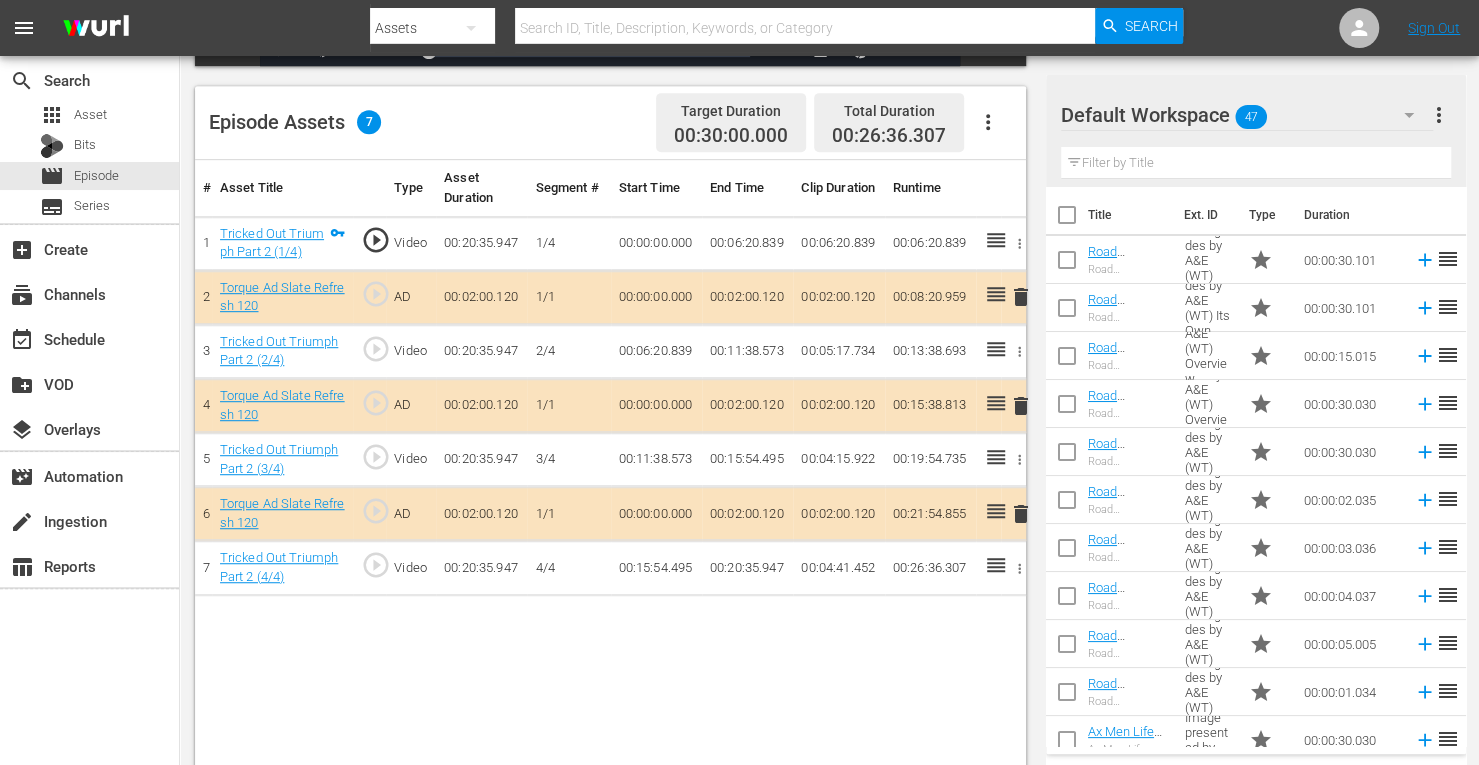 scroll, scrollTop: 520, scrollLeft: 0, axis: vertical 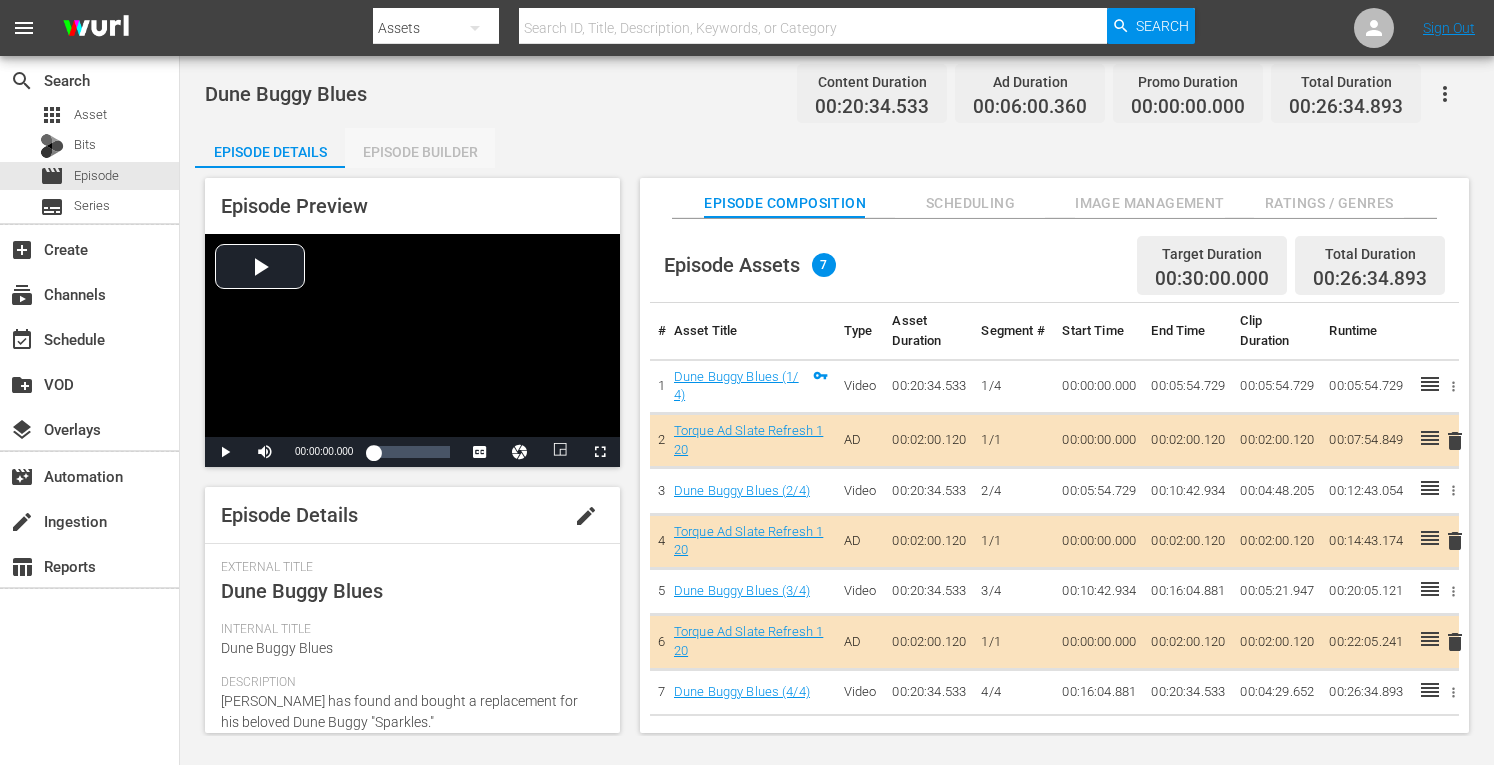 click on "Episode Builder" at bounding box center (420, 152) 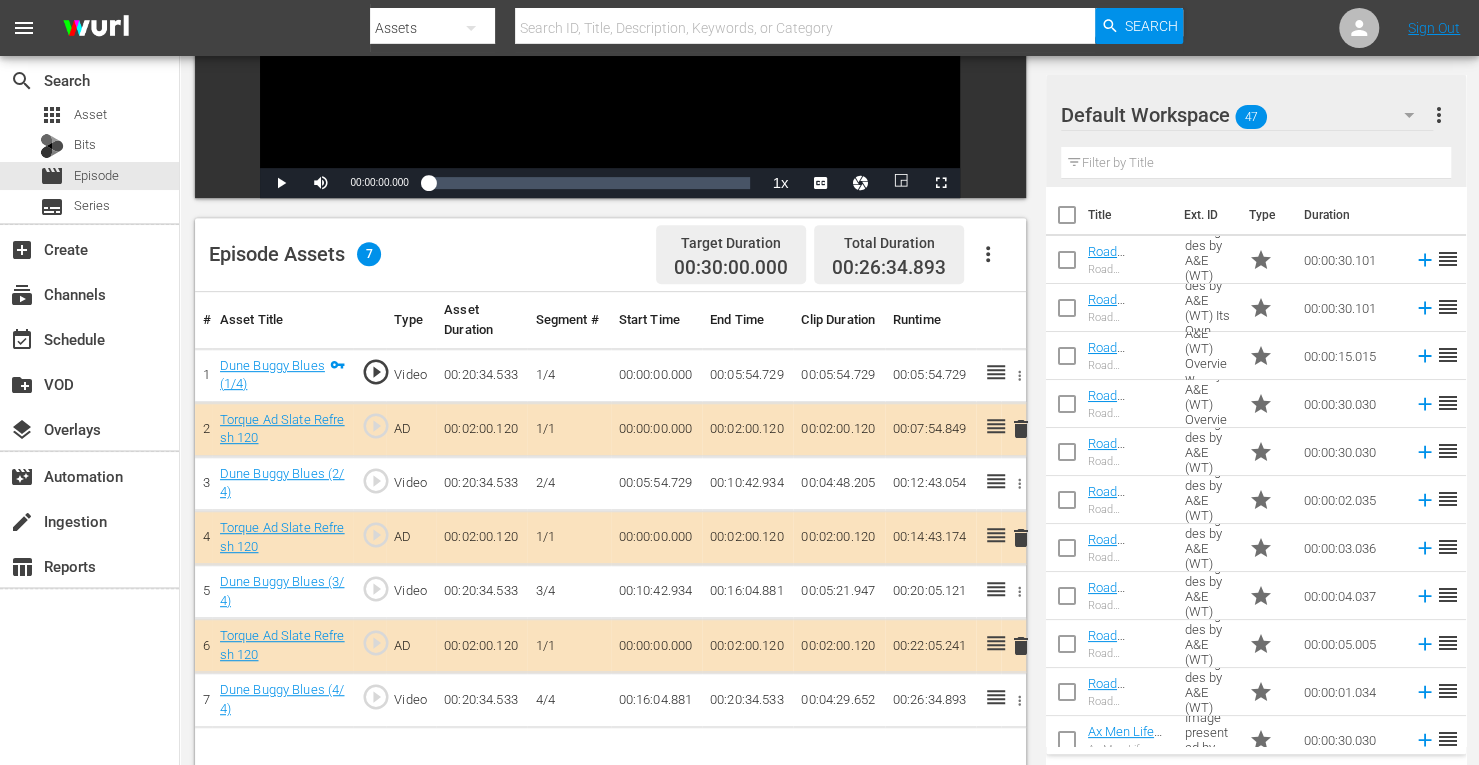 scroll, scrollTop: 520, scrollLeft: 0, axis: vertical 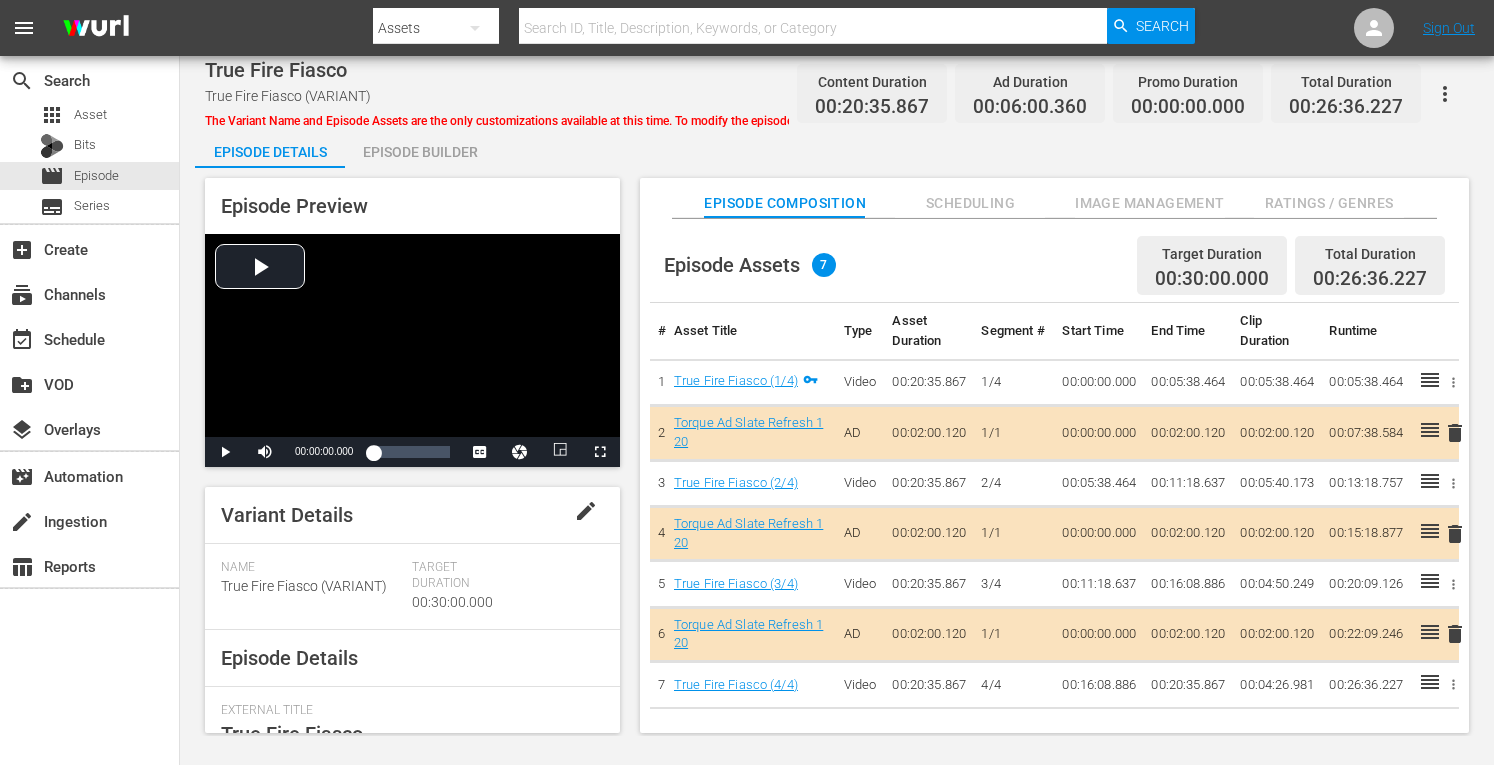 click on "Episode Builder" at bounding box center (420, 152) 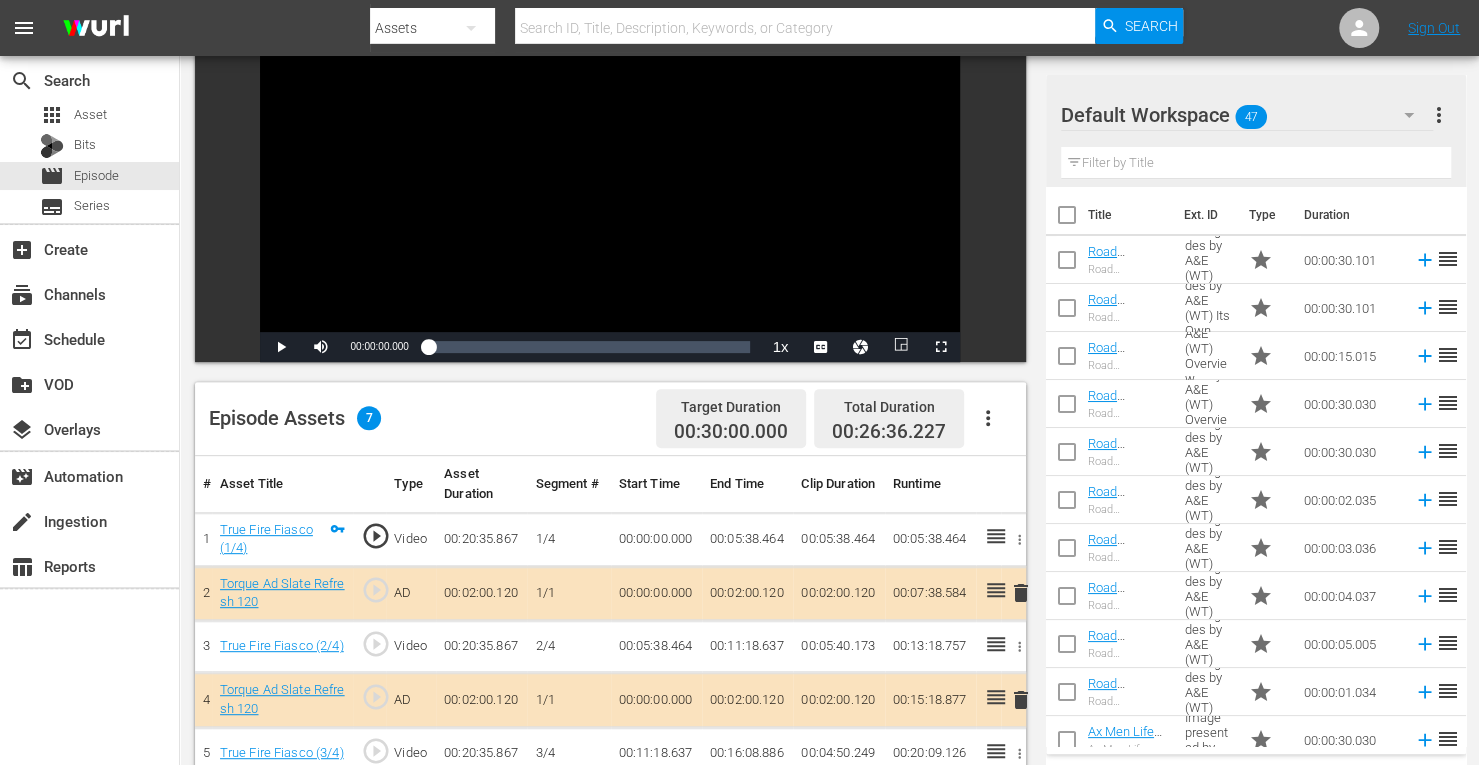 scroll, scrollTop: 520, scrollLeft: 0, axis: vertical 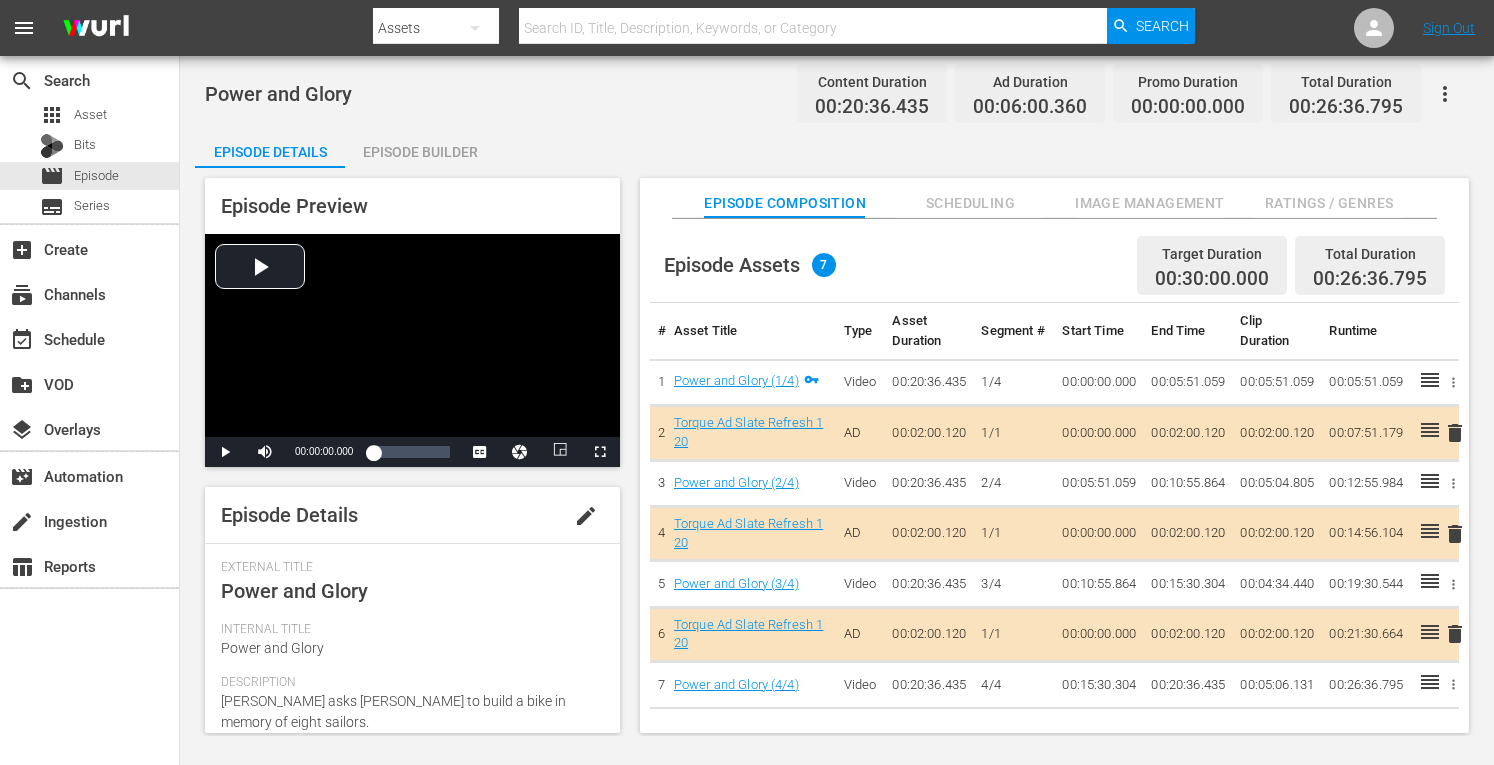 click on "Episode Builder" at bounding box center (420, 152) 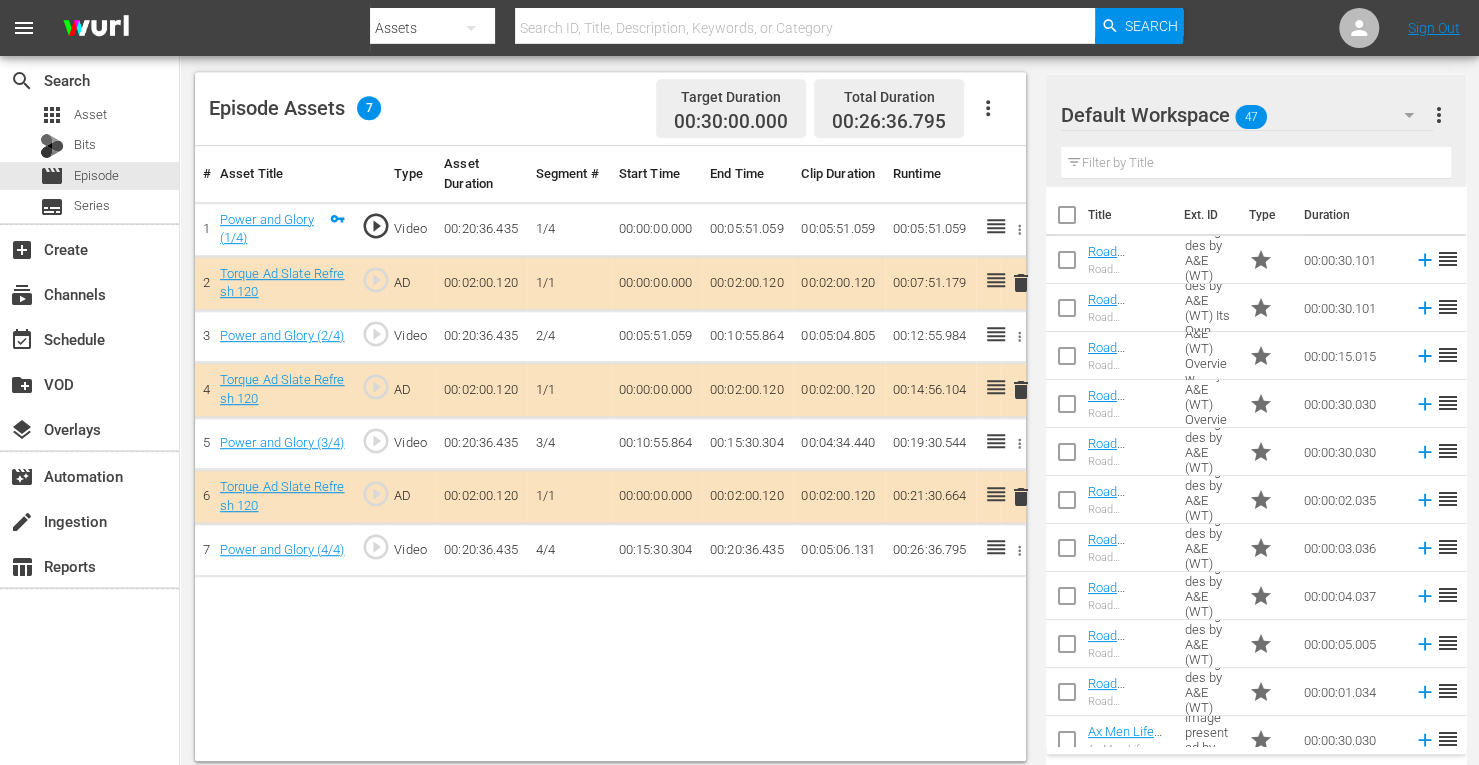 scroll, scrollTop: 520, scrollLeft: 0, axis: vertical 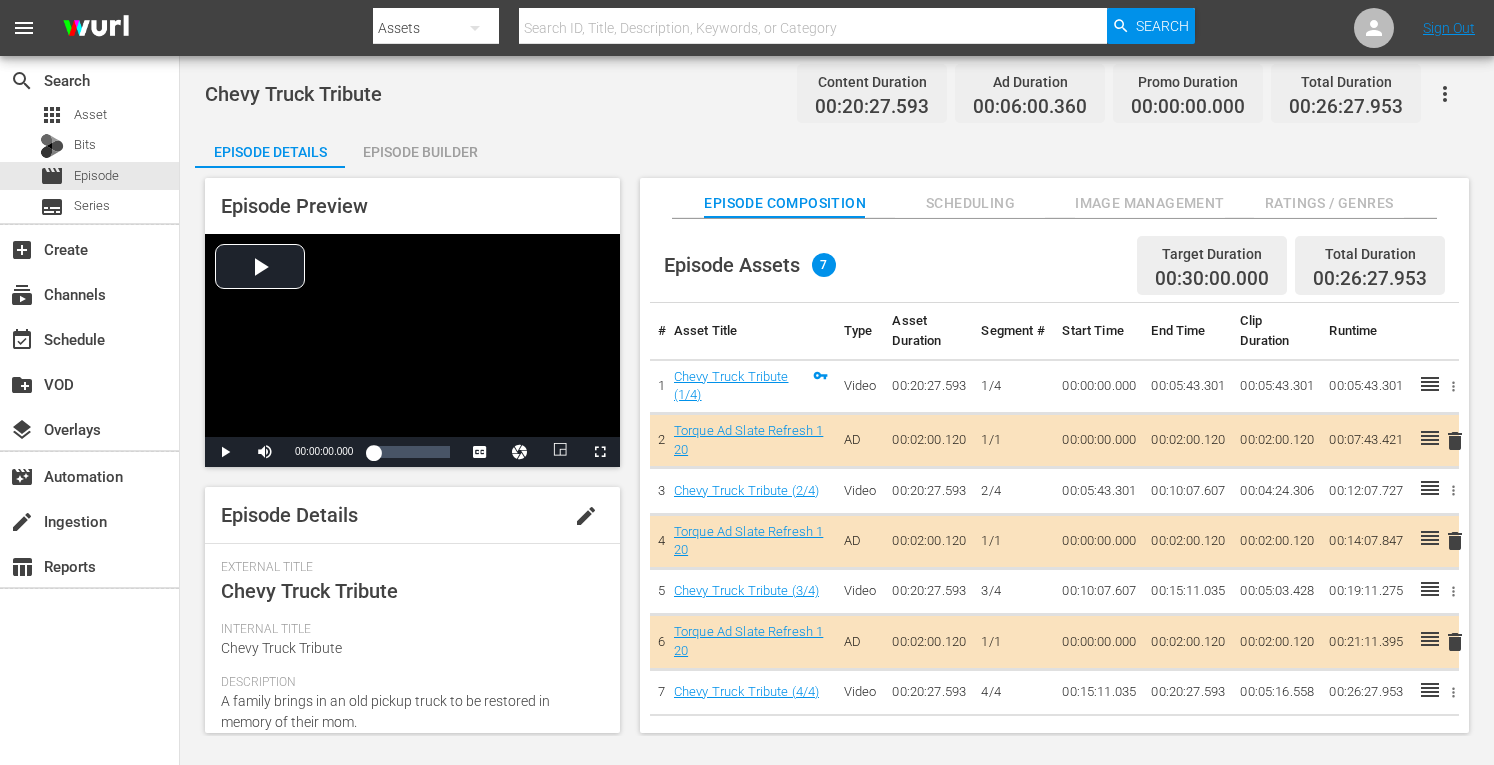 click on "Episode Builder" at bounding box center (420, 152) 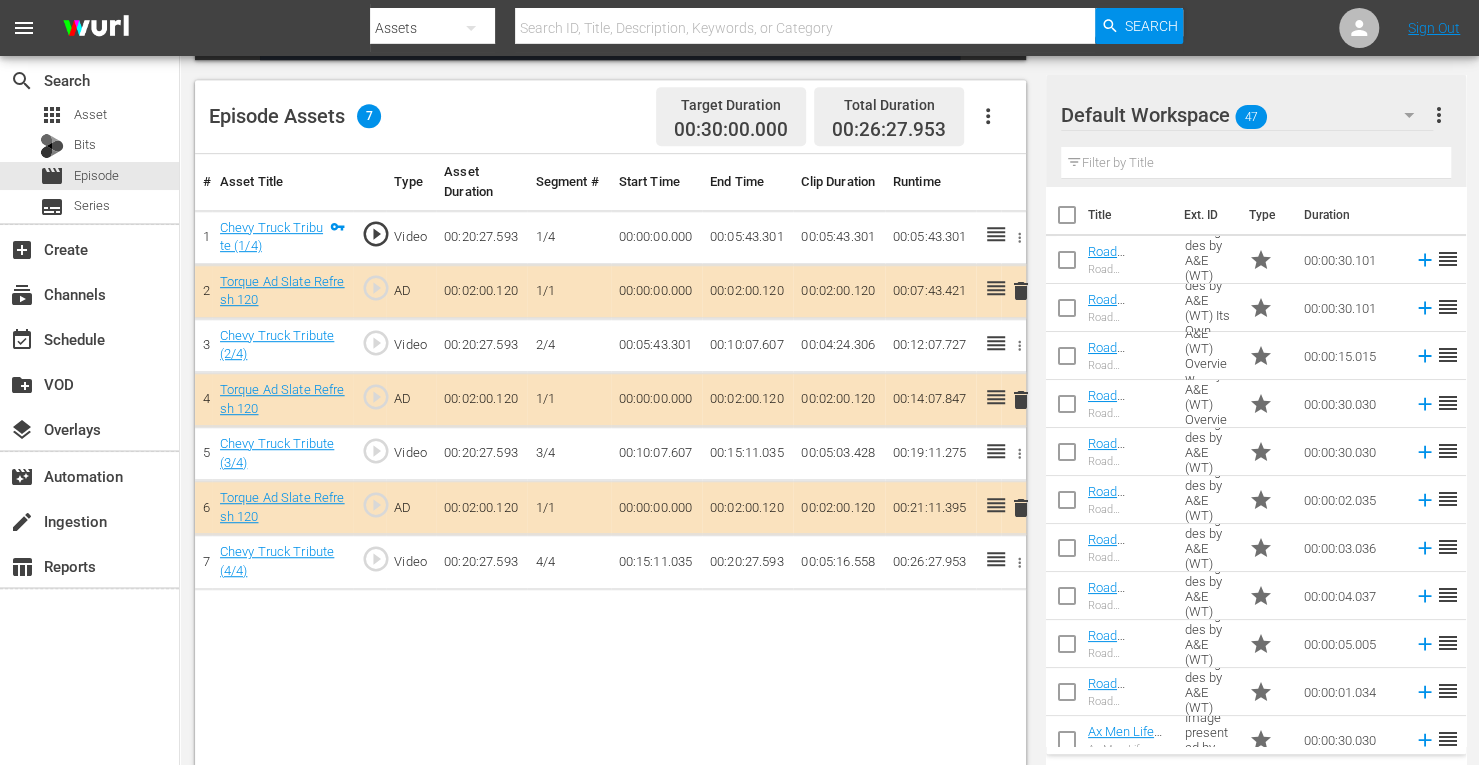 scroll, scrollTop: 508, scrollLeft: 0, axis: vertical 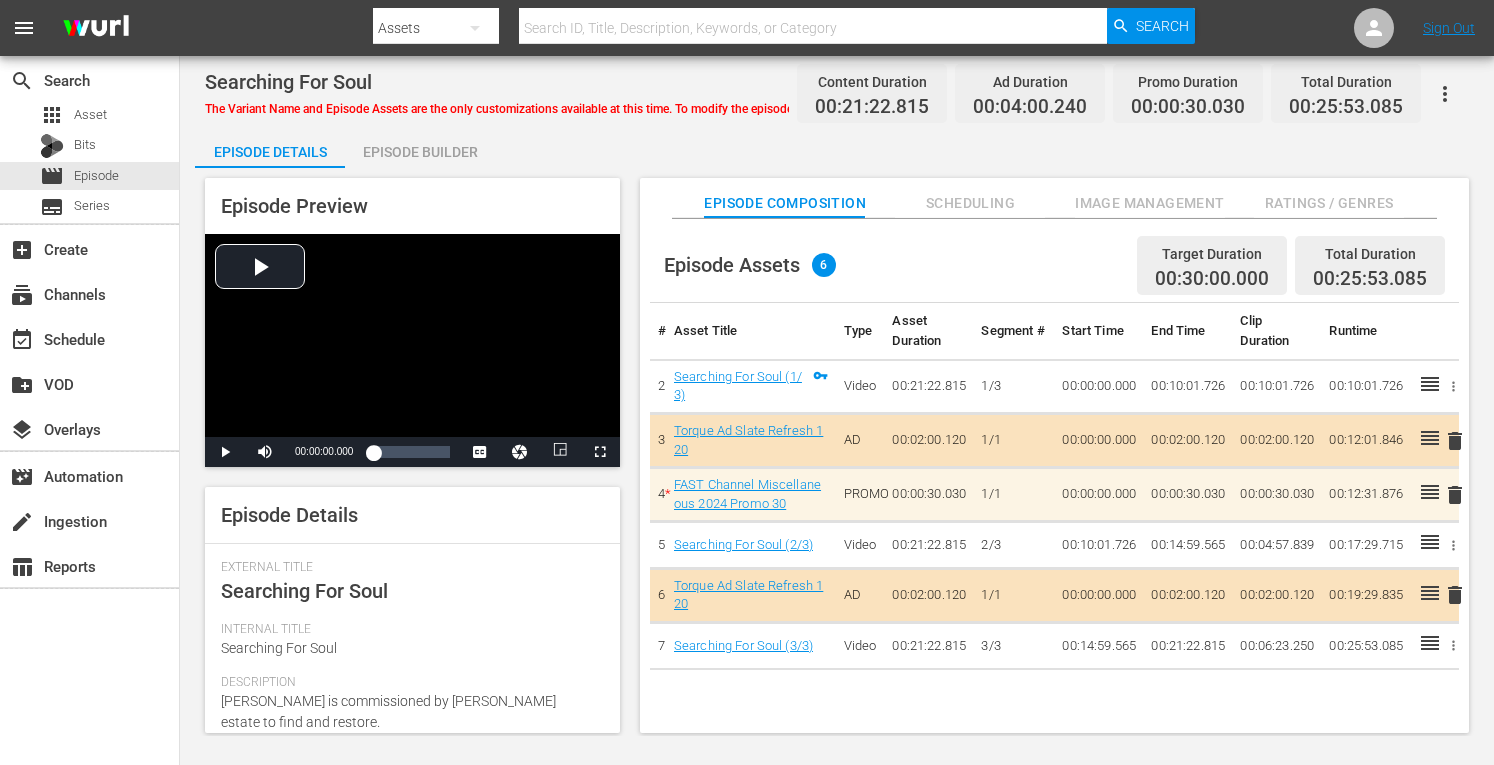 click on "Episode Builder" at bounding box center (420, 152) 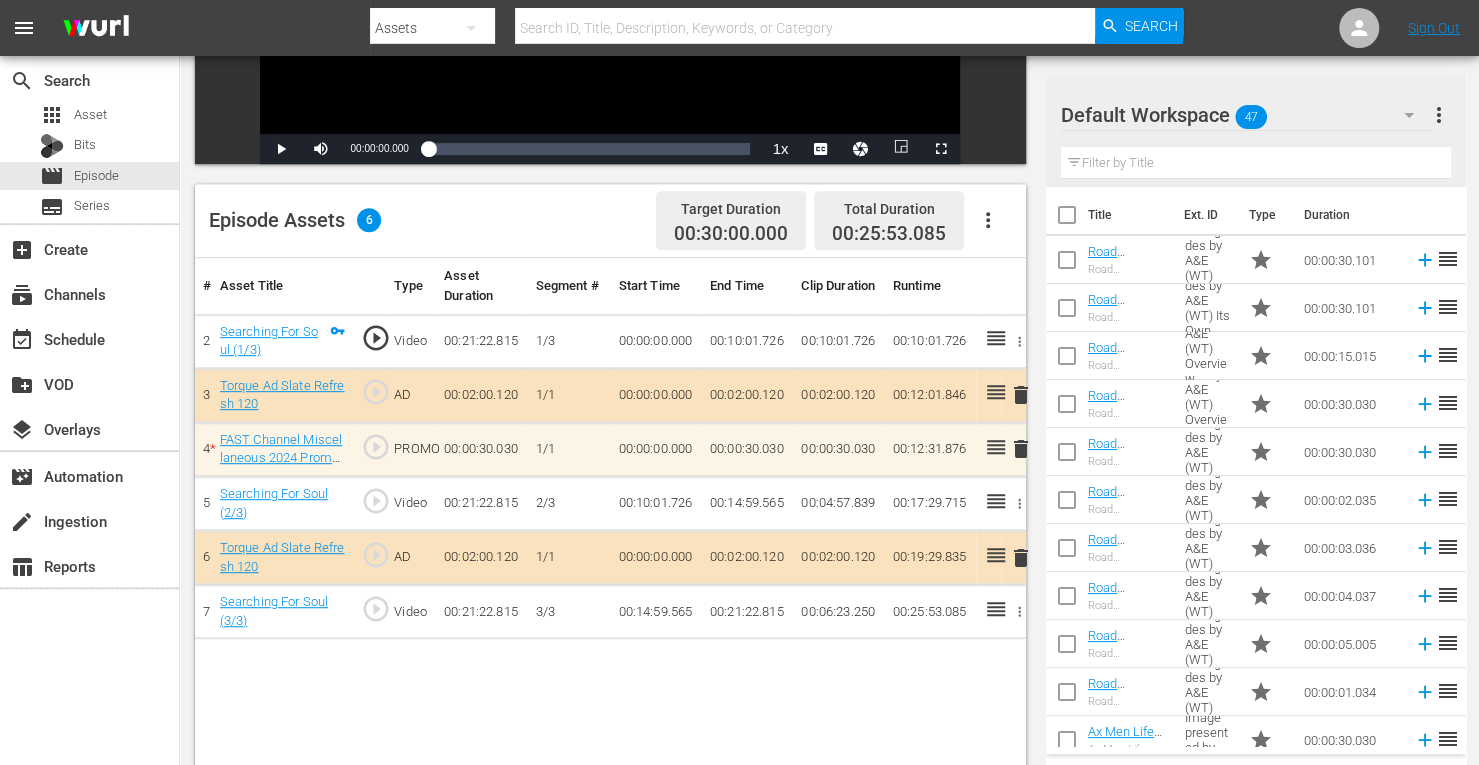 scroll, scrollTop: 520, scrollLeft: 0, axis: vertical 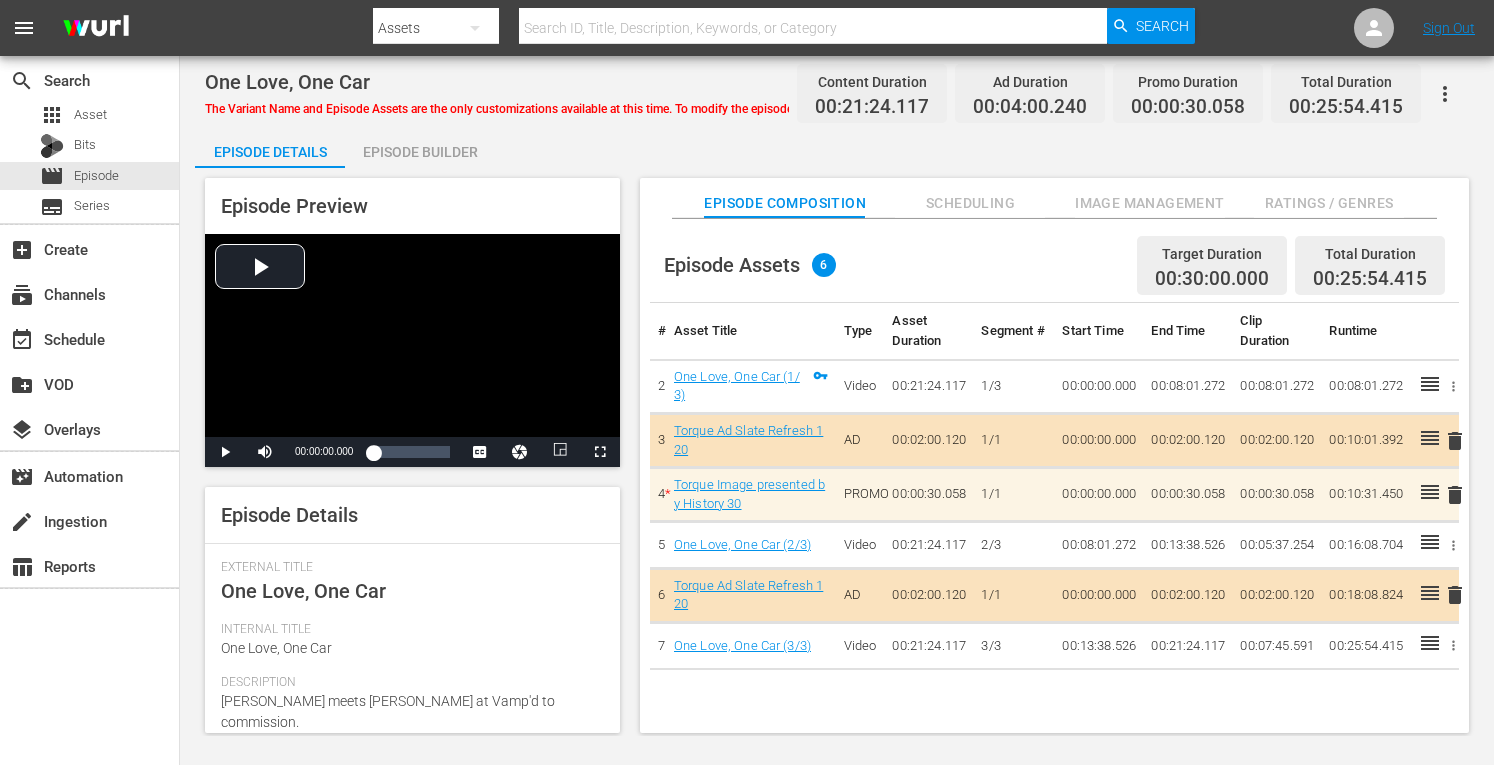 click on "Episode Builder" at bounding box center (420, 152) 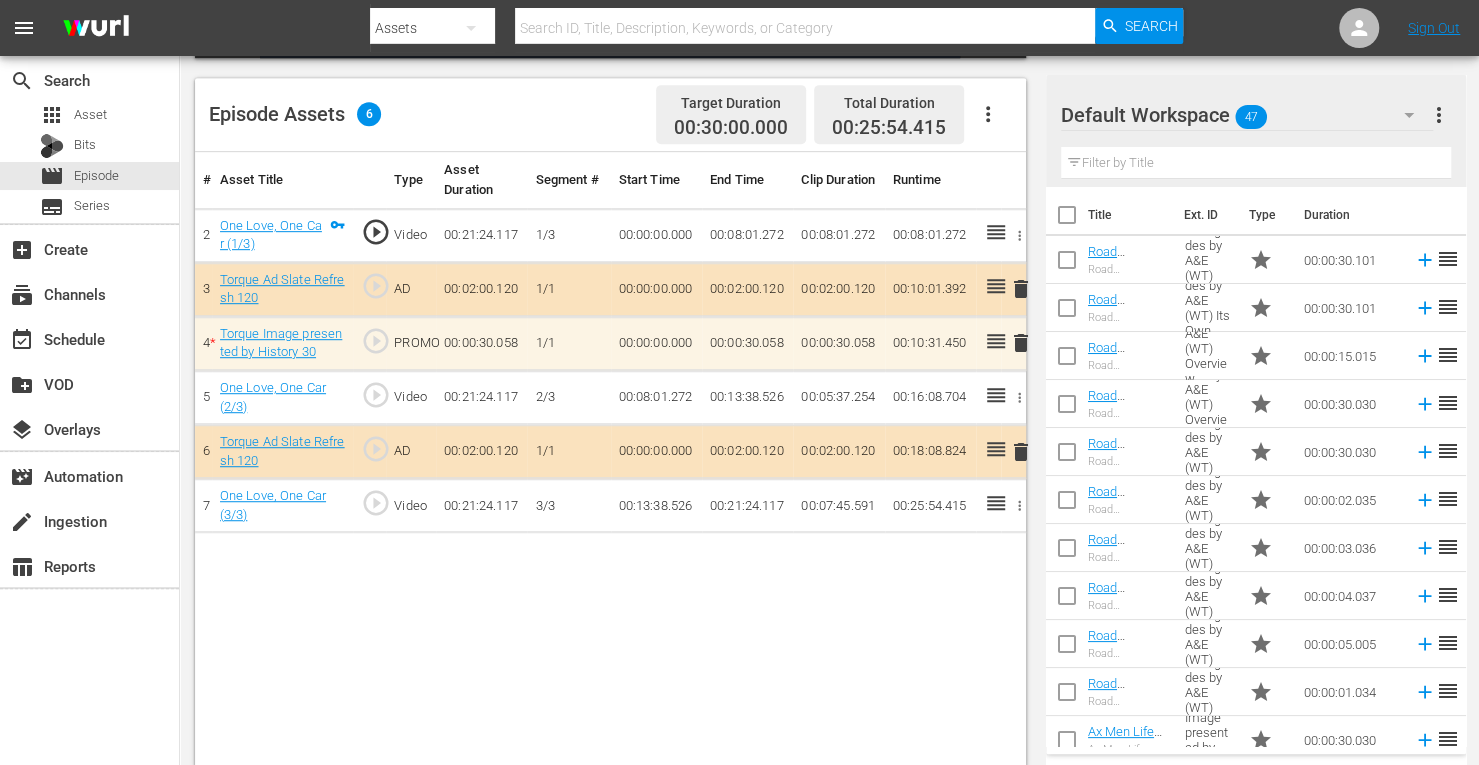 scroll, scrollTop: 510, scrollLeft: 0, axis: vertical 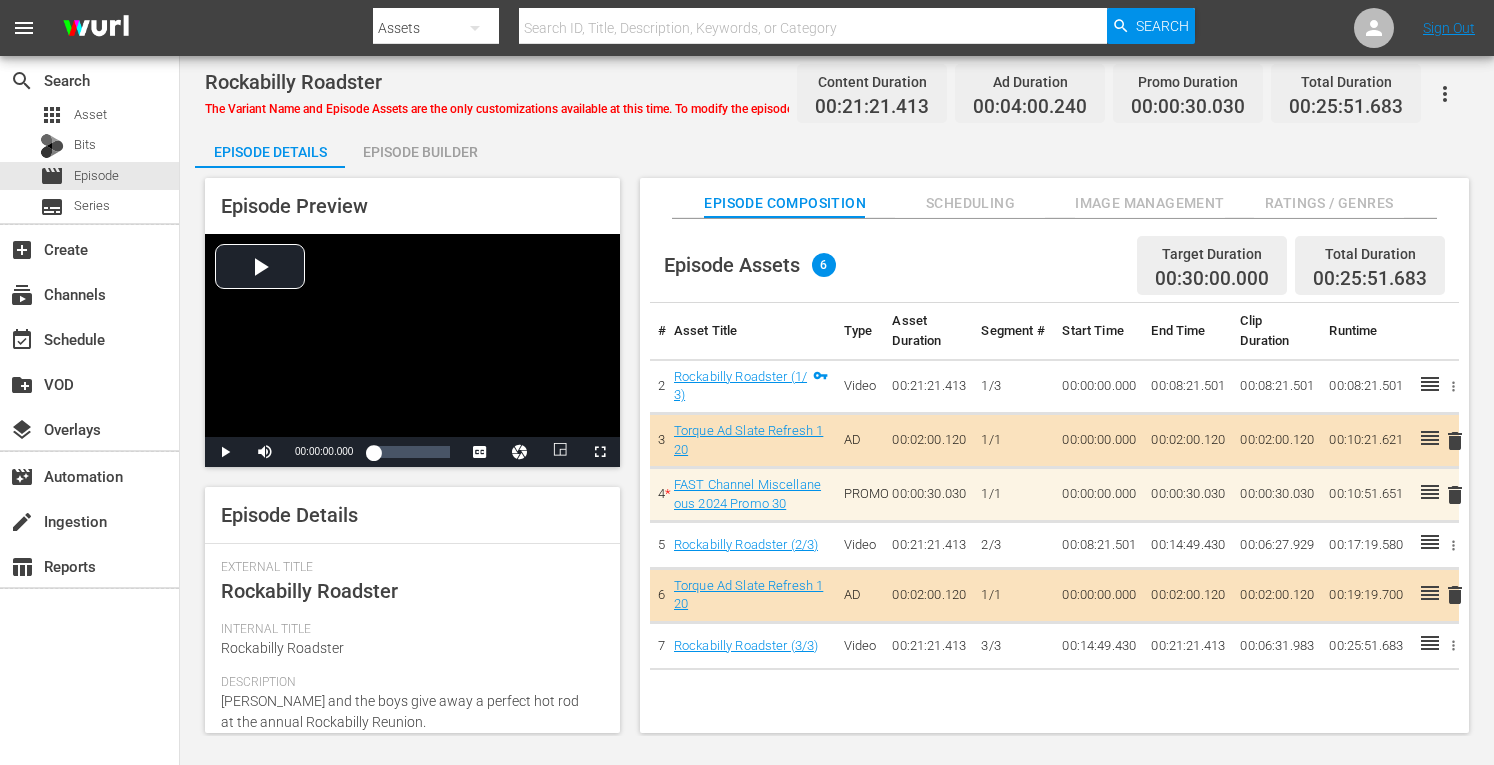 click on "Episode Builder" at bounding box center [420, 152] 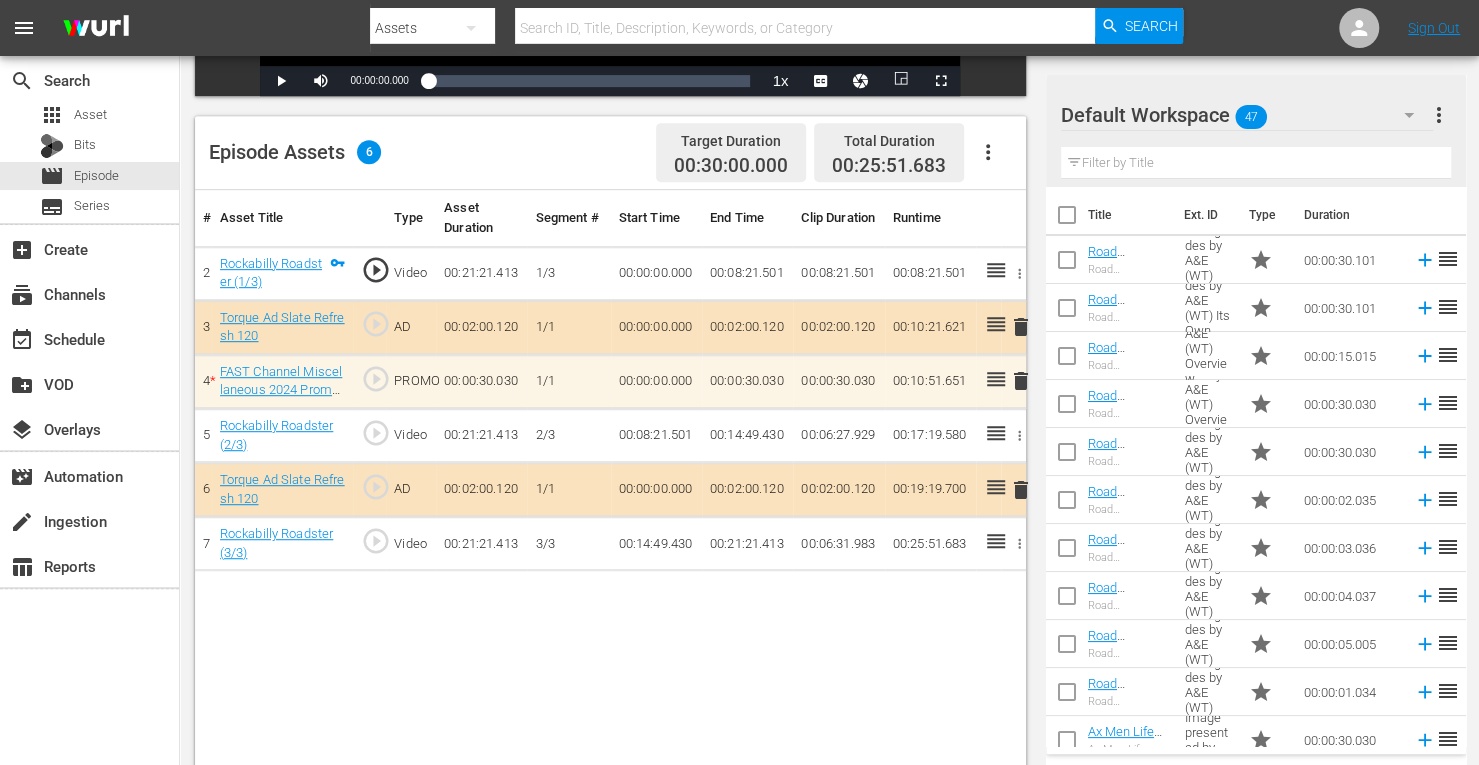scroll, scrollTop: 468, scrollLeft: 0, axis: vertical 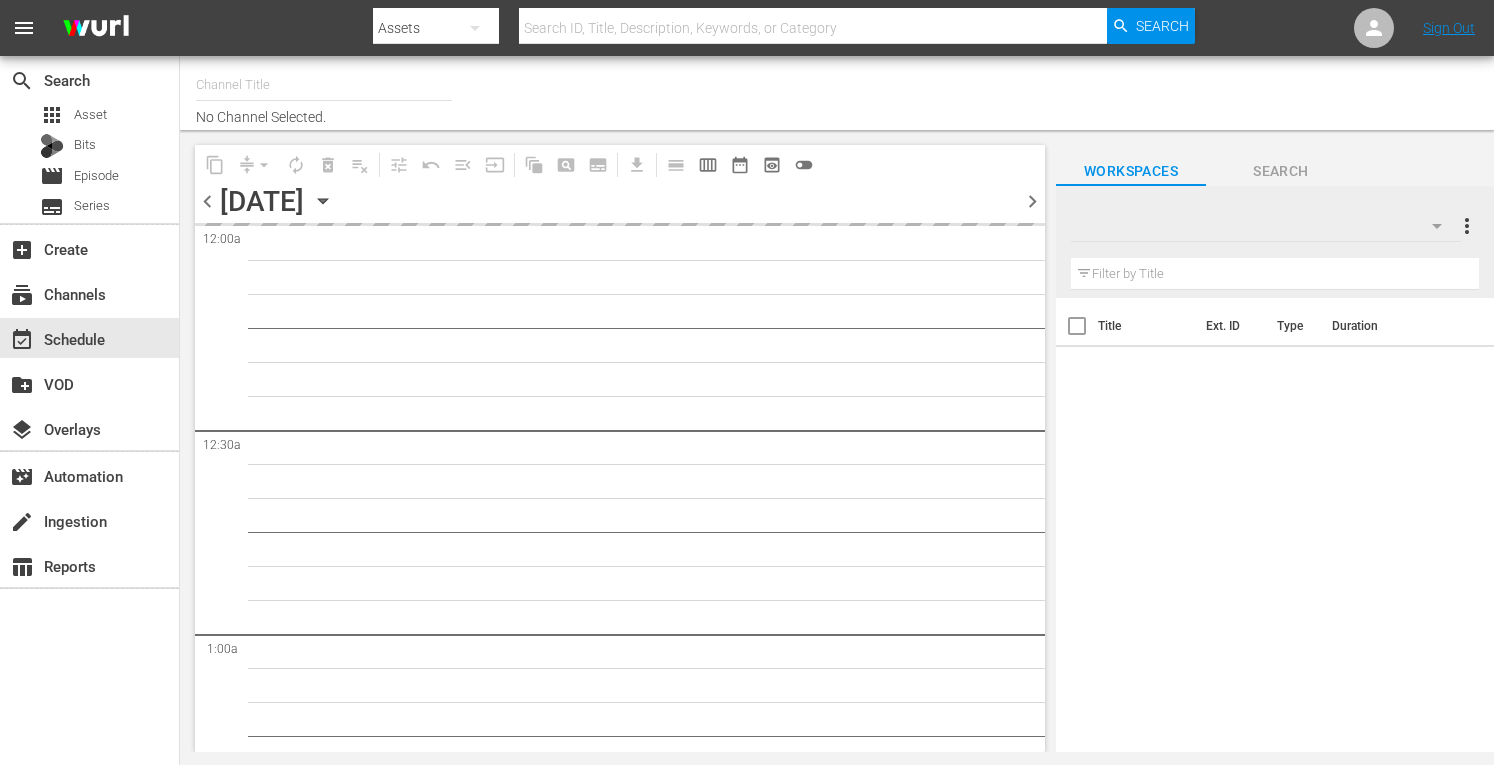 type on "Torque (1052)" 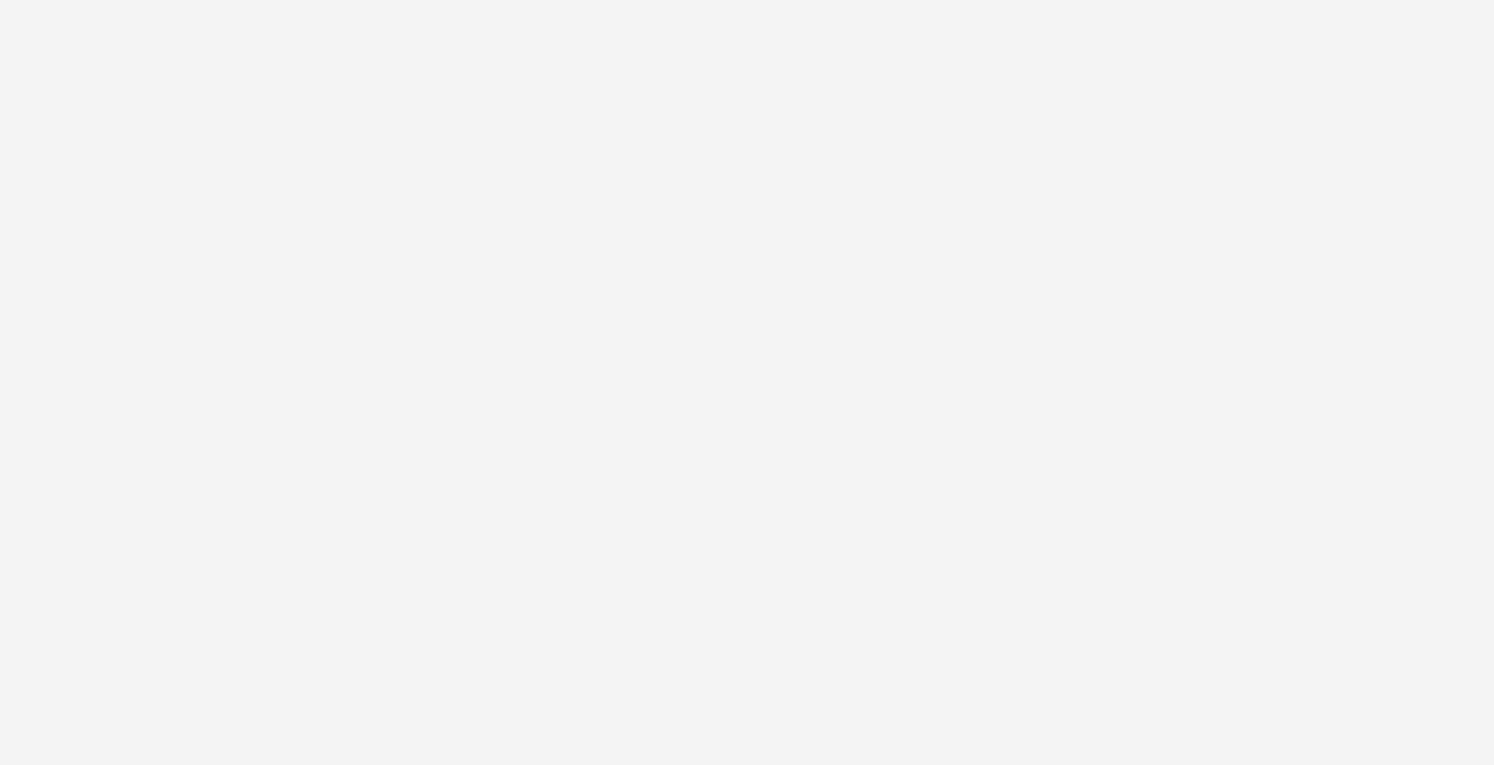scroll, scrollTop: 0, scrollLeft: 0, axis: both 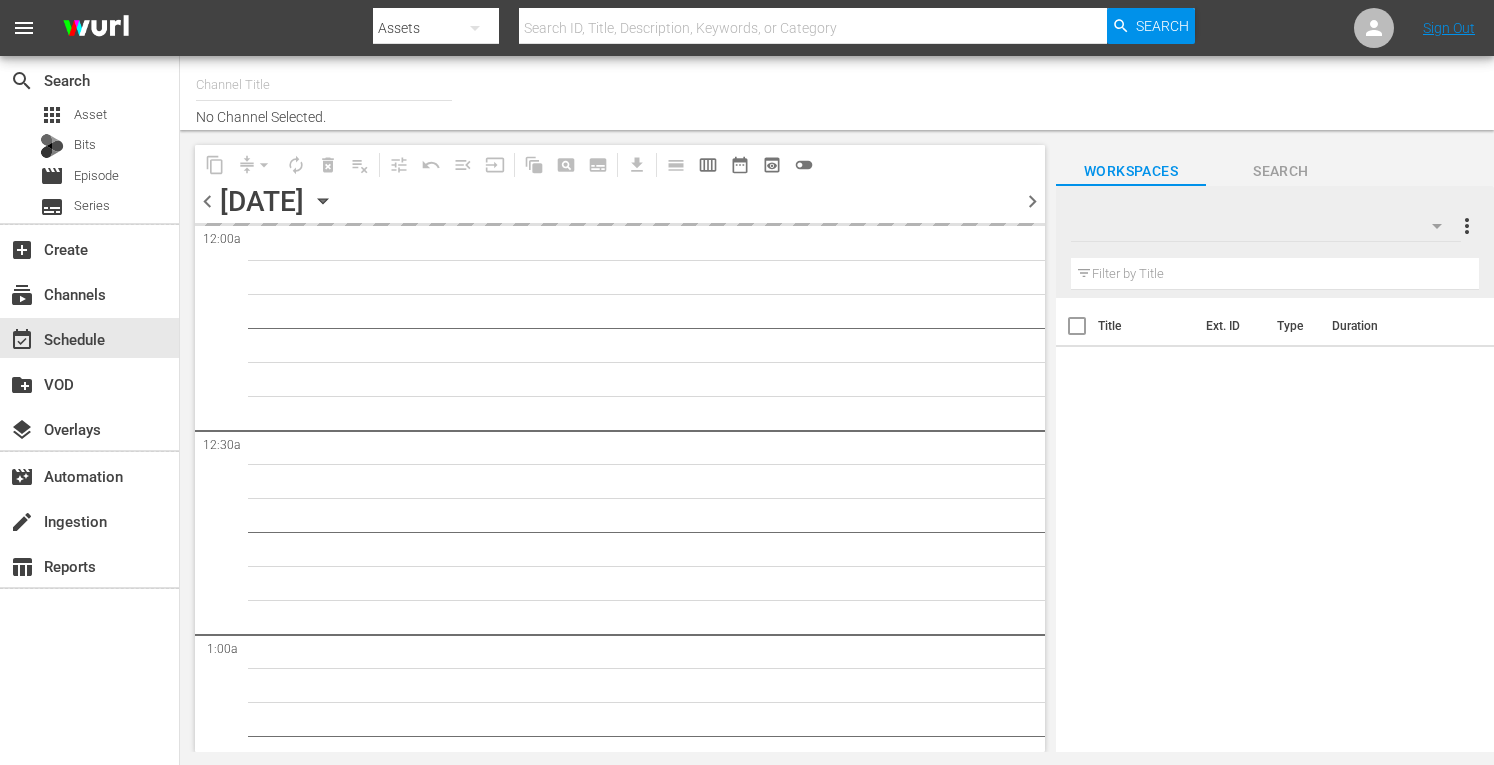 type on "Torque (1052)" 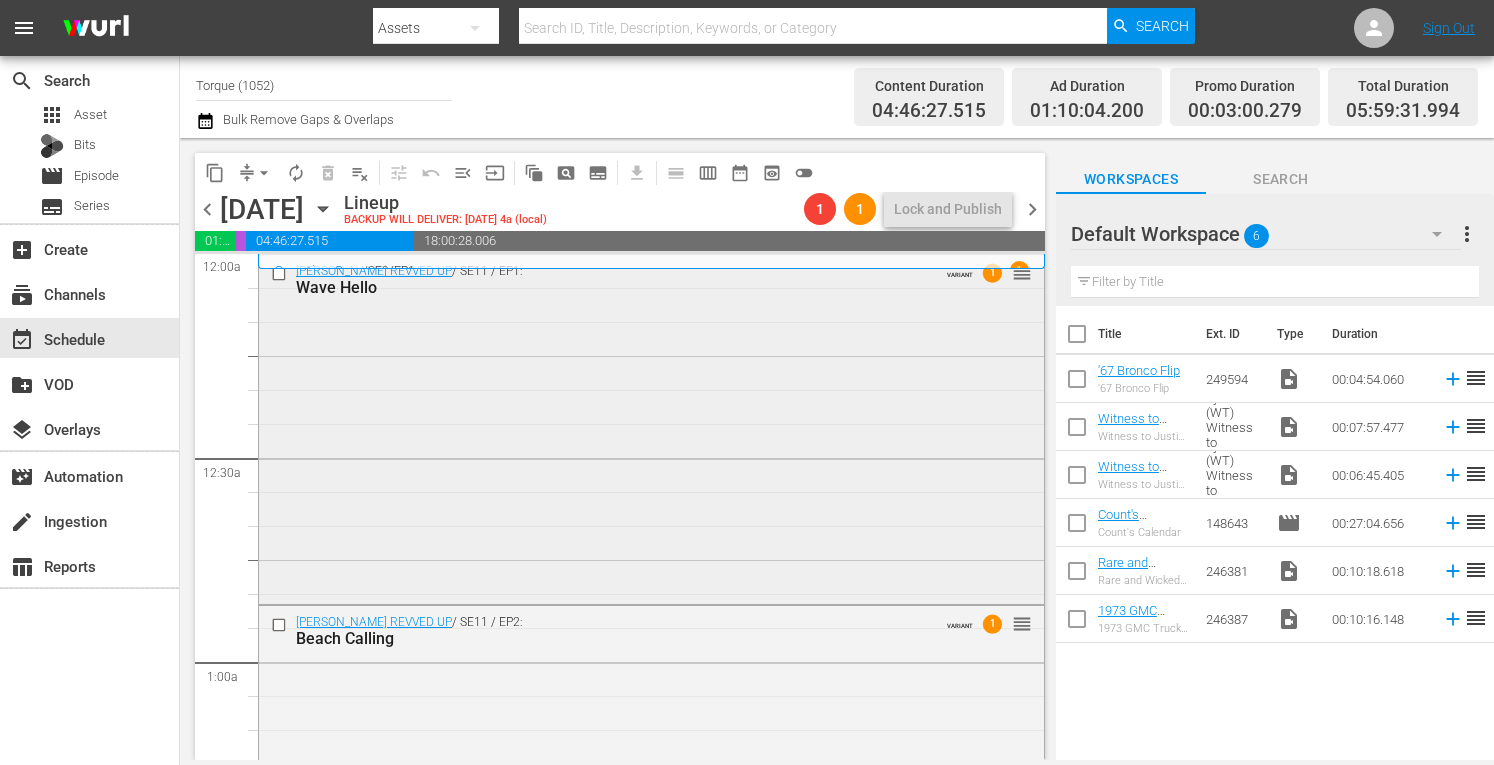click on "[PERSON_NAME] REVVED UP  / SE11 / EP1:
Wave Hello VARIANT 1 reorder" at bounding box center [651, 427] 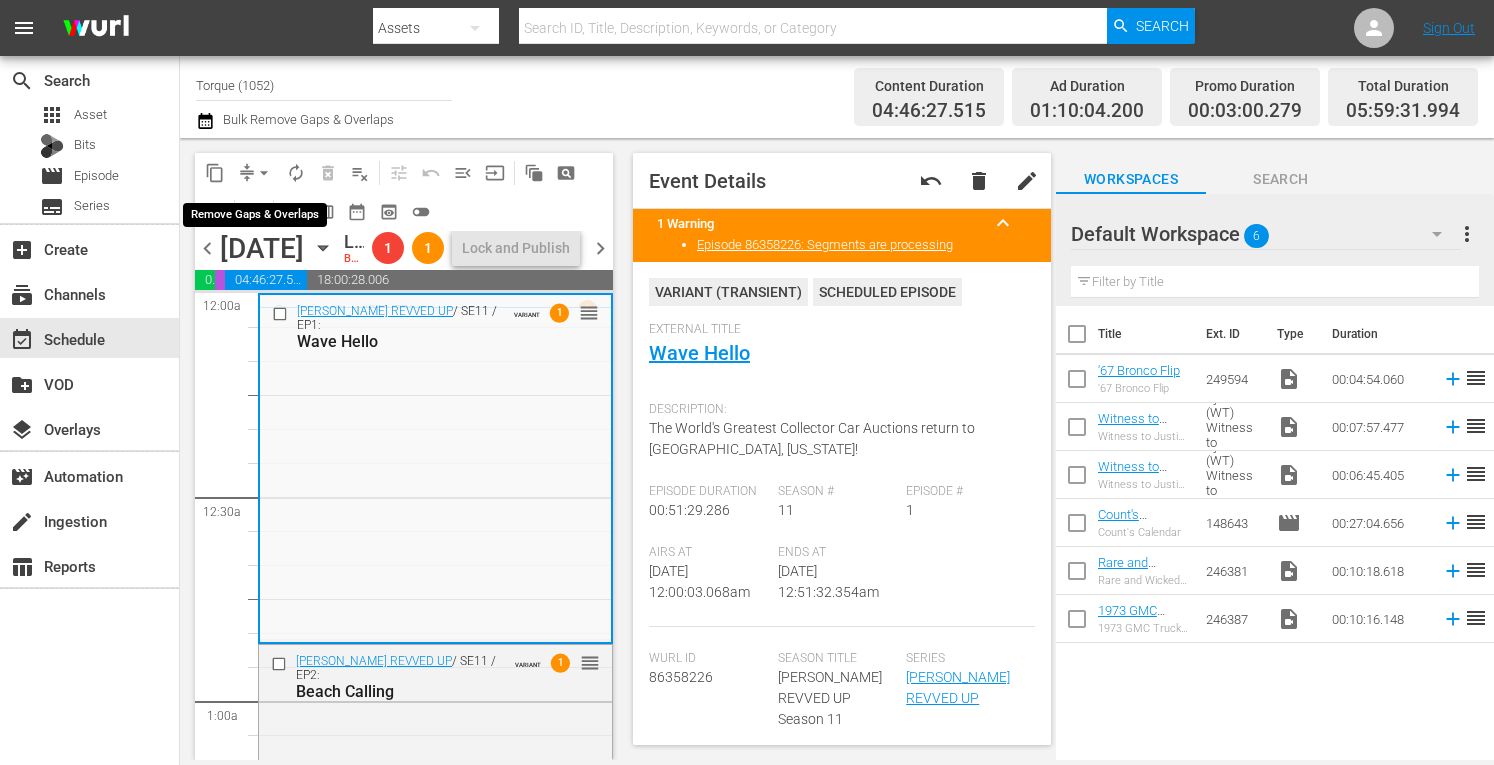 click on "arrow_drop_down" at bounding box center [264, 173] 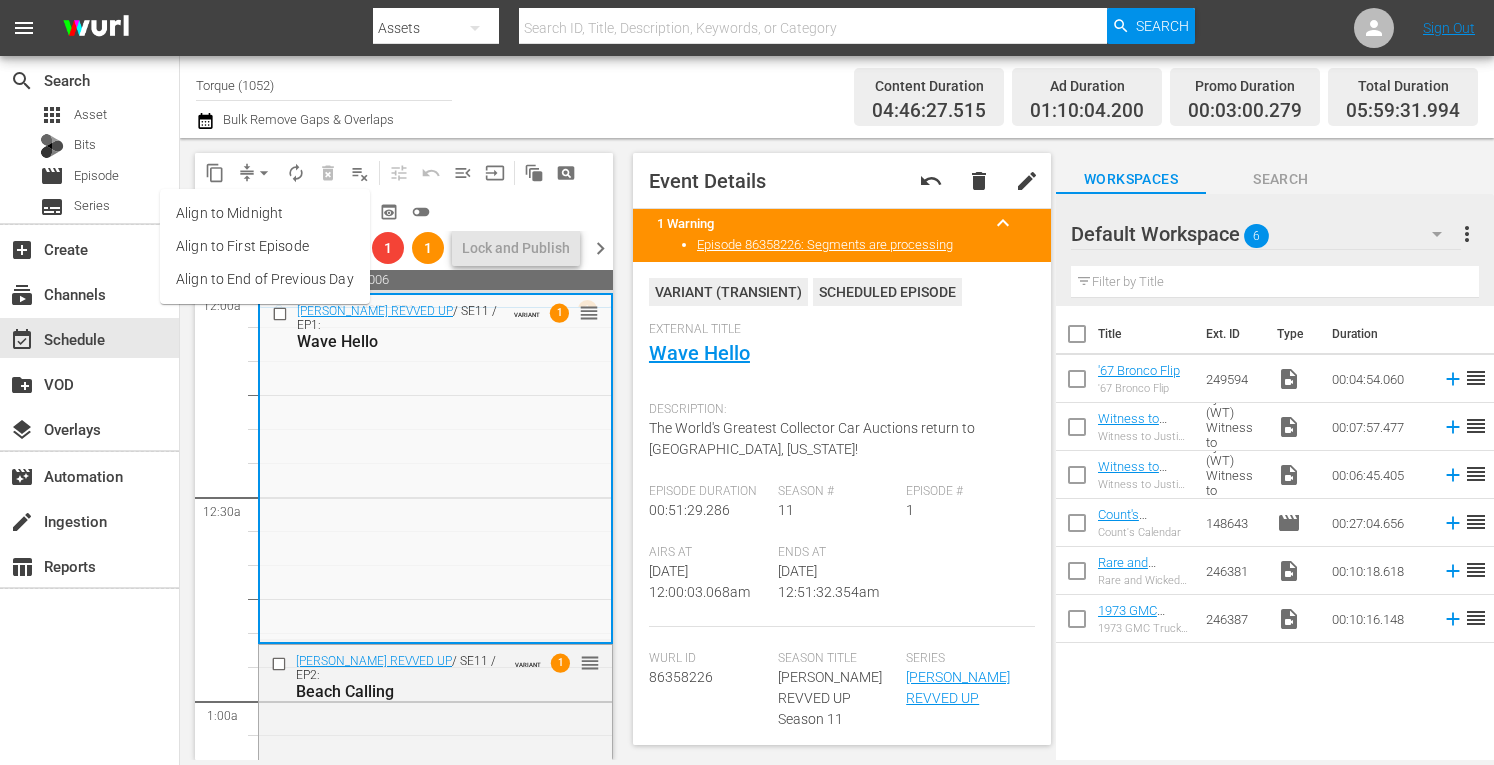 click on "Align to Midnight" at bounding box center [265, 213] 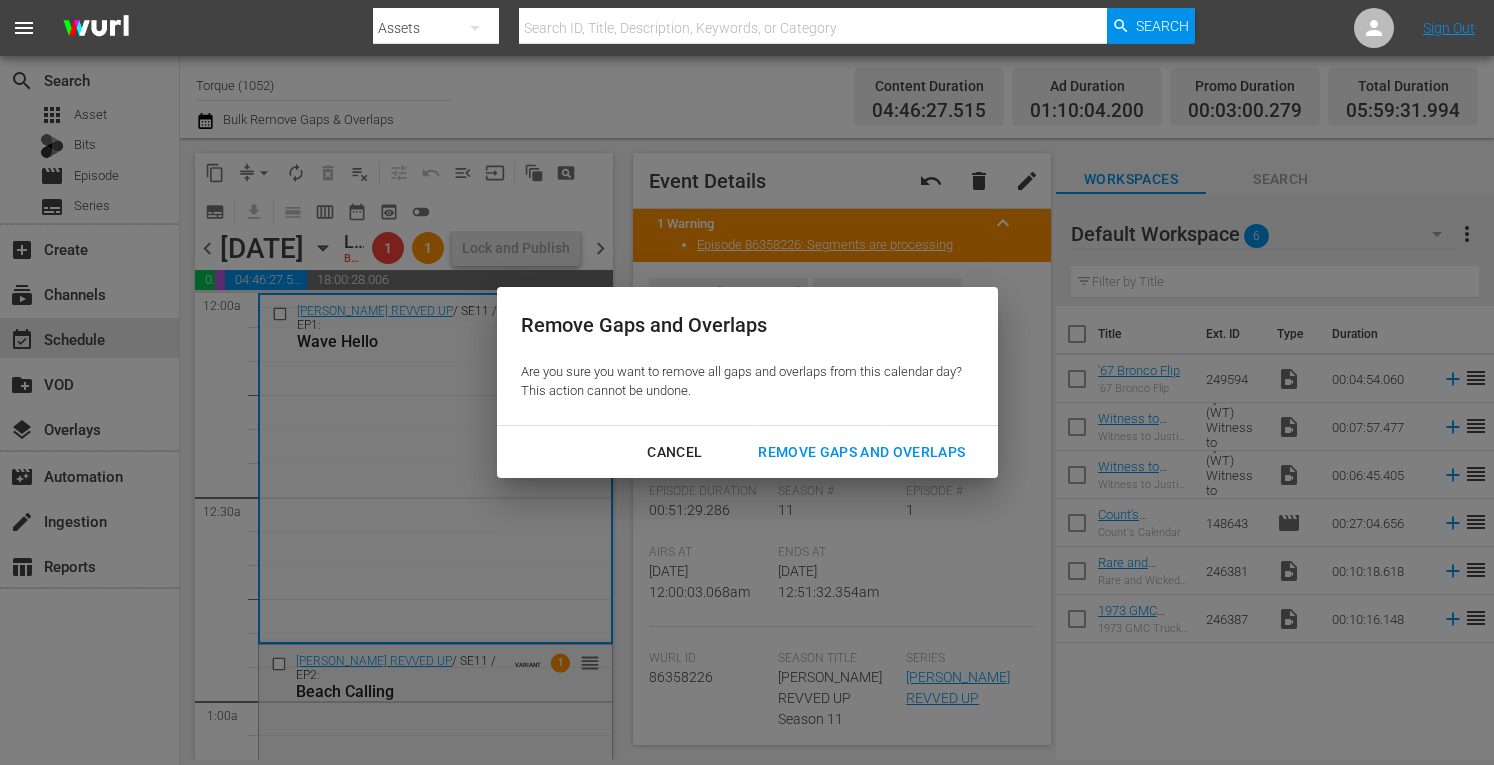 click on "Remove Gaps and Overlaps" at bounding box center [861, 452] 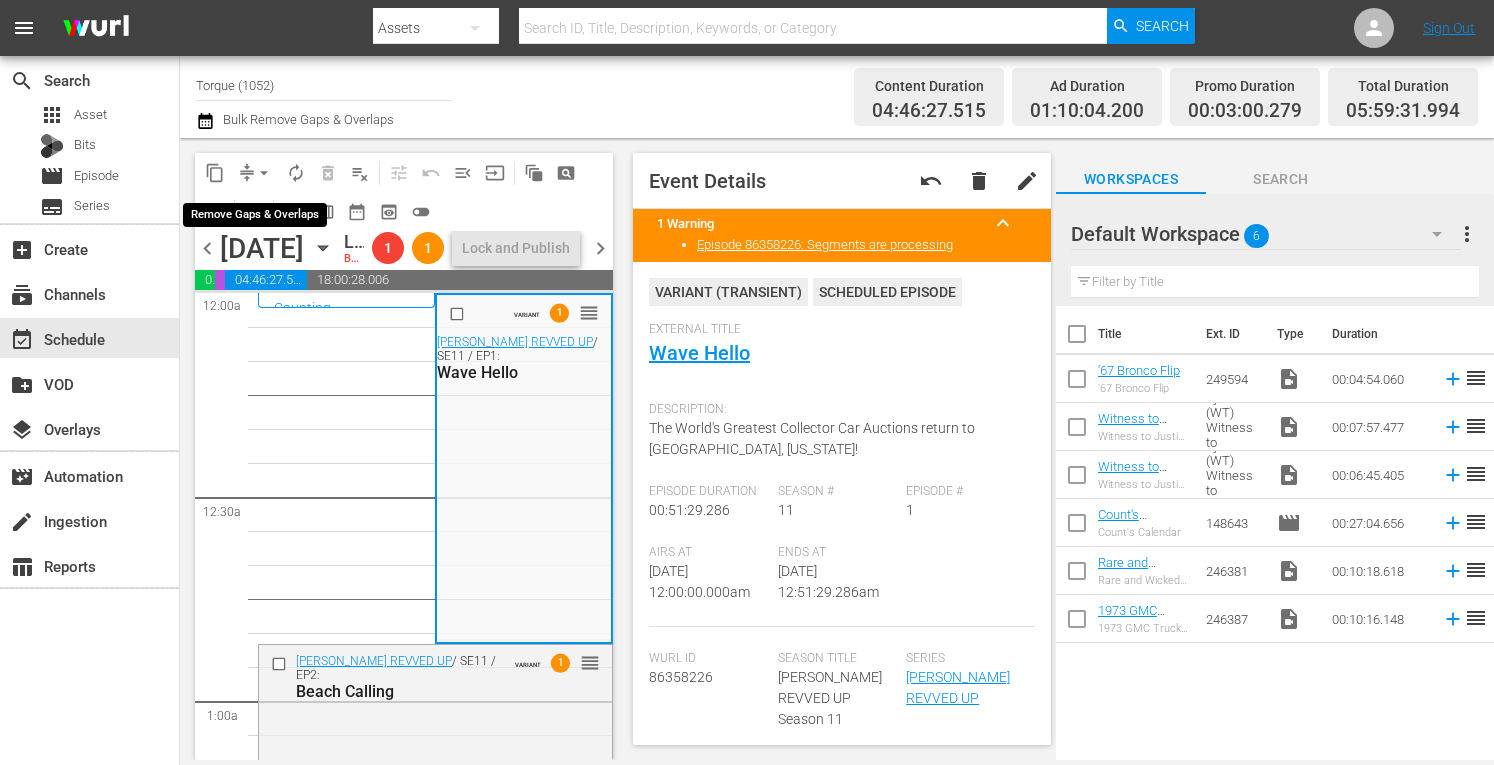 click on "arrow_drop_down" at bounding box center [264, 173] 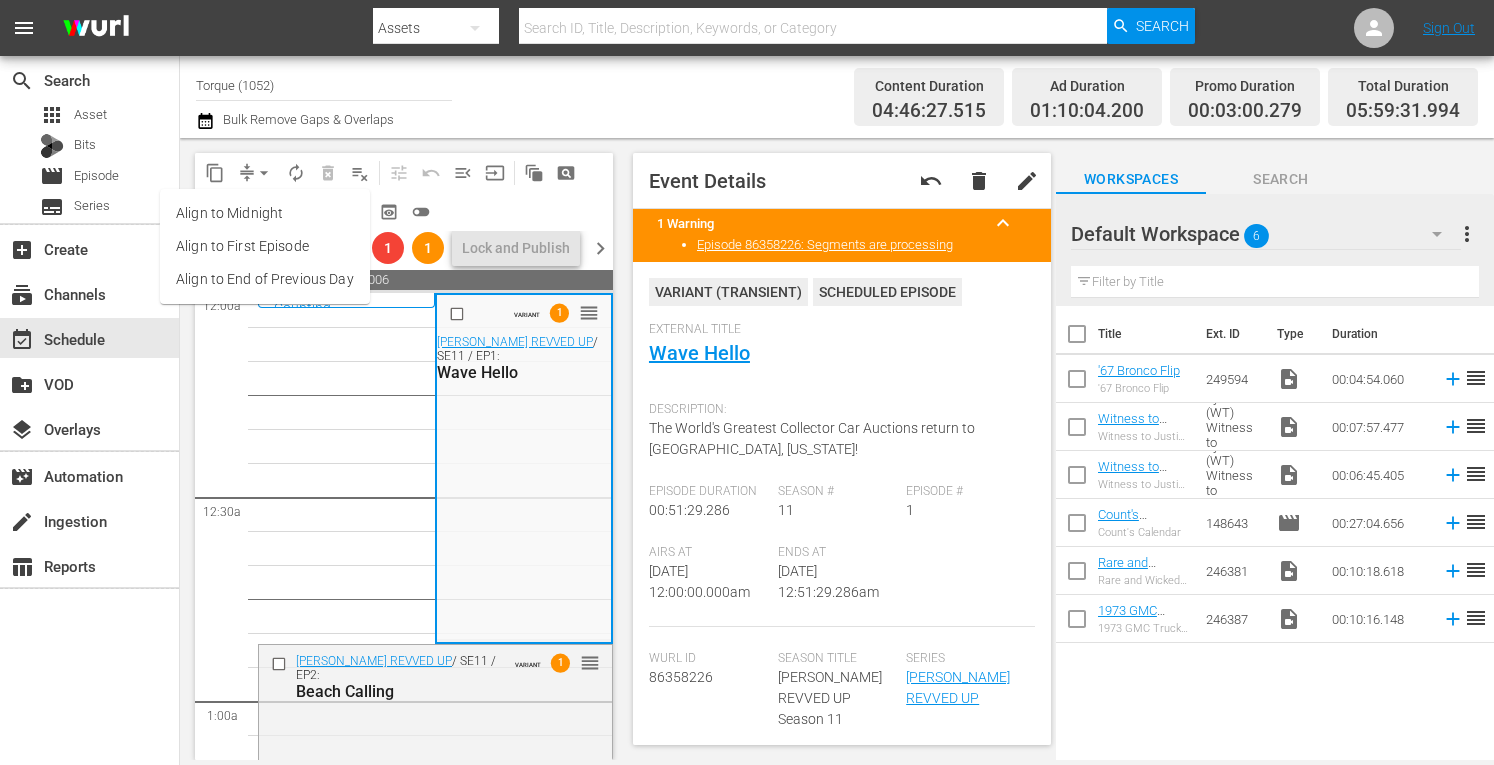 click on "Align to Midnight" at bounding box center [265, 213] 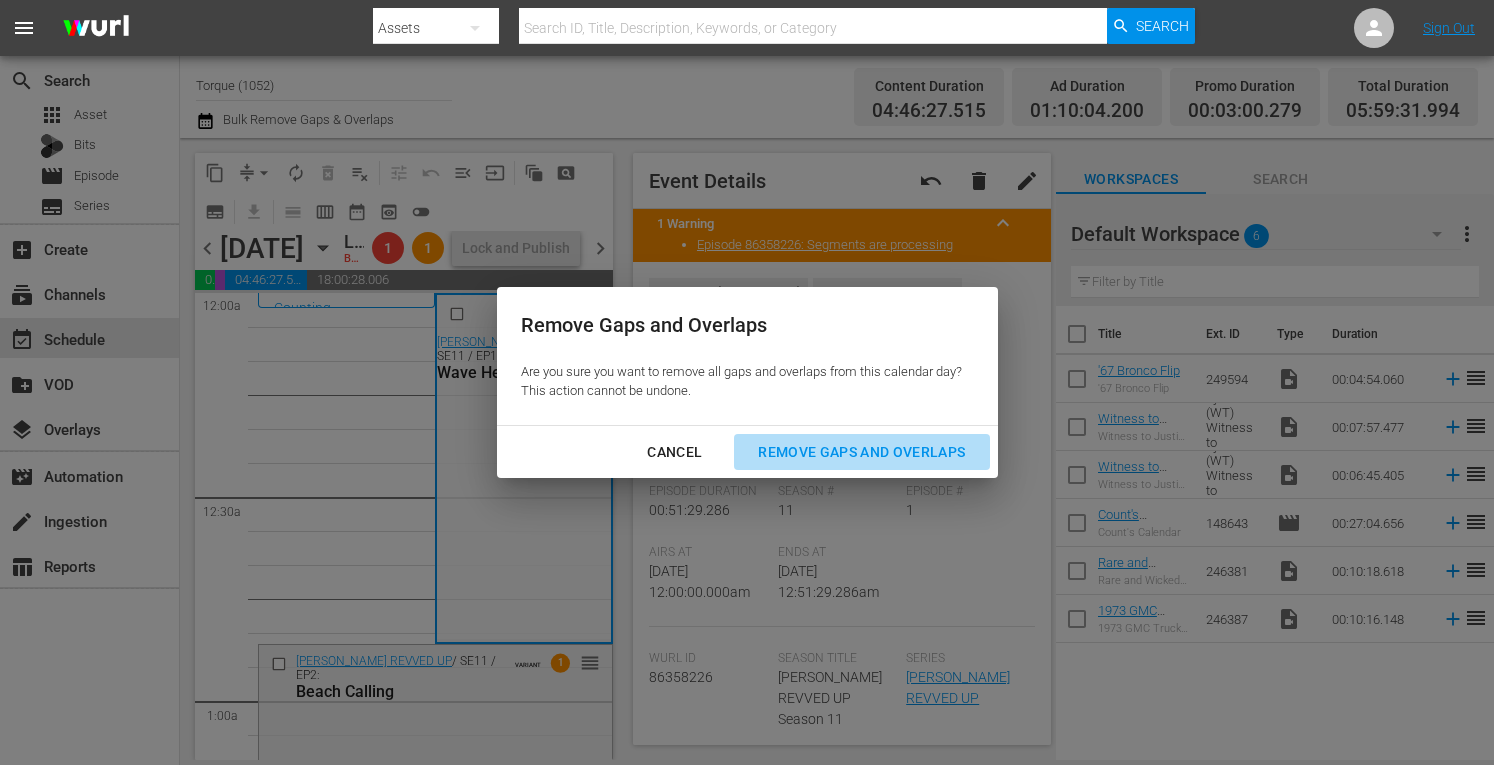 click on "Remove Gaps and Overlaps" at bounding box center [861, 452] 